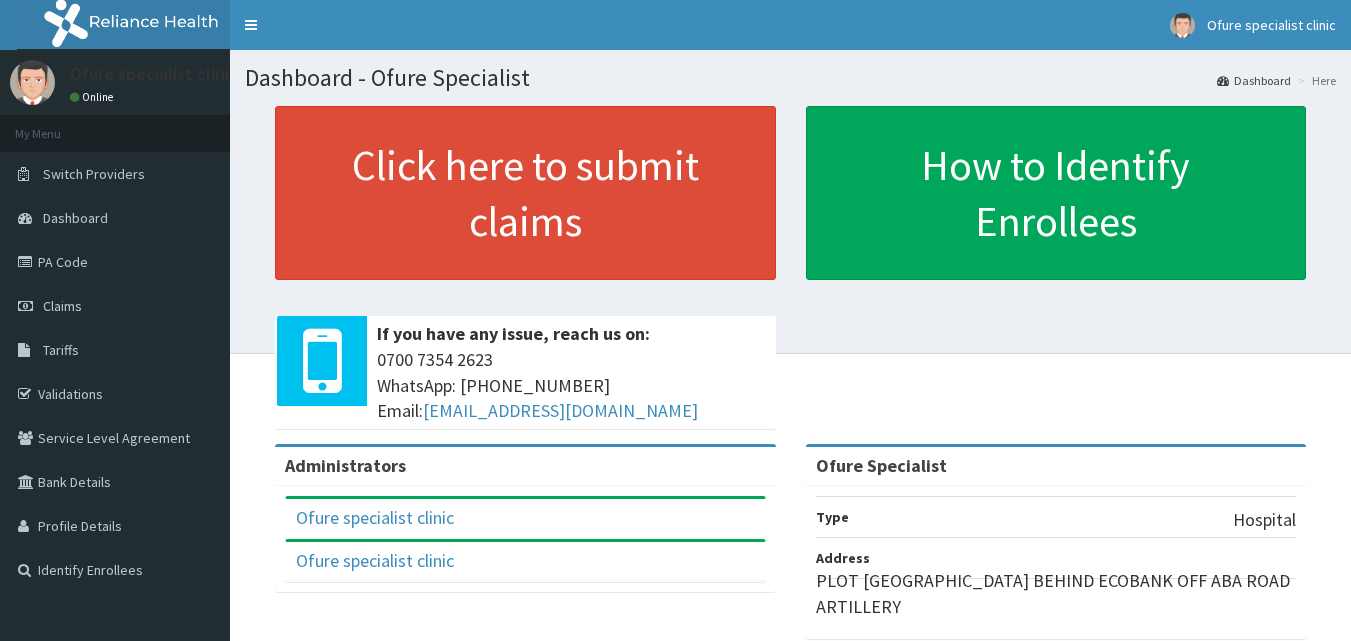 scroll, scrollTop: 0, scrollLeft: 0, axis: both 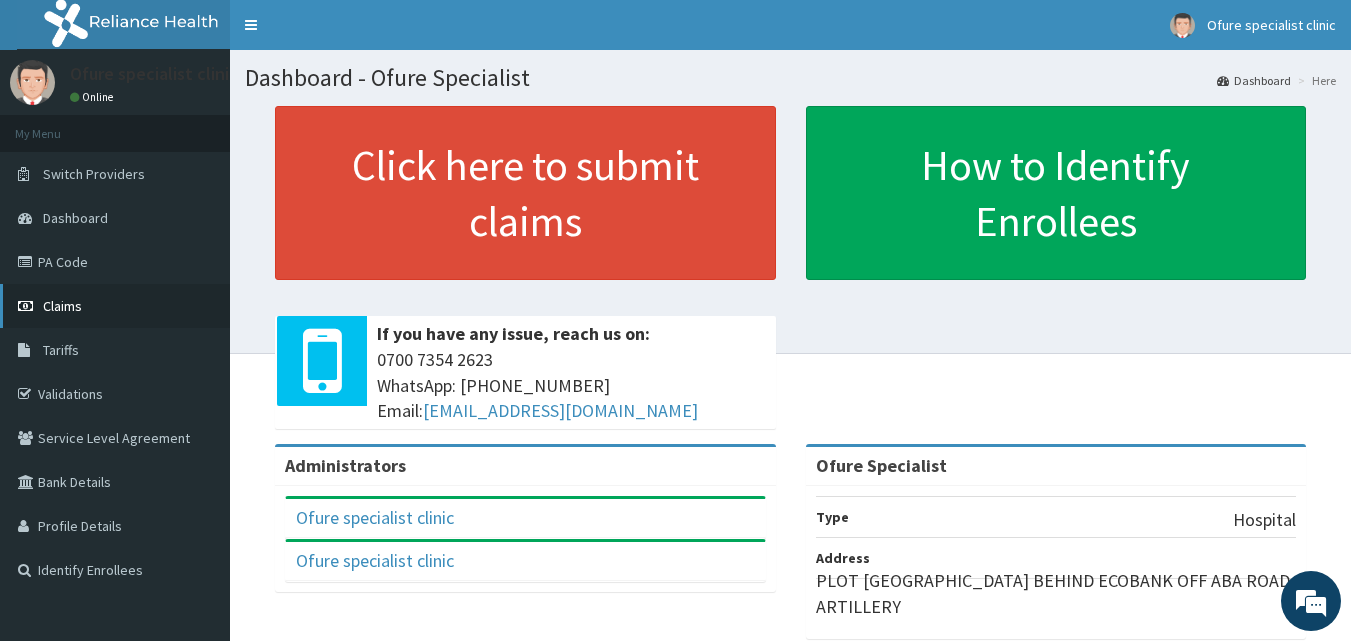 click on "Claims" at bounding box center (62, 306) 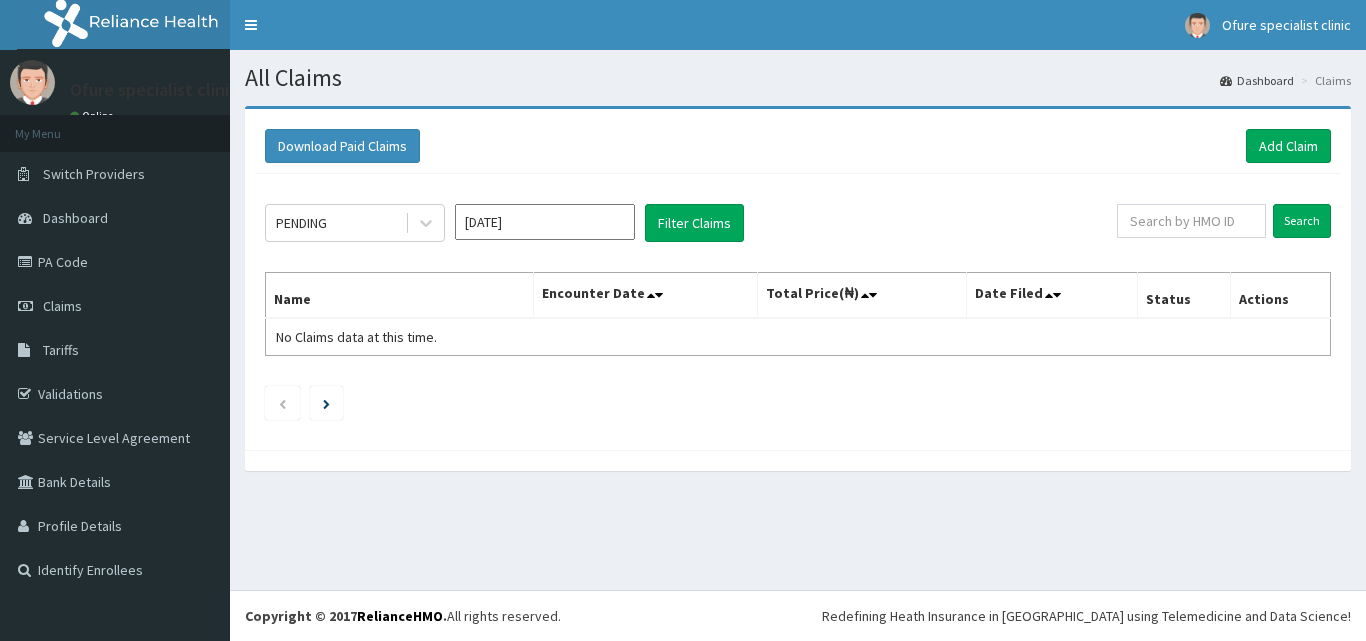 scroll, scrollTop: 0, scrollLeft: 0, axis: both 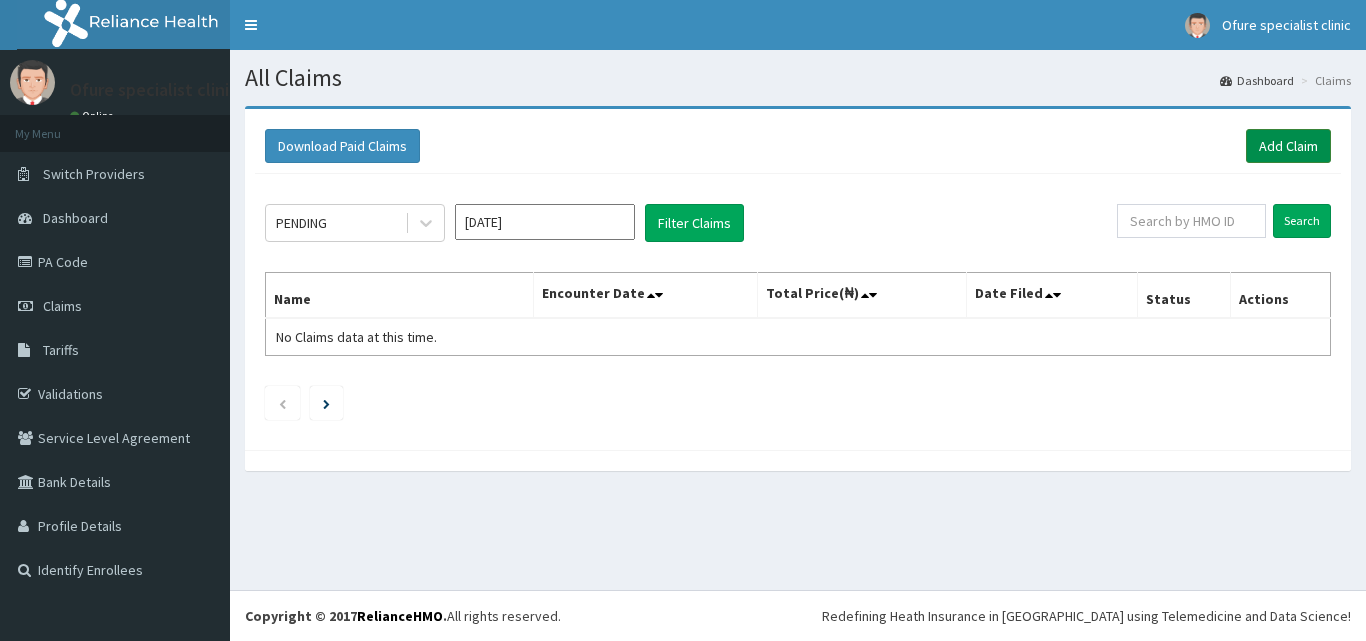 click on "Add Claim" at bounding box center [1288, 146] 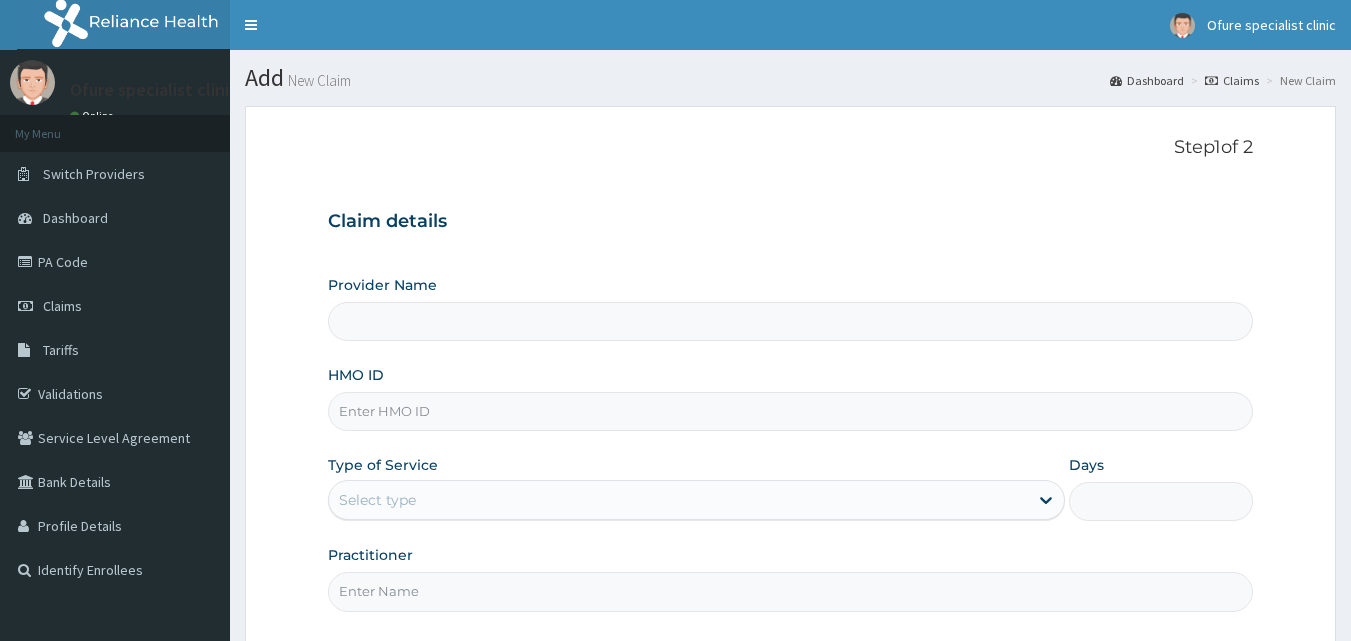 scroll, scrollTop: 0, scrollLeft: 0, axis: both 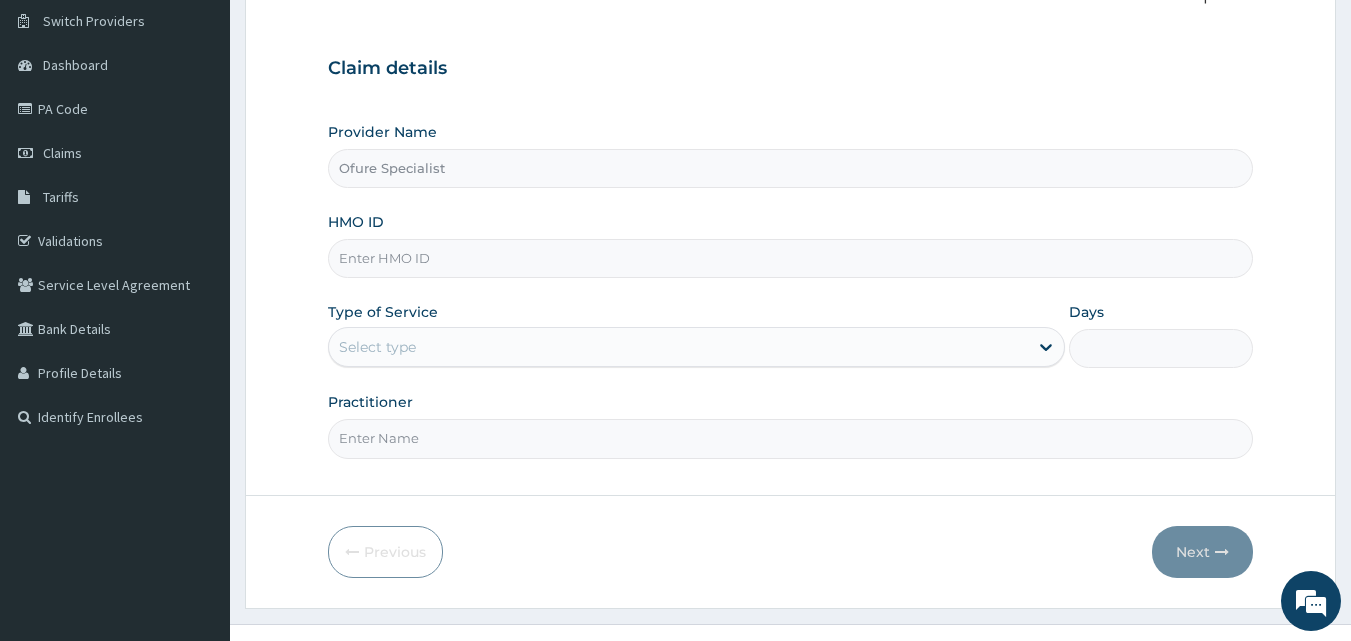click on "HMO ID" at bounding box center (791, 258) 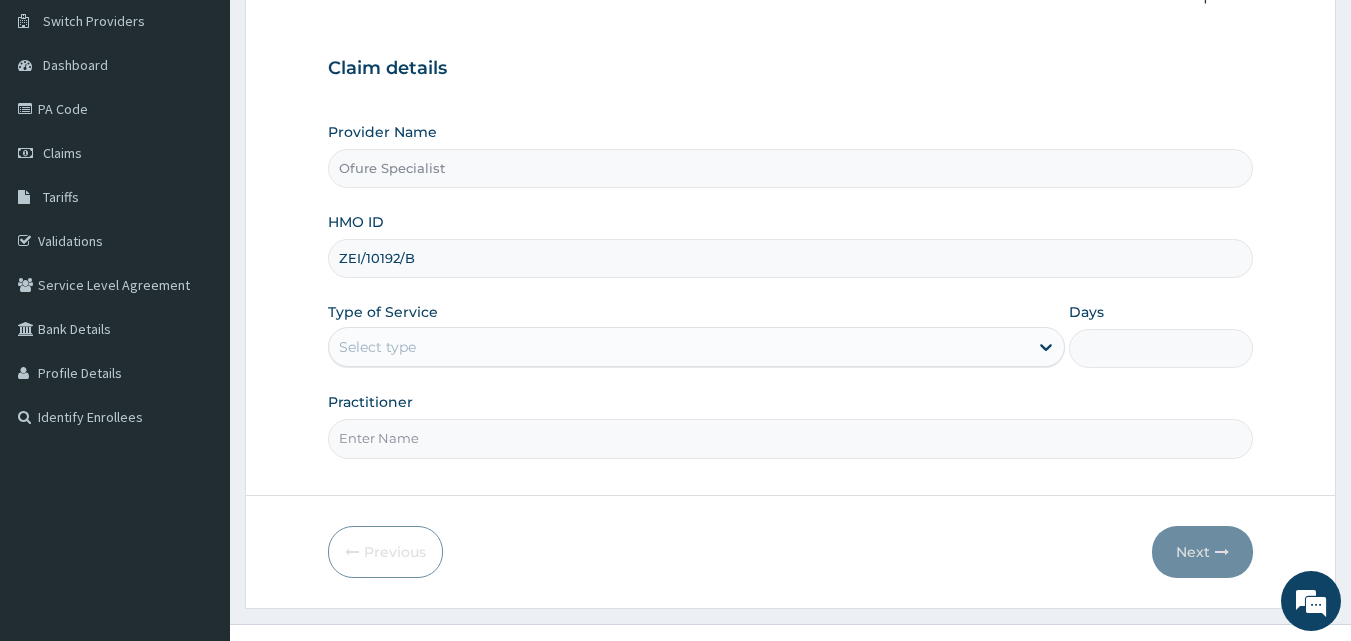 type on "ZEI/10192/B" 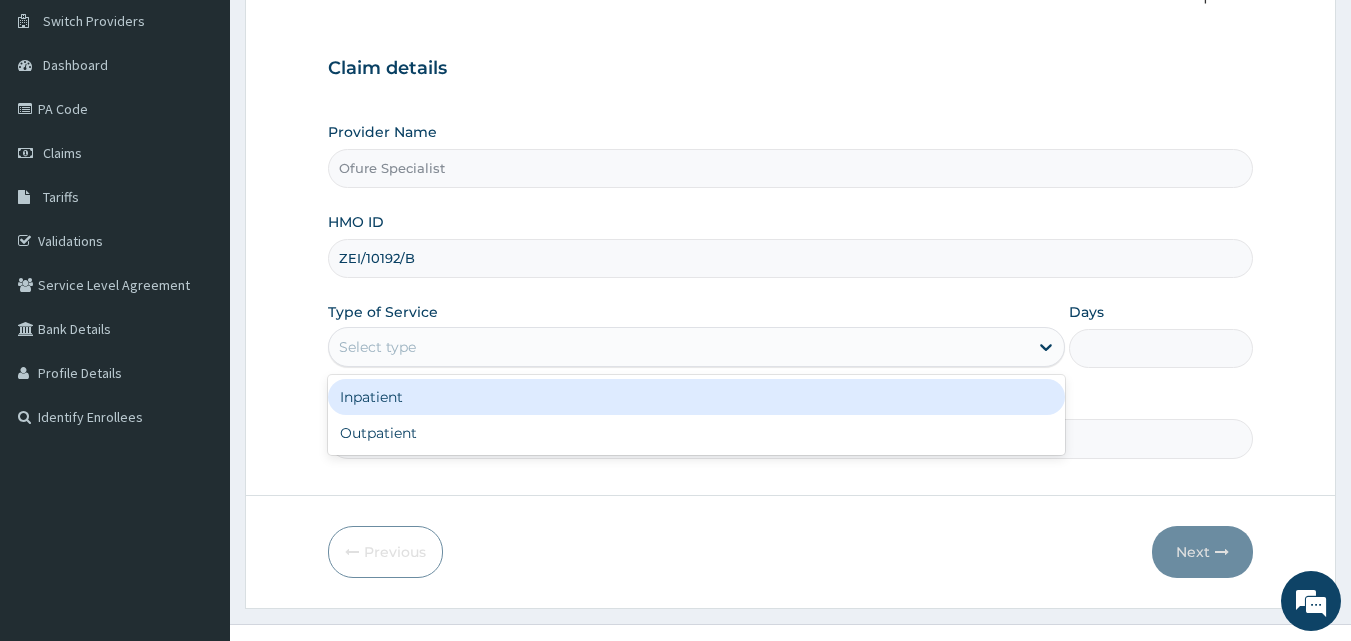 drag, startPoint x: 577, startPoint y: 359, endPoint x: 523, endPoint y: 400, distance: 67.80118 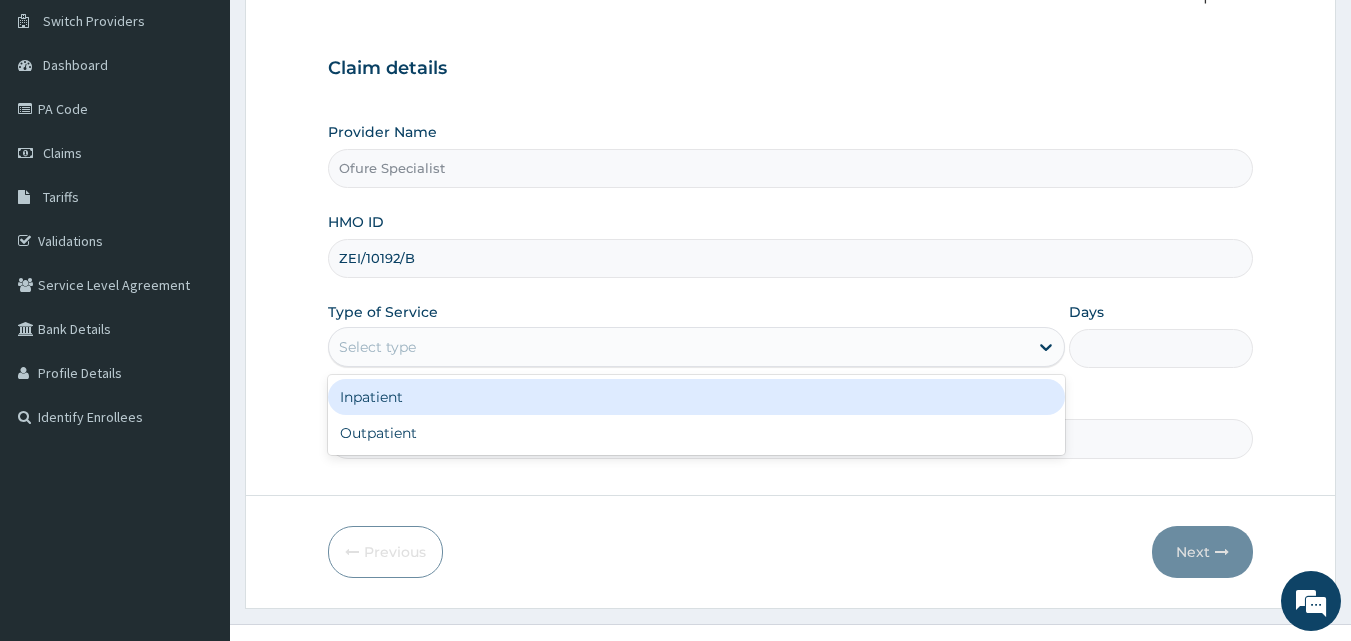 click on "option Inpatient focused, 1 of 2. 2 results available. Use Up and Down to choose options, press Enter to select the currently focused option, press Escape to exit the menu, press Tab to select the option and exit the menu. Select type Inpatient Outpatient" at bounding box center (696, 347) 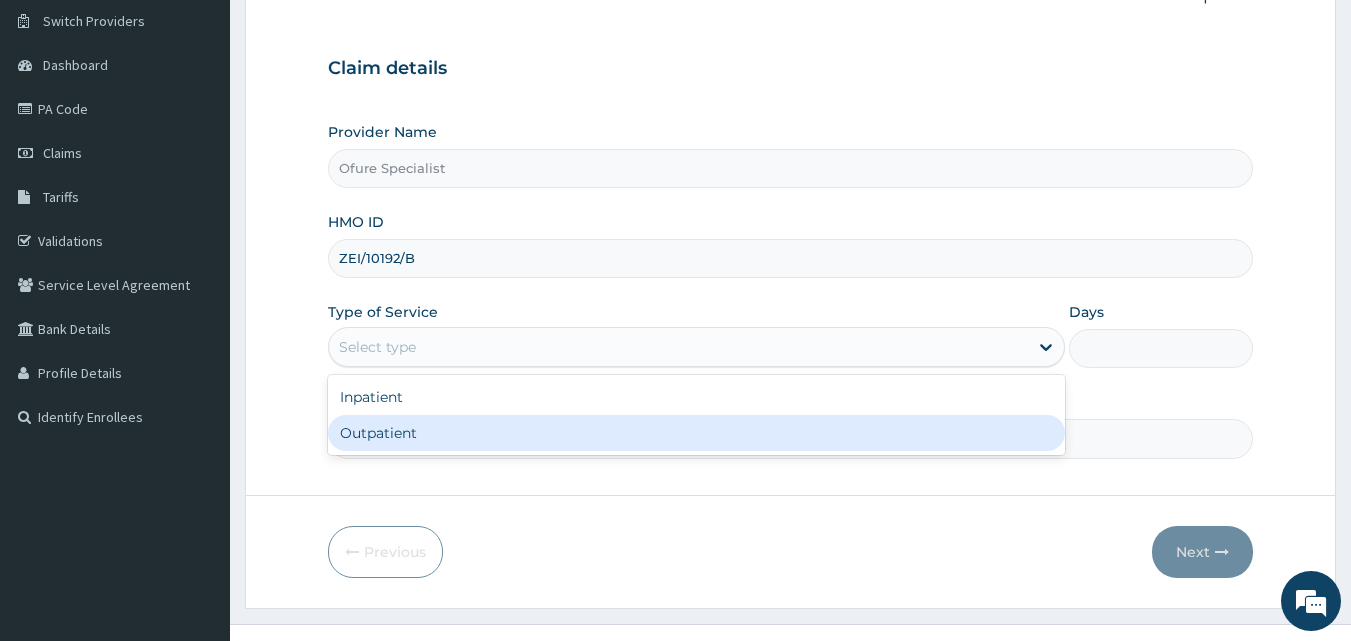 click on "Outpatient" at bounding box center [696, 433] 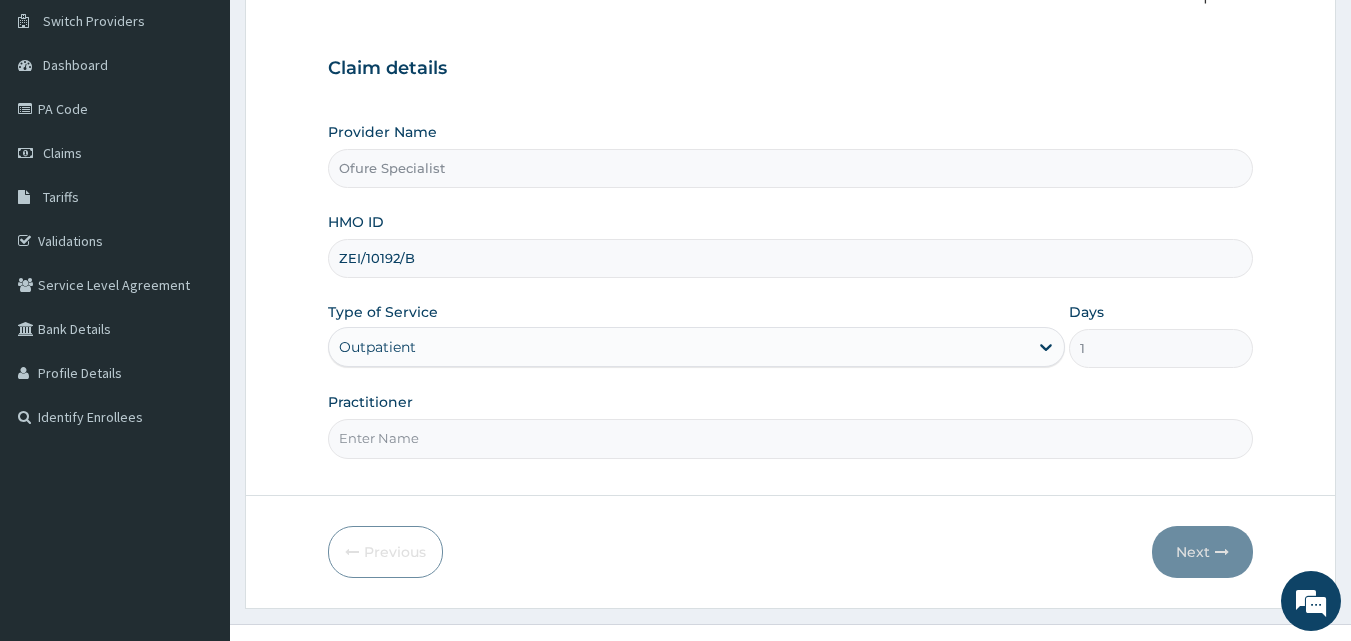 click on "Practitioner" at bounding box center (791, 438) 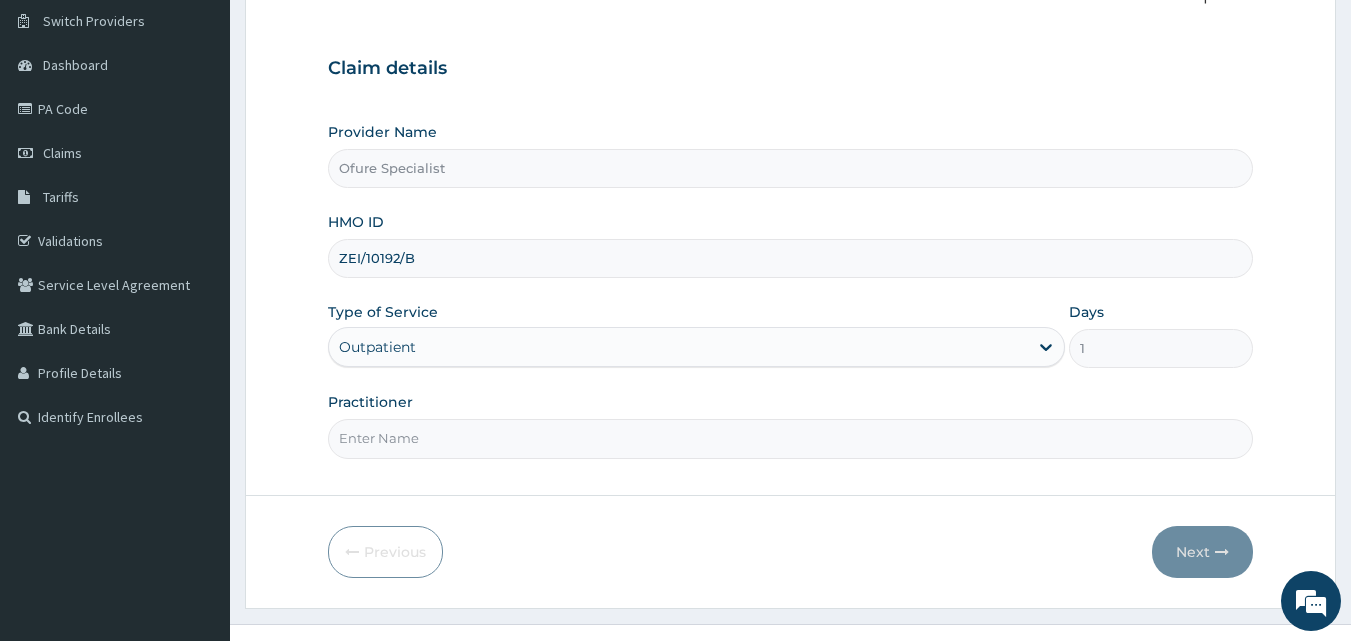 type on "DR. OBILAHI" 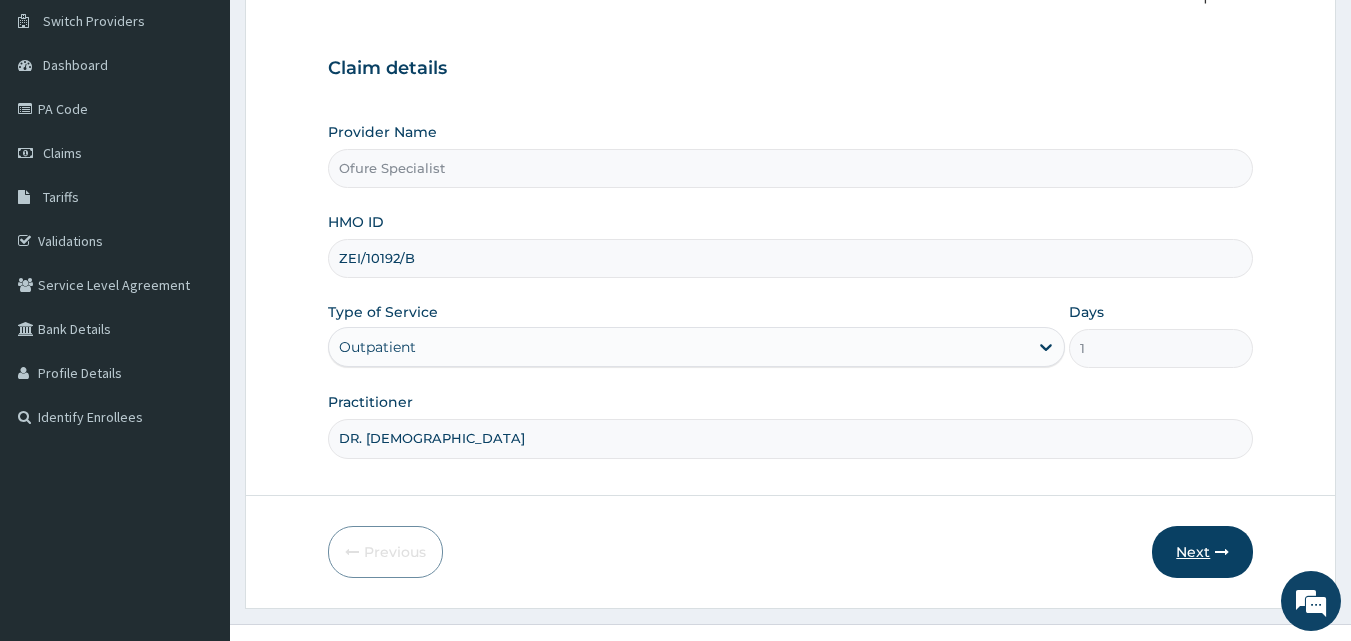 click on "Next" at bounding box center (1202, 552) 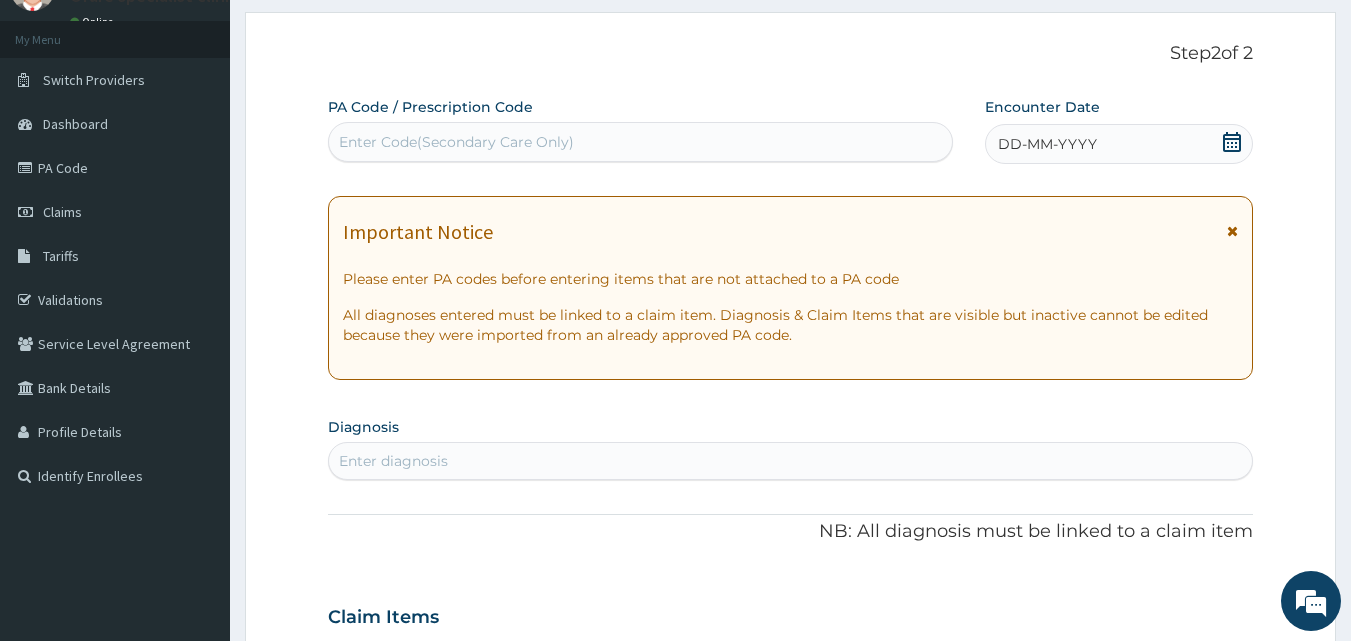 scroll, scrollTop: 0, scrollLeft: 0, axis: both 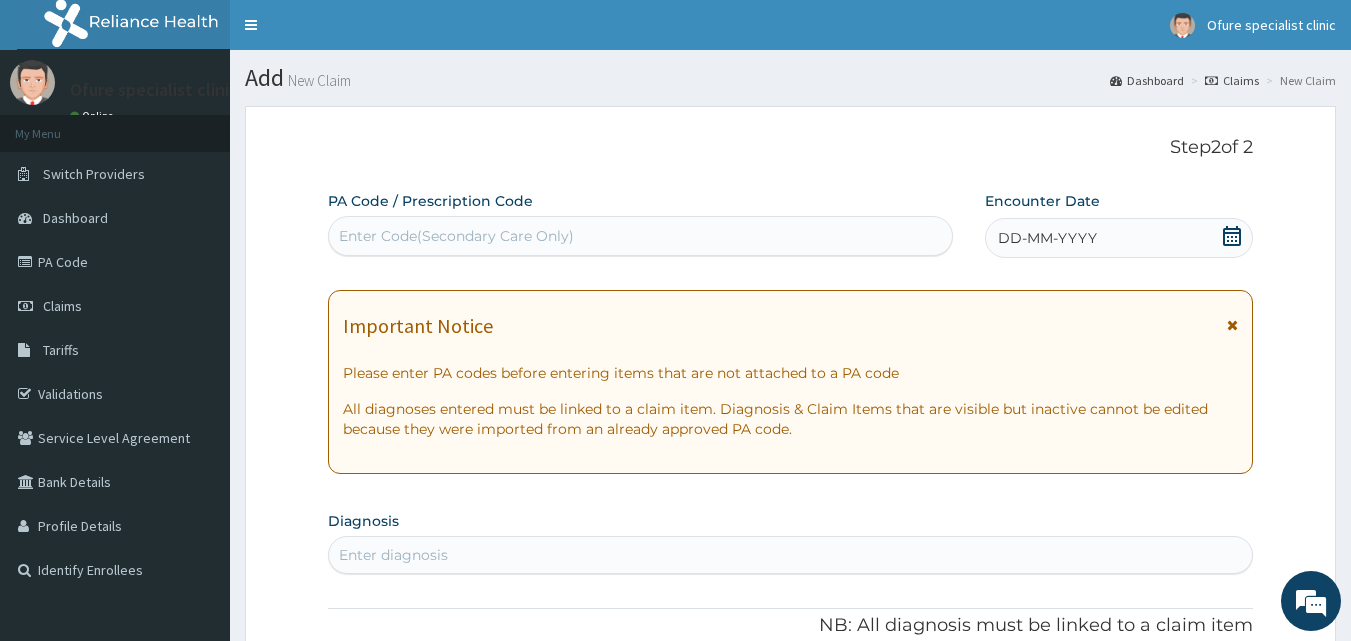click 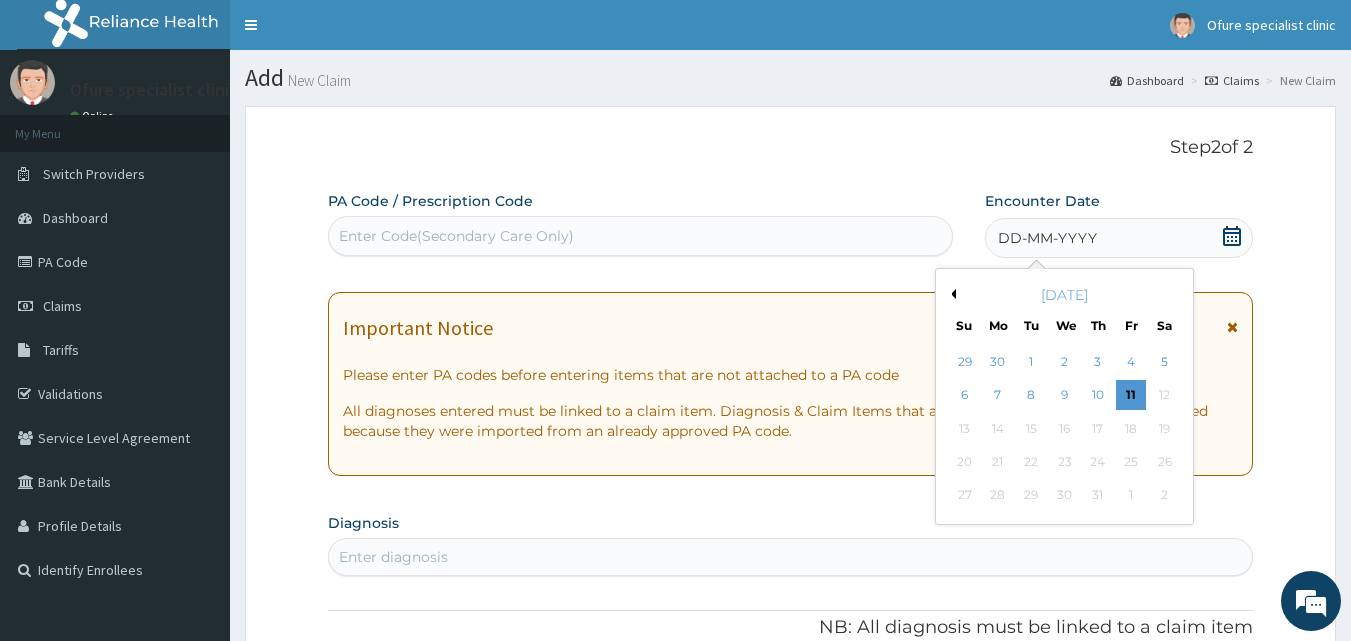 click on "Previous Month" at bounding box center (951, 294) 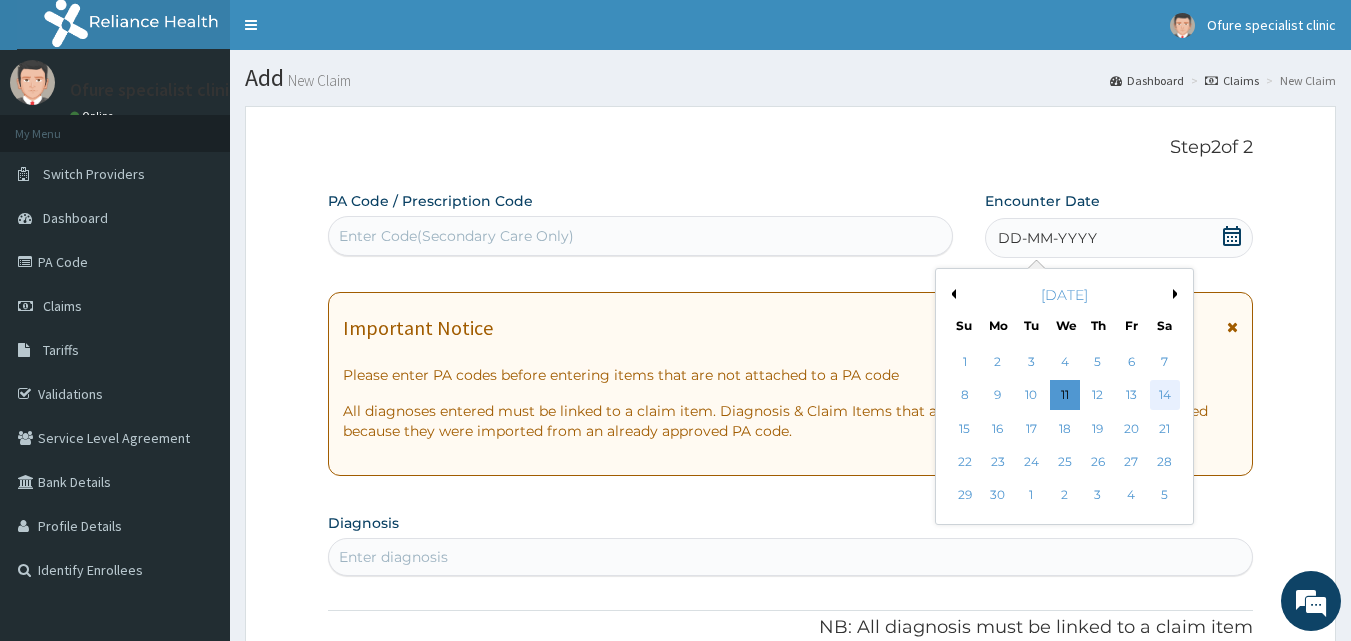 click on "14" at bounding box center [1165, 396] 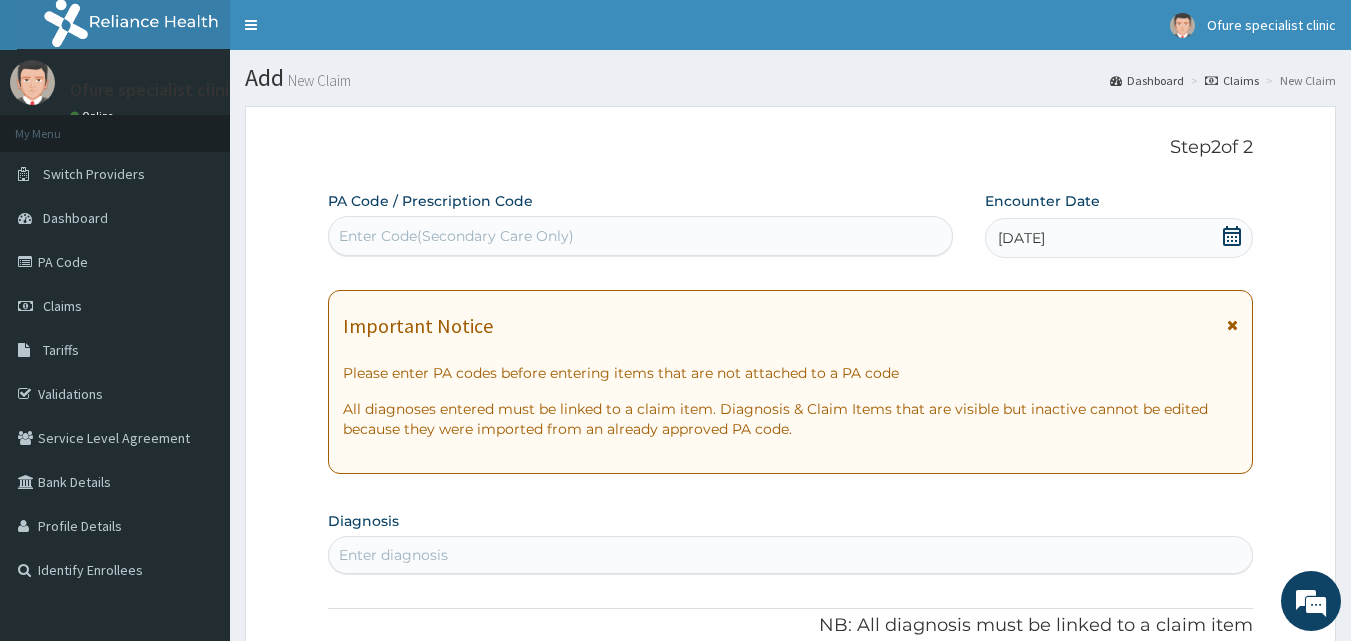 scroll, scrollTop: 7, scrollLeft: 0, axis: vertical 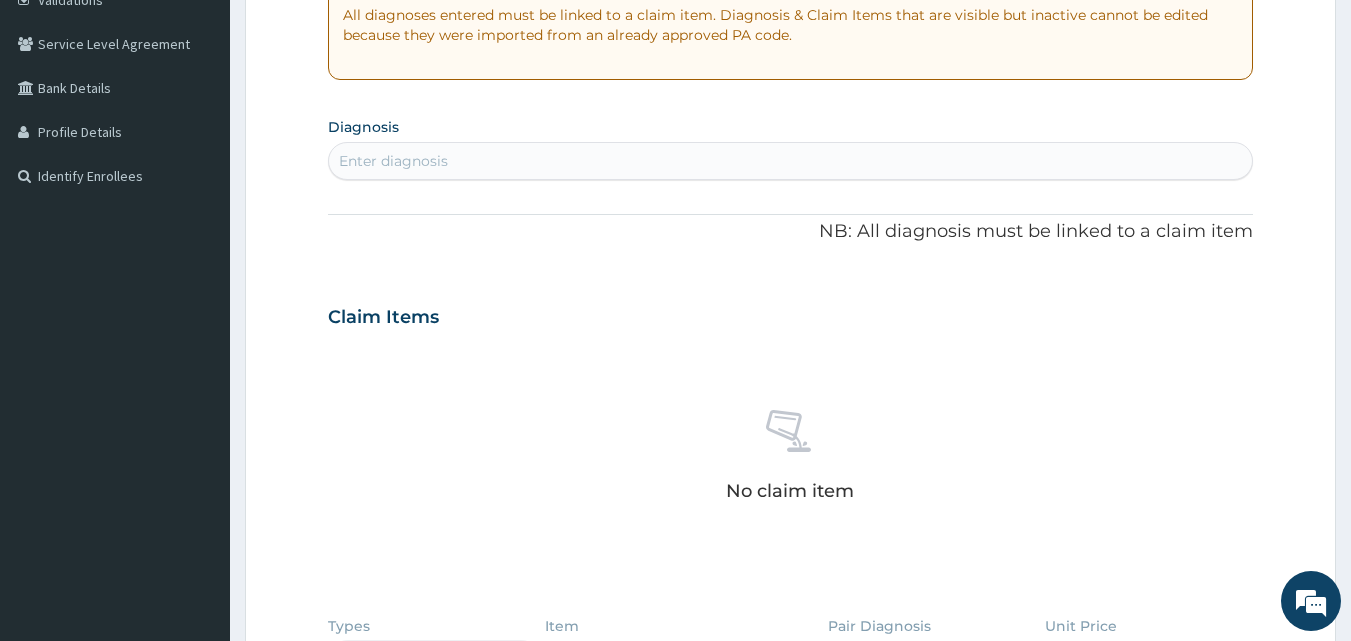 click on "Enter diagnosis" at bounding box center [791, 161] 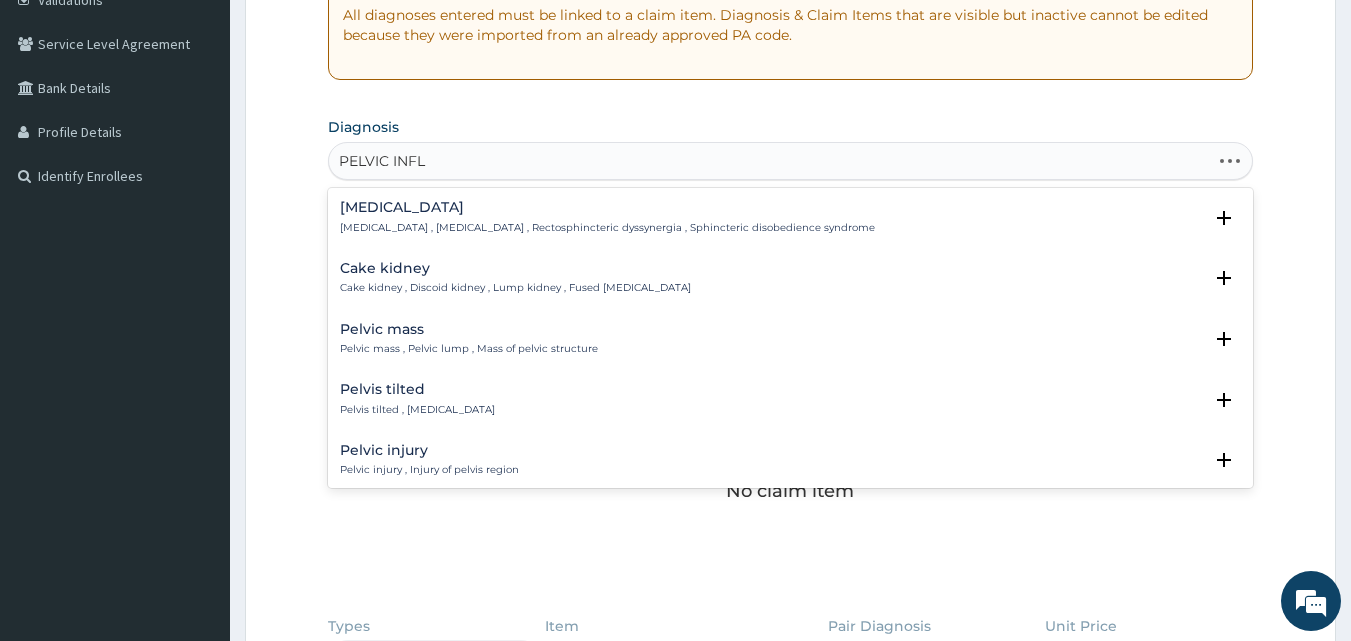 type on "PELVIC INFLA" 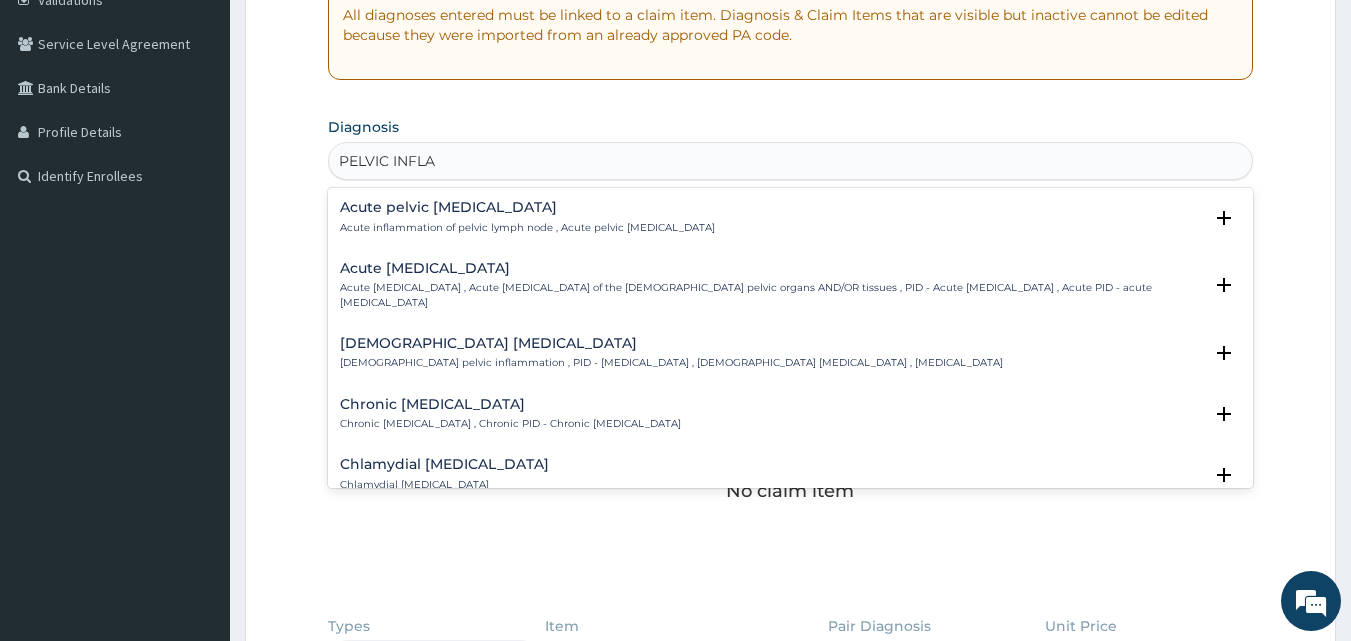 click on "Acute pelvic inflammatory disease" at bounding box center [771, 268] 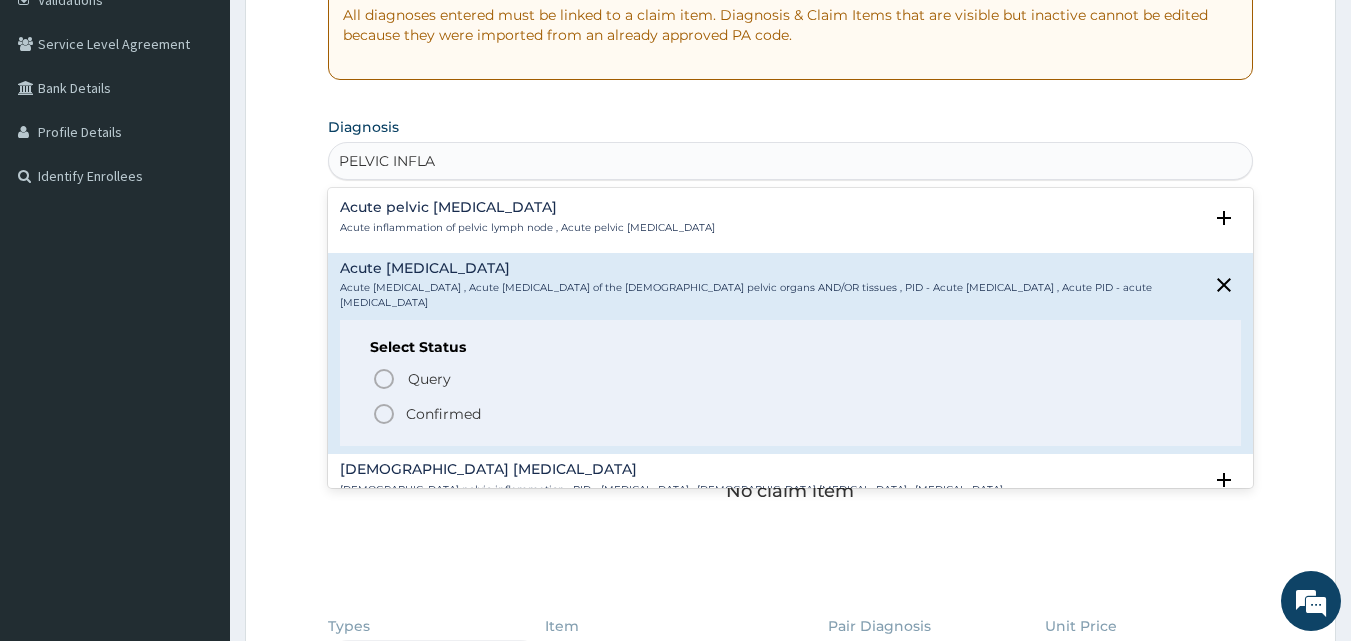 click on "Confirmed" at bounding box center (443, 414) 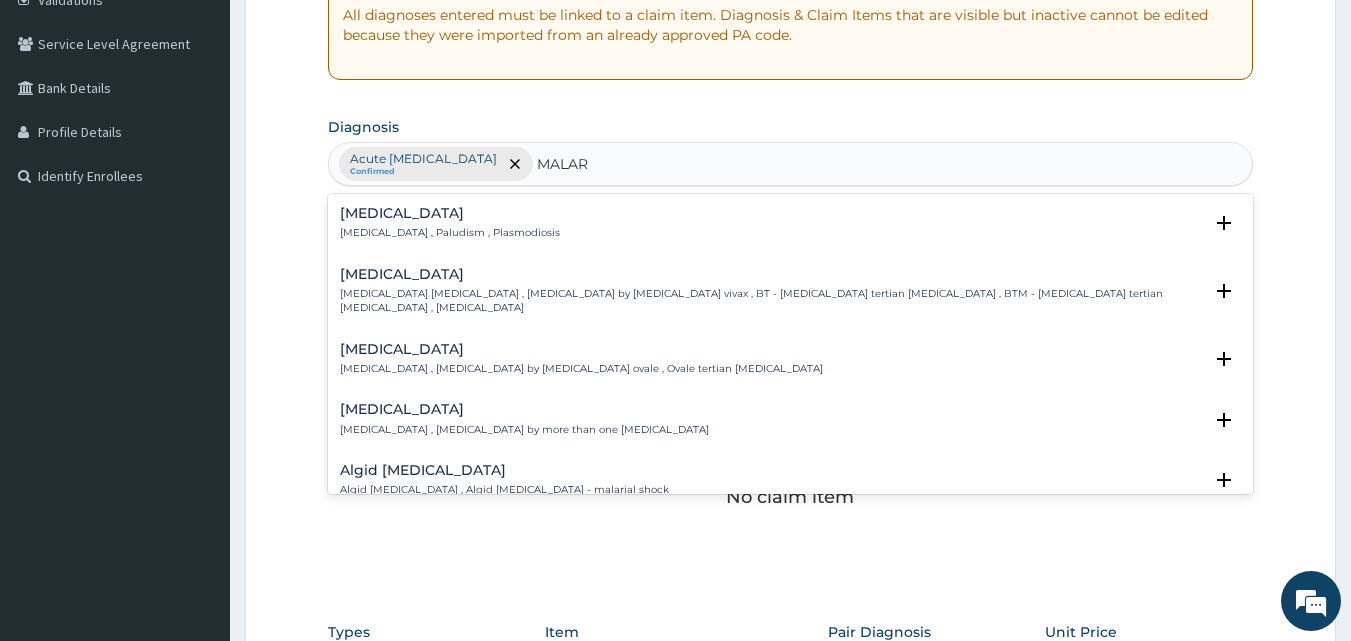 type on "MALARI" 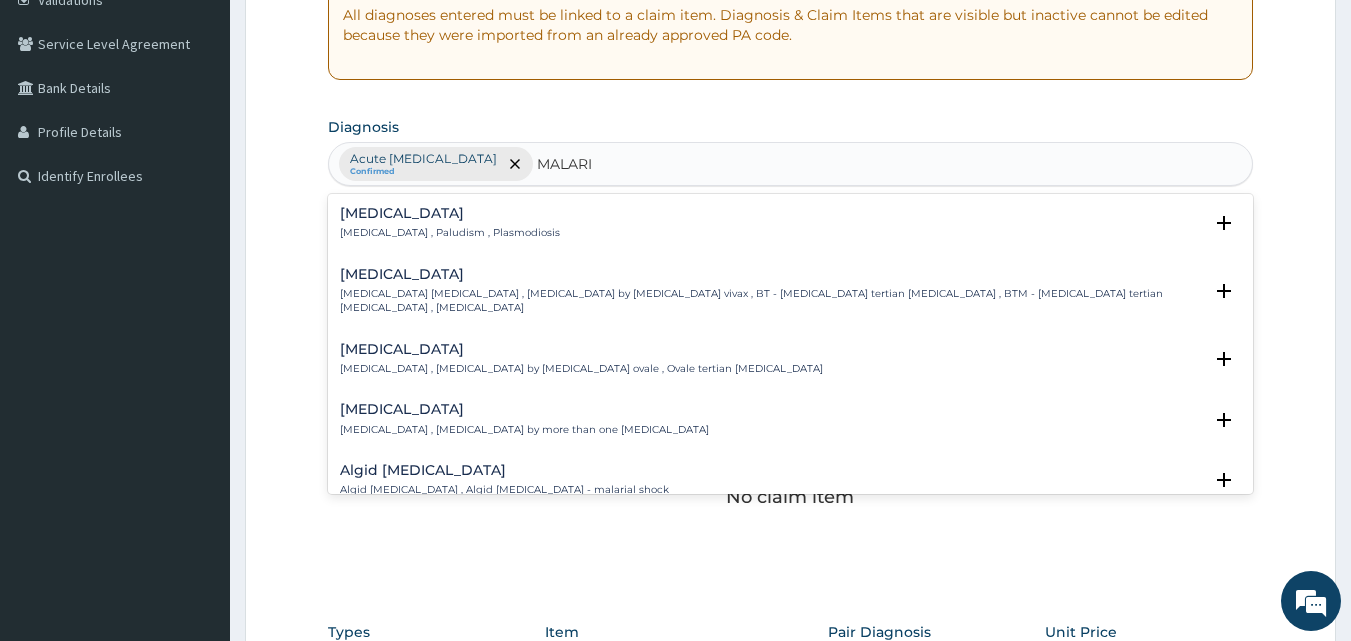 click on "Malaria Malaria , Paludism , Plasmodiosis" at bounding box center [791, 223] 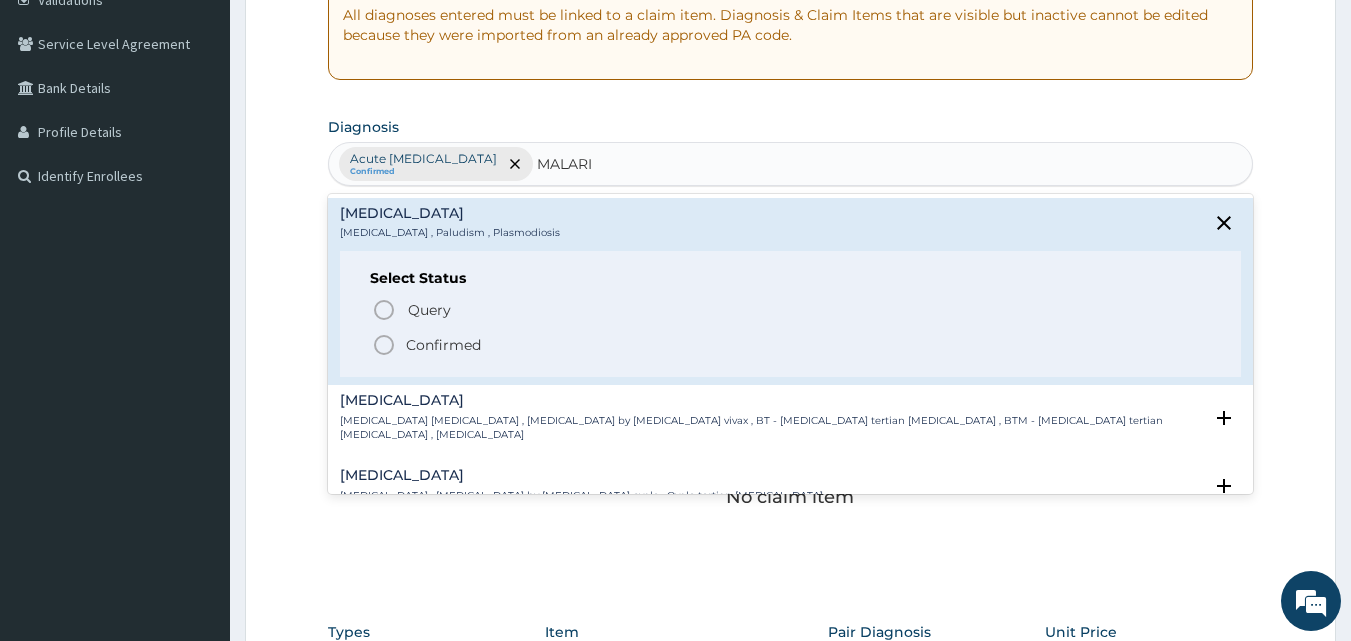 click on "Confirmed" at bounding box center (443, 345) 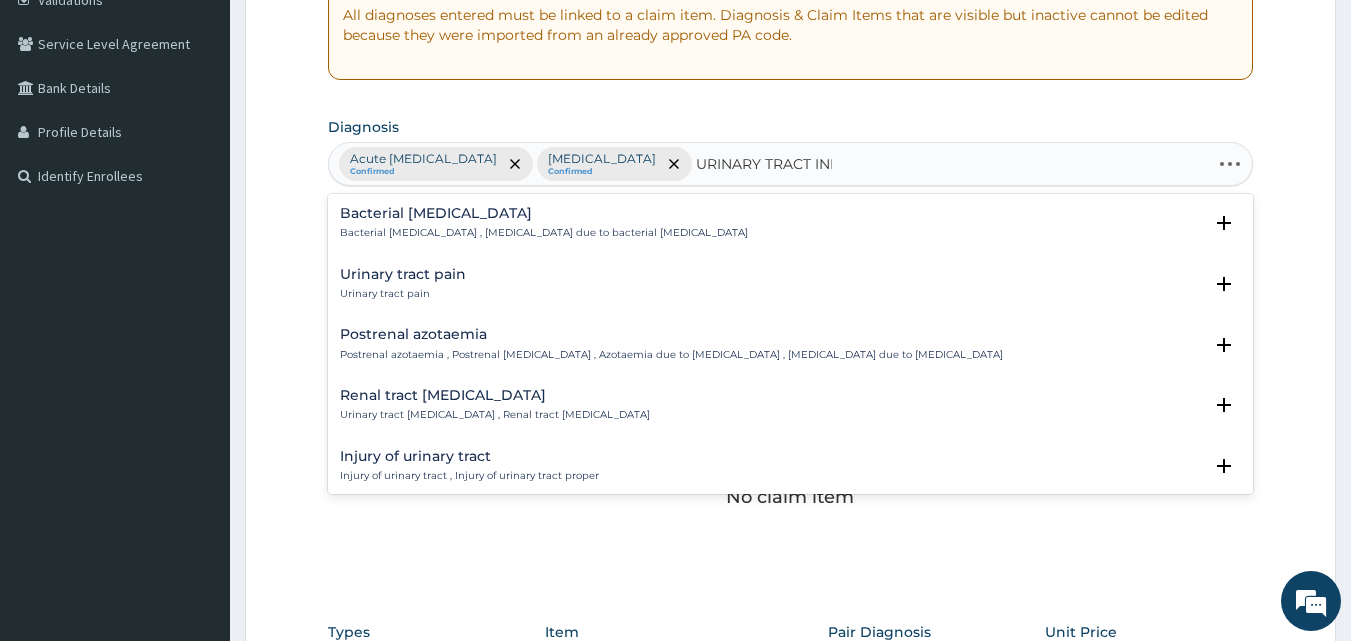type on "URINARY TRACT INFE" 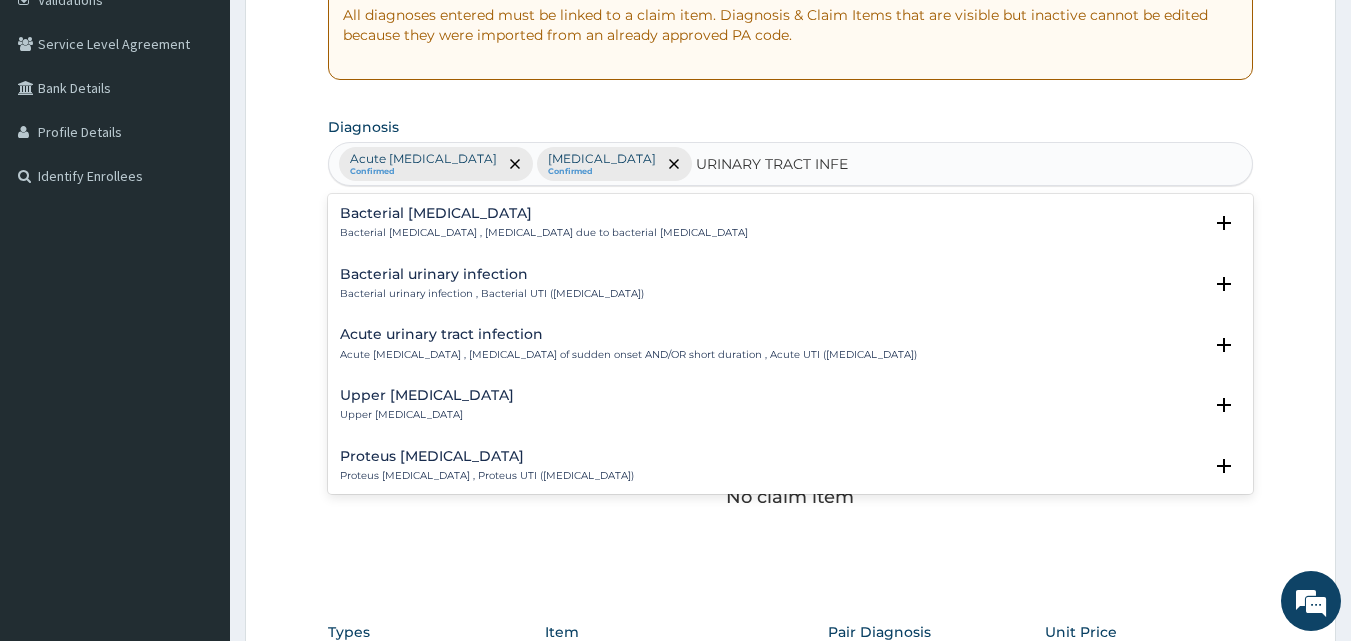click on "Acute urinary tract infection" at bounding box center [628, 334] 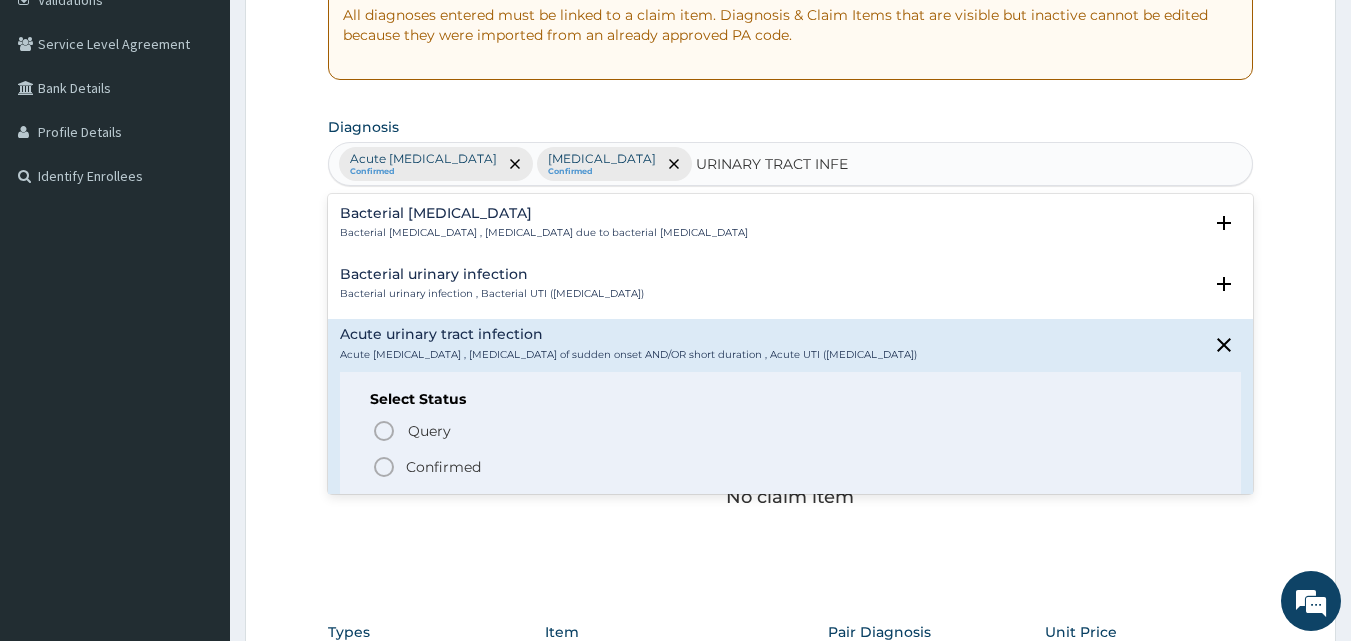 click on "Confirmed" at bounding box center [443, 467] 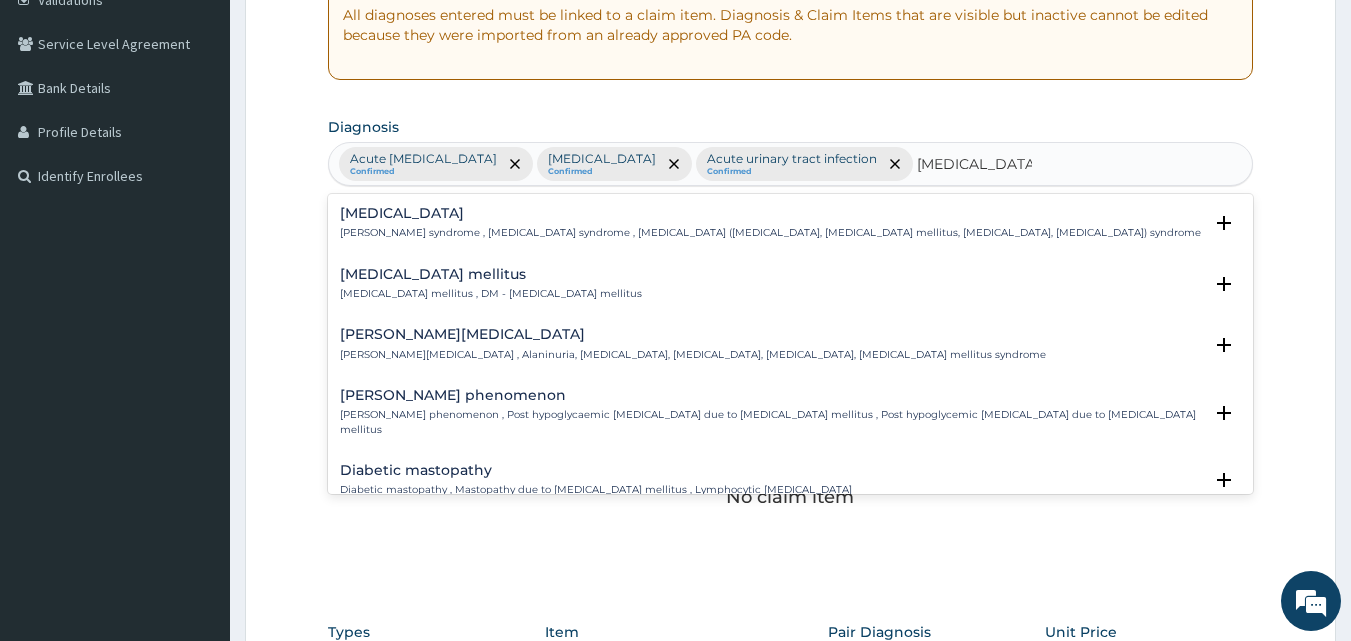 type on "diabetes mellitus" 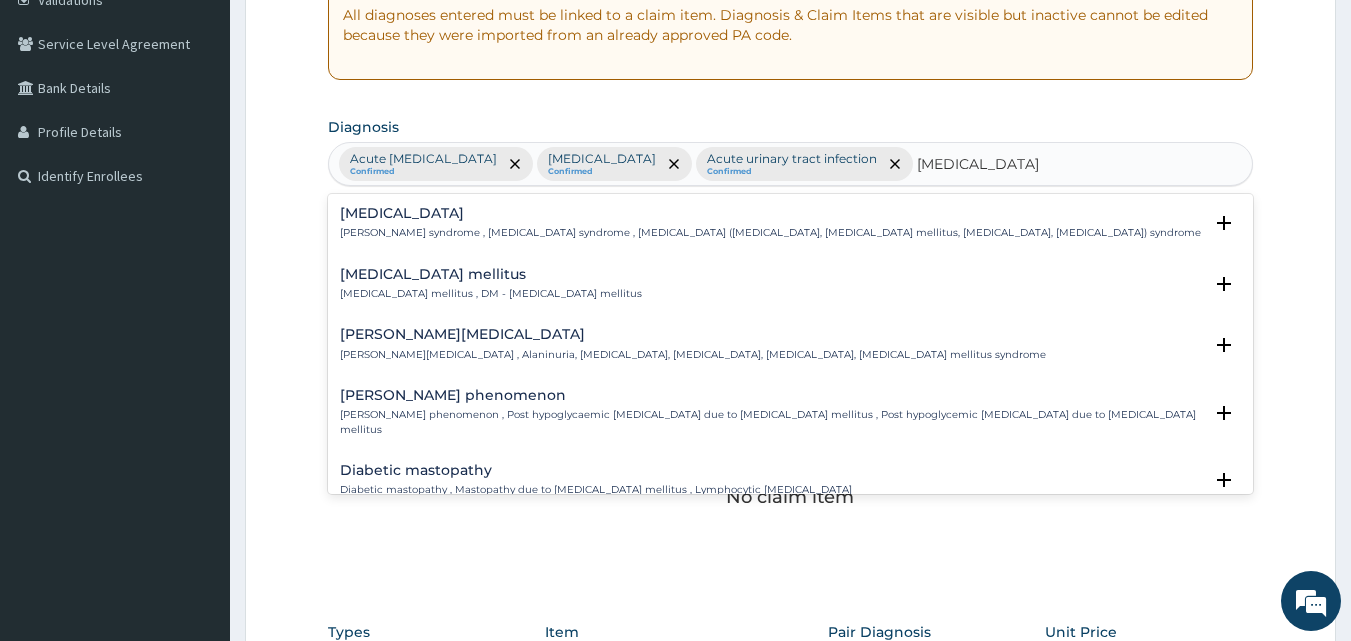 click on "Diabetes mellitus" at bounding box center [491, 274] 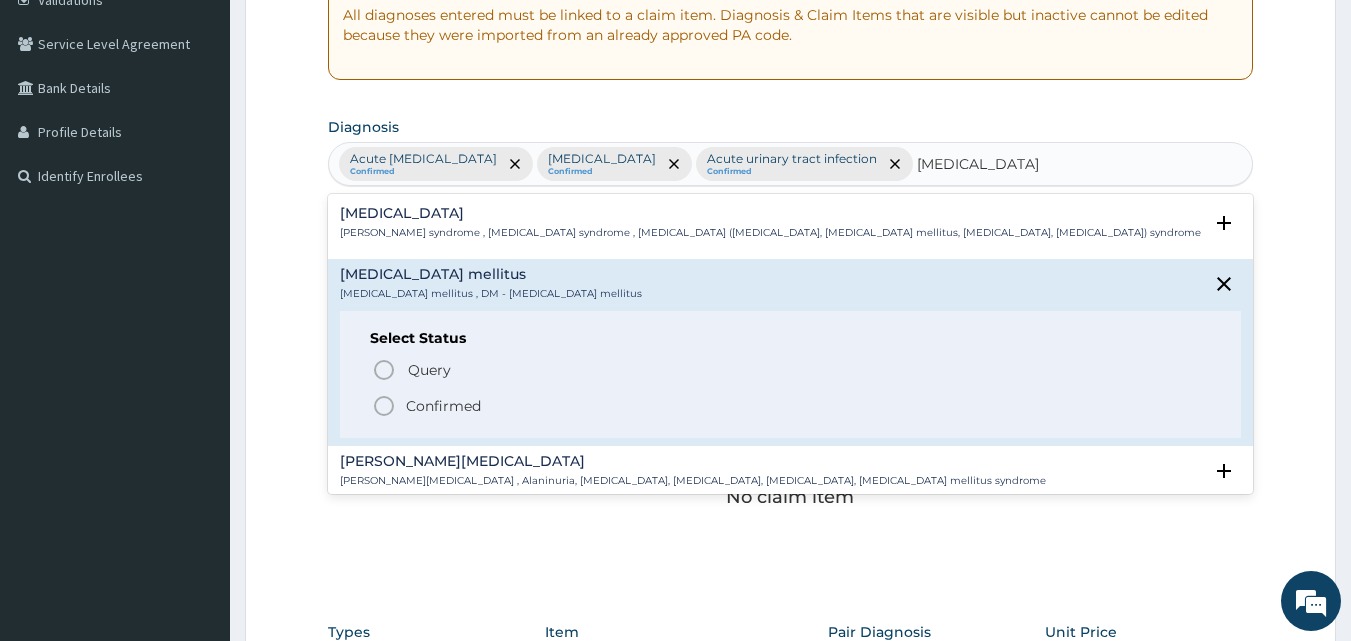click on "Confirmed" at bounding box center [443, 406] 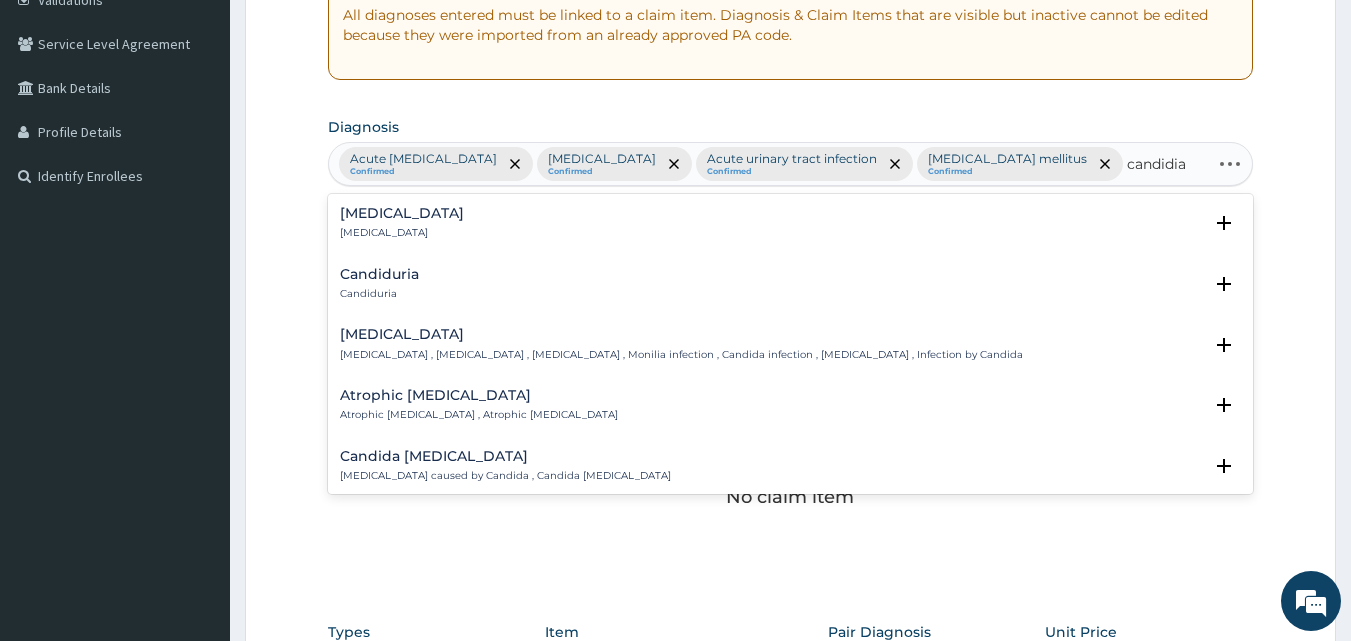 type on "candidias" 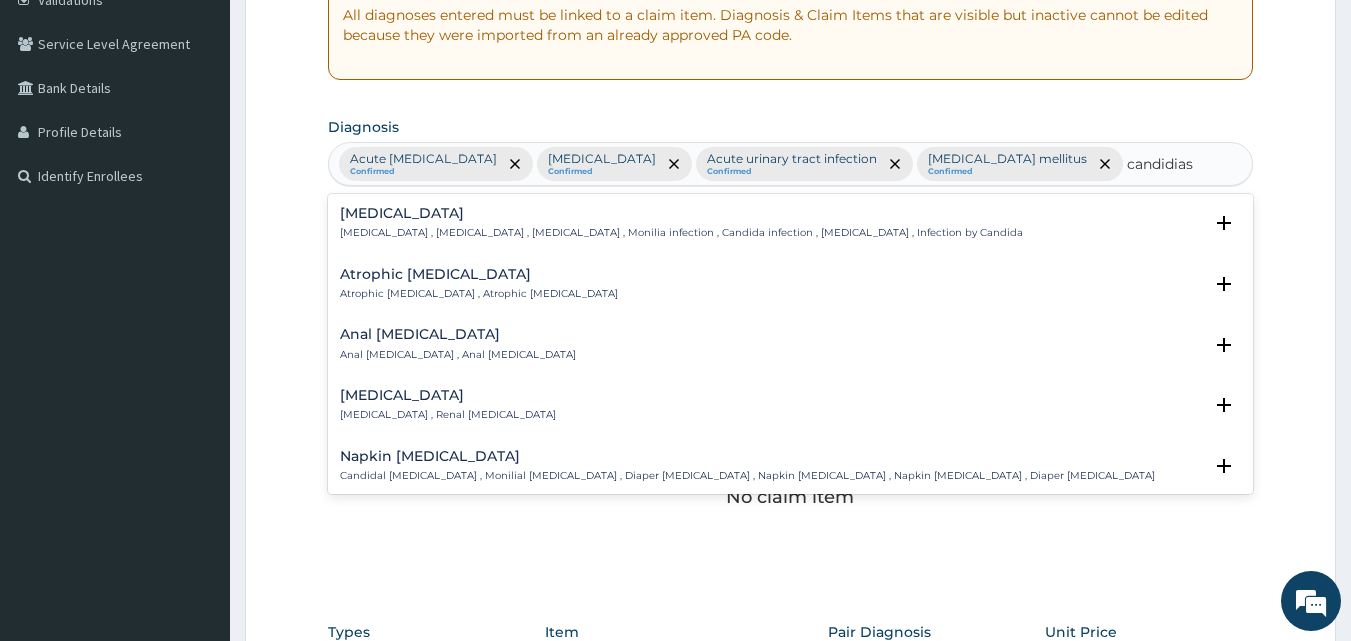 click on "Candidiasis" at bounding box center (681, 213) 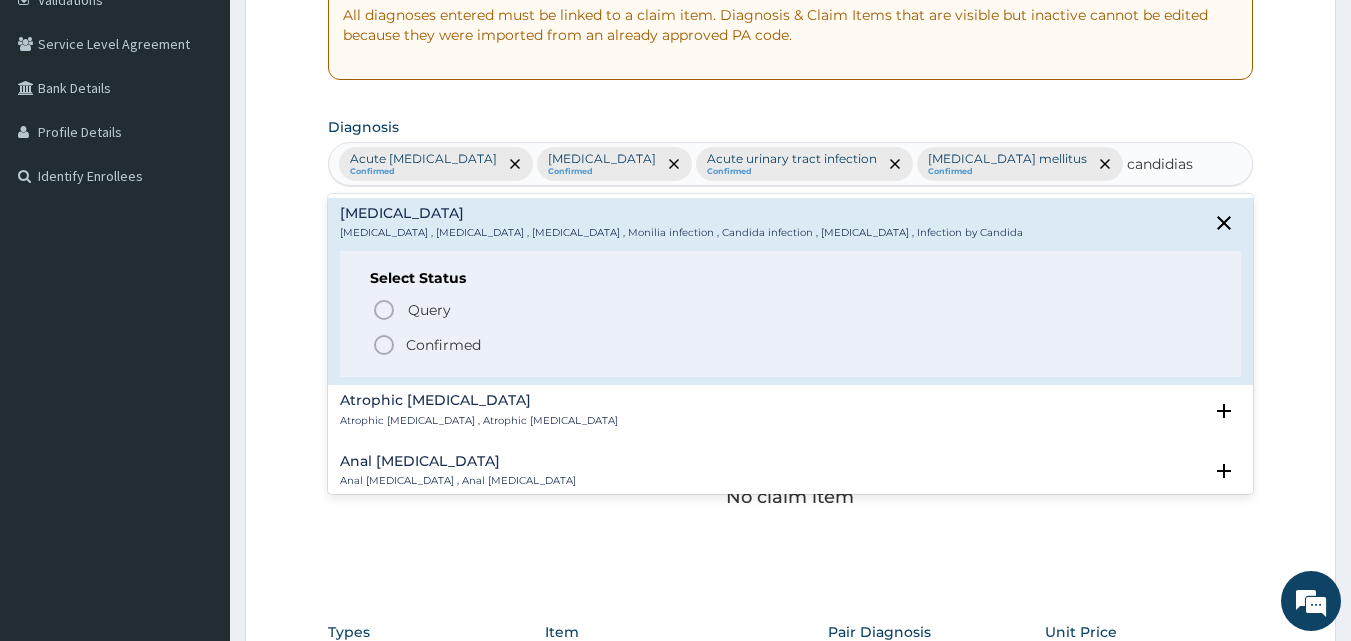 click on "Confirmed" at bounding box center (443, 345) 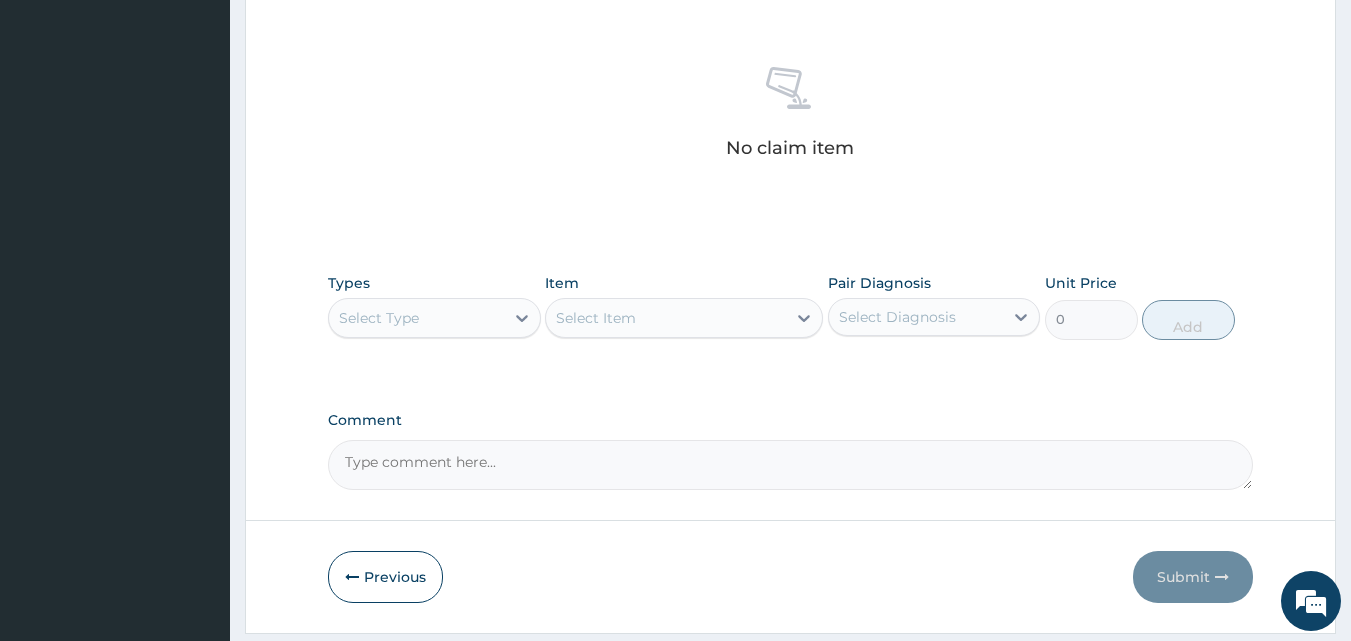 scroll, scrollTop: 801, scrollLeft: 0, axis: vertical 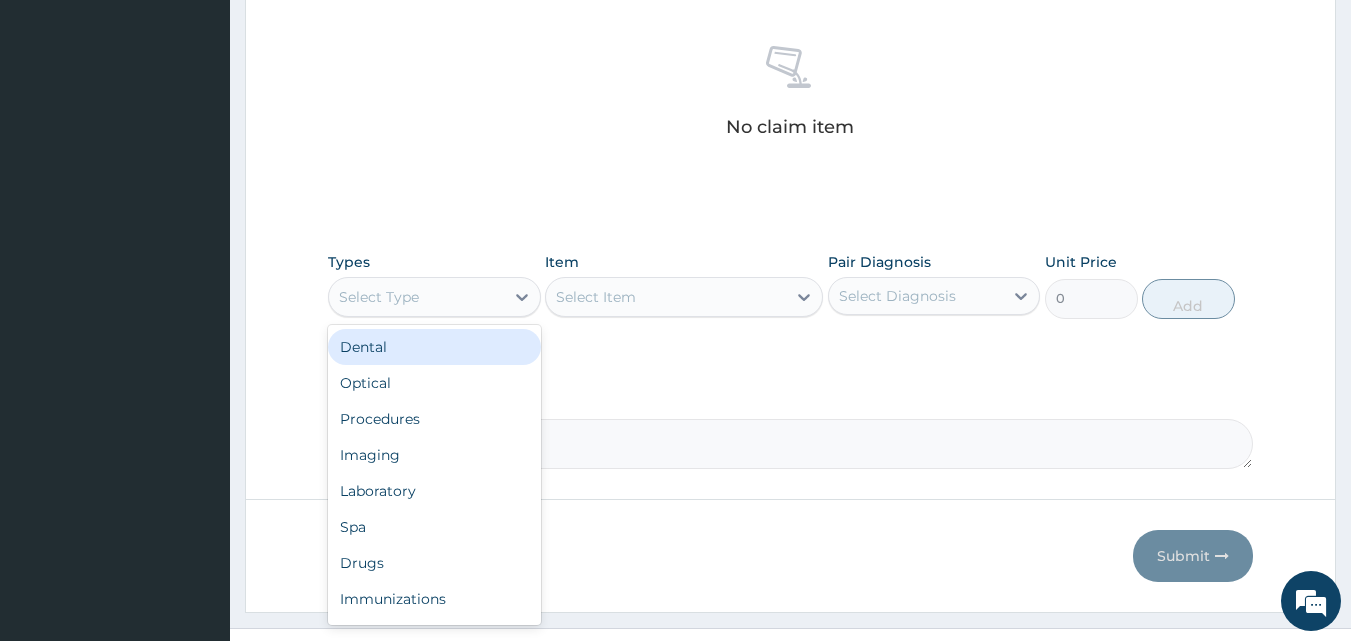 click on "Select Type" at bounding box center [379, 297] 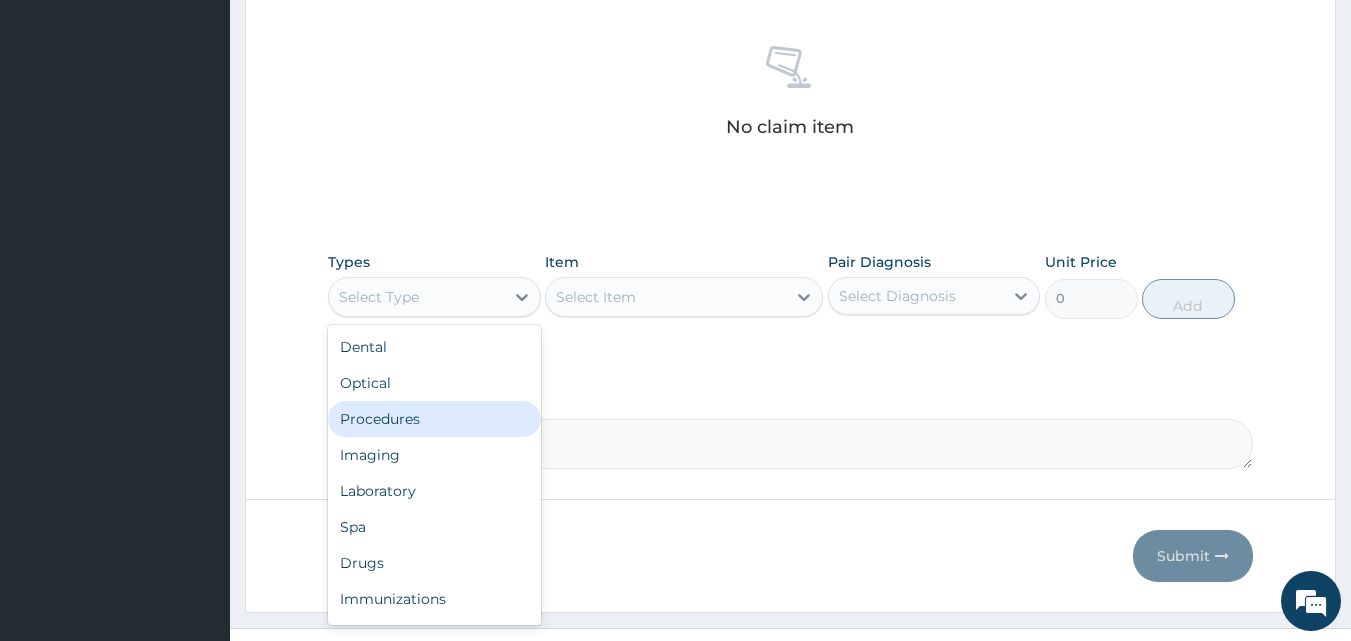 click on "Procedures" at bounding box center [434, 419] 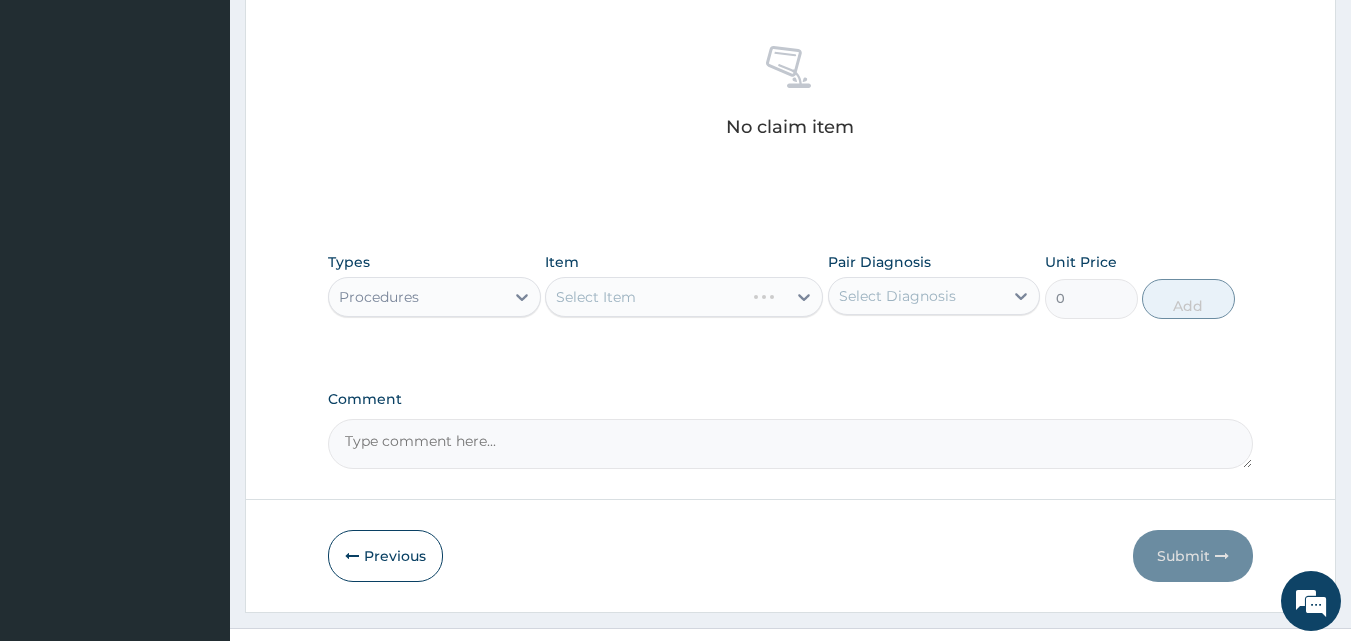 click on "Select Item" at bounding box center [684, 297] 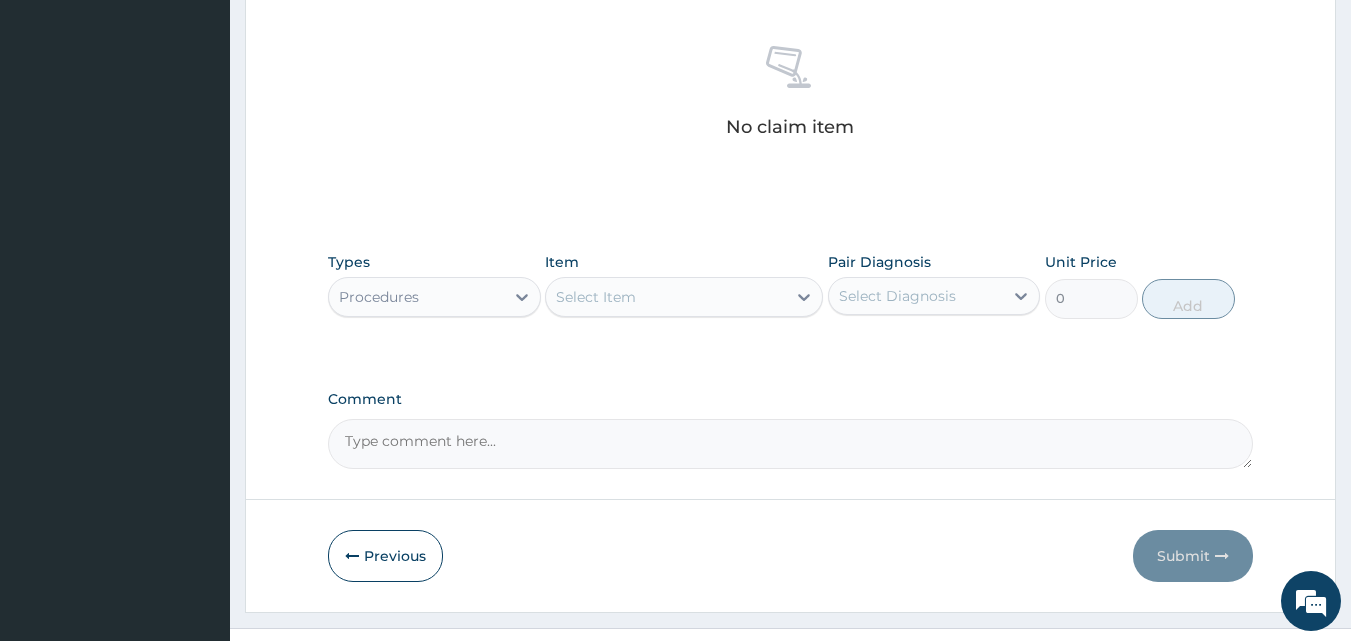 click on "Select Item" at bounding box center (596, 297) 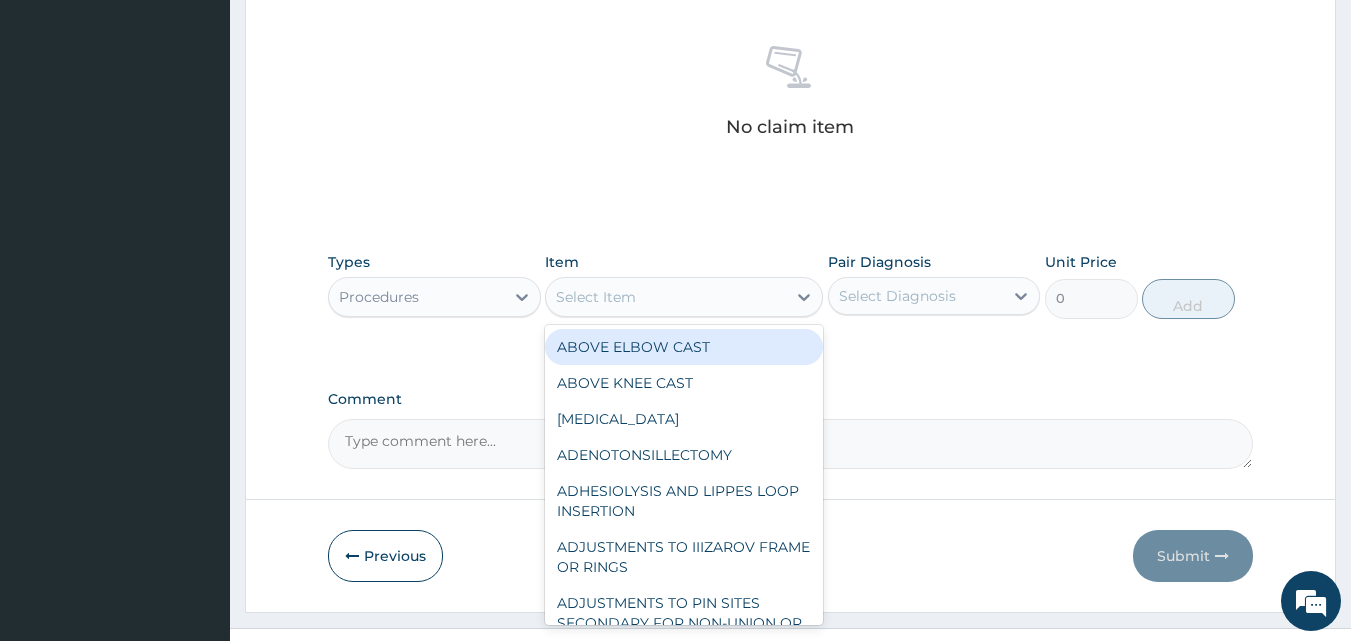 type on "d" 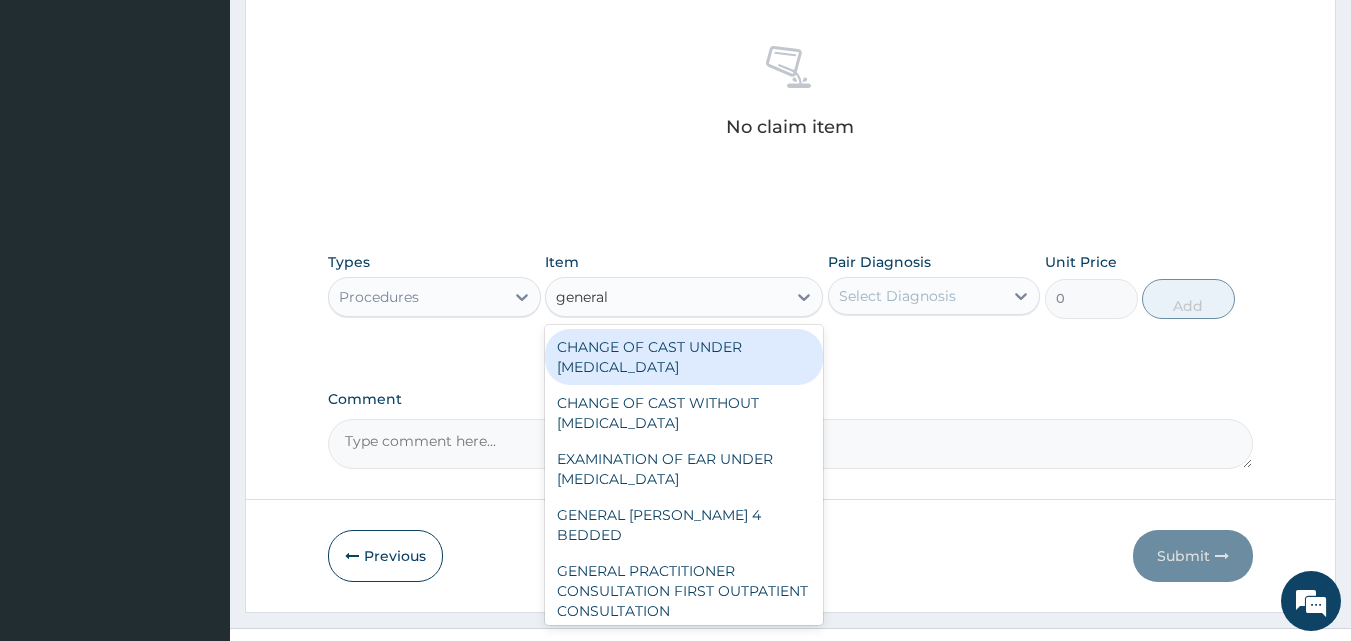 type on "general p" 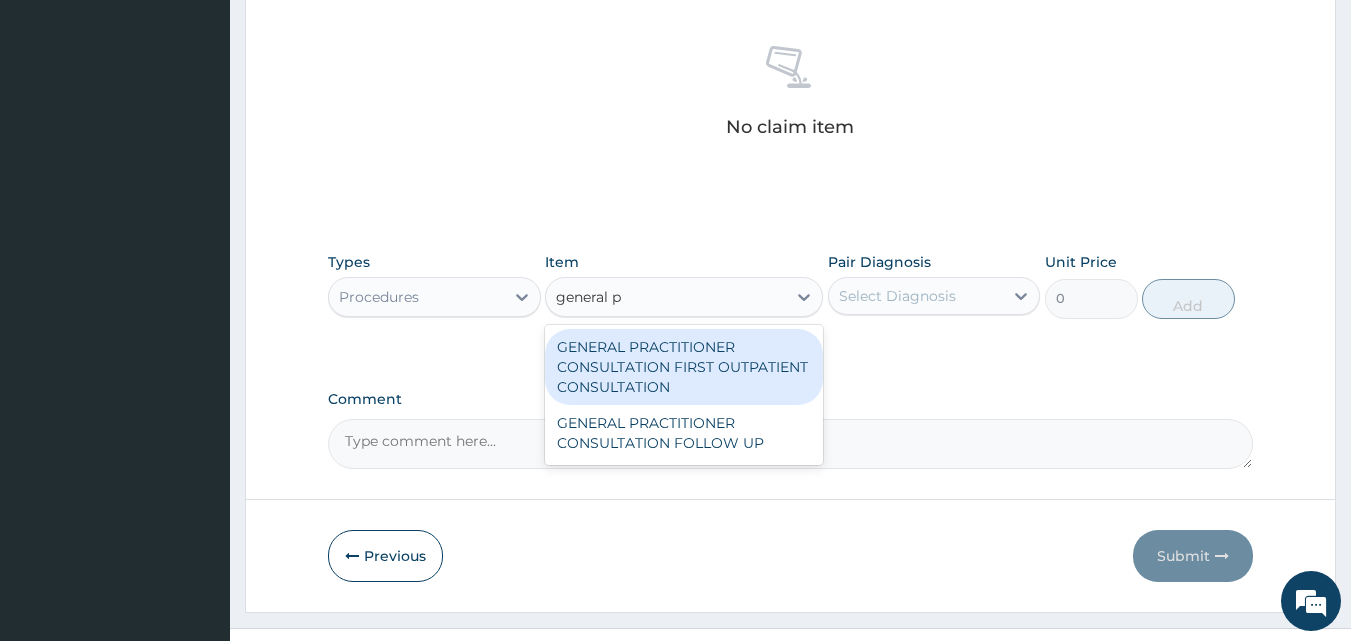 click on "GENERAL PRACTITIONER CONSULTATION FIRST OUTPATIENT CONSULTATION" at bounding box center [684, 367] 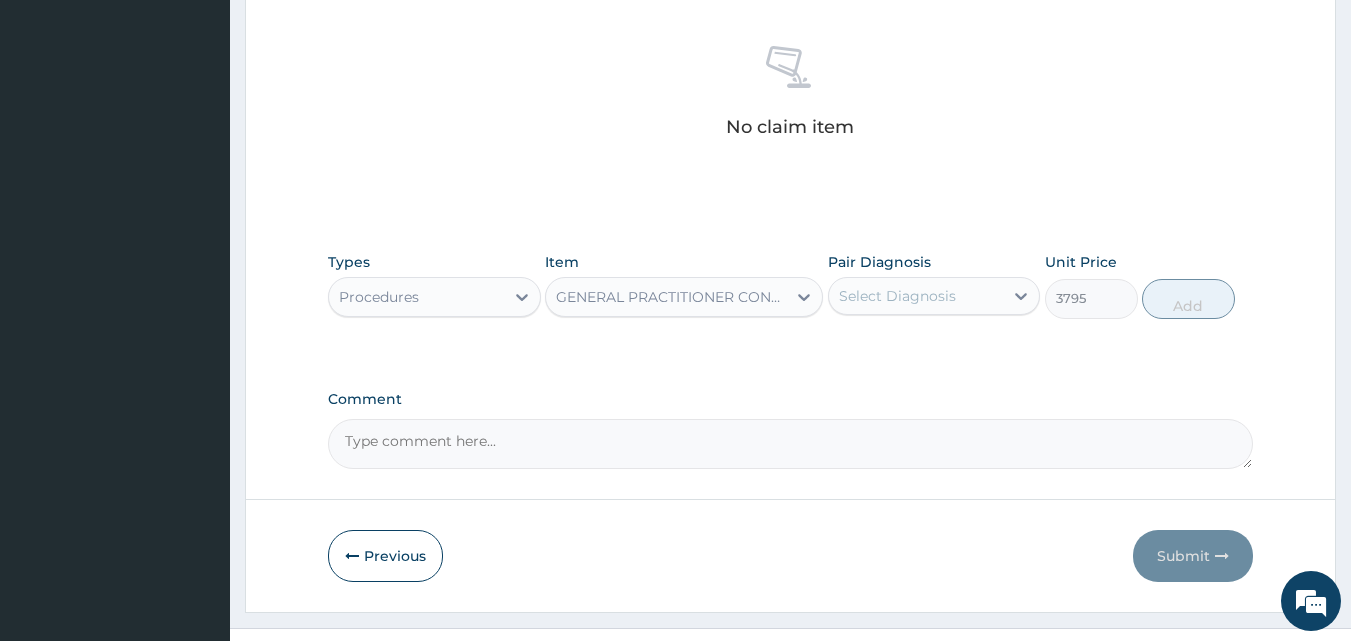 click on "Select Diagnosis" at bounding box center [897, 296] 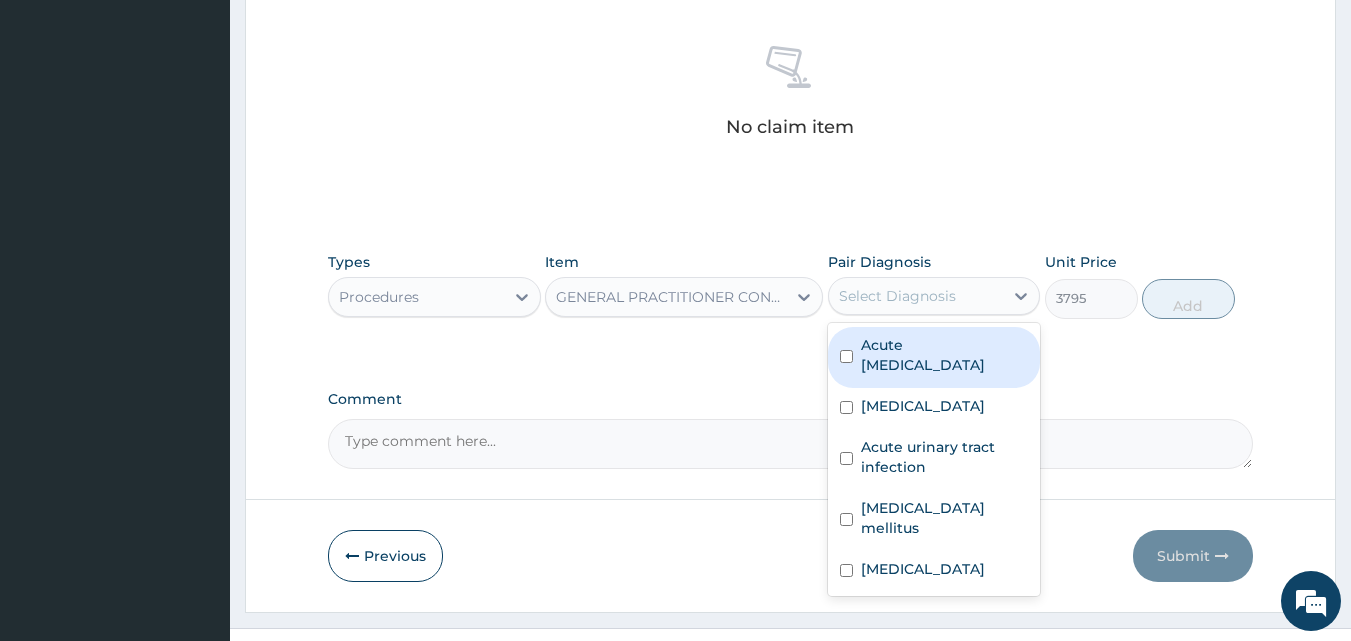 click at bounding box center [846, 356] 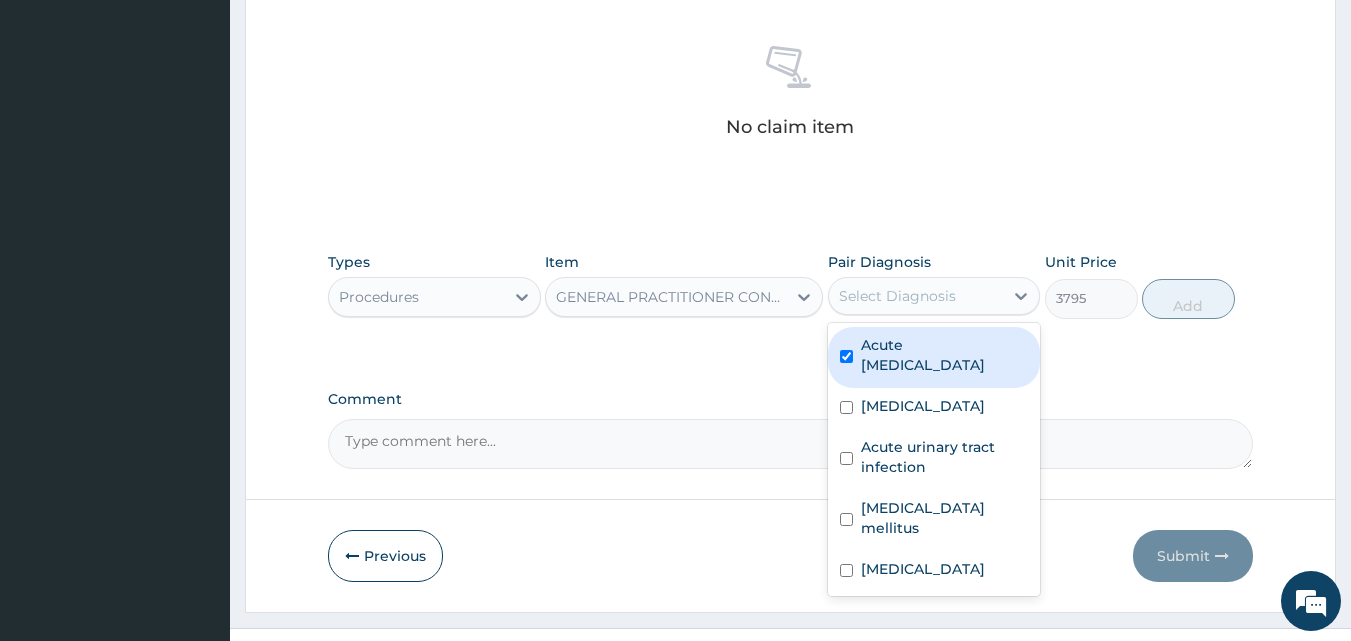 checkbox on "true" 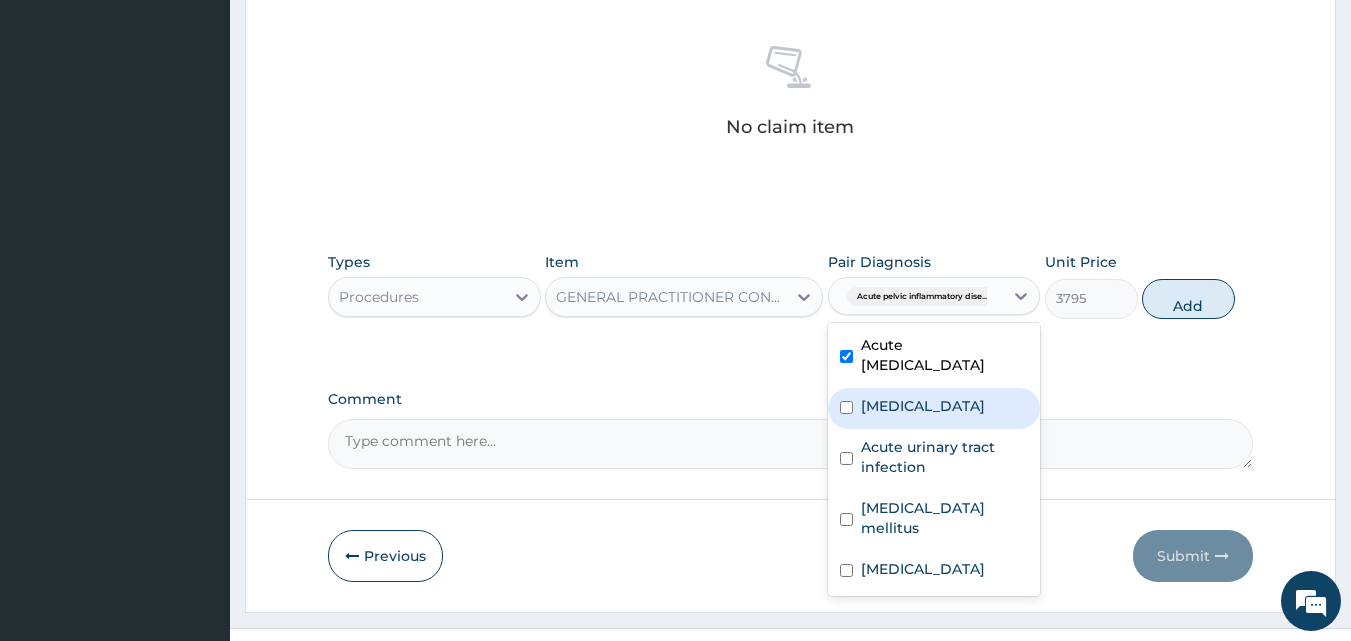 click at bounding box center (846, 407) 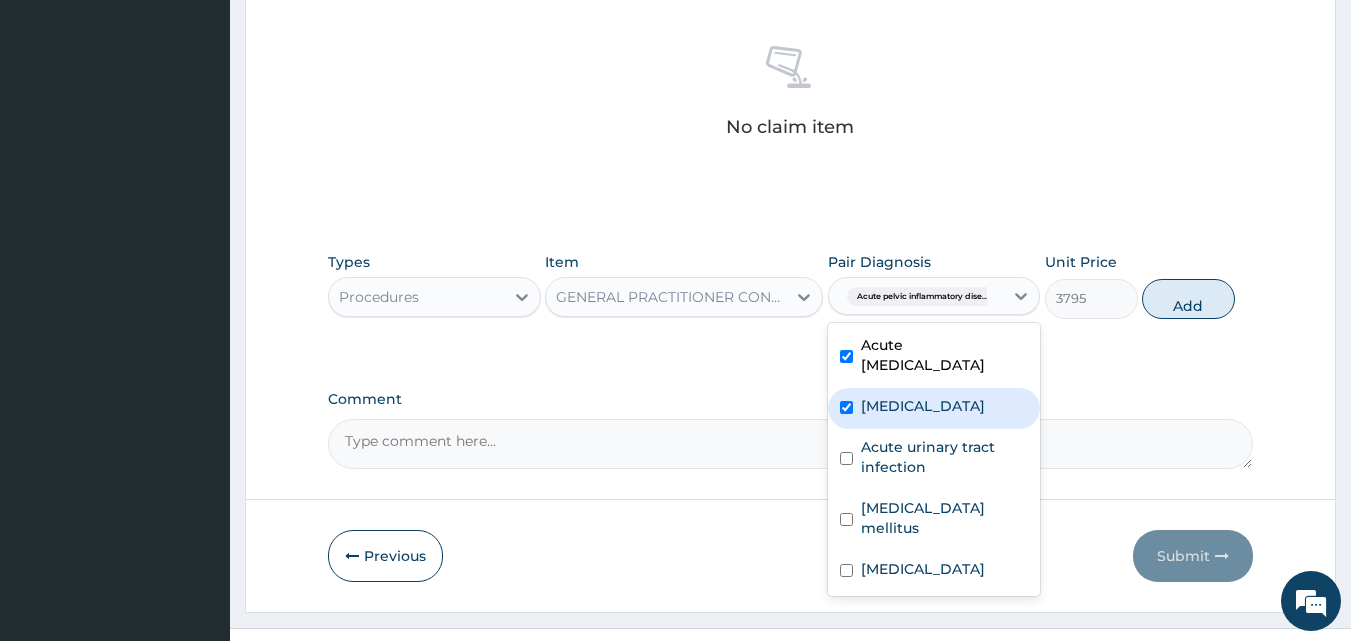 checkbox on "true" 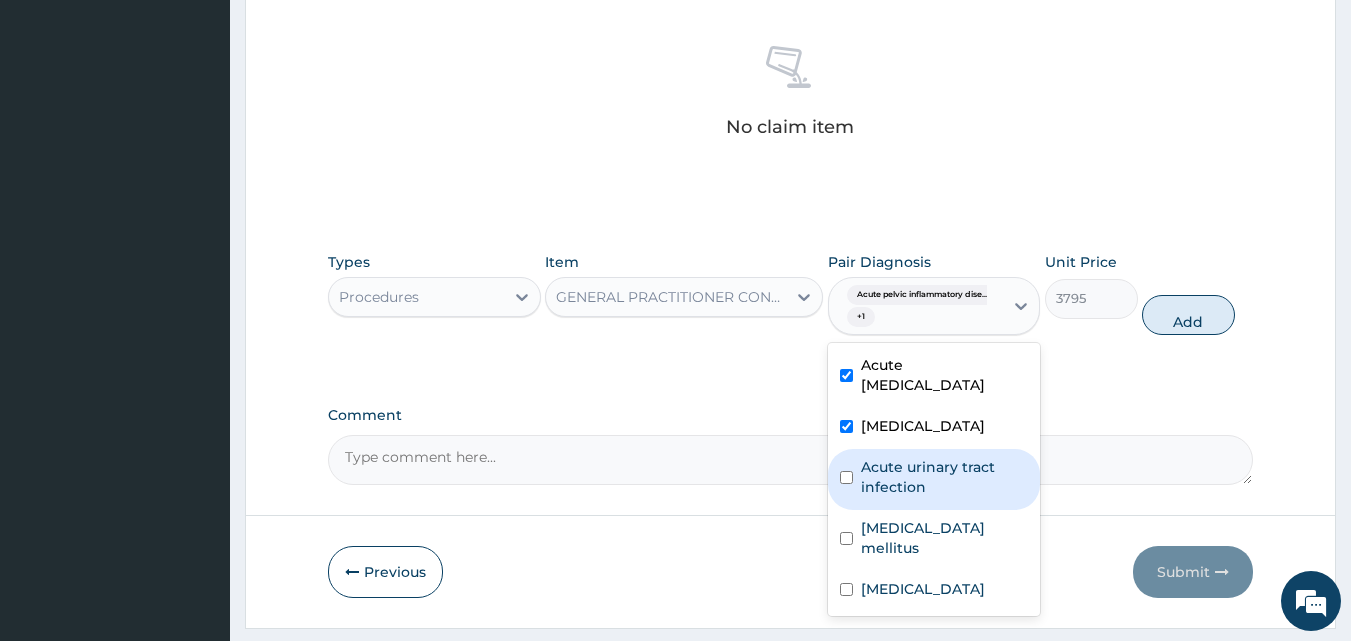 click at bounding box center [846, 477] 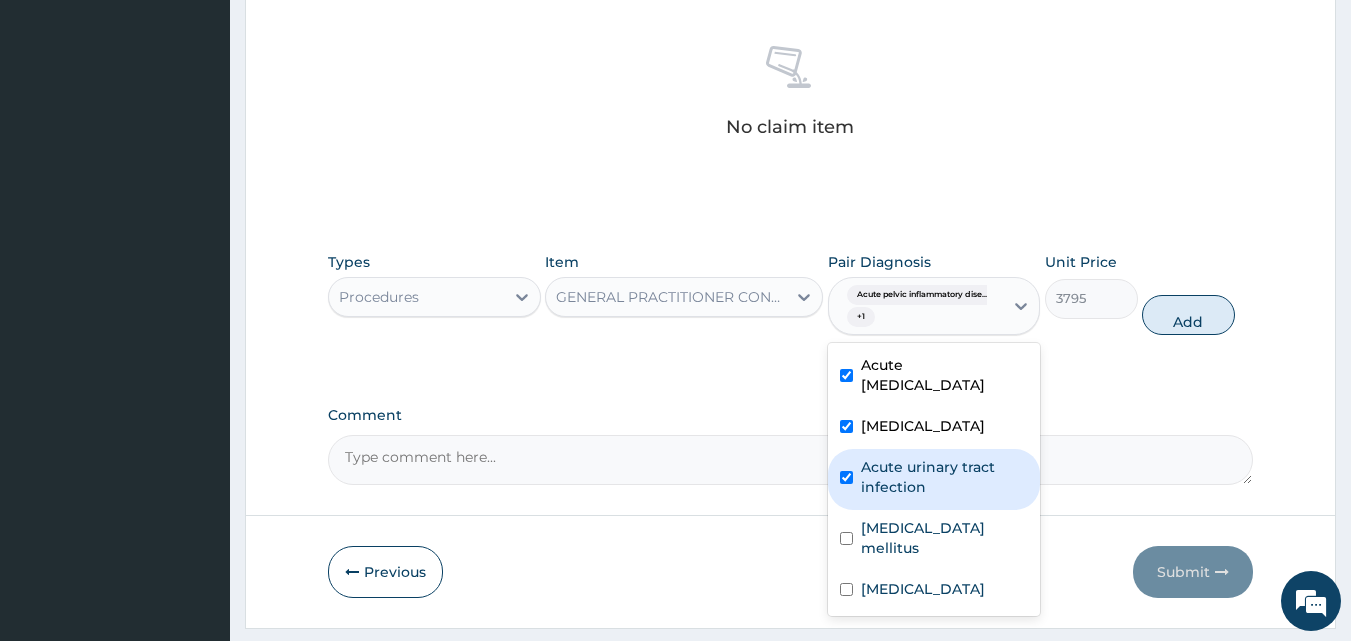 checkbox on "true" 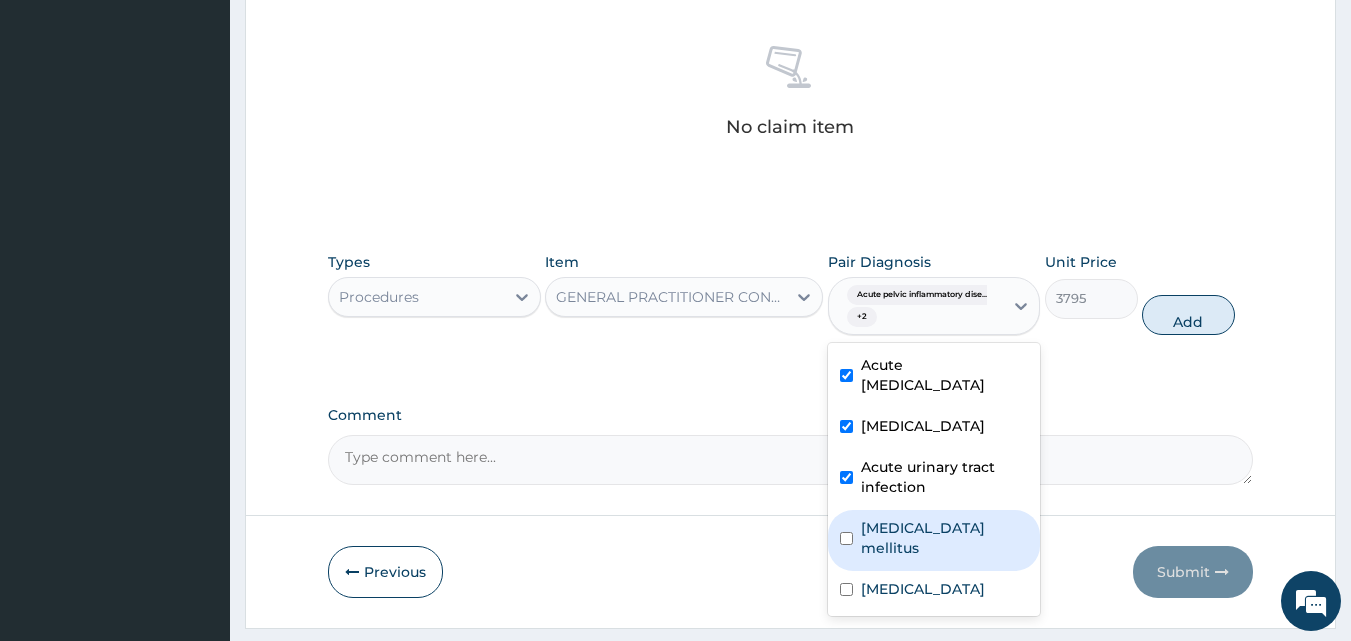 click at bounding box center [846, 538] 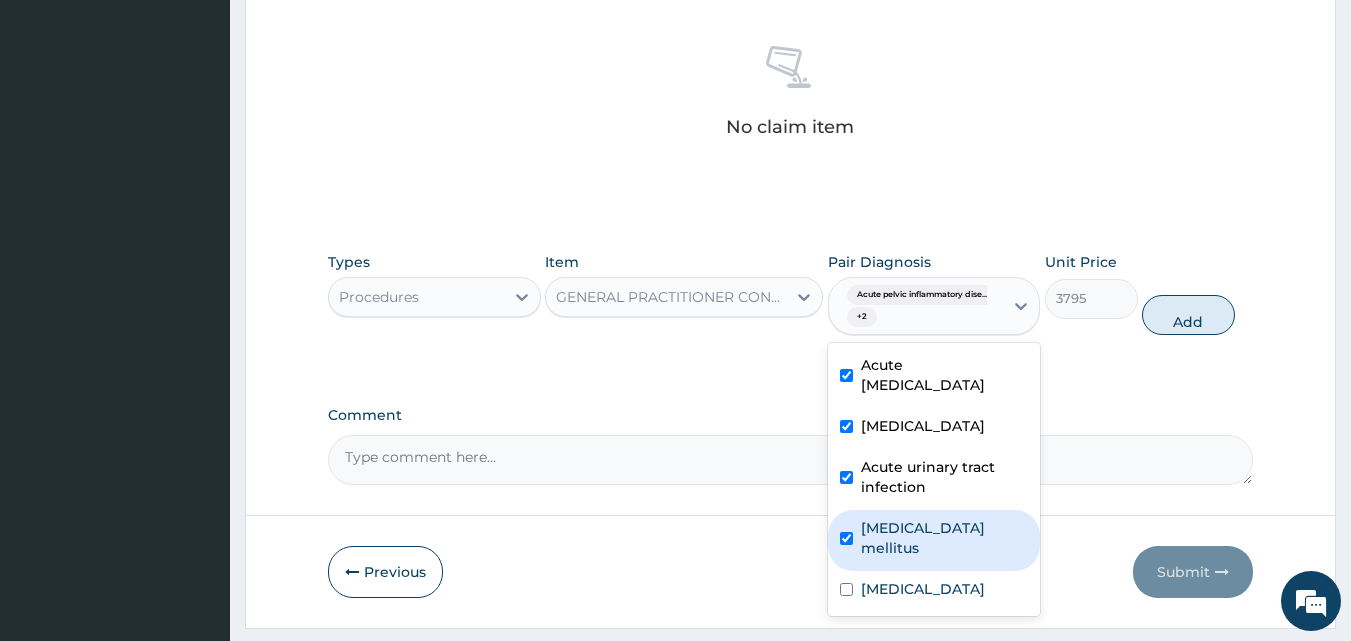 checkbox on "true" 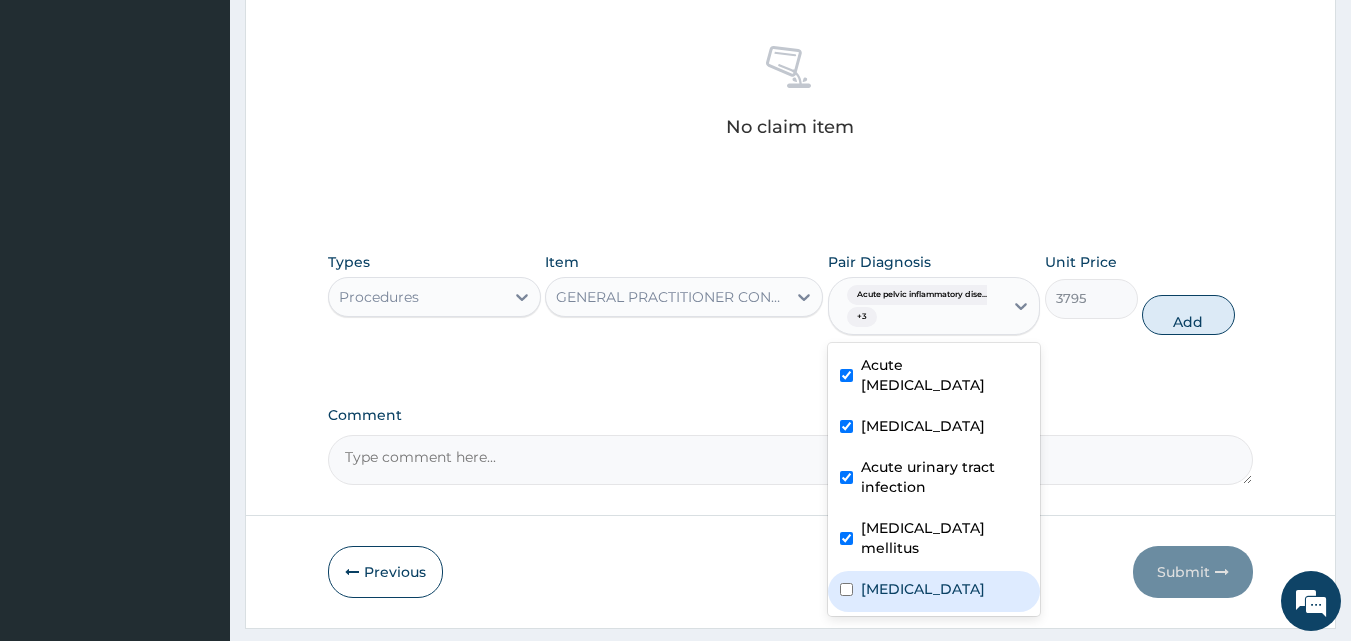 click on "Candidiasis" at bounding box center [923, 589] 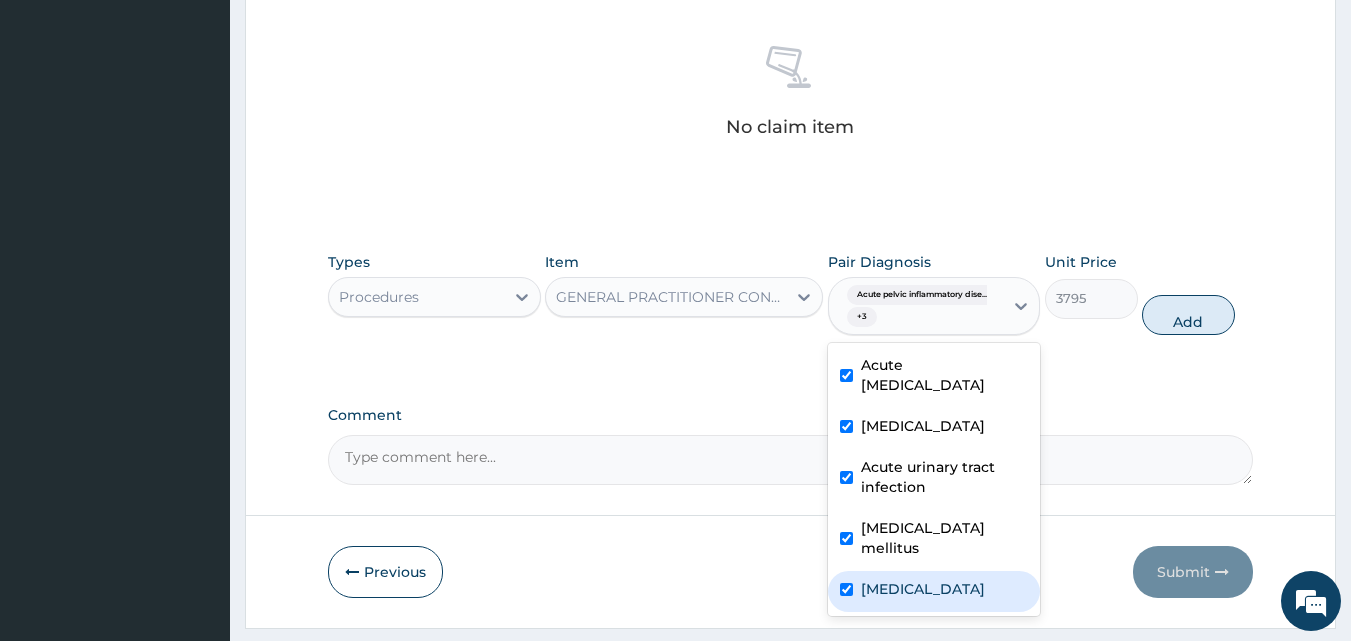 checkbox on "true" 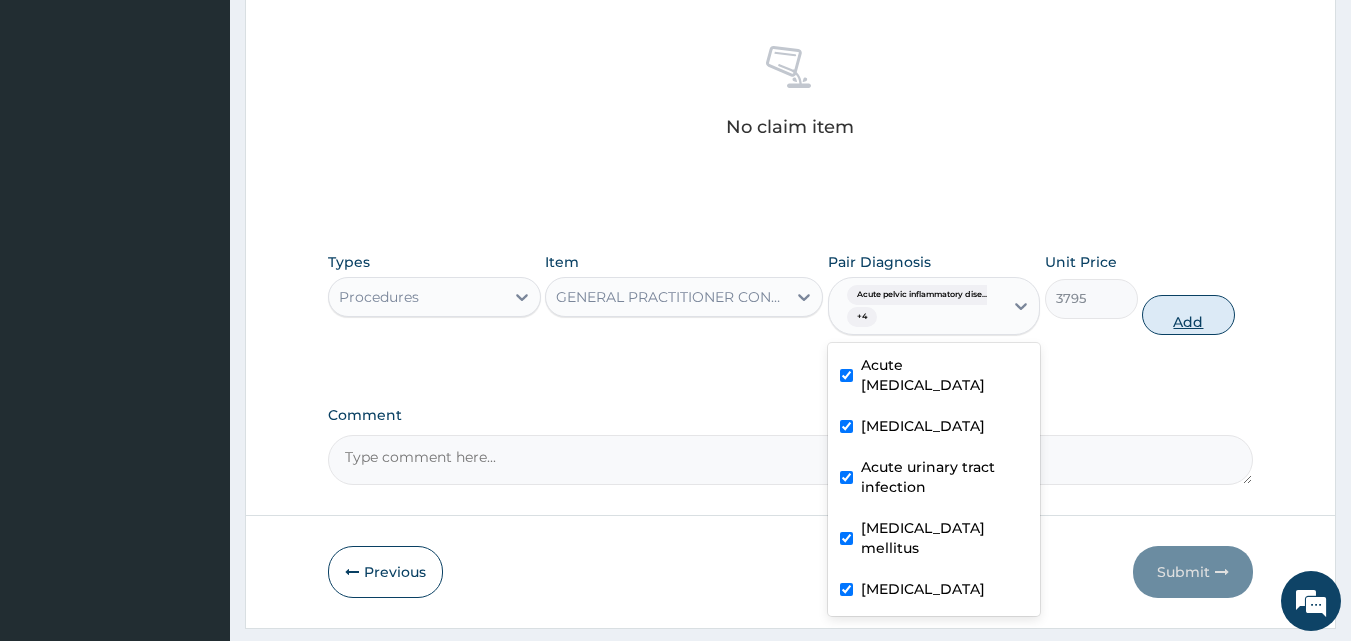 click on "Add" at bounding box center [1188, 315] 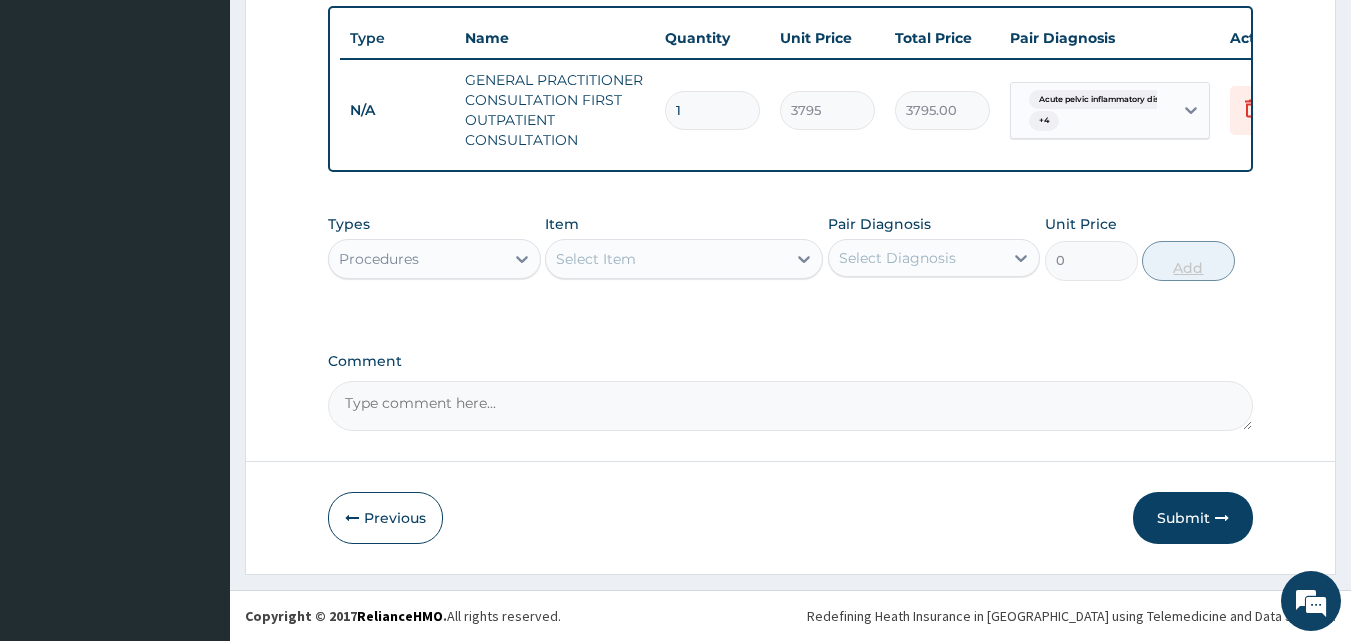 scroll, scrollTop: 752, scrollLeft: 0, axis: vertical 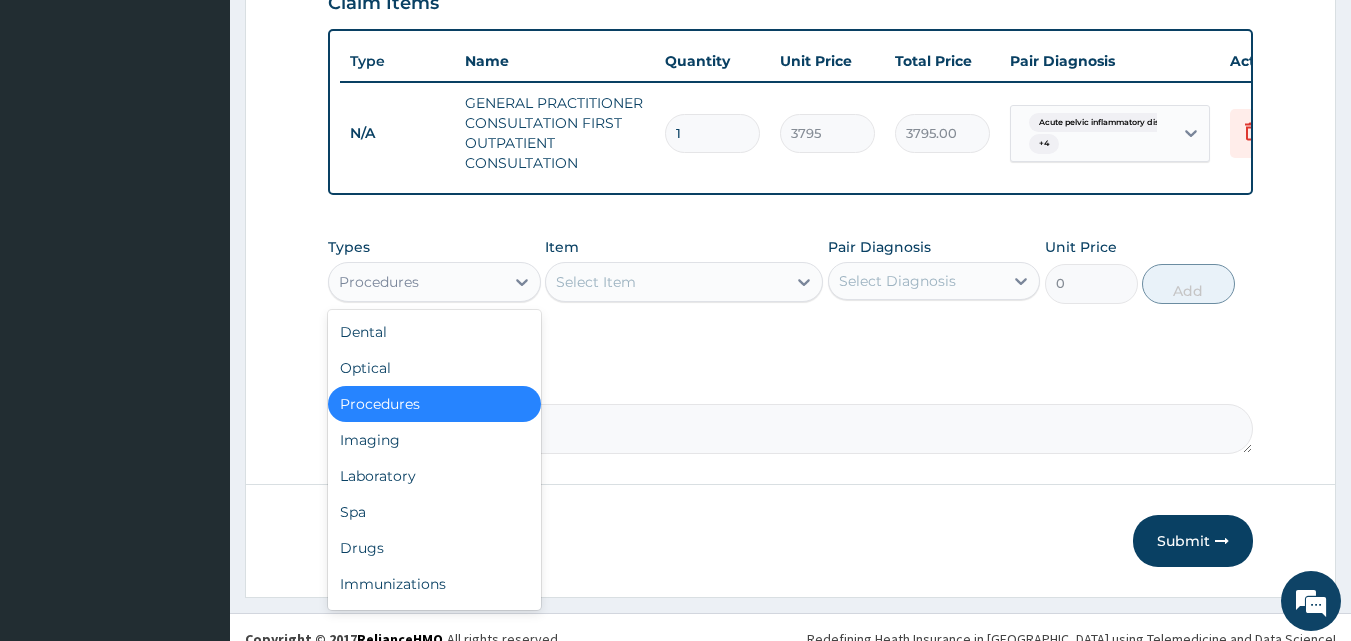 click on "Procedures" at bounding box center [416, 282] 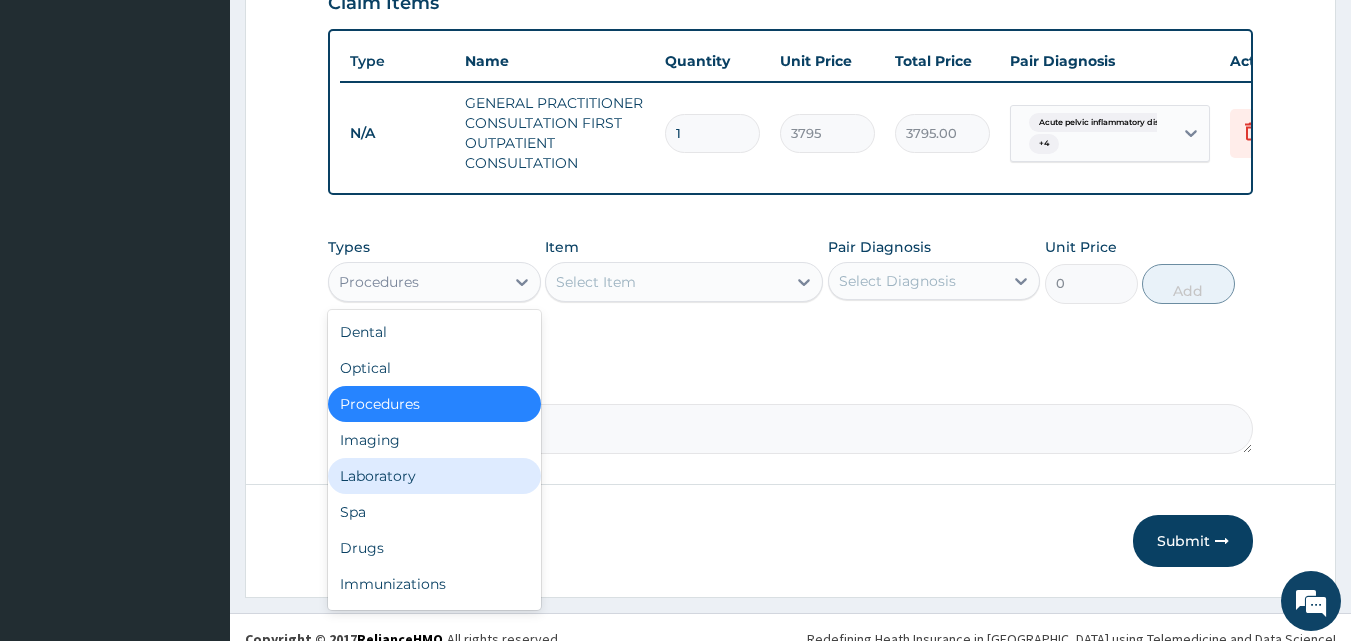 click on "Laboratory" at bounding box center (434, 476) 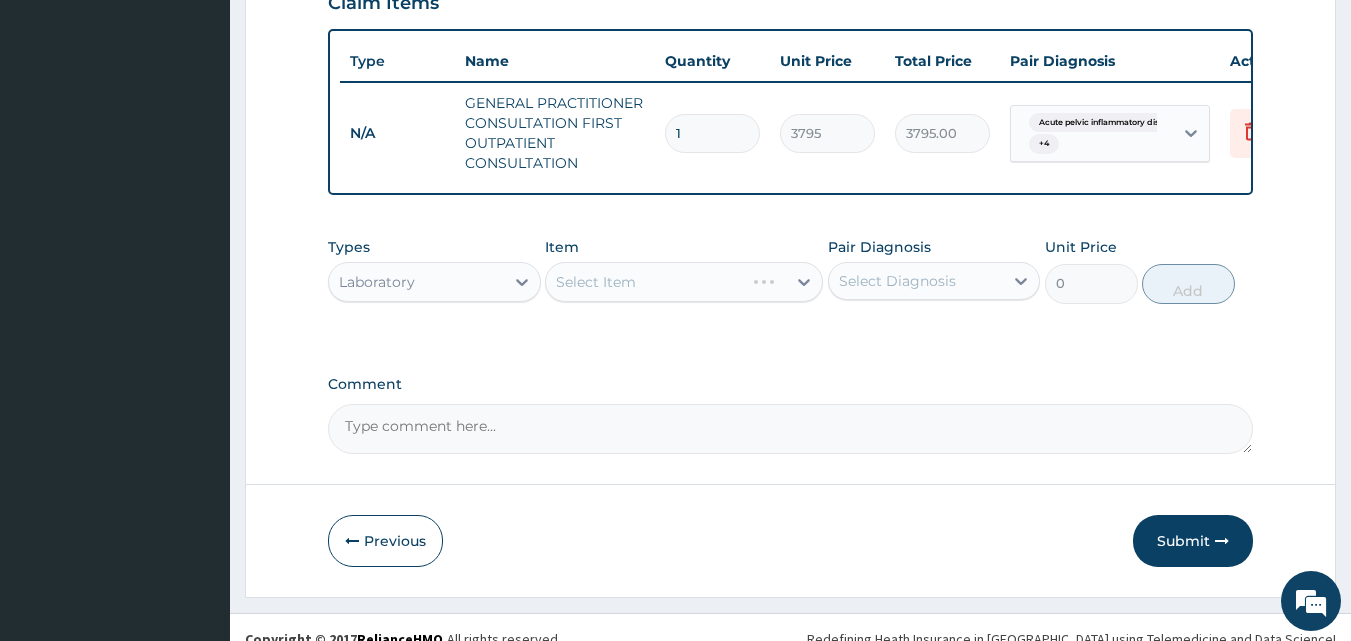 click on "Select Item" at bounding box center (684, 282) 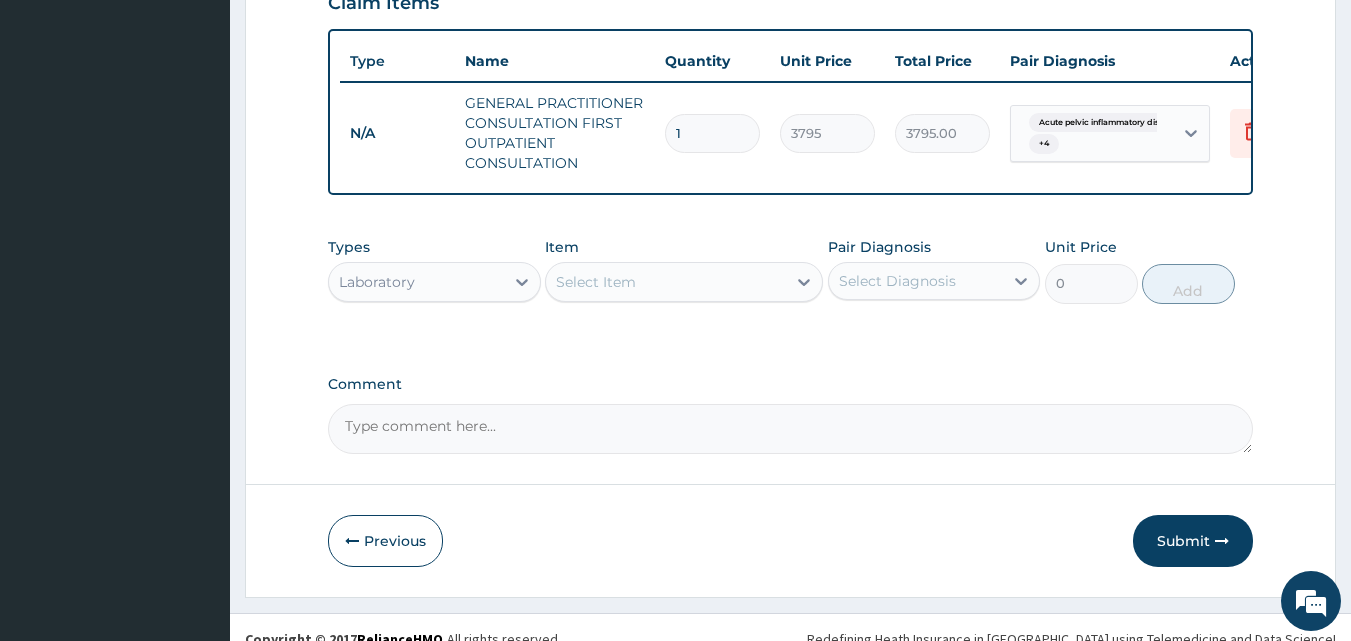click on "Select Item" at bounding box center [596, 282] 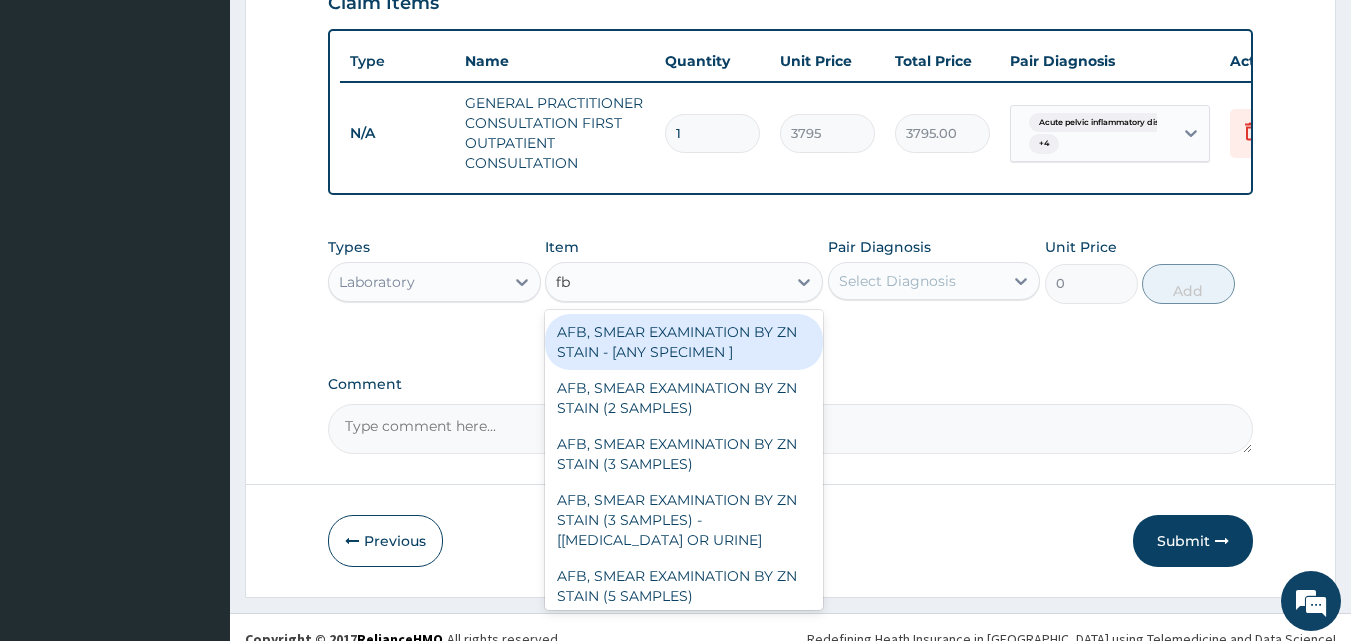 type on "fbc" 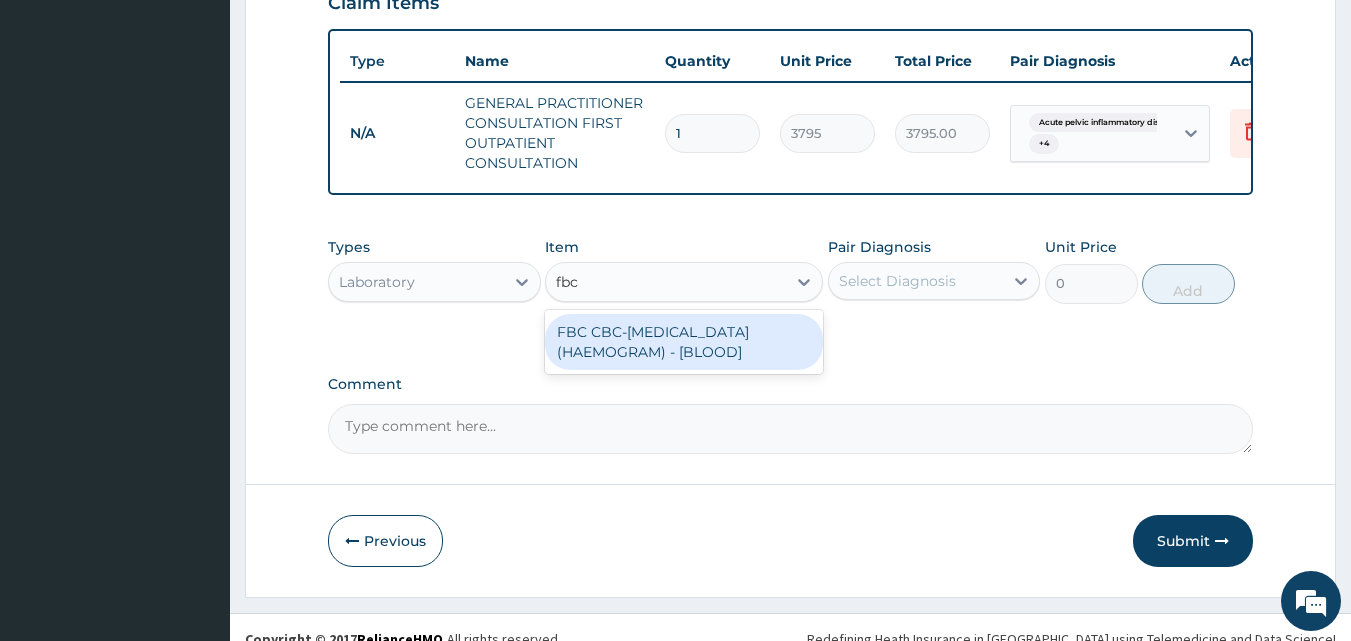 click on "FBC CBC-COMPLETE BLOOD COUNT (HAEMOGRAM) - [BLOOD]" at bounding box center (684, 342) 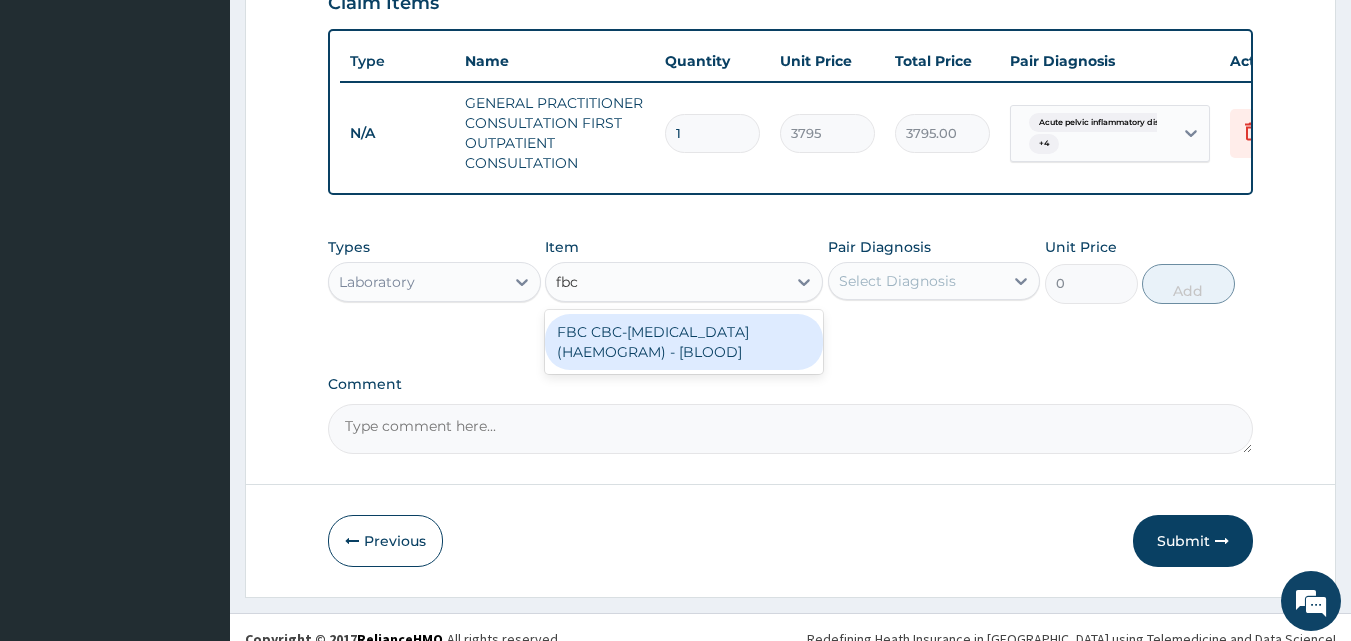 type 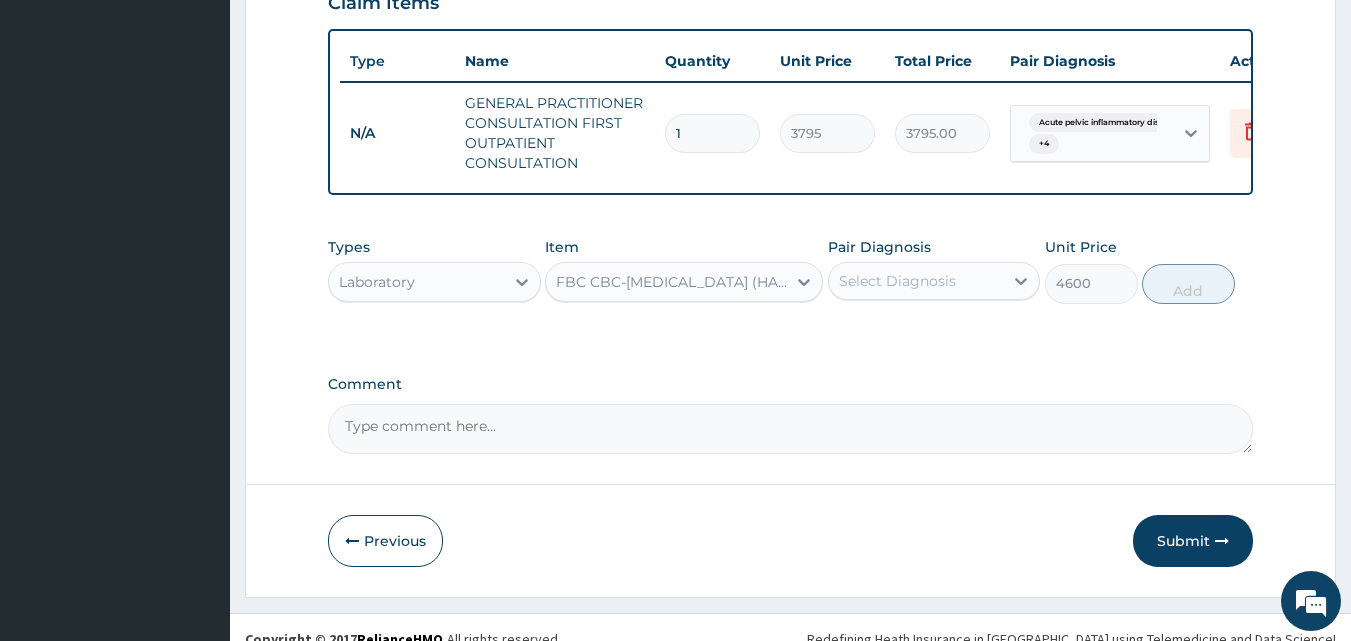 click on "Select Diagnosis" at bounding box center [897, 281] 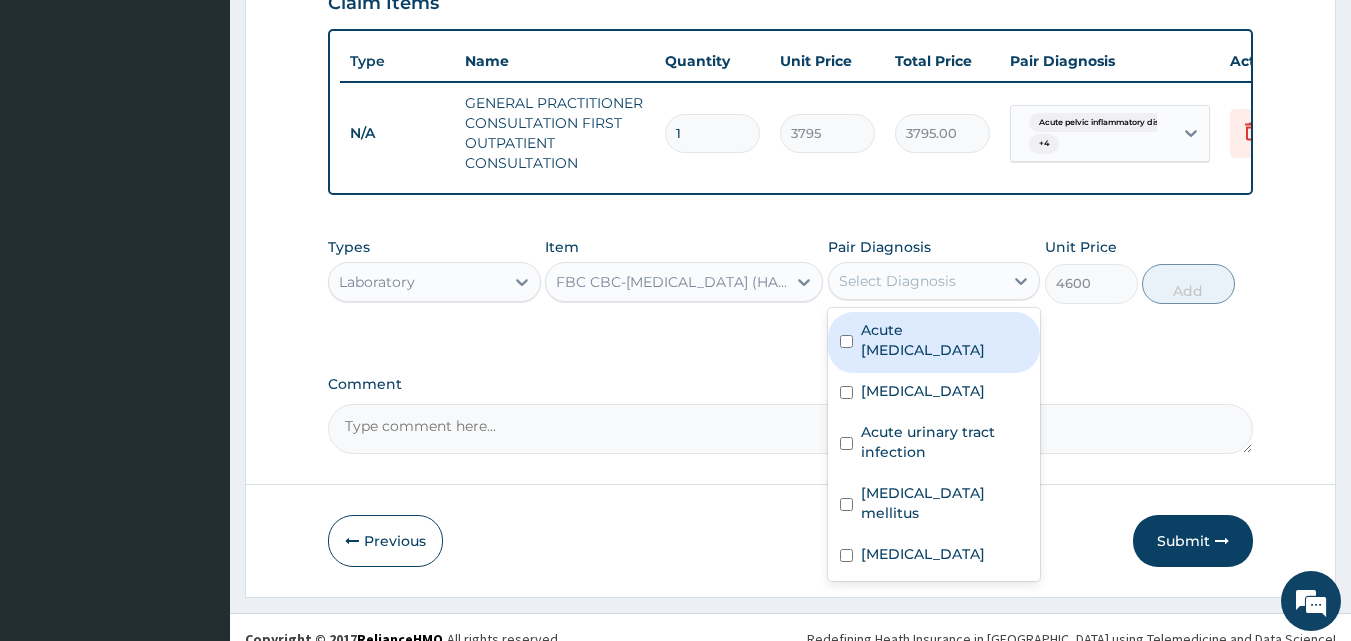 click on "Acute pelvic inflammatory disease" at bounding box center [945, 340] 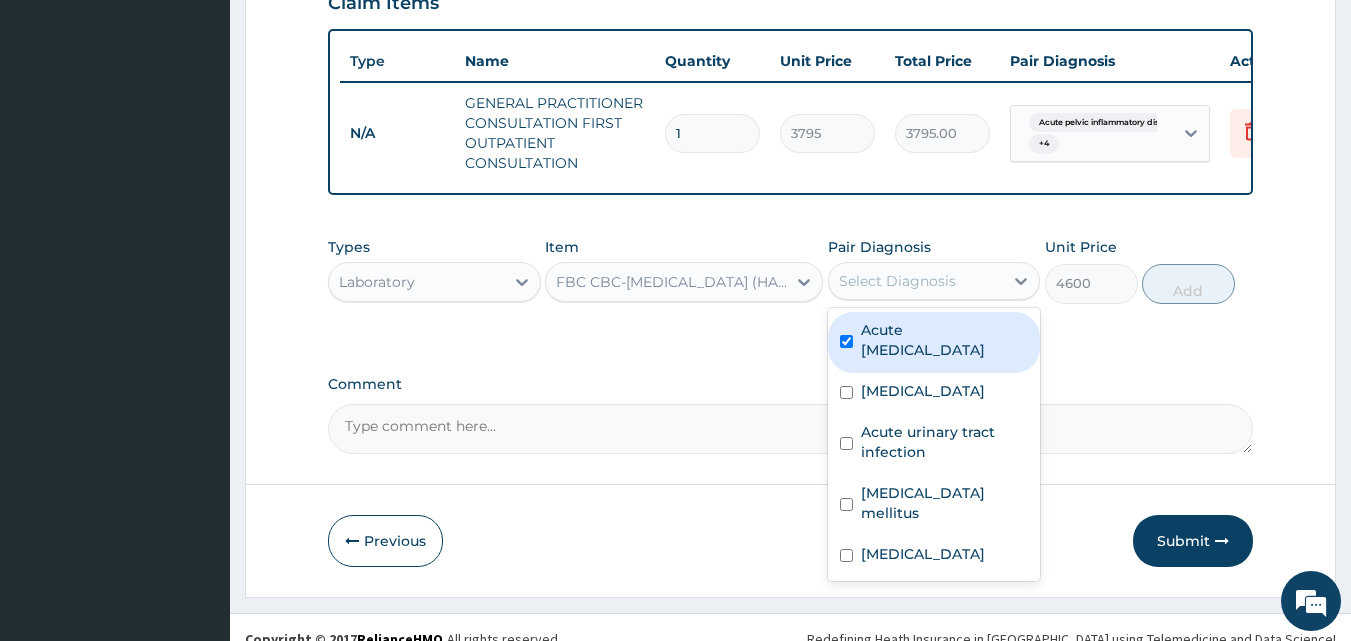 checkbox on "true" 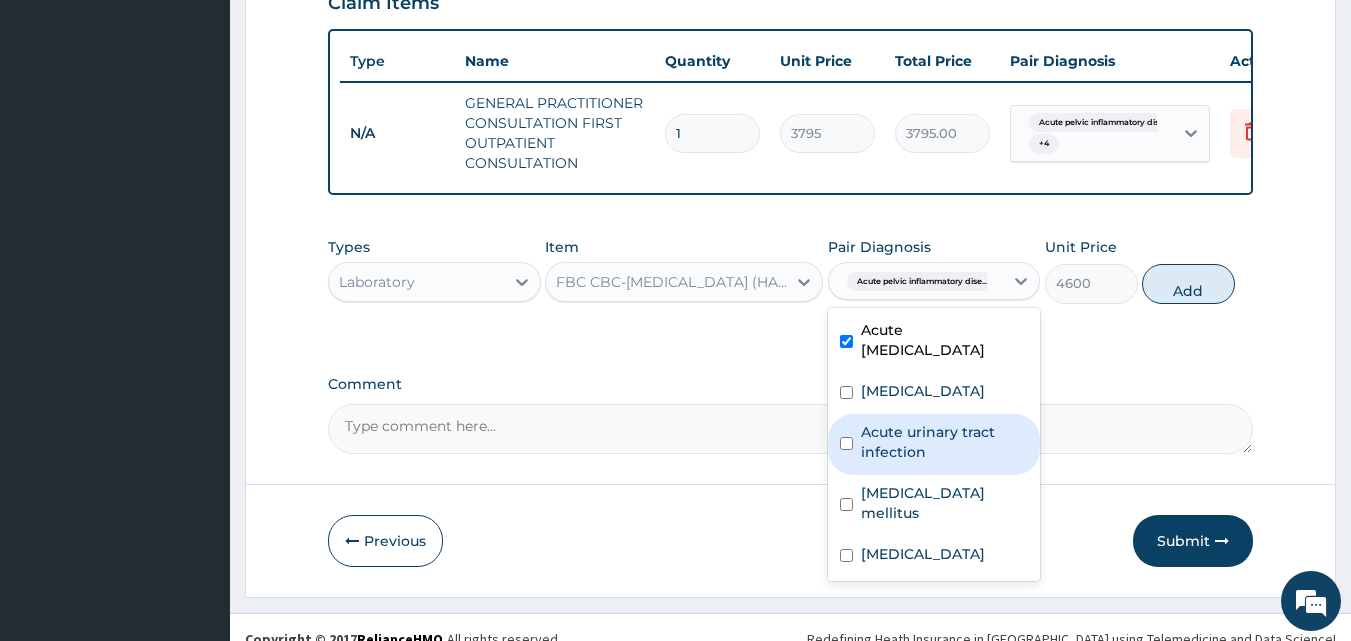 click on "Acute urinary tract infection" at bounding box center (945, 442) 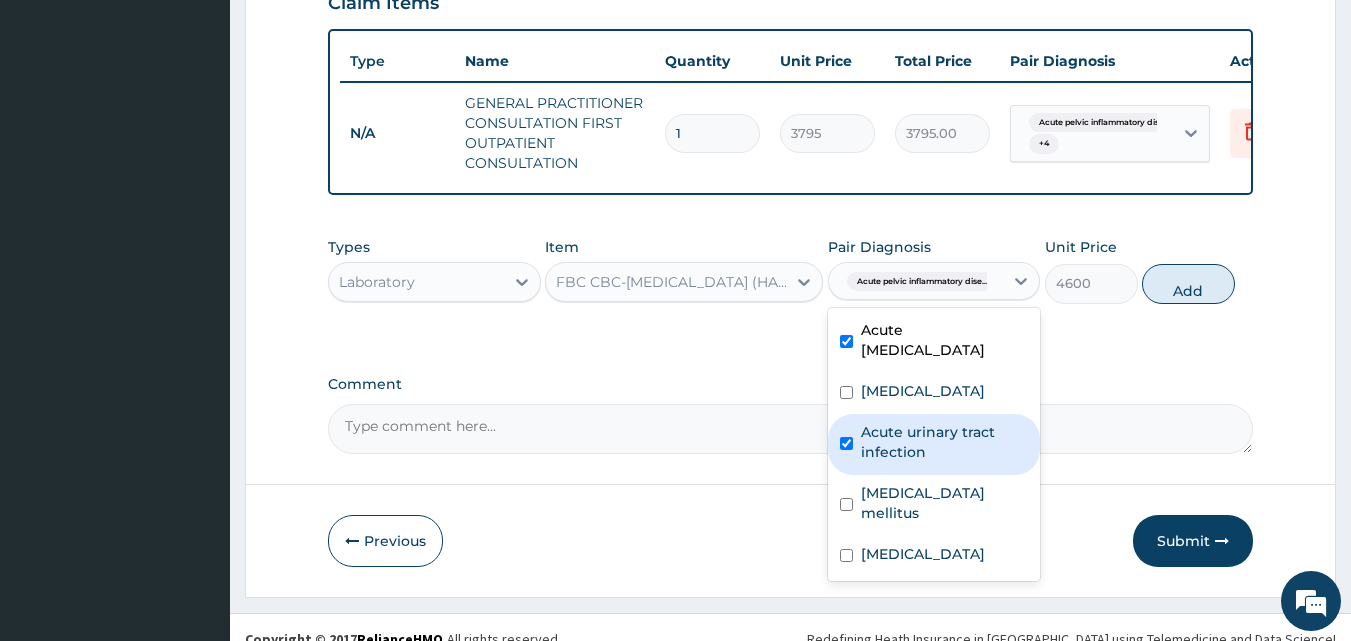 checkbox on "true" 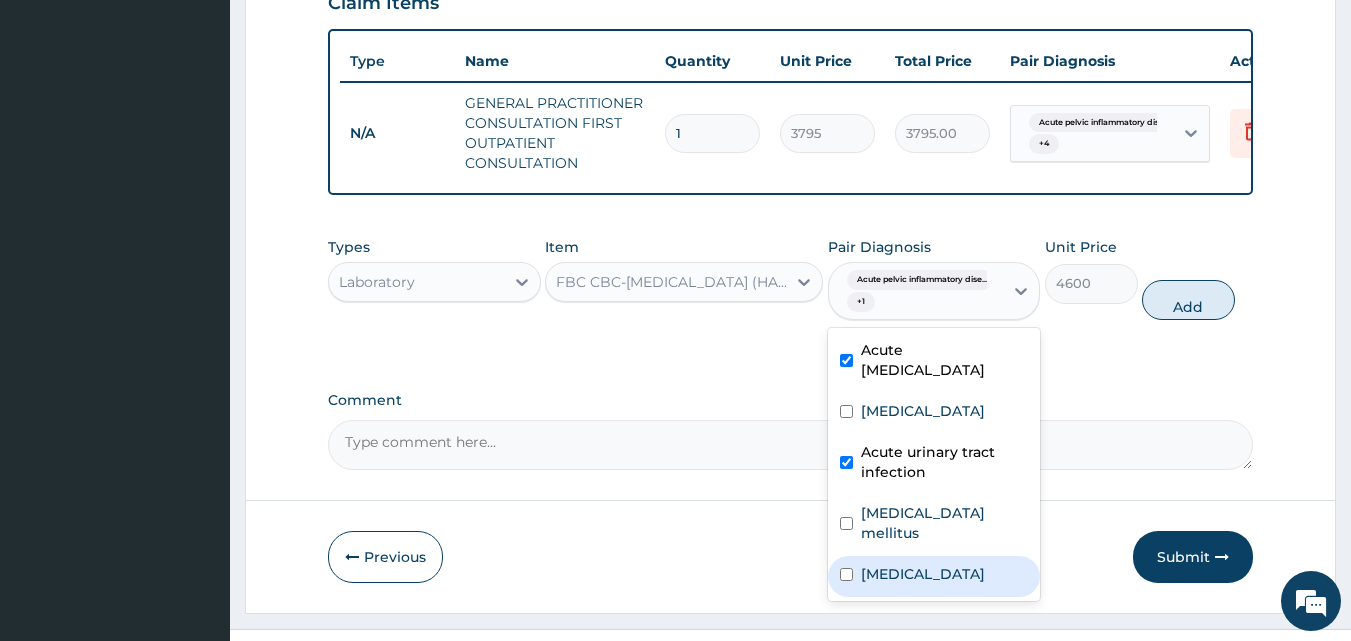 click on "Candidiasis" at bounding box center [923, 574] 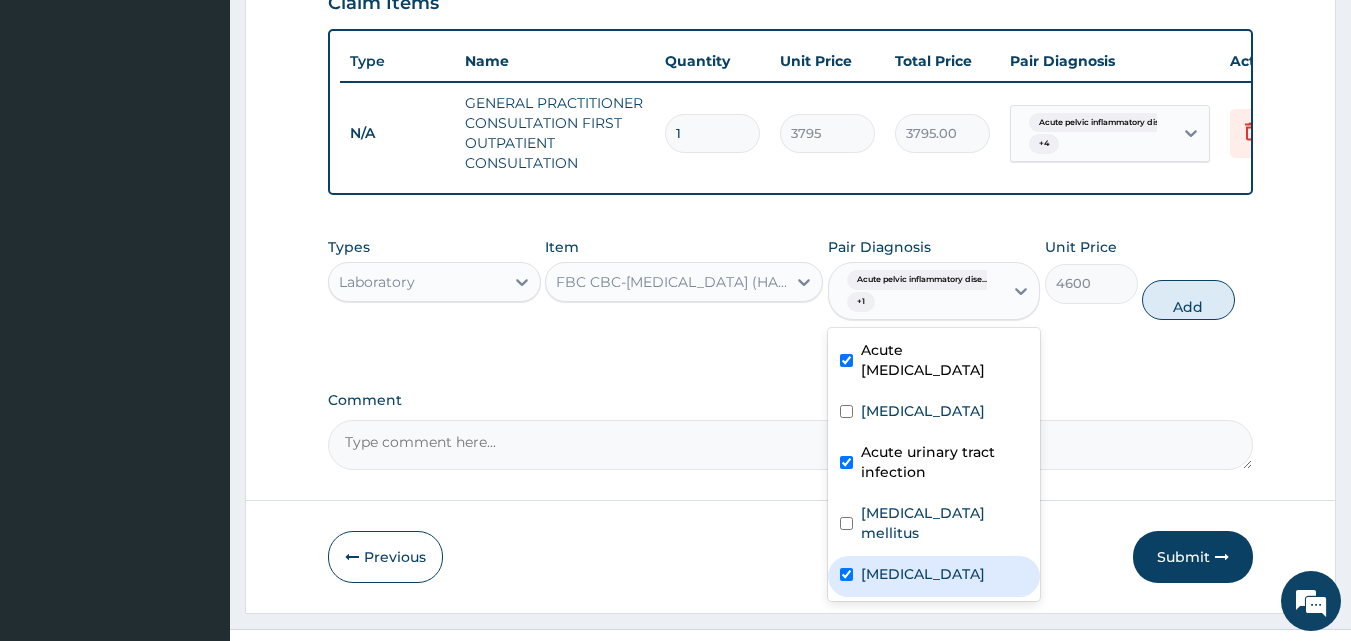 checkbox on "true" 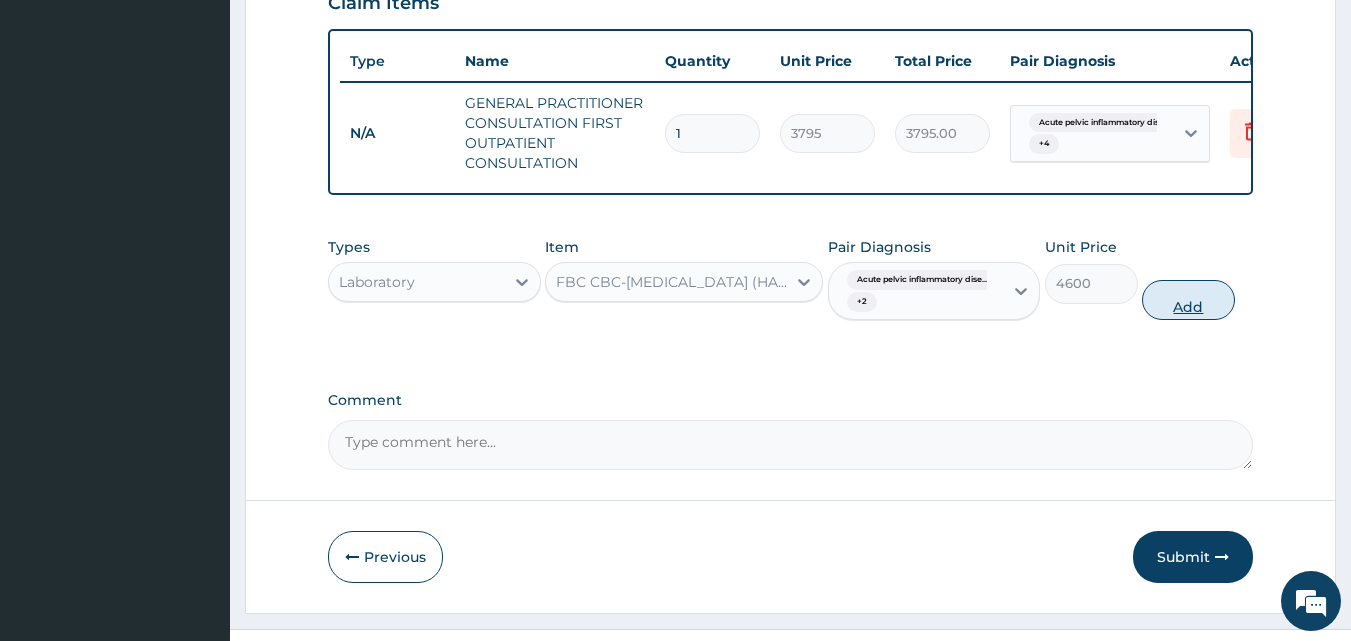 click on "Add" at bounding box center [1188, 300] 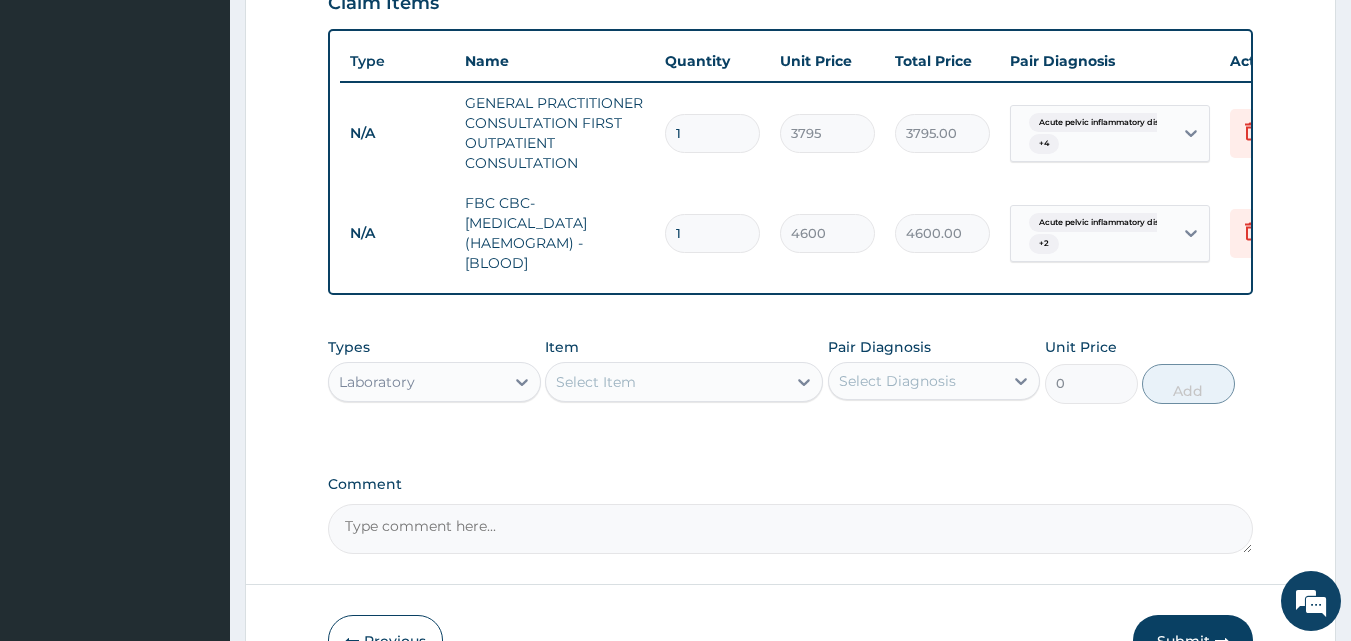 click on "Select Item" at bounding box center (596, 382) 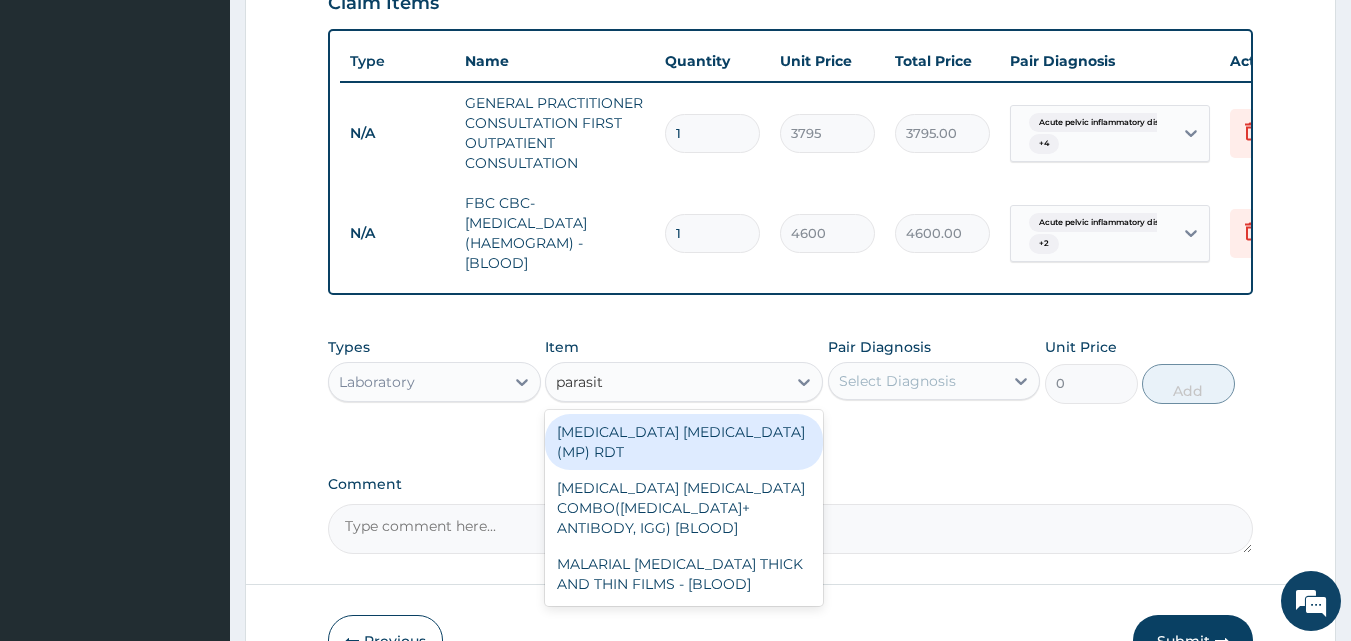 type on "parasite" 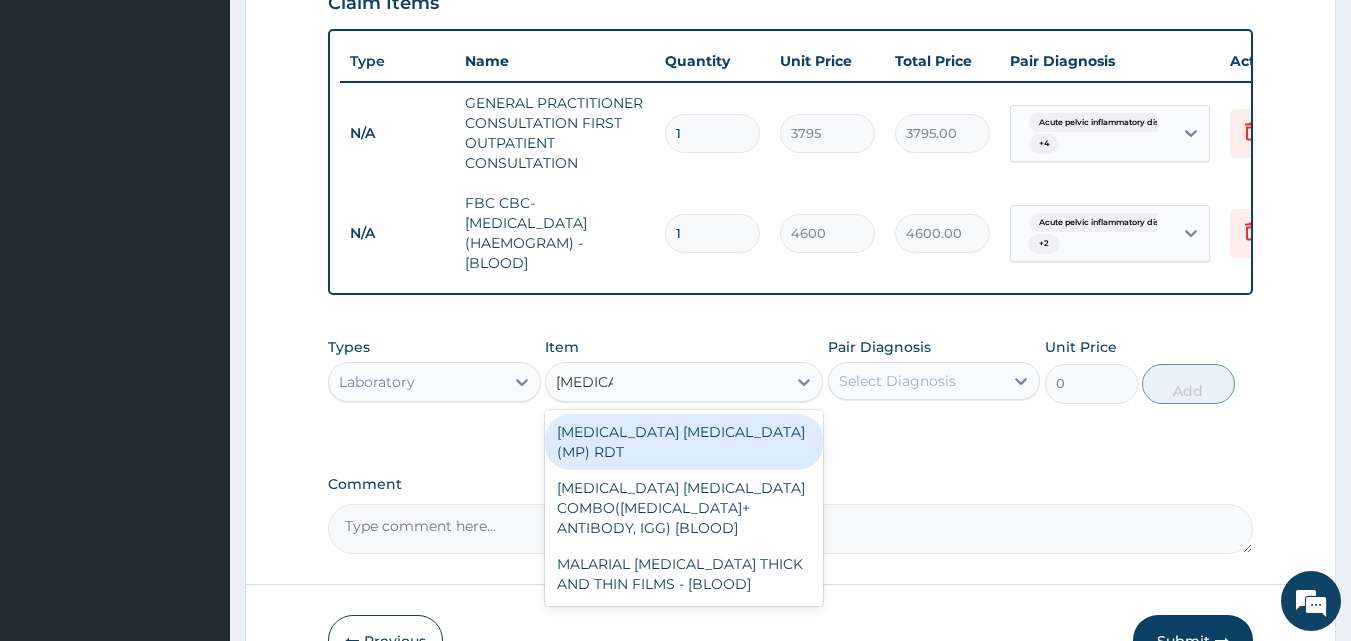 click on "MALARIA PARASITE (MP) RDT" at bounding box center [684, 442] 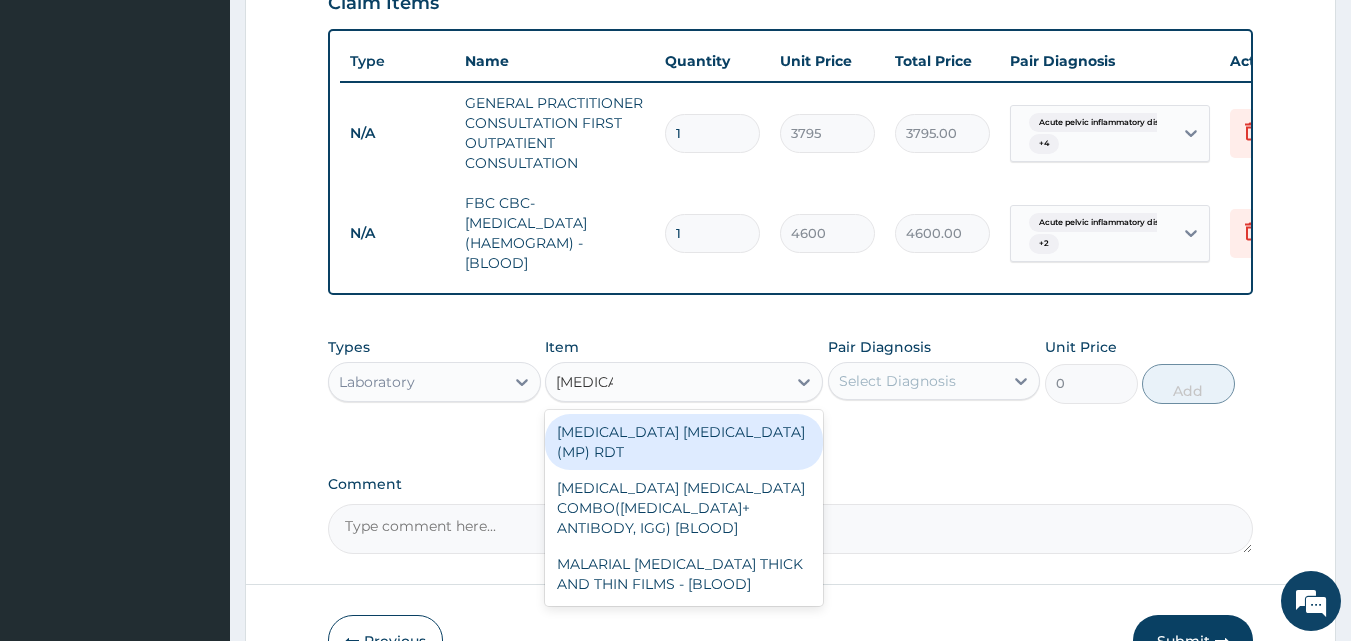 type 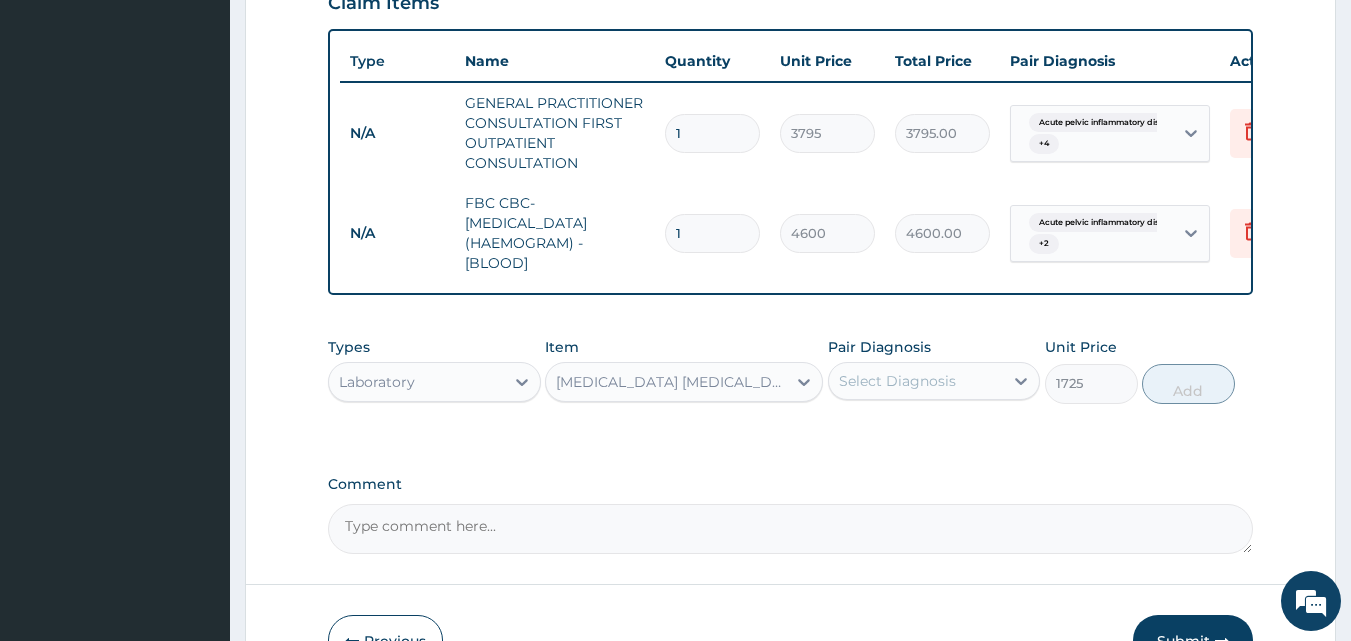 click on "MALARIA PARASITE (MP) RDT" at bounding box center (672, 382) 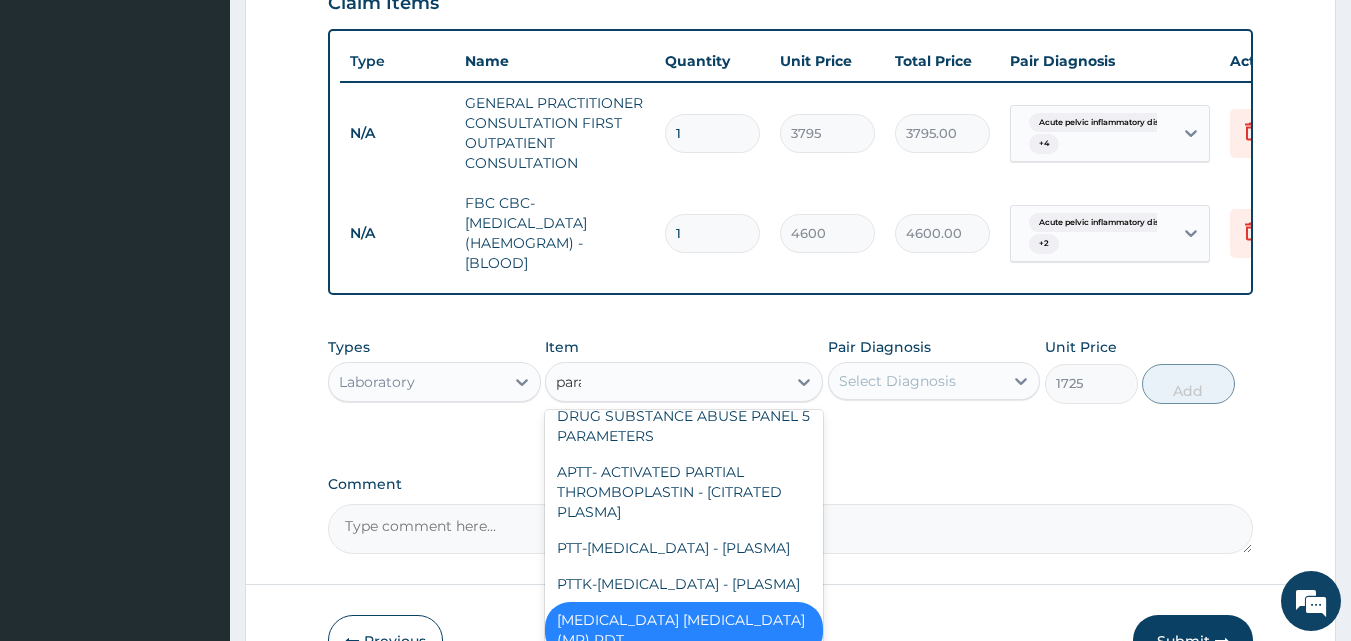 scroll, scrollTop: 0, scrollLeft: 0, axis: both 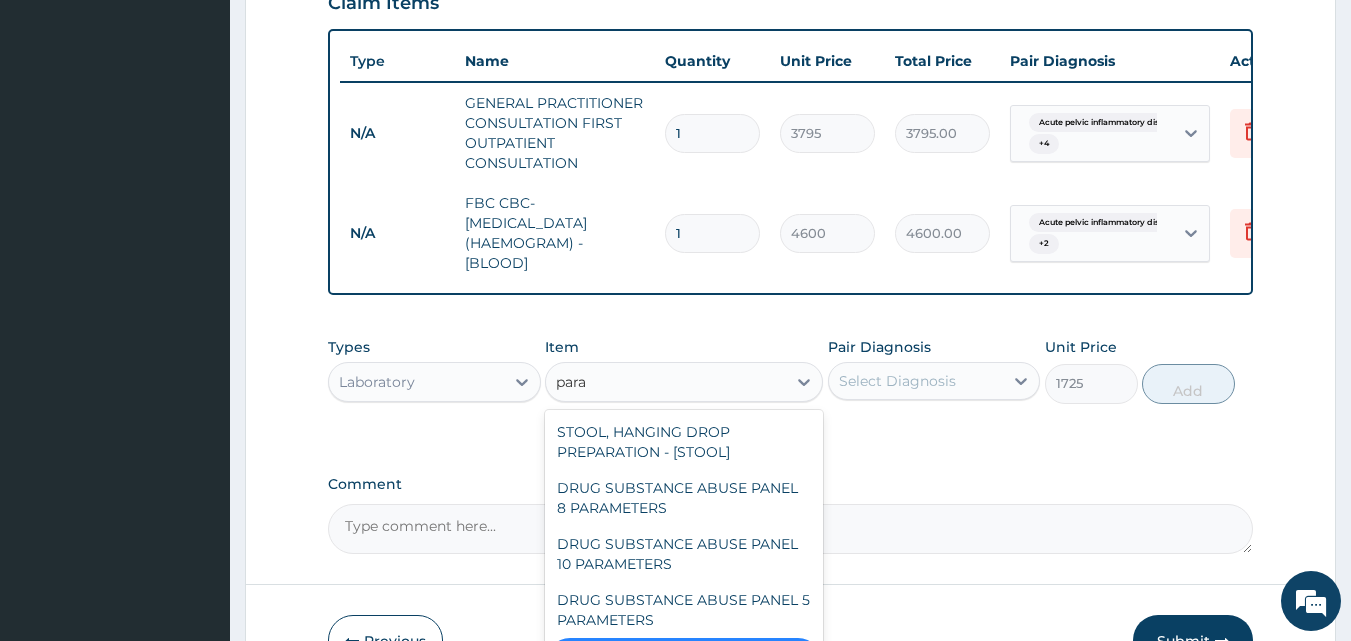 type on "paras" 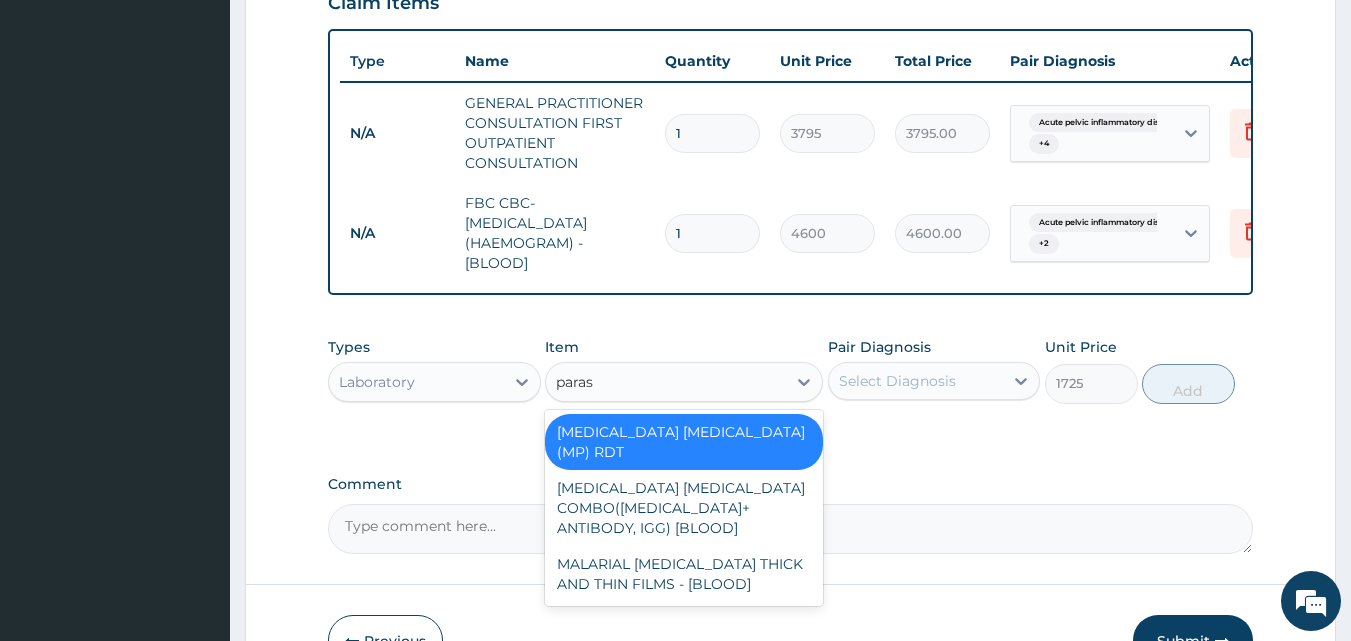 click on "MALARIA PARASITE (MP) RDT" at bounding box center (684, 442) 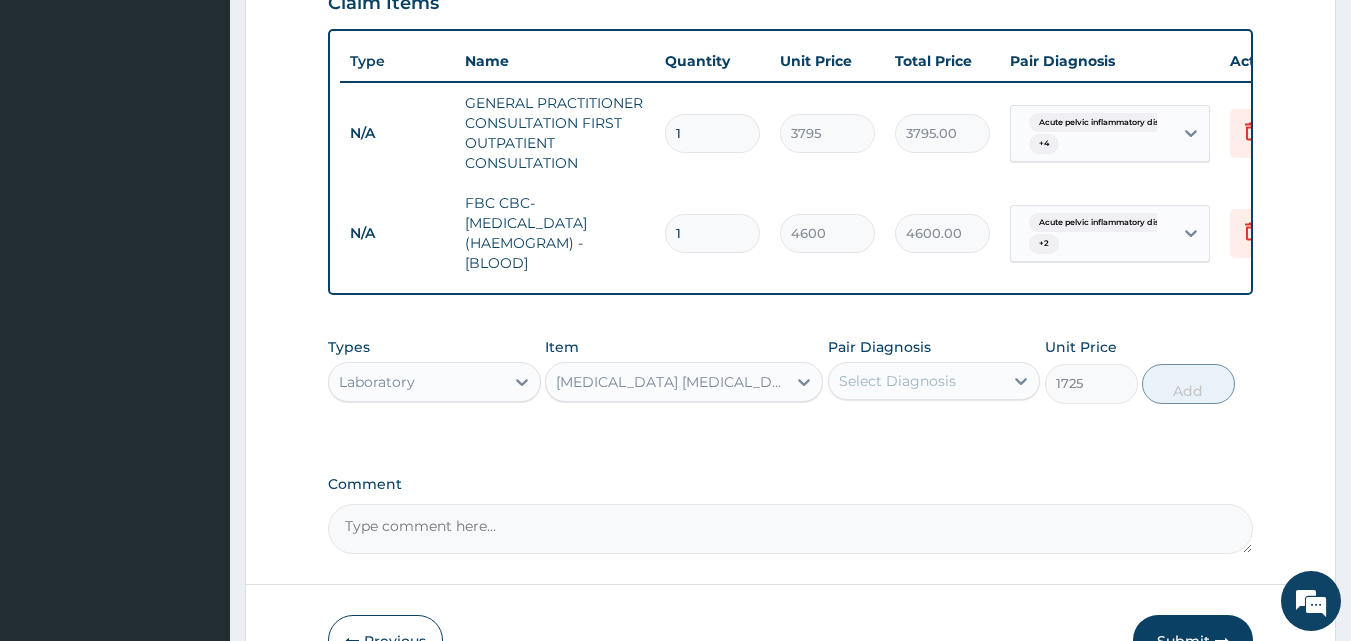 click on "Select Diagnosis" at bounding box center (916, 381) 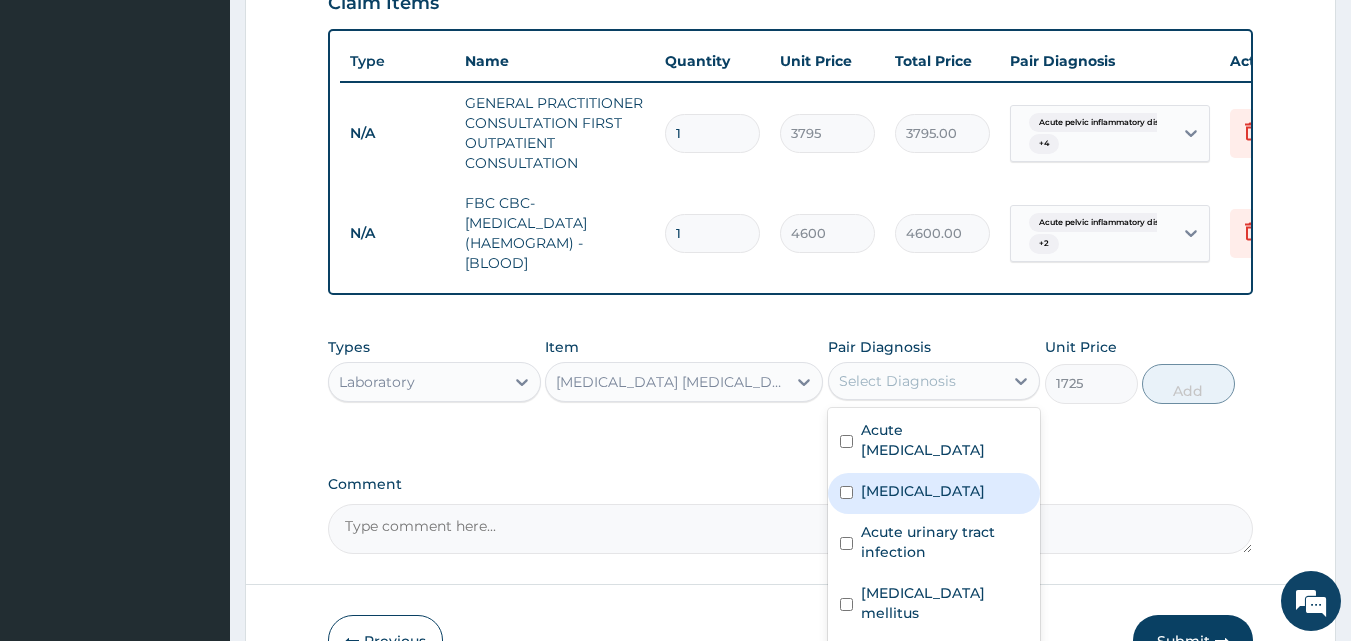 click on "Malaria" at bounding box center (923, 491) 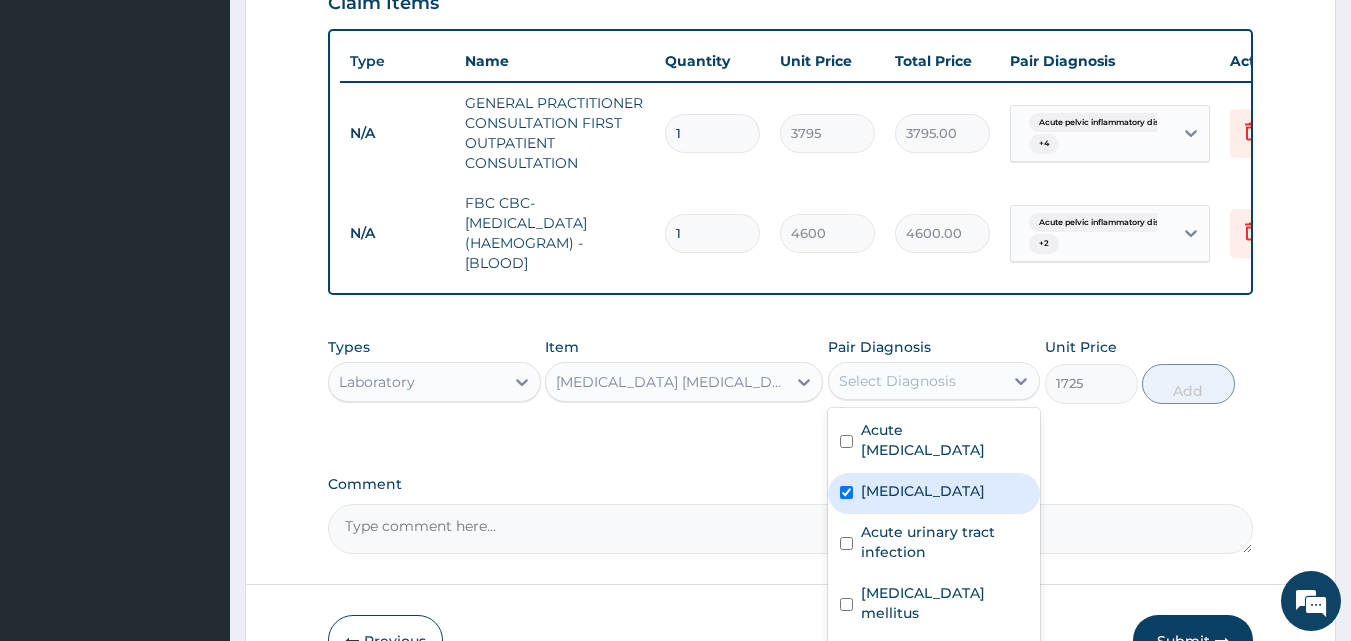 checkbox on "true" 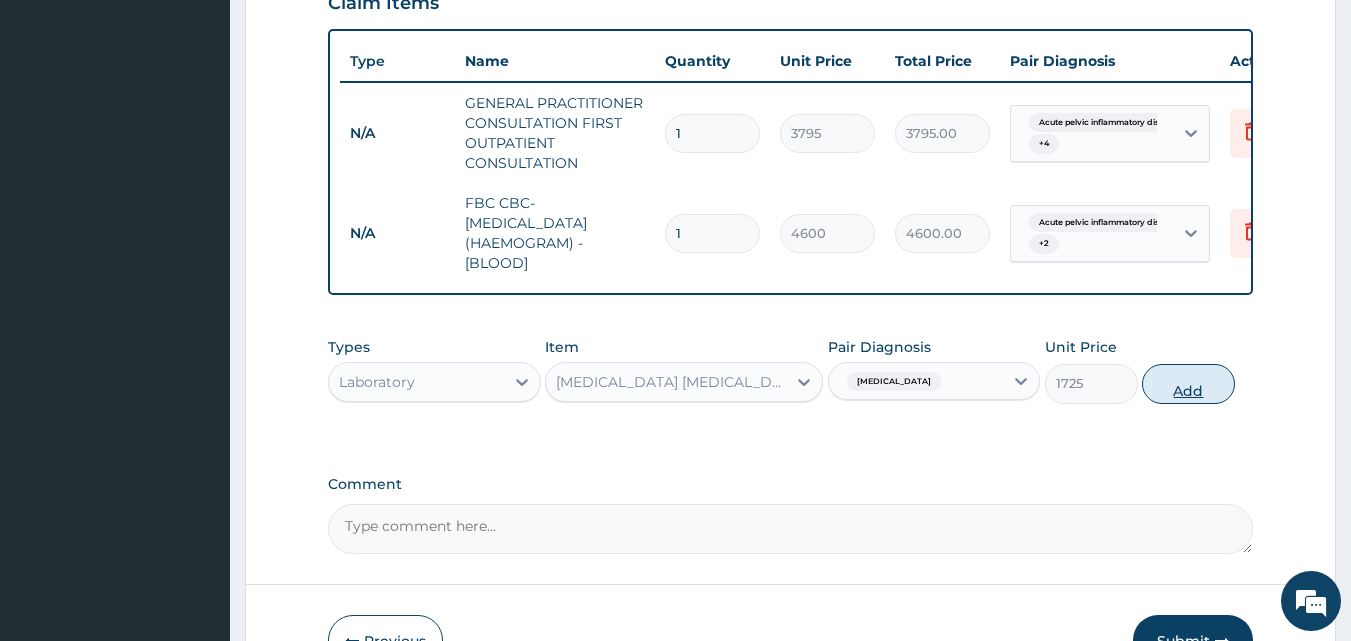 click on "Add" at bounding box center (1188, 384) 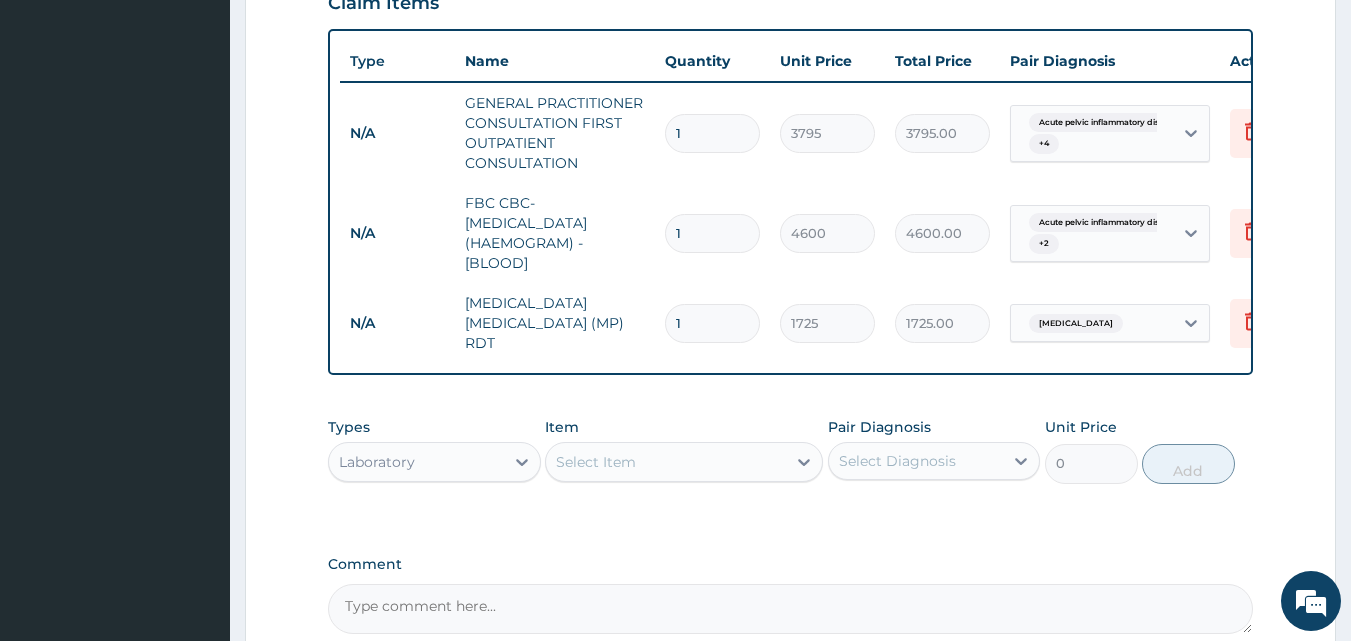 click on "Select Item" at bounding box center (596, 462) 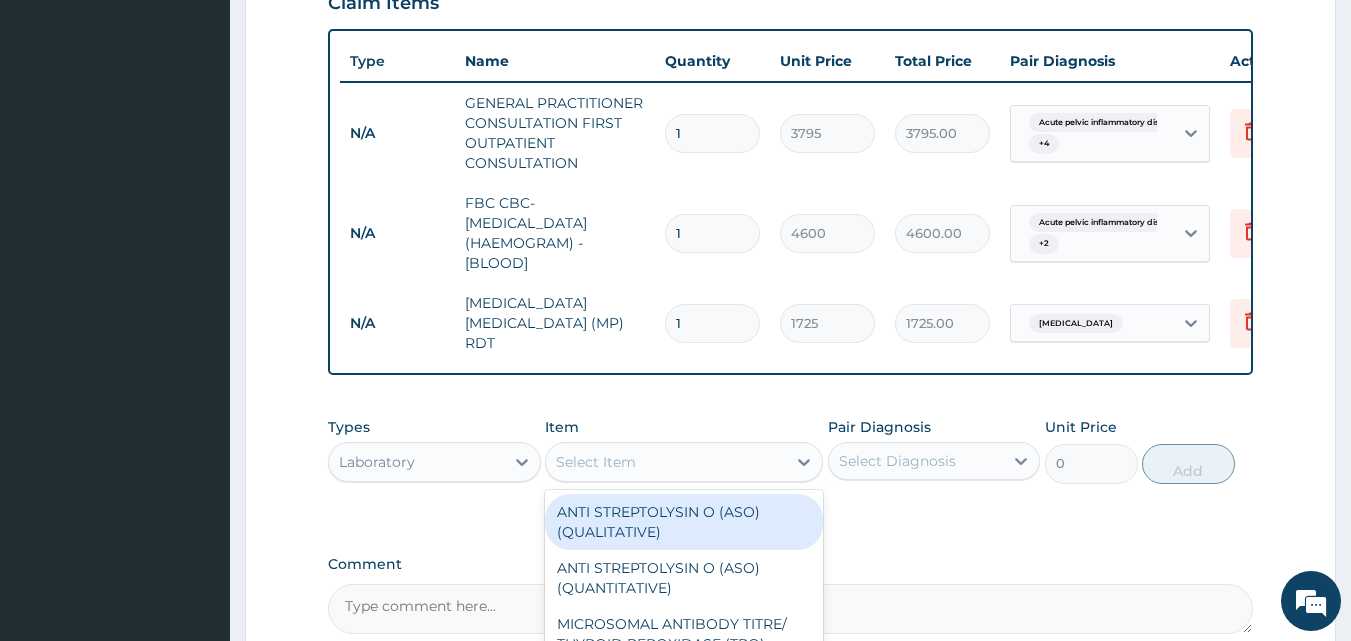 click on "Select Item" at bounding box center [596, 462] 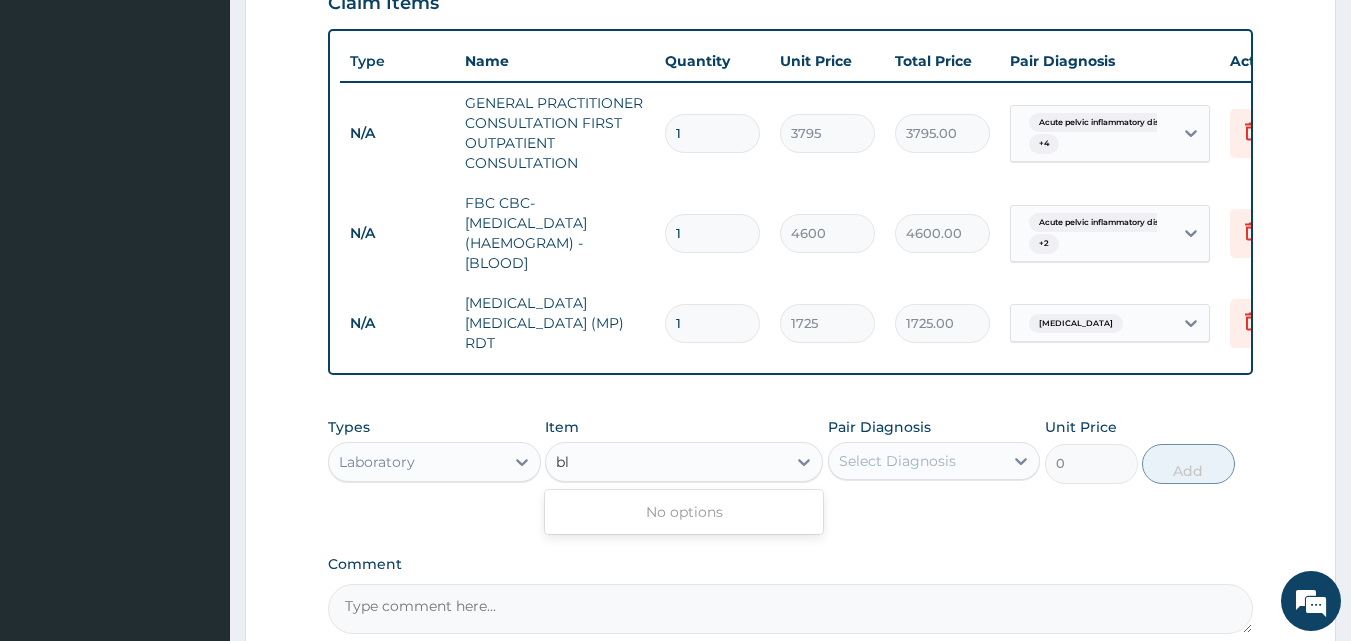 type on "b" 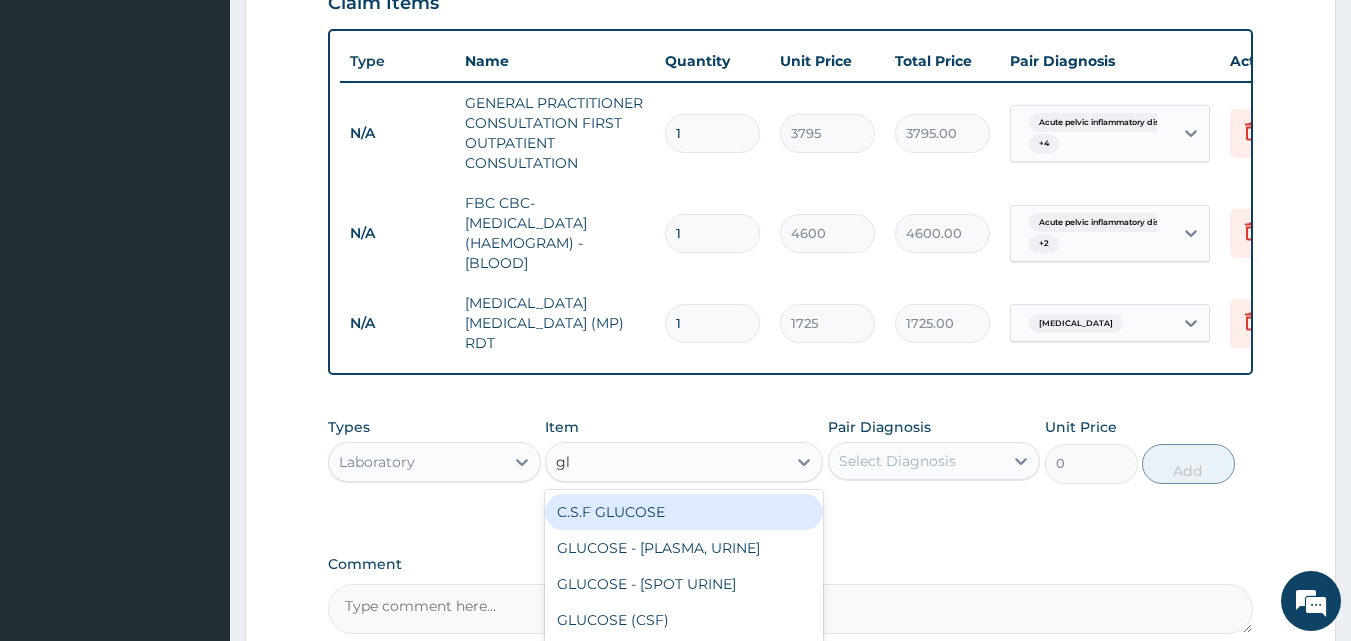 type on "g" 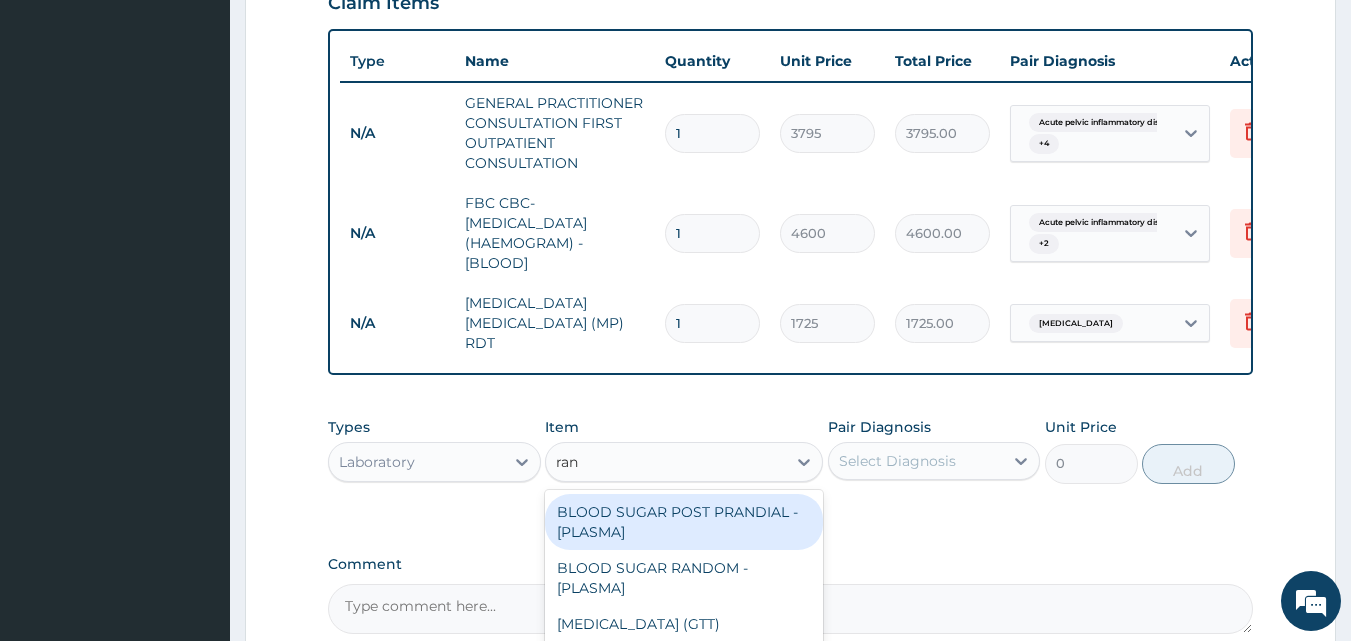 type on "rand" 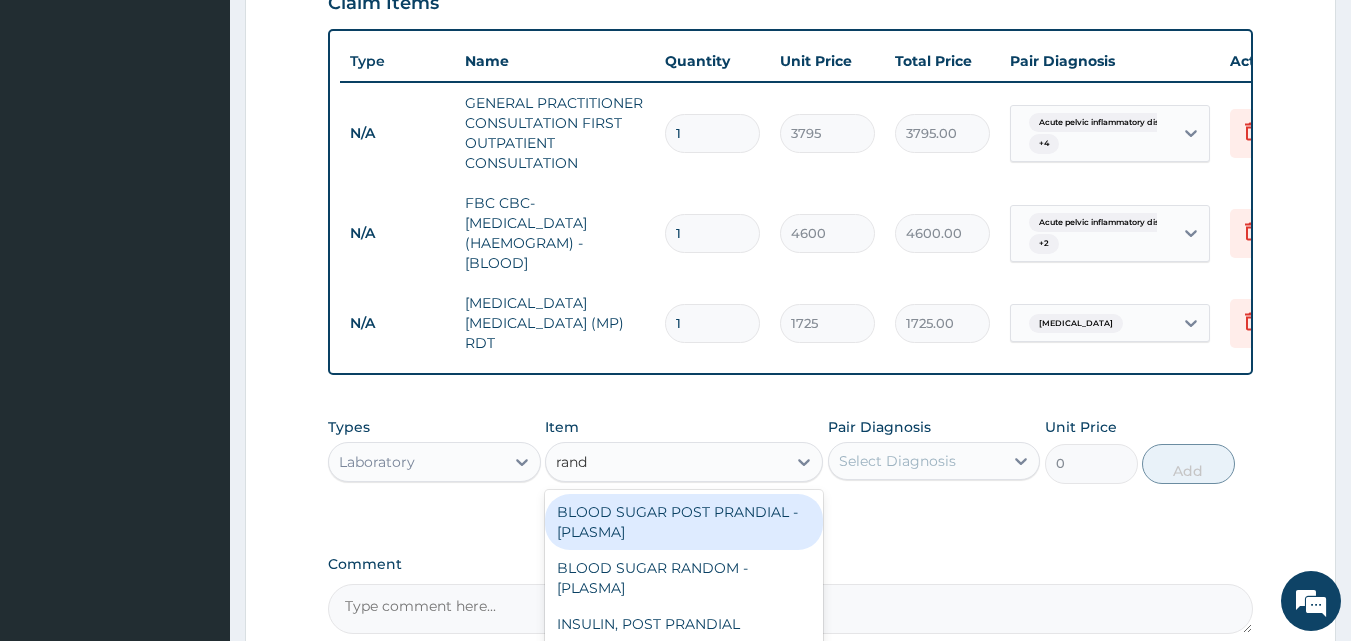 click on "rand" at bounding box center (572, 462) 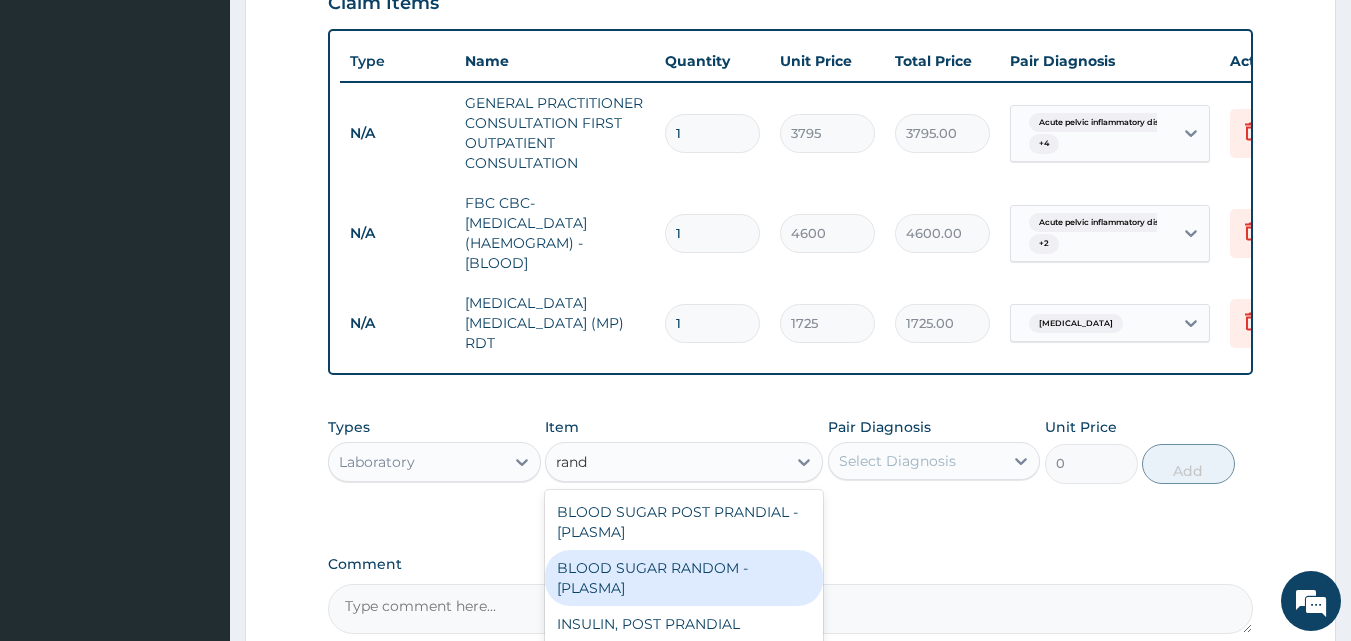 click on "BLOOD SUGAR RANDOM - [PLASMA]" at bounding box center [684, 578] 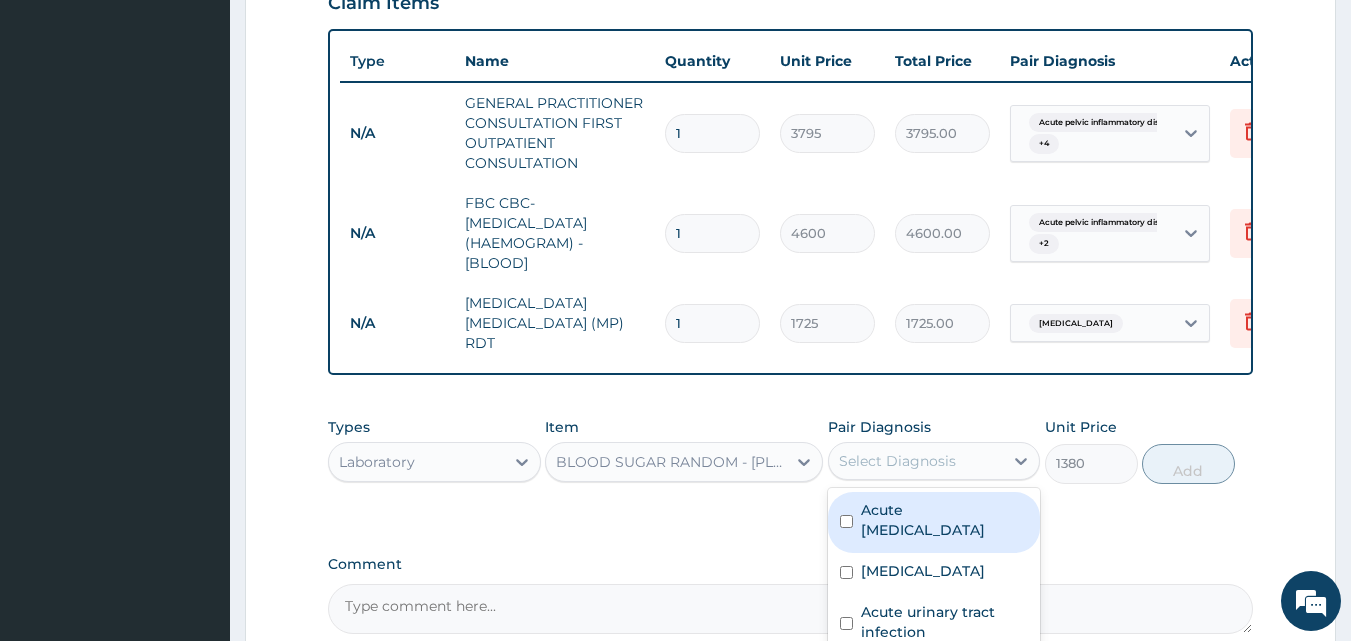 click on "Select Diagnosis" at bounding box center (897, 461) 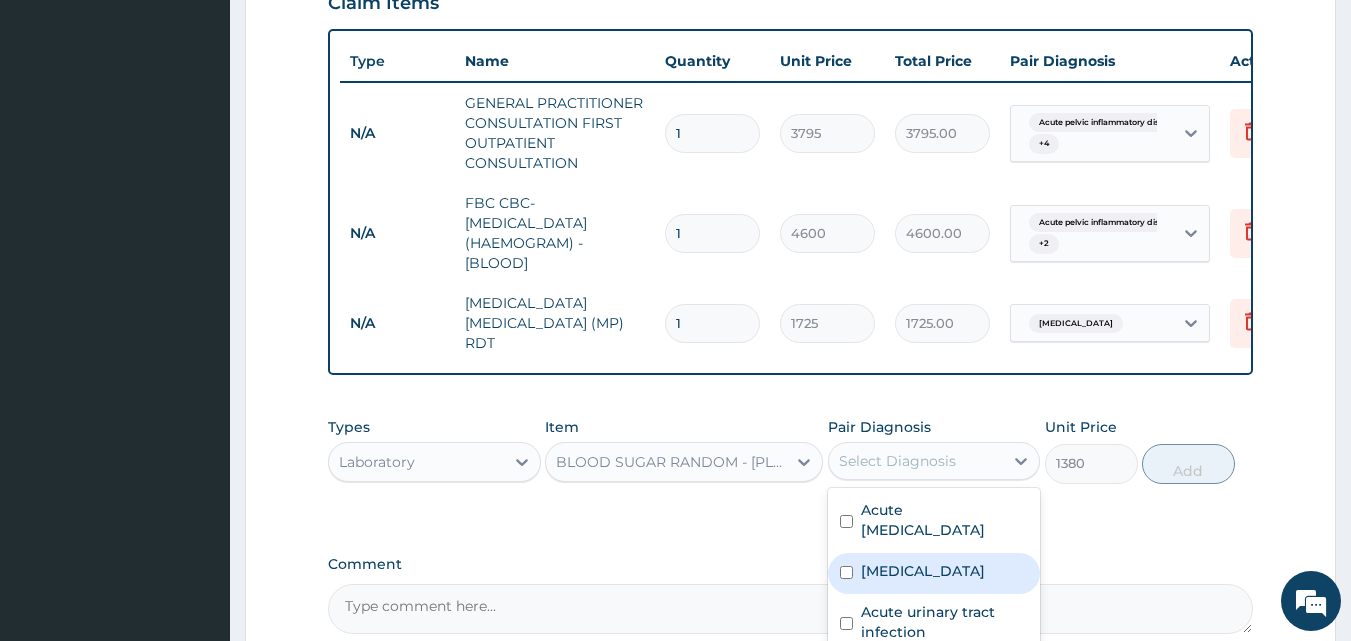 click on "Malaria" at bounding box center [923, 571] 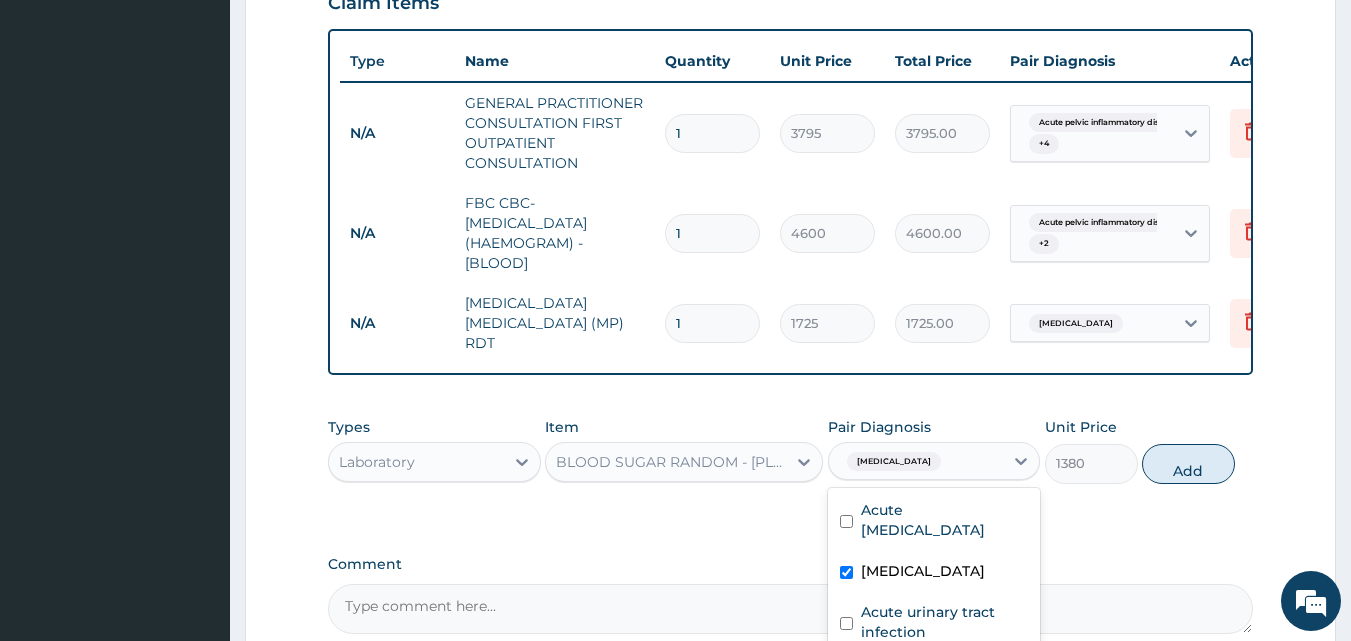 click on "Malaria" at bounding box center [923, 571] 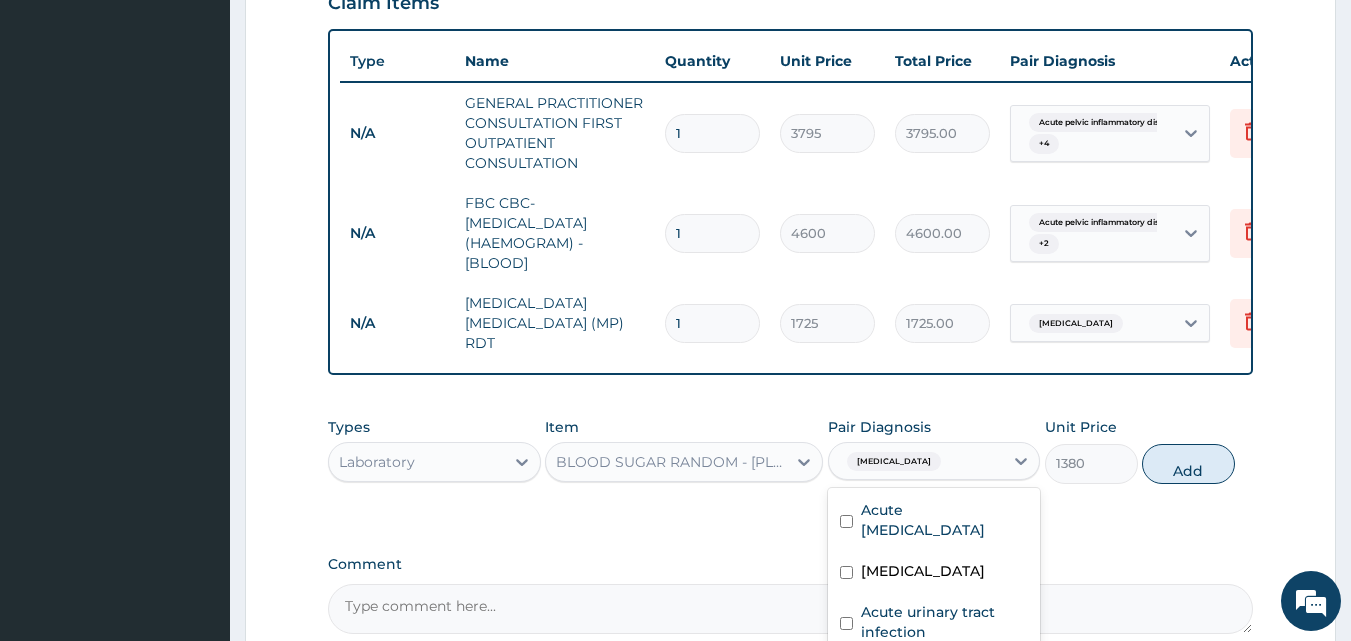 checkbox on "false" 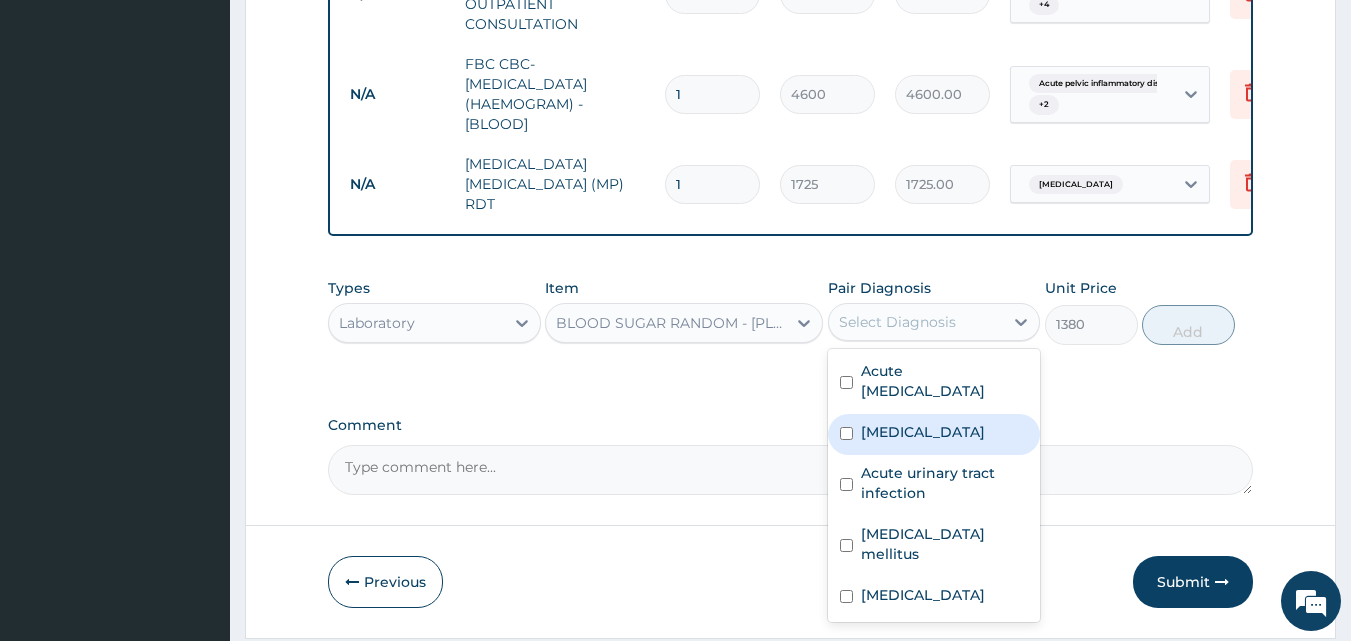 scroll, scrollTop: 912, scrollLeft: 0, axis: vertical 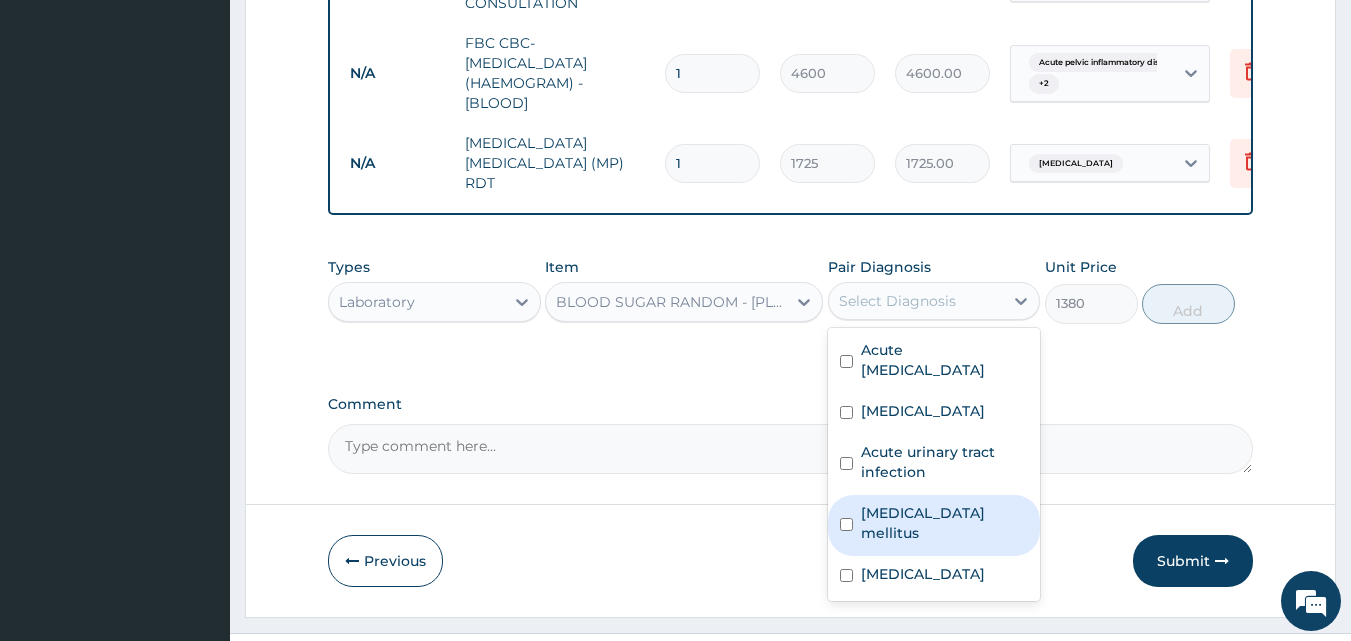 click at bounding box center (846, 524) 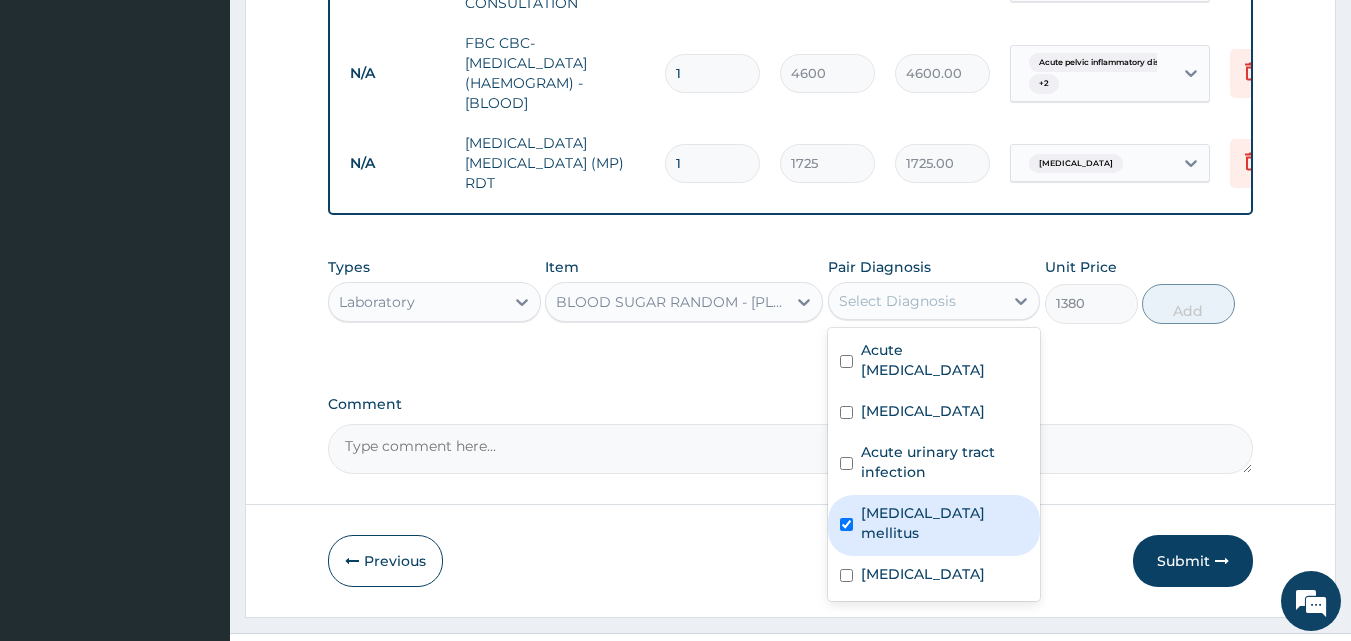 checkbox on "true" 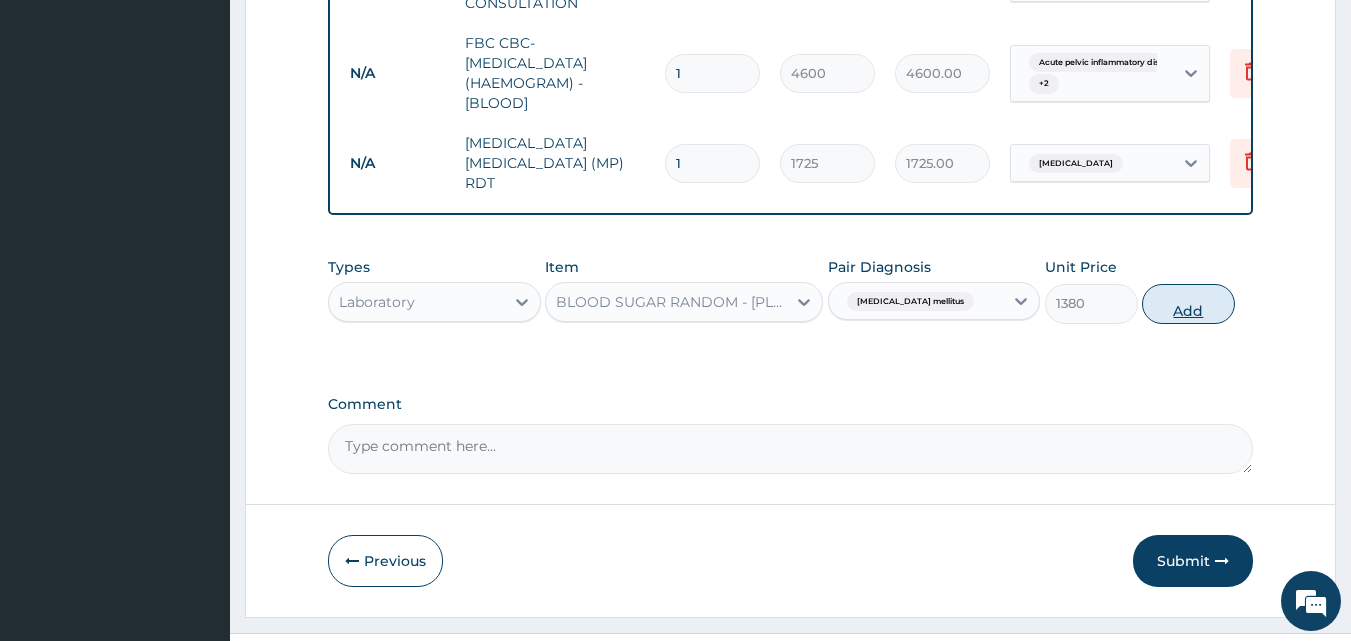 click on "Add" at bounding box center [1188, 304] 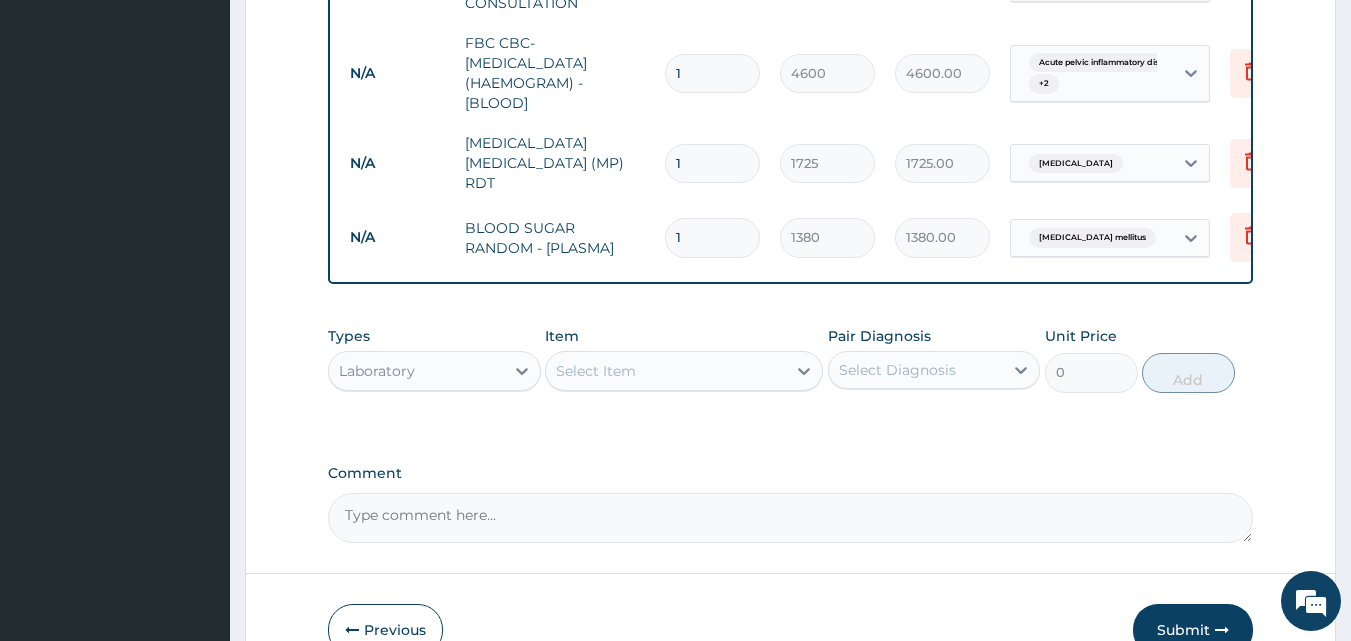 click on "Select Item" at bounding box center (596, 371) 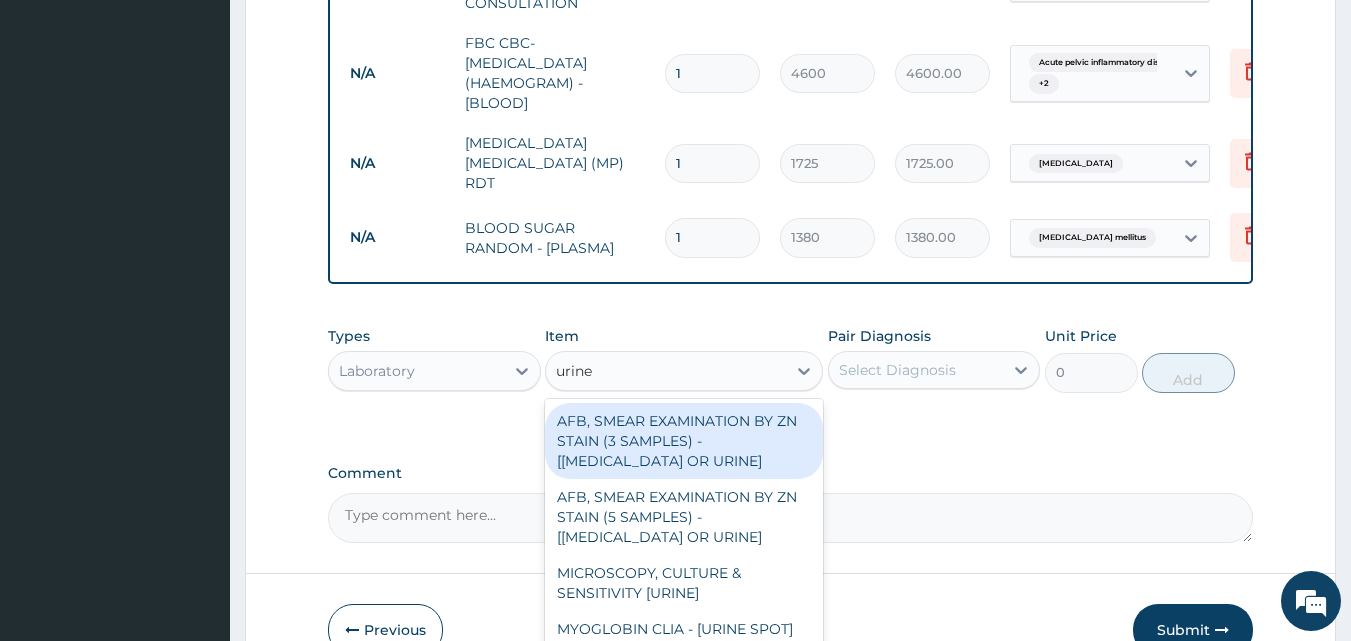 type on "urine m" 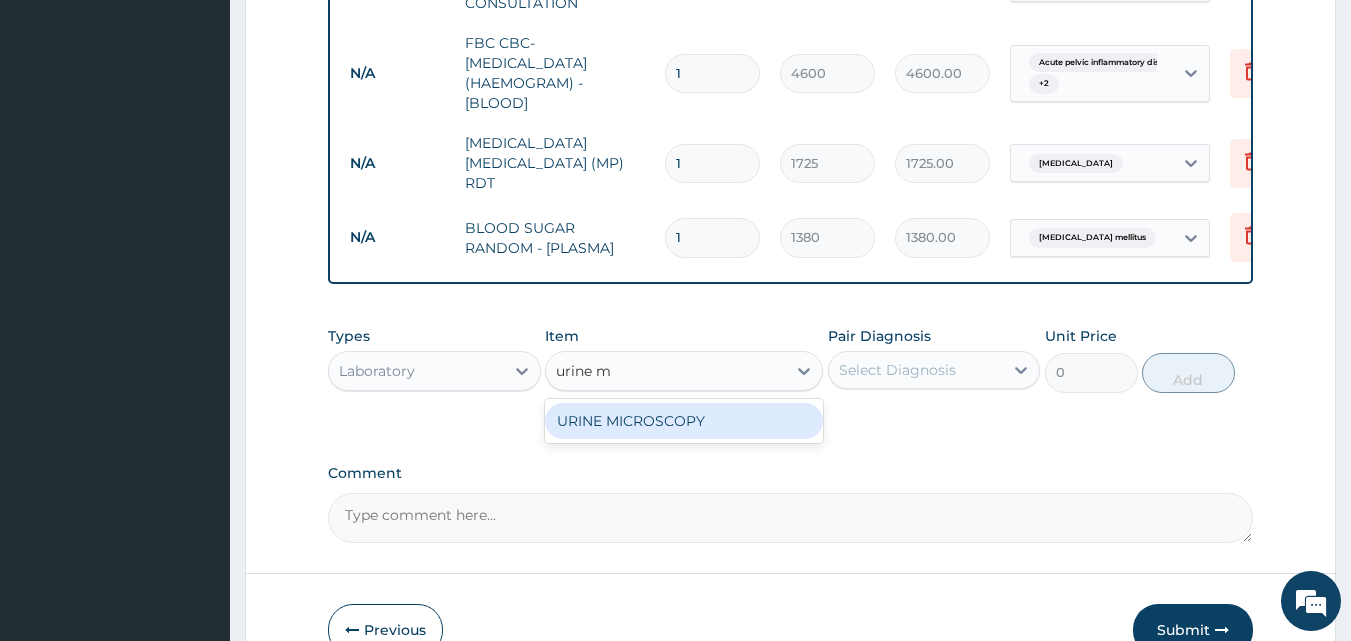 click on "URINE MICROSCOPY" at bounding box center [684, 421] 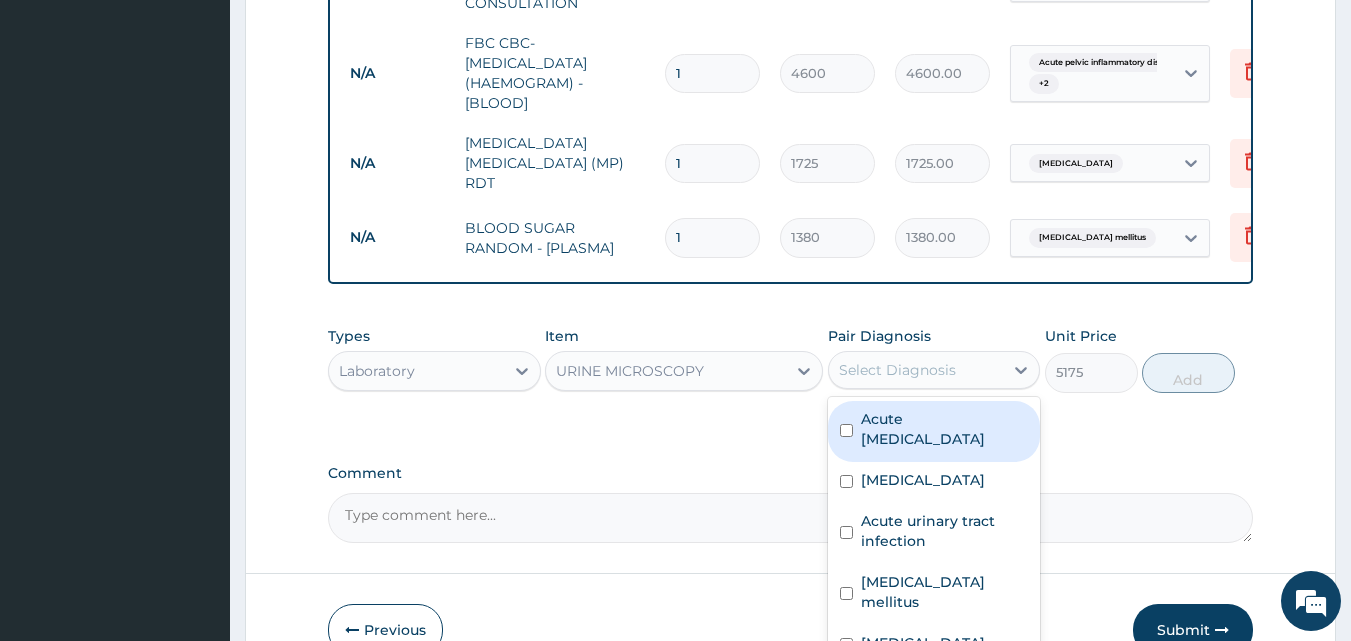 click on "Select Diagnosis" at bounding box center (897, 370) 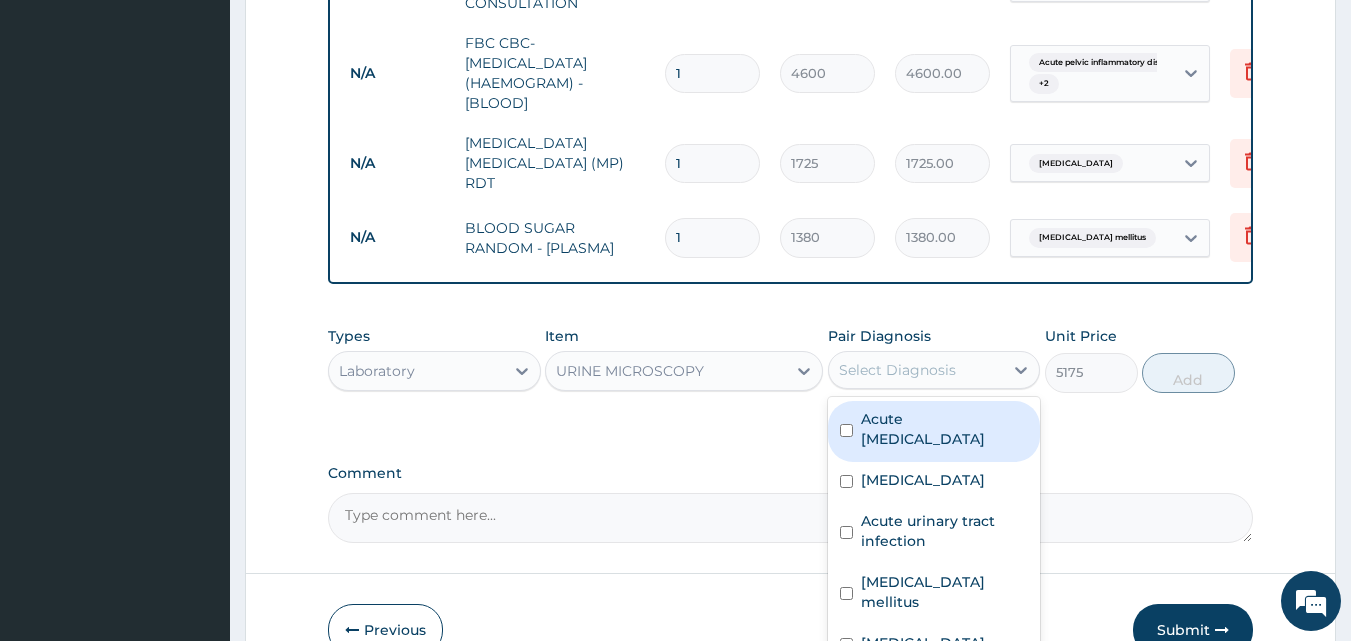 click on "Acute pelvic inflammatory disease" at bounding box center [945, 429] 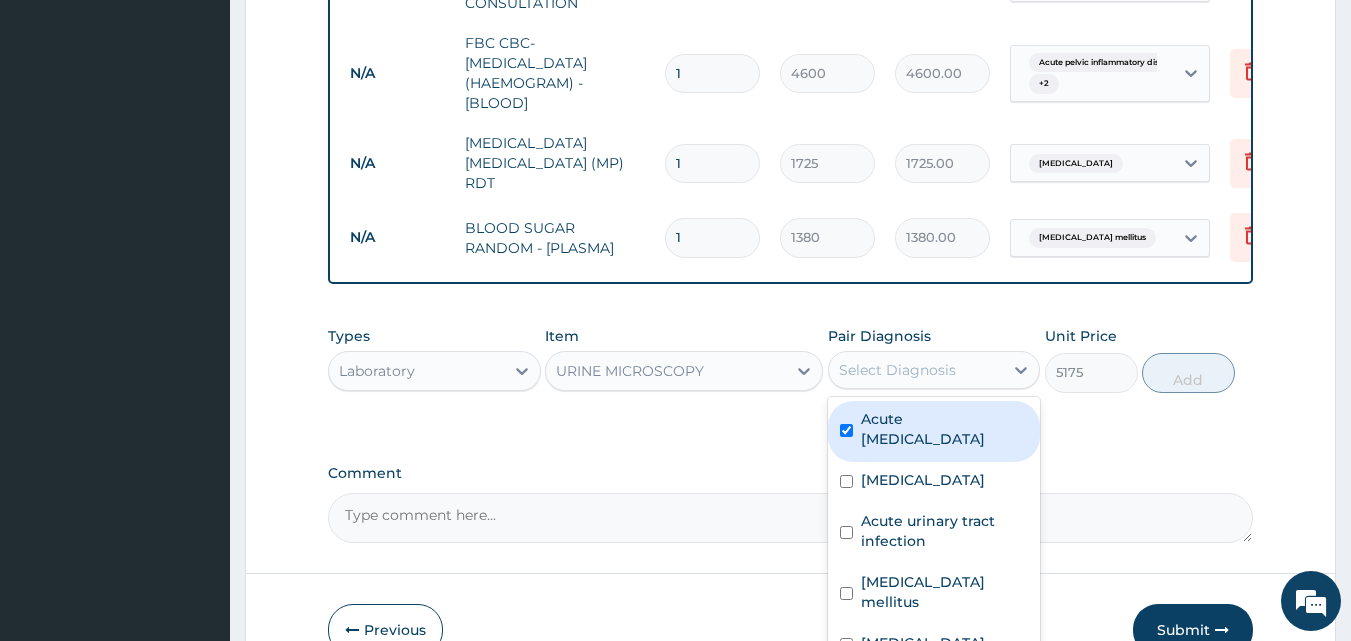 checkbox on "true" 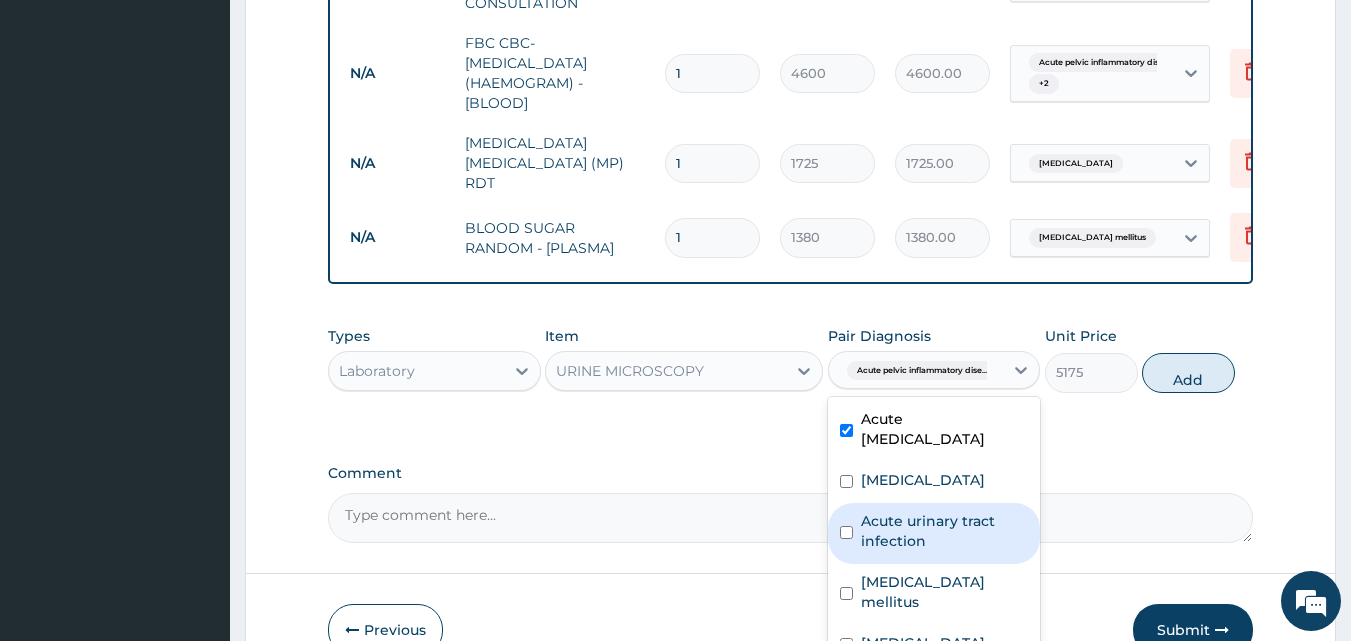 click on "Acute urinary tract infection" at bounding box center [945, 531] 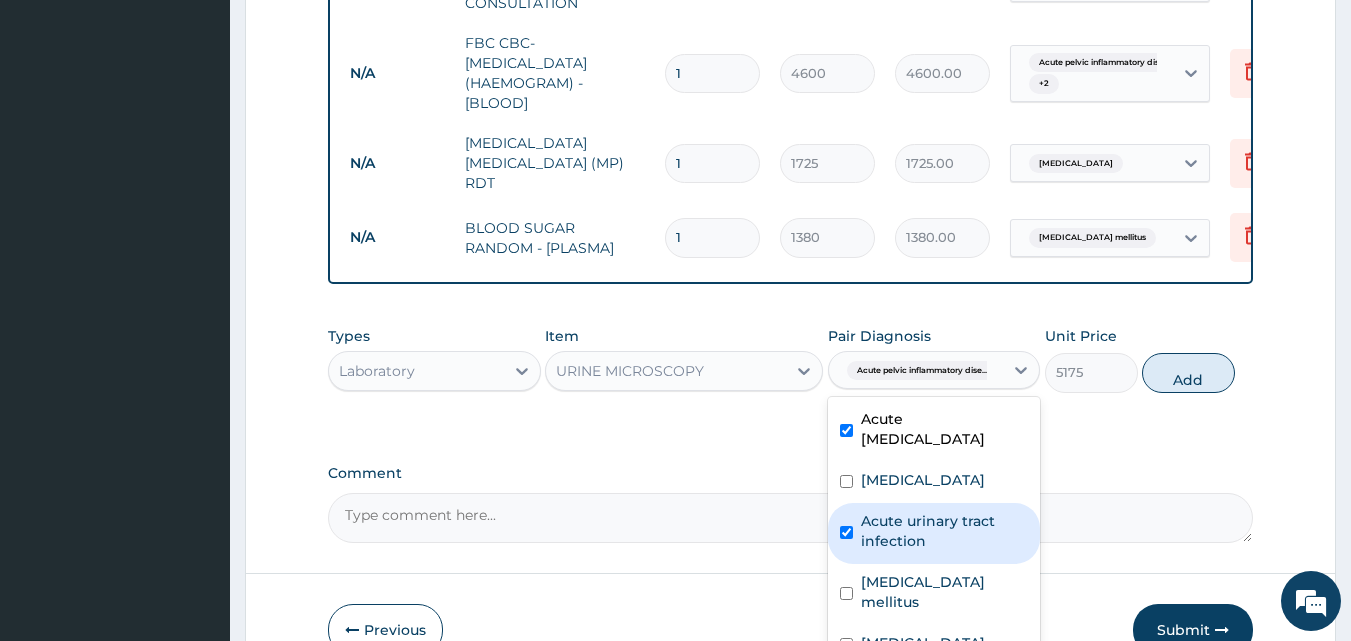 checkbox on "true" 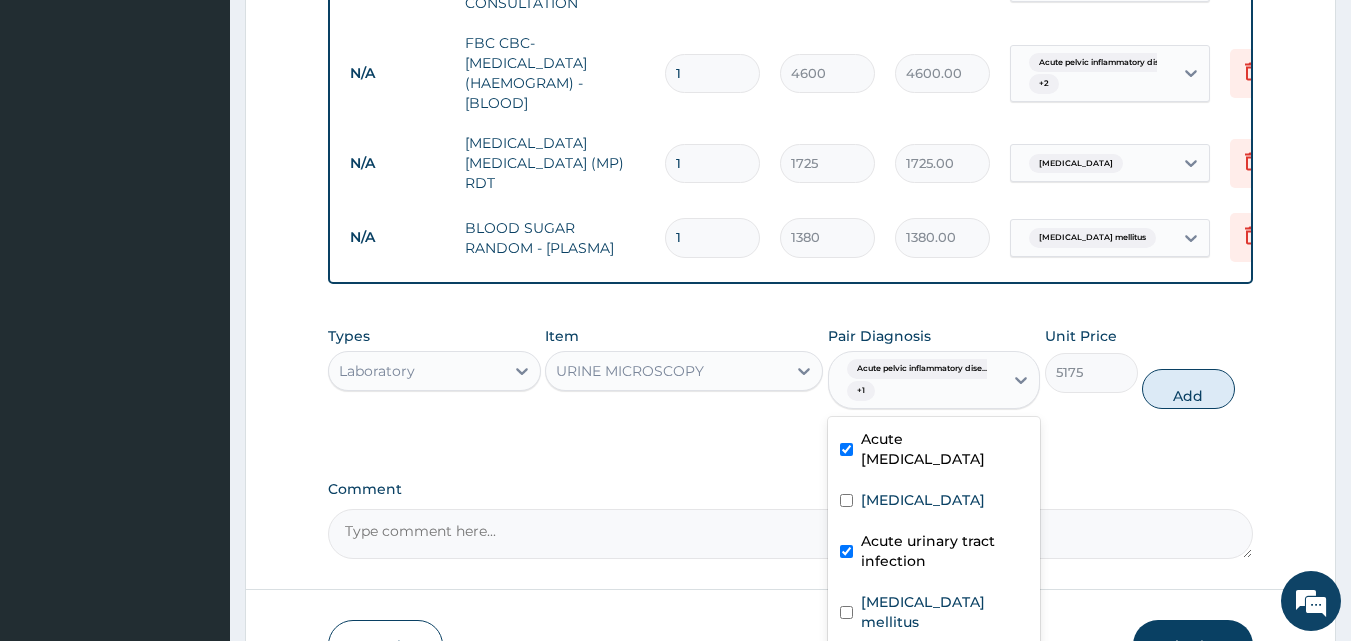 click on "Candidiasis" at bounding box center (923, 663) 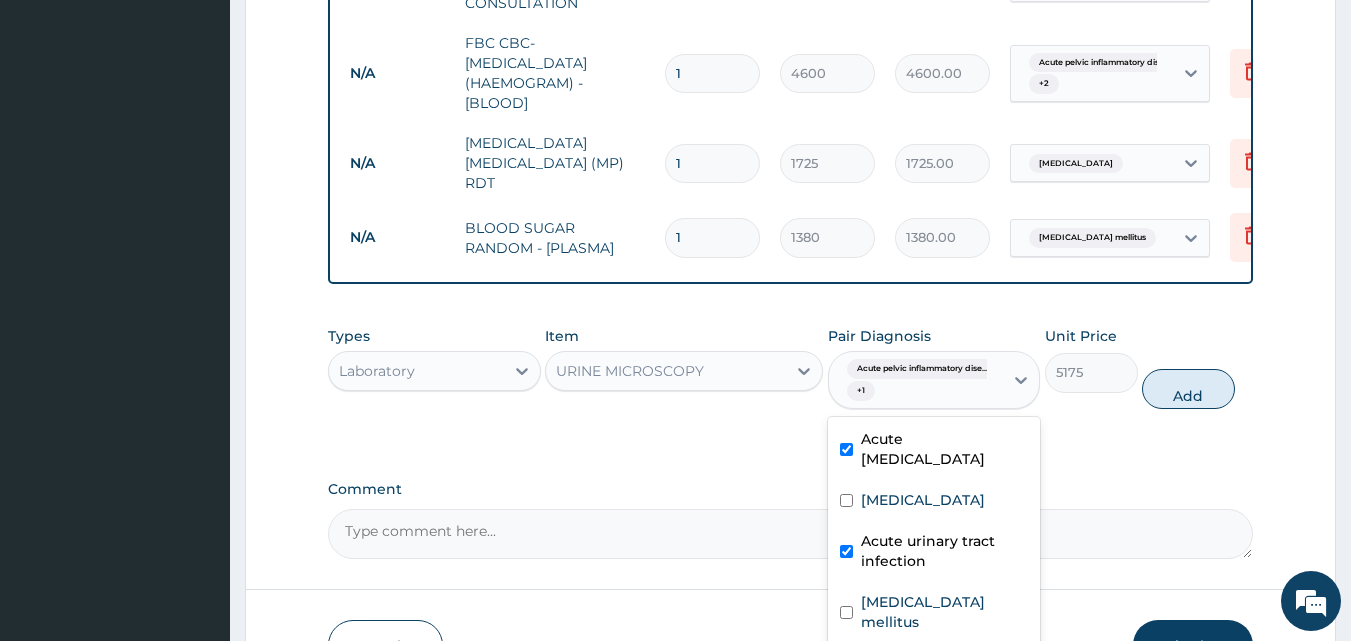 checkbox on "true" 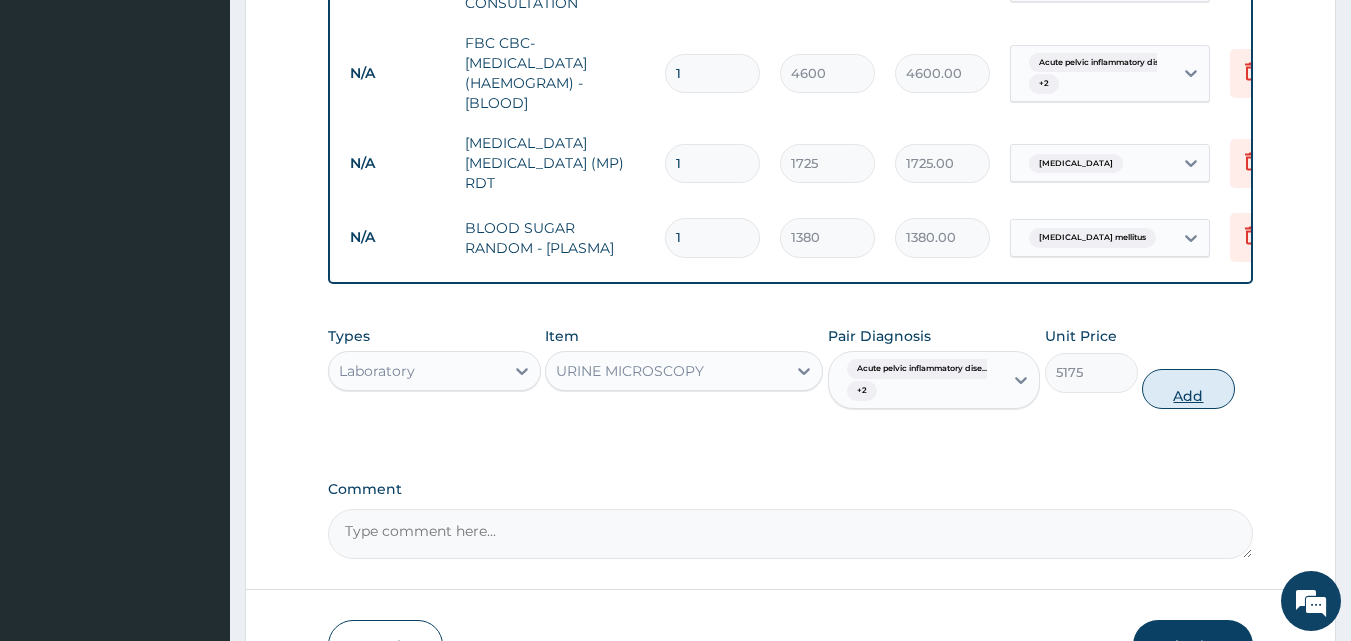 click on "Add" at bounding box center [1188, 389] 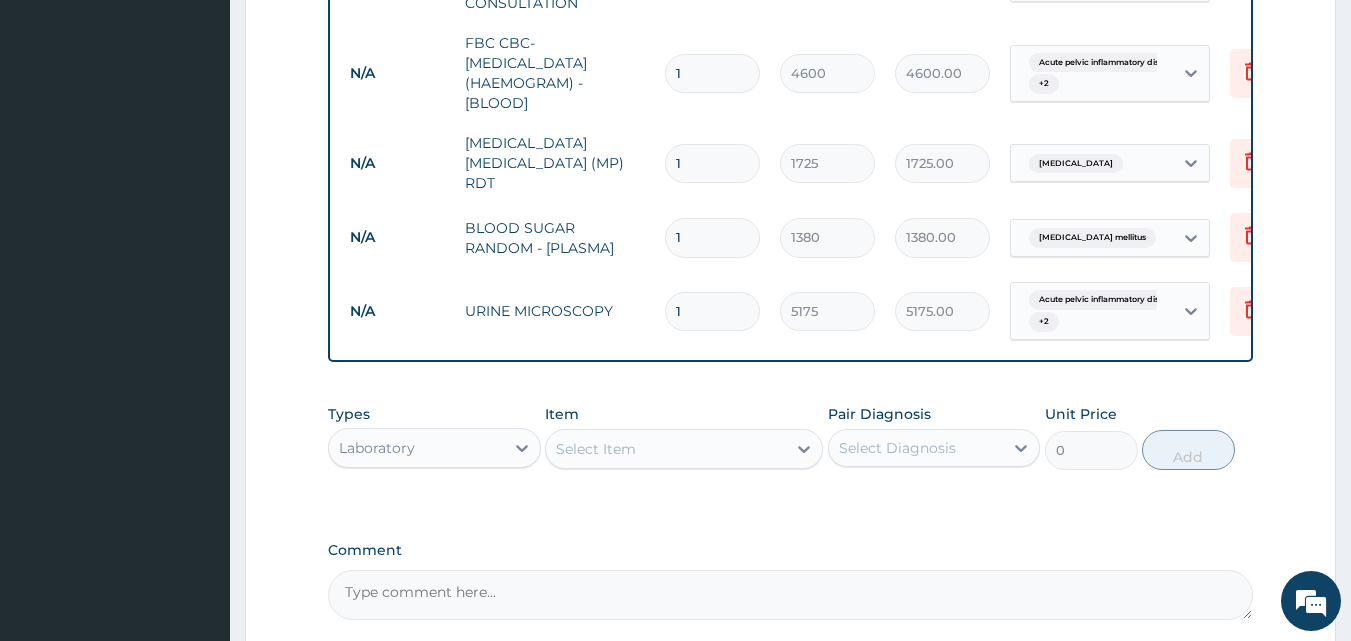 click on "Select Item" at bounding box center [666, 449] 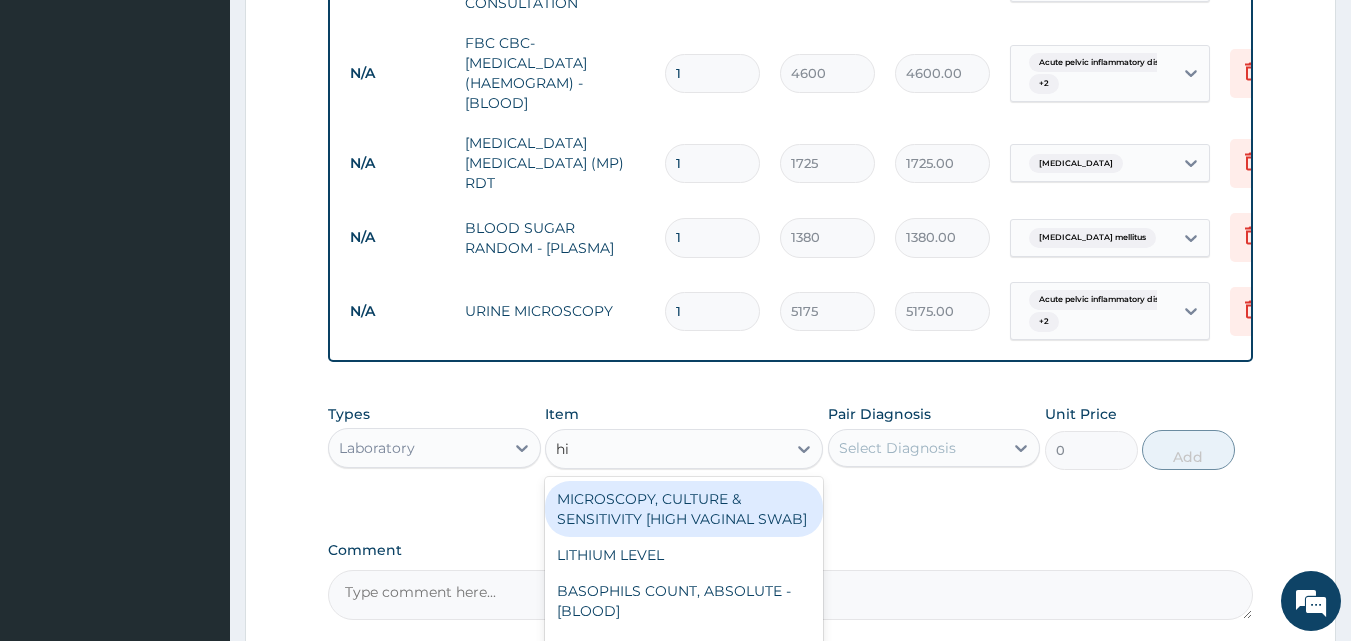 type on "hig" 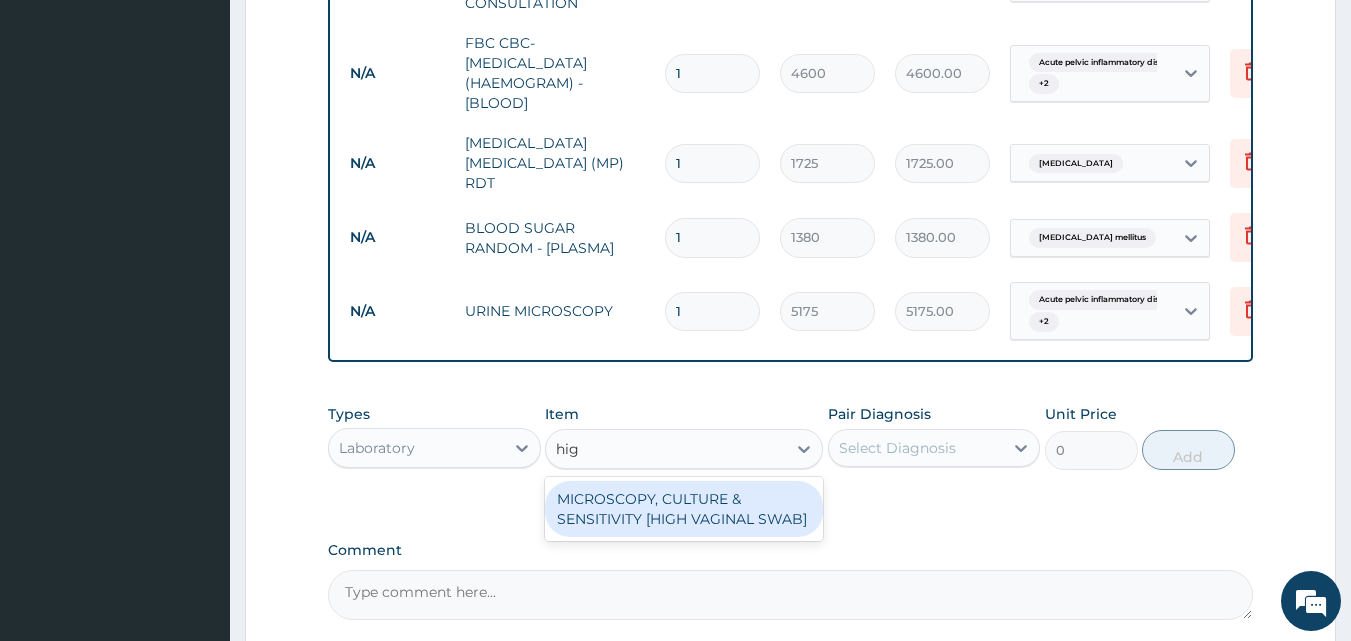 click on "MICROSCOPY, CULTURE & SENSITIVITY [HIGH VAGINAL SWAB]" at bounding box center [684, 509] 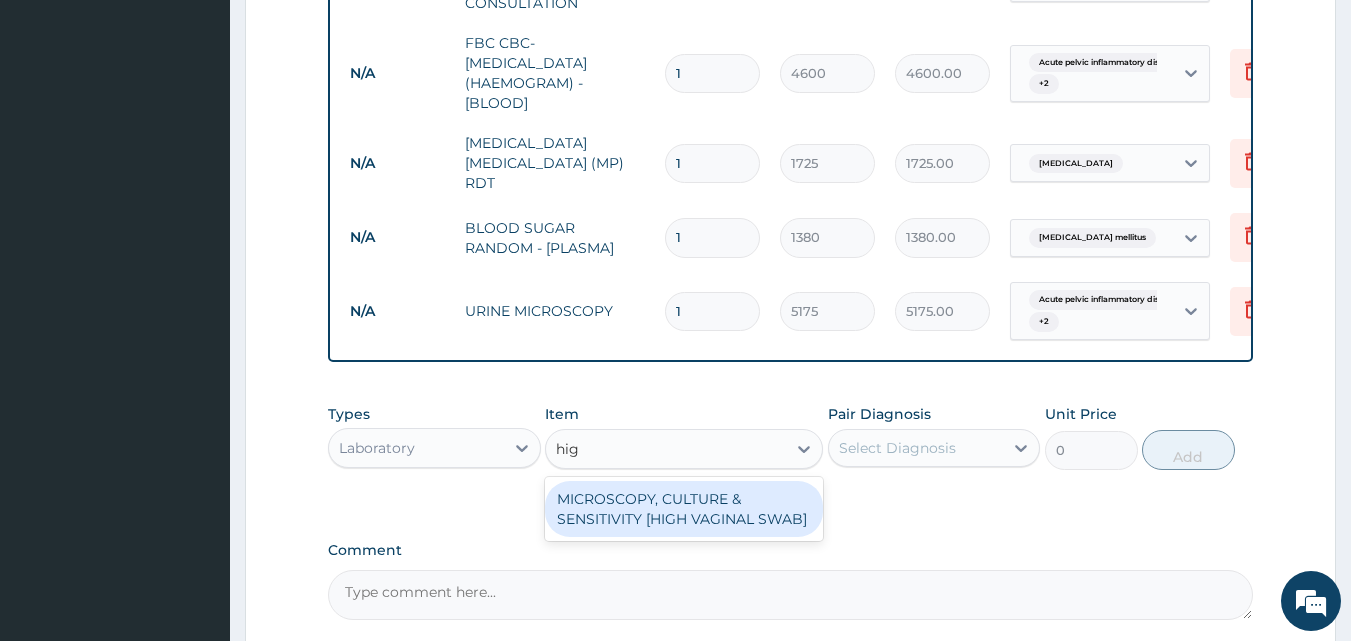 type 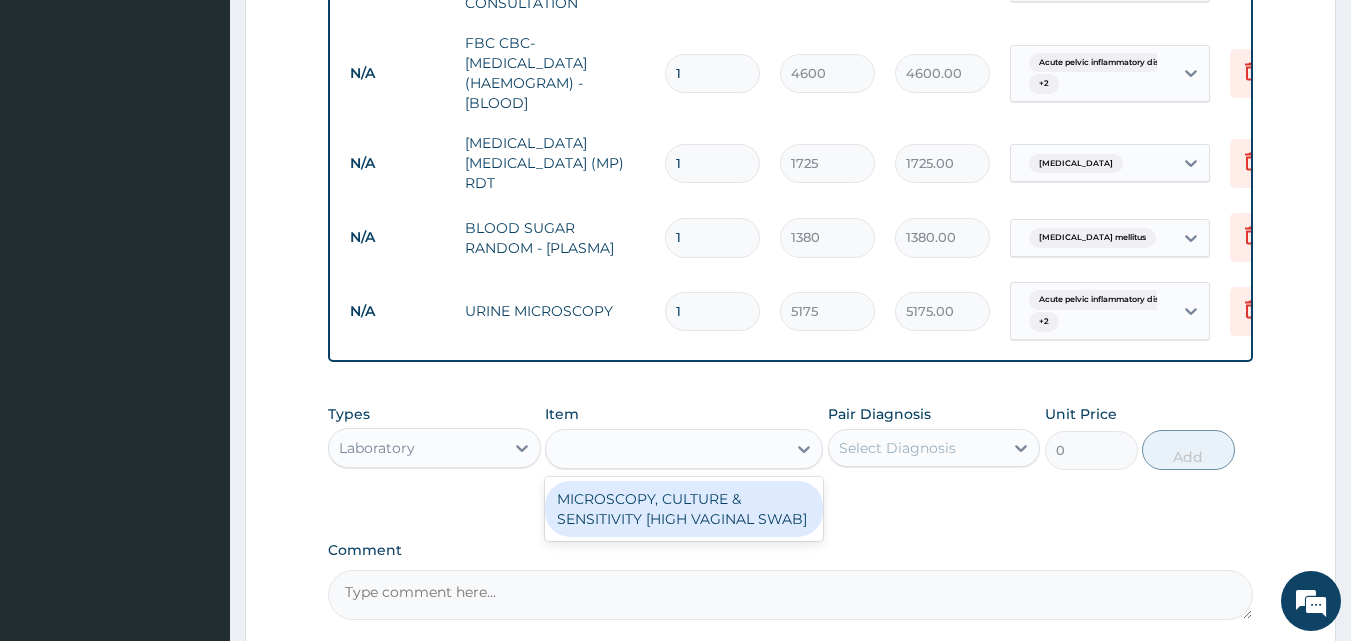 type on "5175" 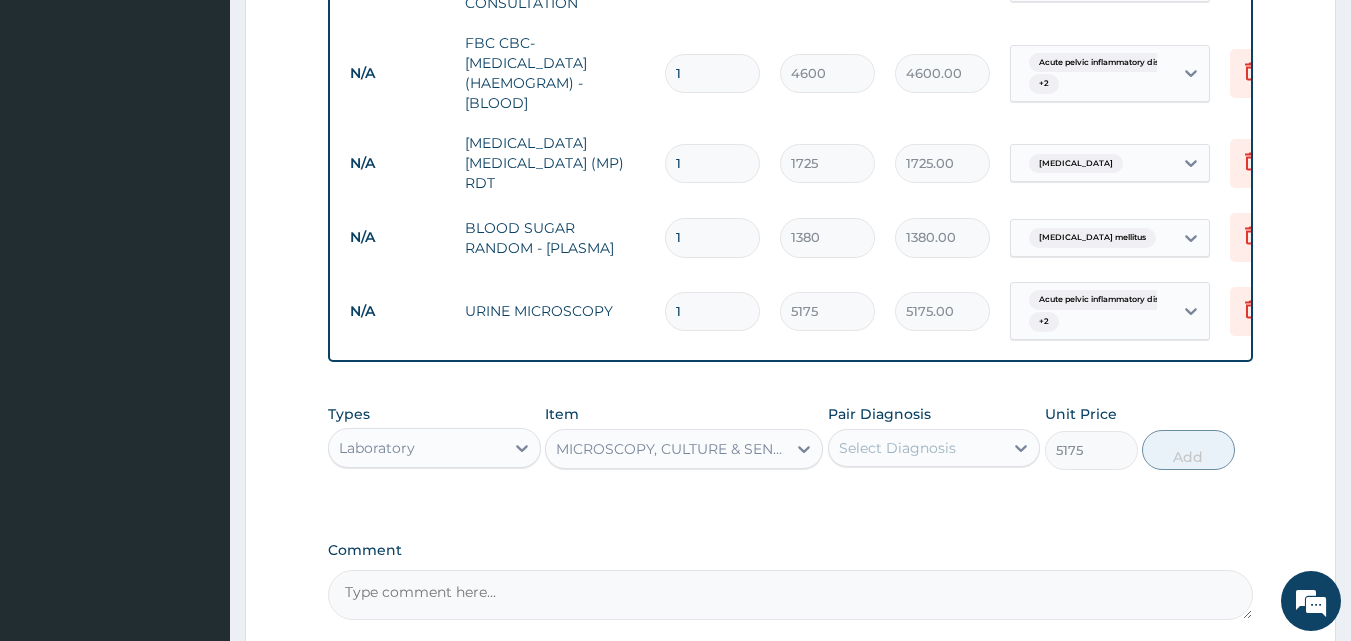 click on "Select Diagnosis" at bounding box center (897, 448) 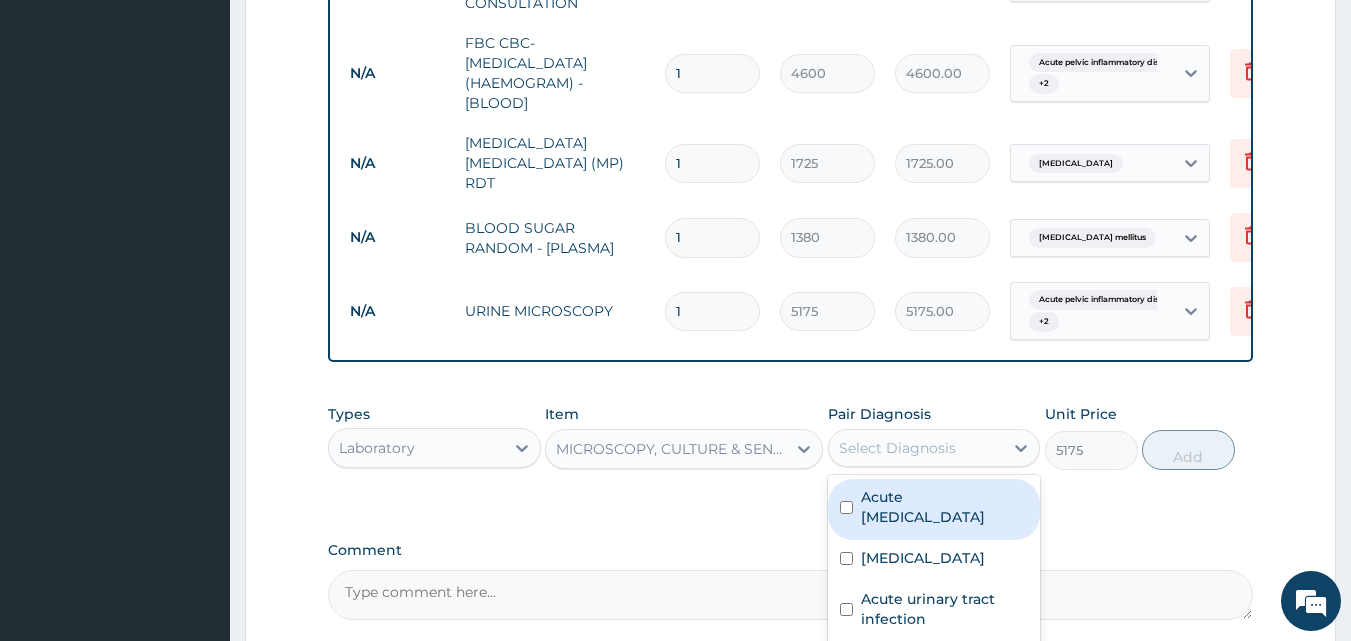 click on "Acute pelvic inflammatory disease" at bounding box center [945, 507] 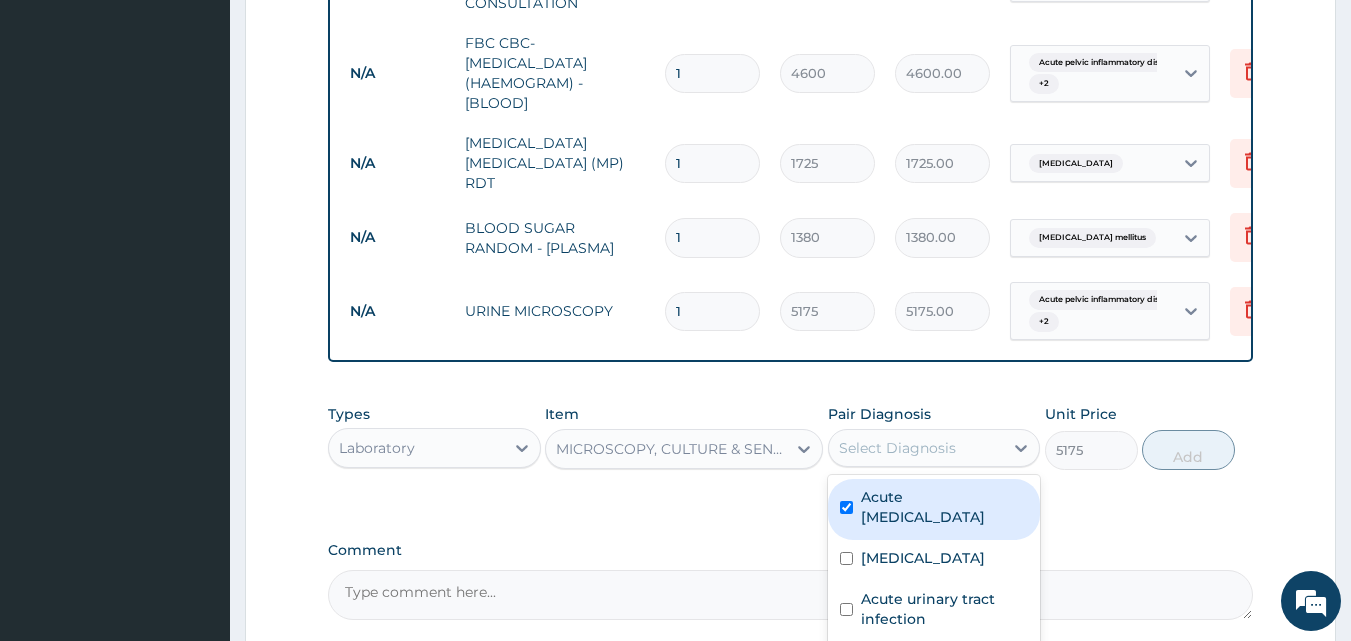 checkbox on "true" 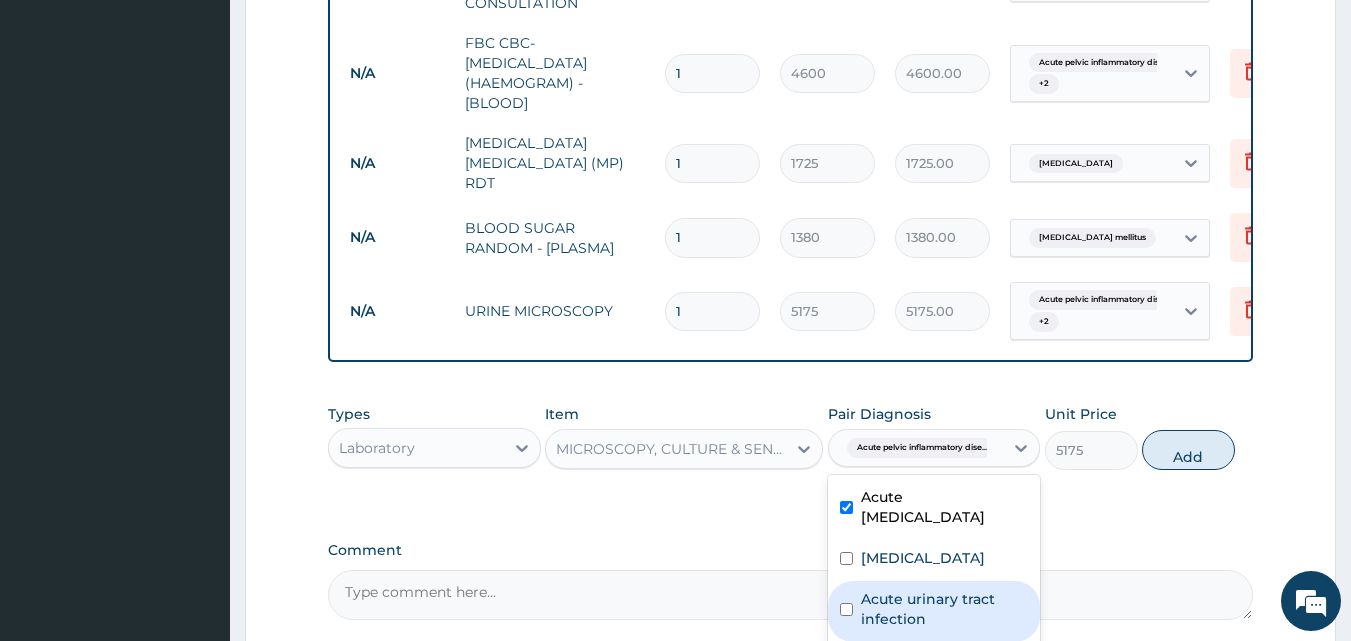 click on "Acute urinary tract infection" at bounding box center [945, 609] 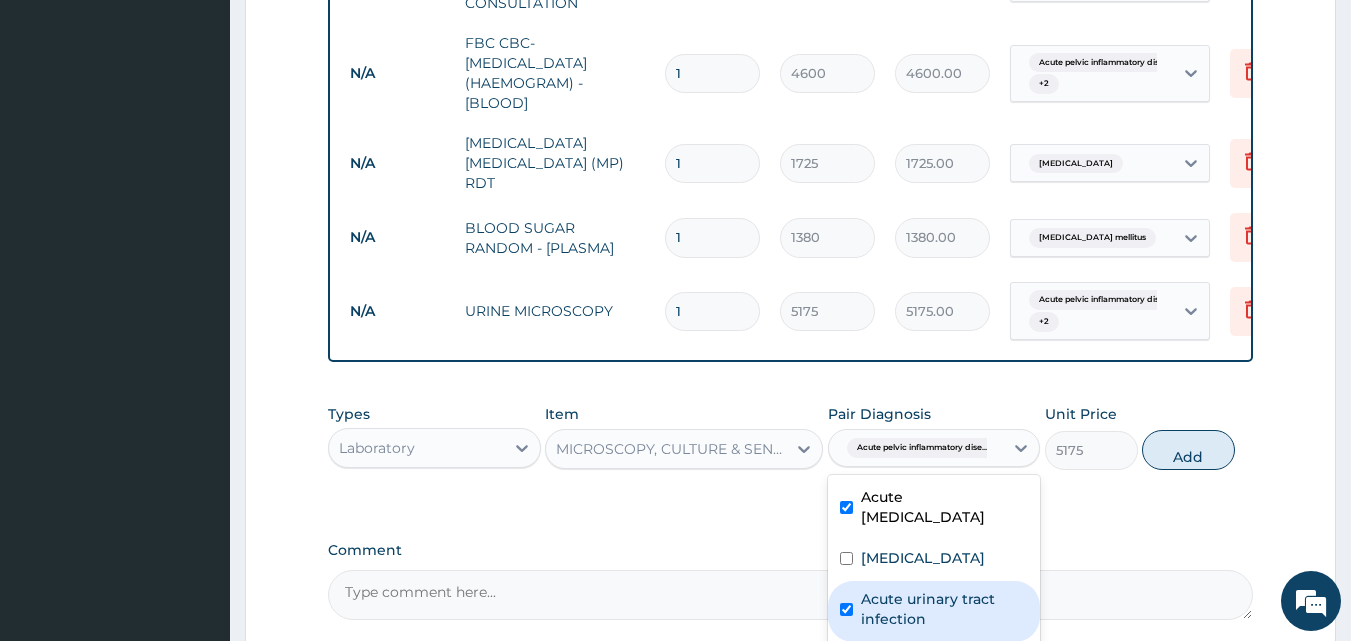 checkbox on "true" 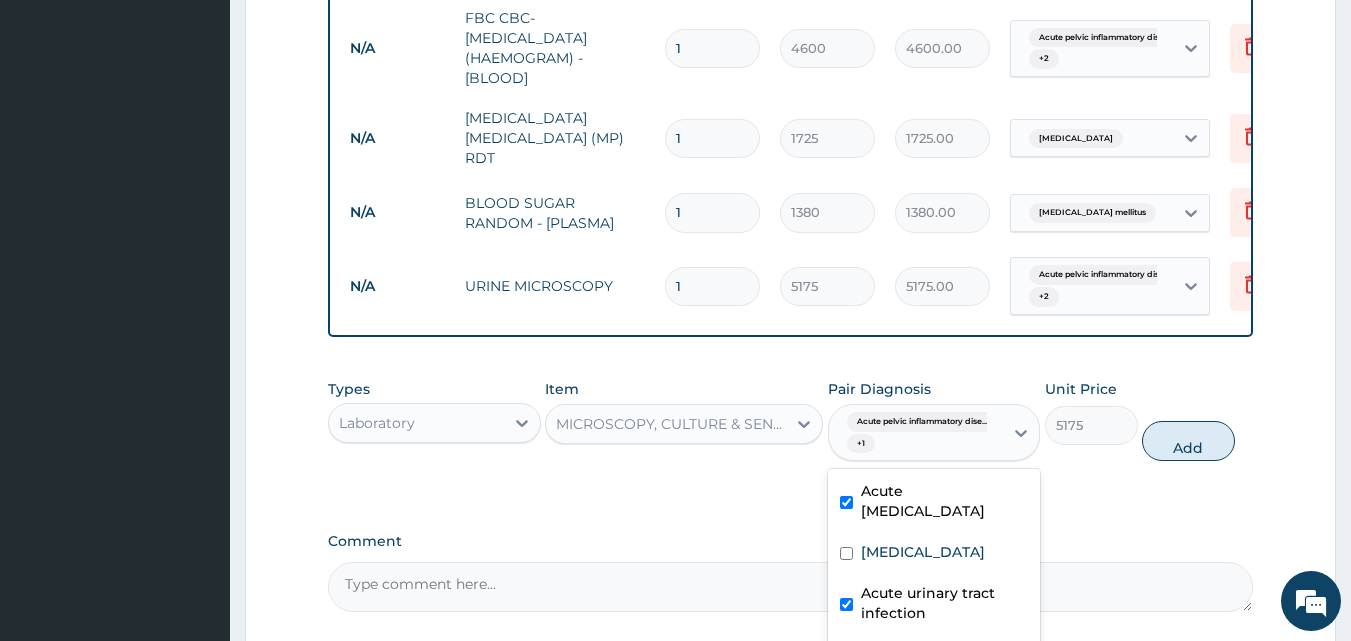 scroll, scrollTop: 952, scrollLeft: 0, axis: vertical 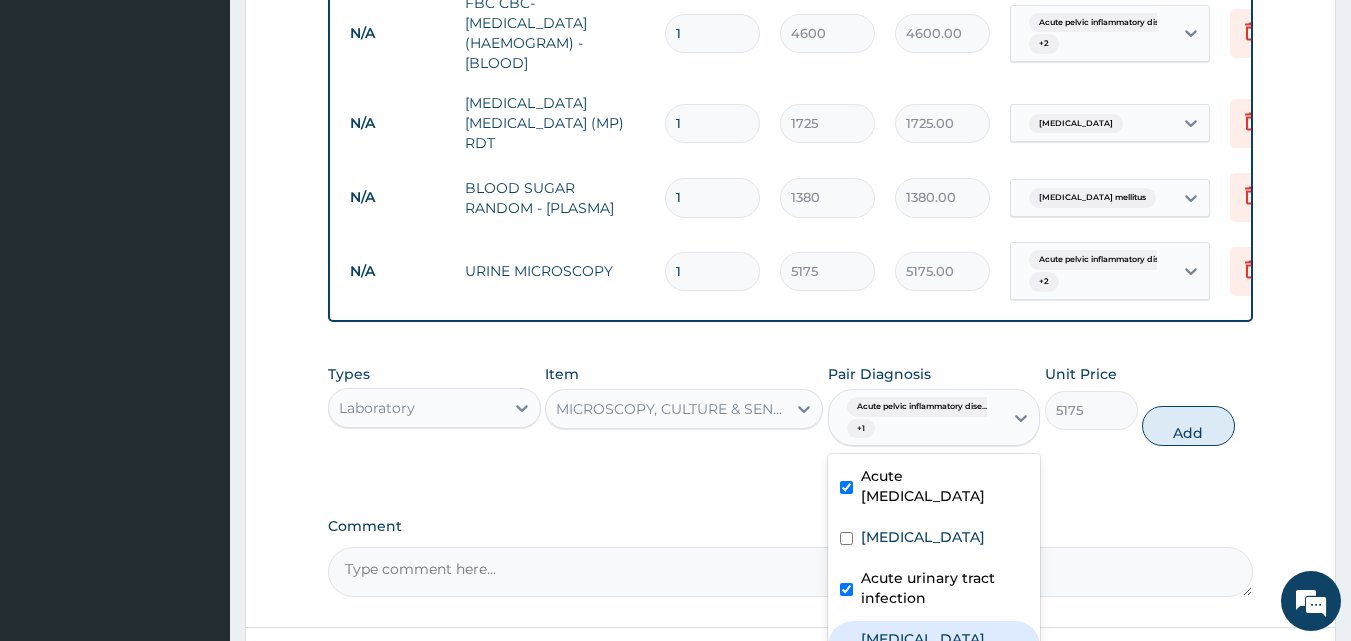 click on "Diabetes mellitus" at bounding box center (934, 651) 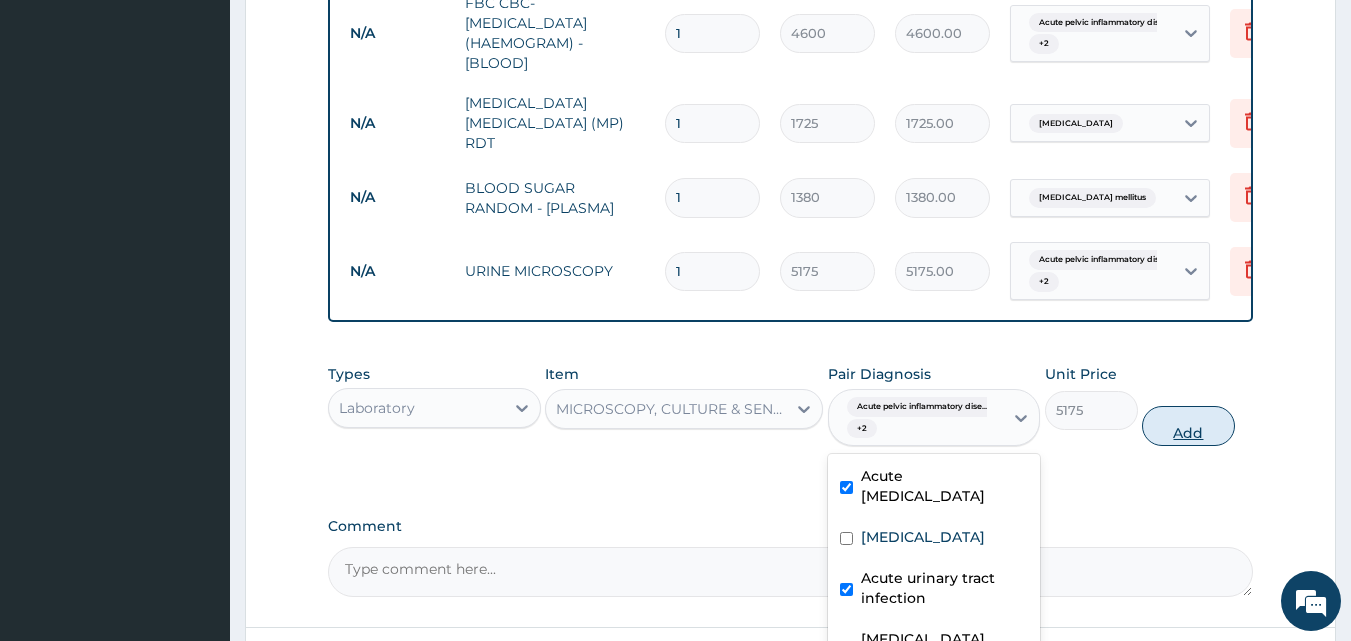click on "Add" at bounding box center (1188, 426) 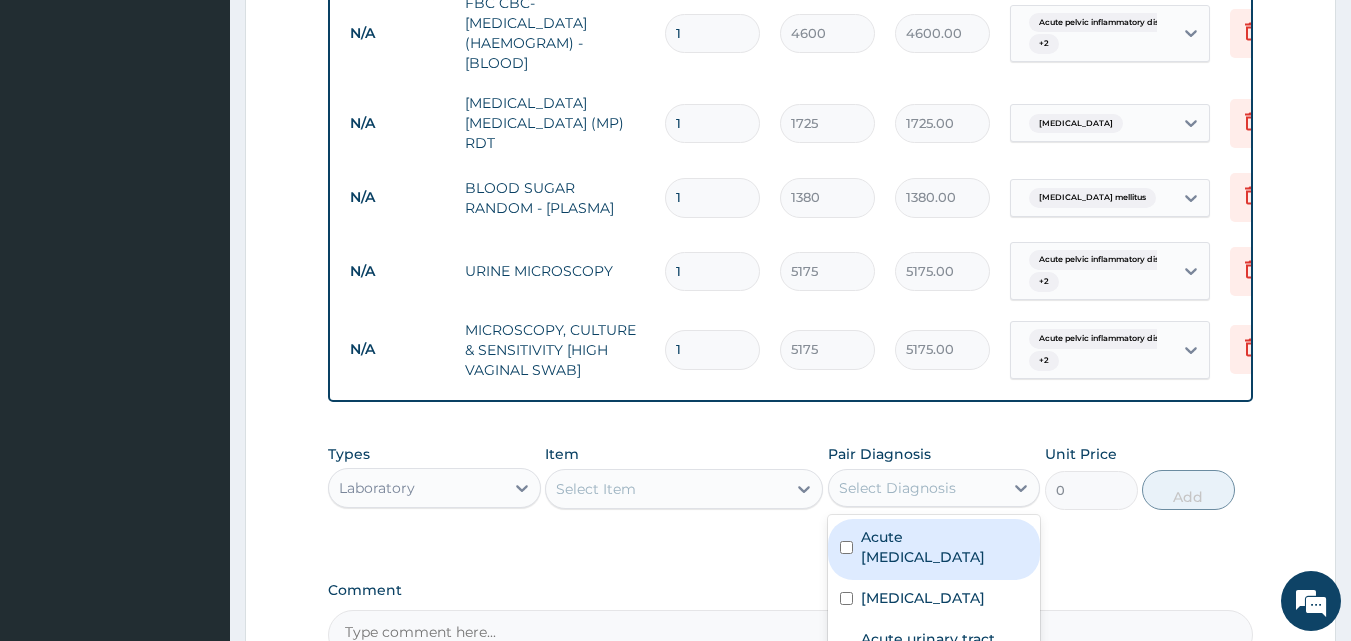 click on "Select Diagnosis" at bounding box center (897, 488) 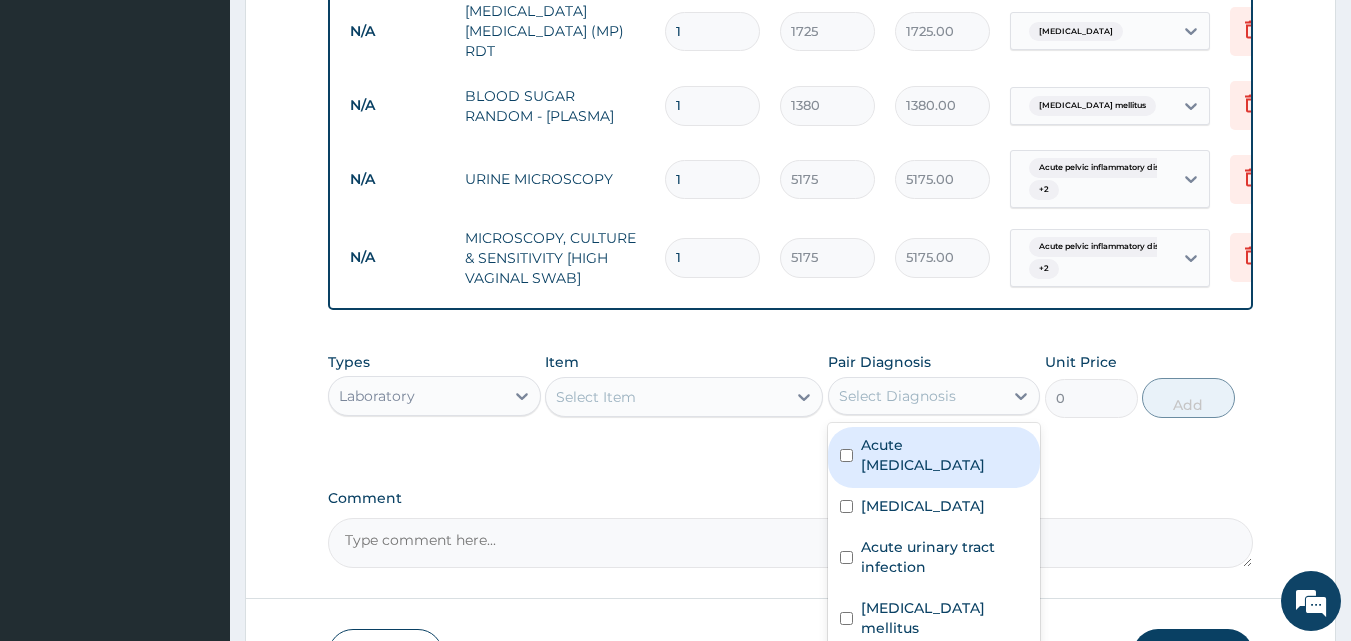 scroll, scrollTop: 1072, scrollLeft: 0, axis: vertical 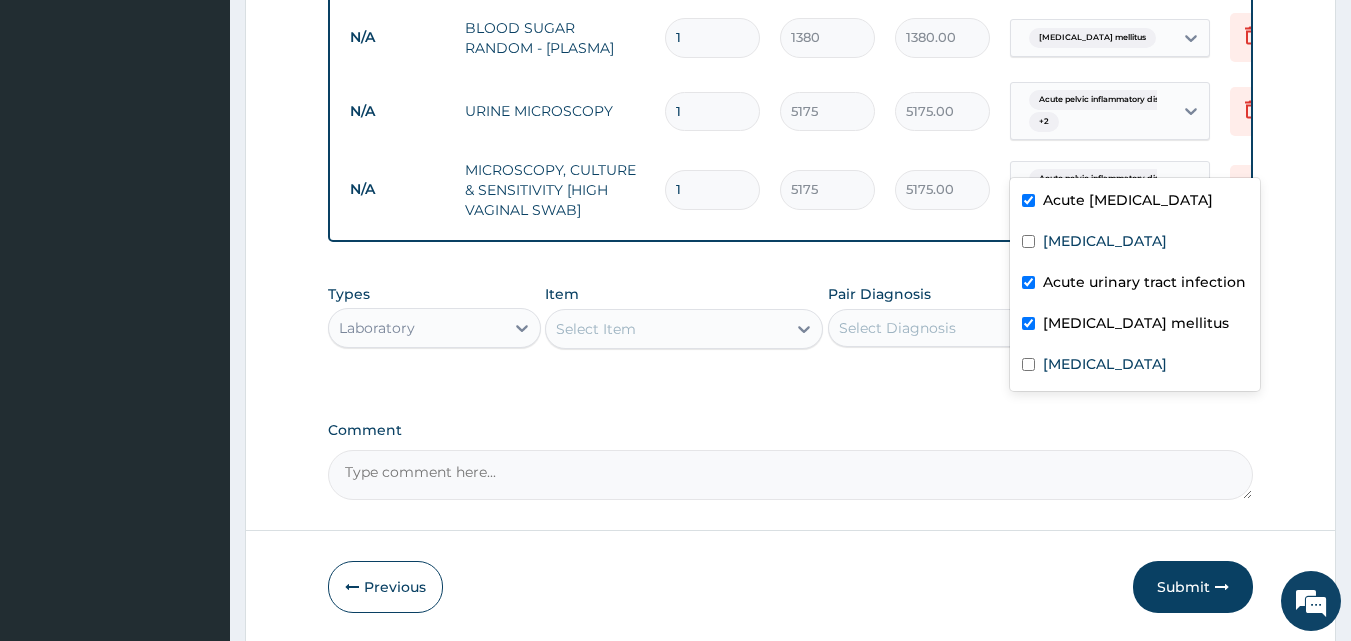 click on "Acute pelvic inflammatory dise...  + 2" at bounding box center (1089, 190) 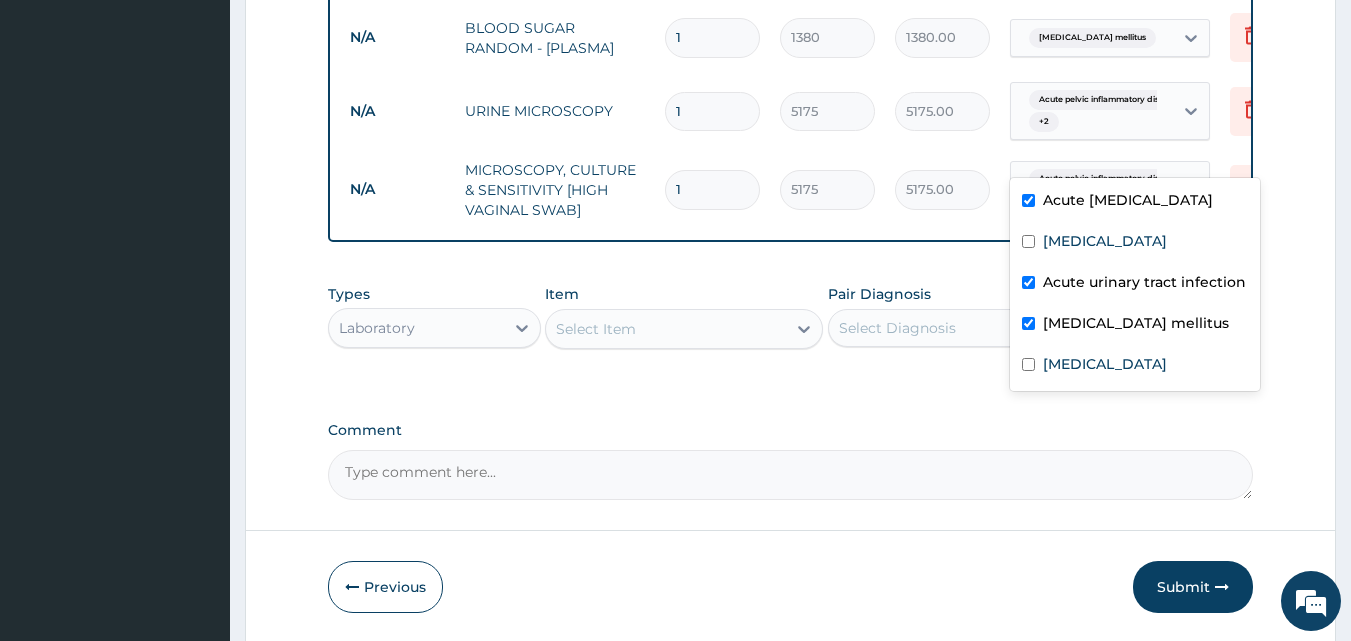 click on "Diabetes mellitus" at bounding box center [1136, 323] 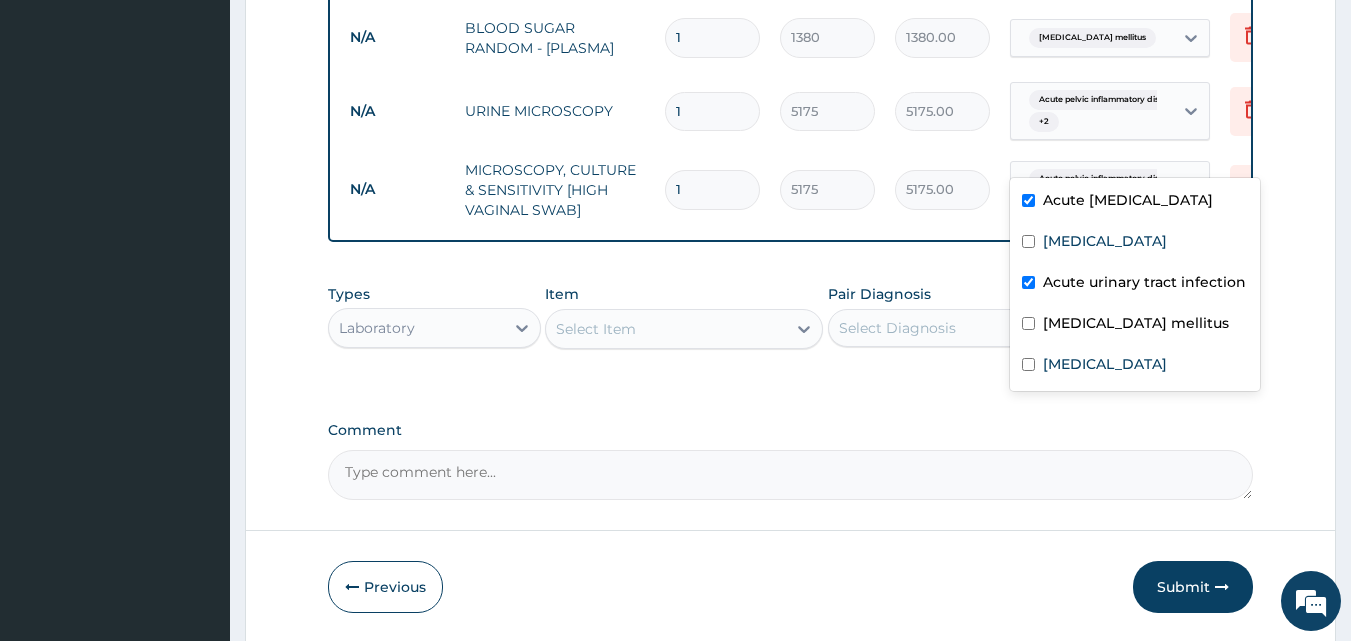 checkbox on "false" 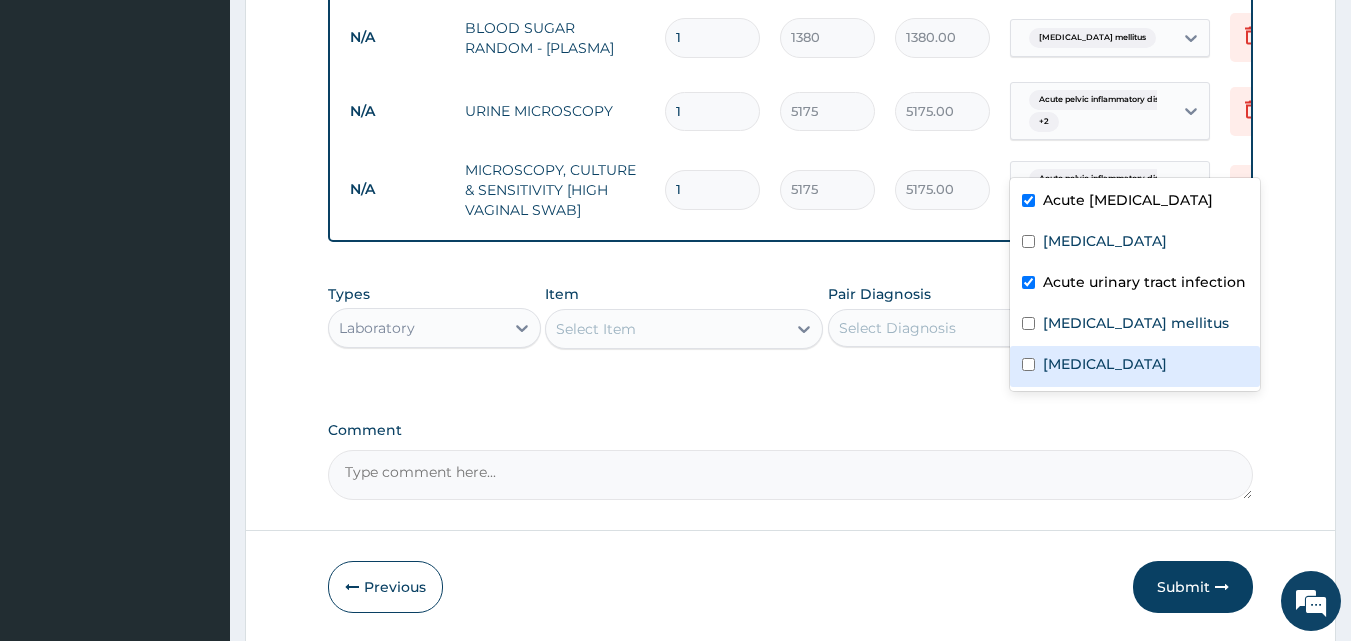 click at bounding box center [1028, 364] 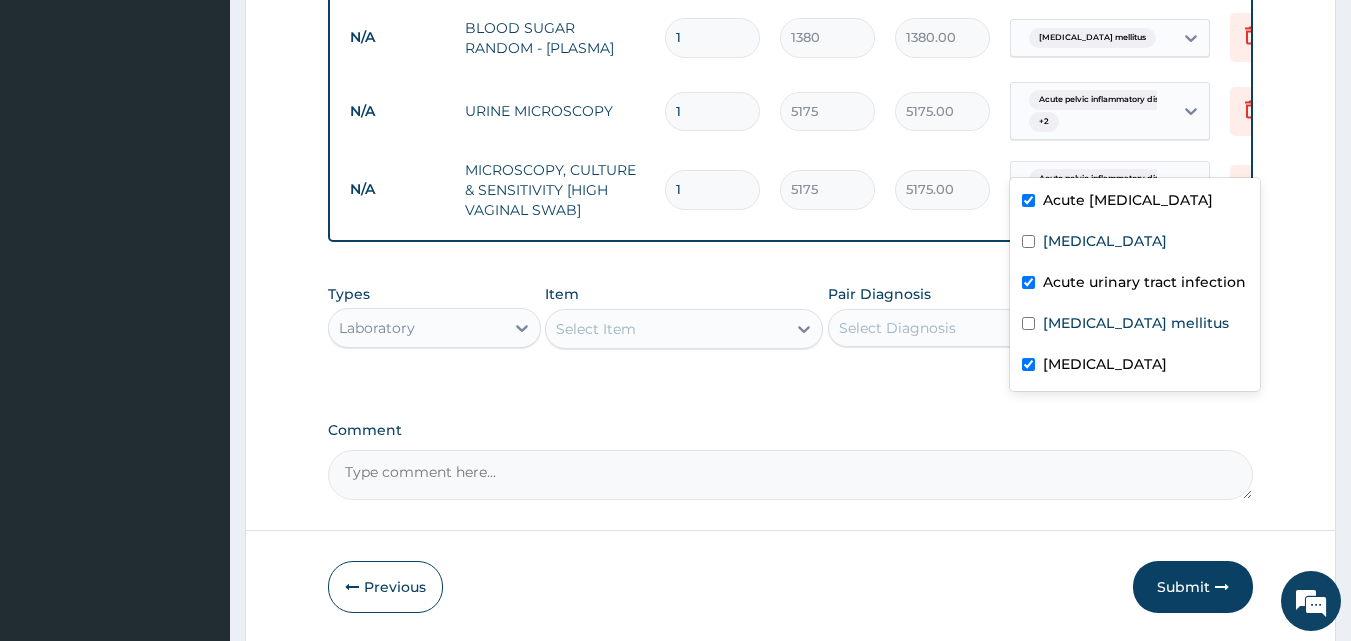 click at bounding box center [1028, 364] 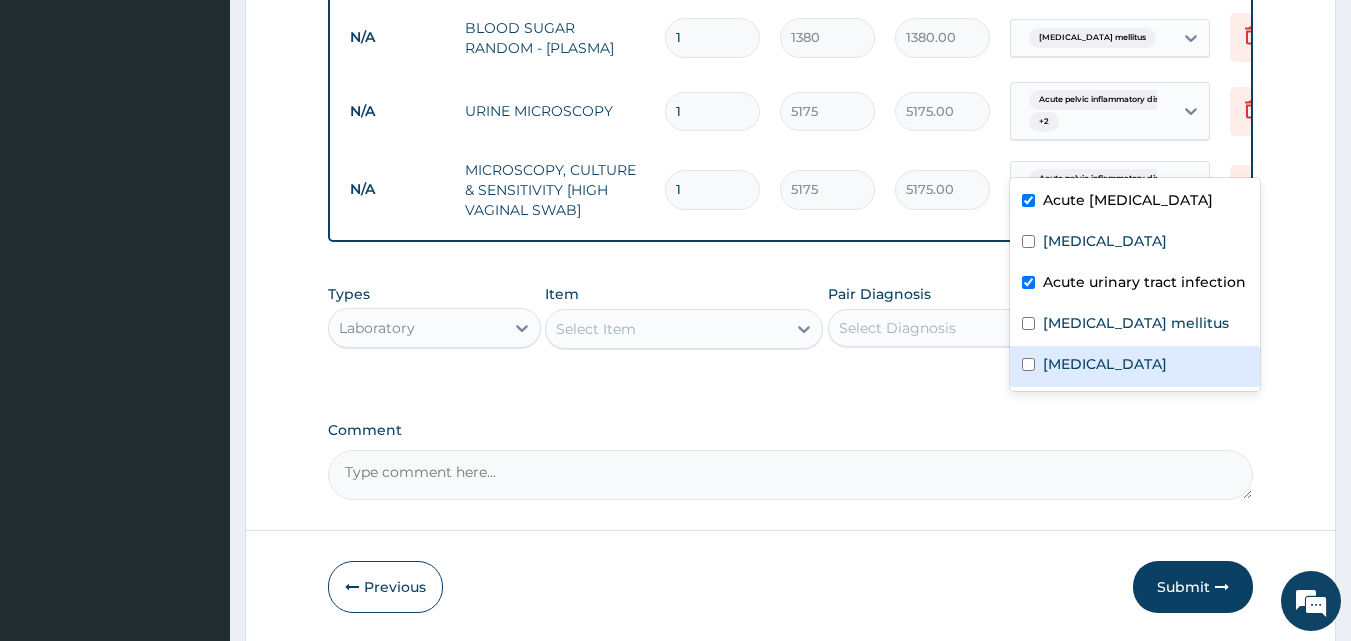click at bounding box center (1028, 364) 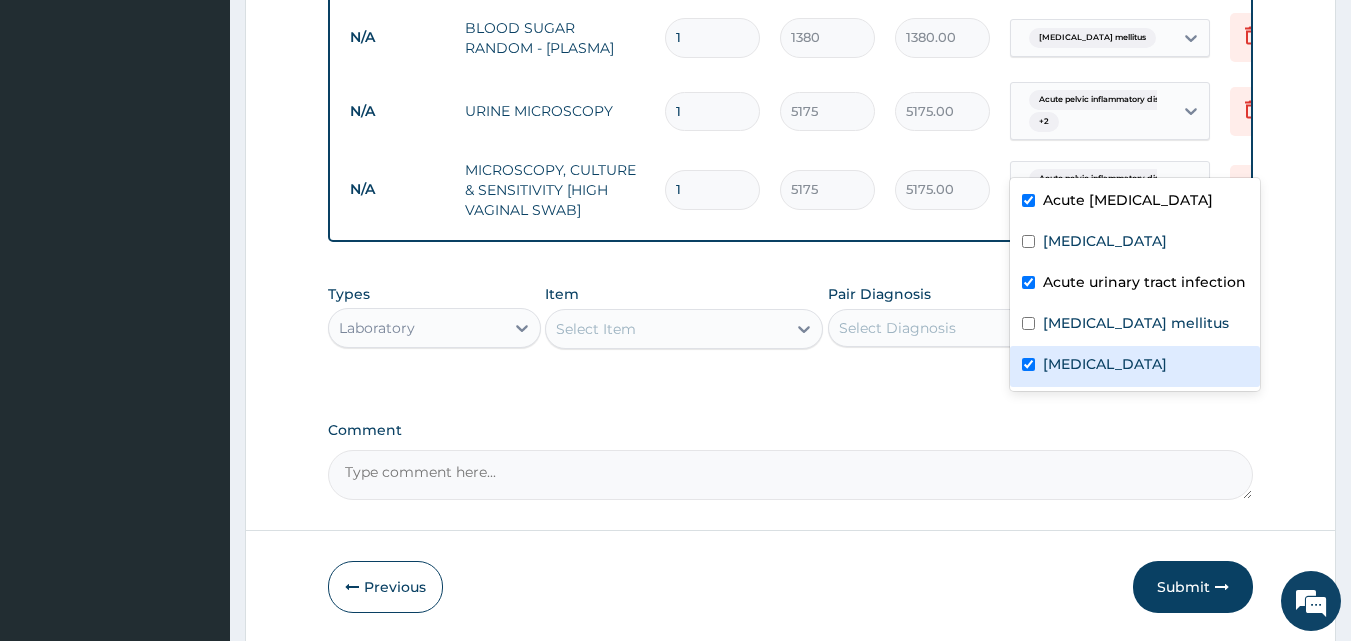 checkbox on "true" 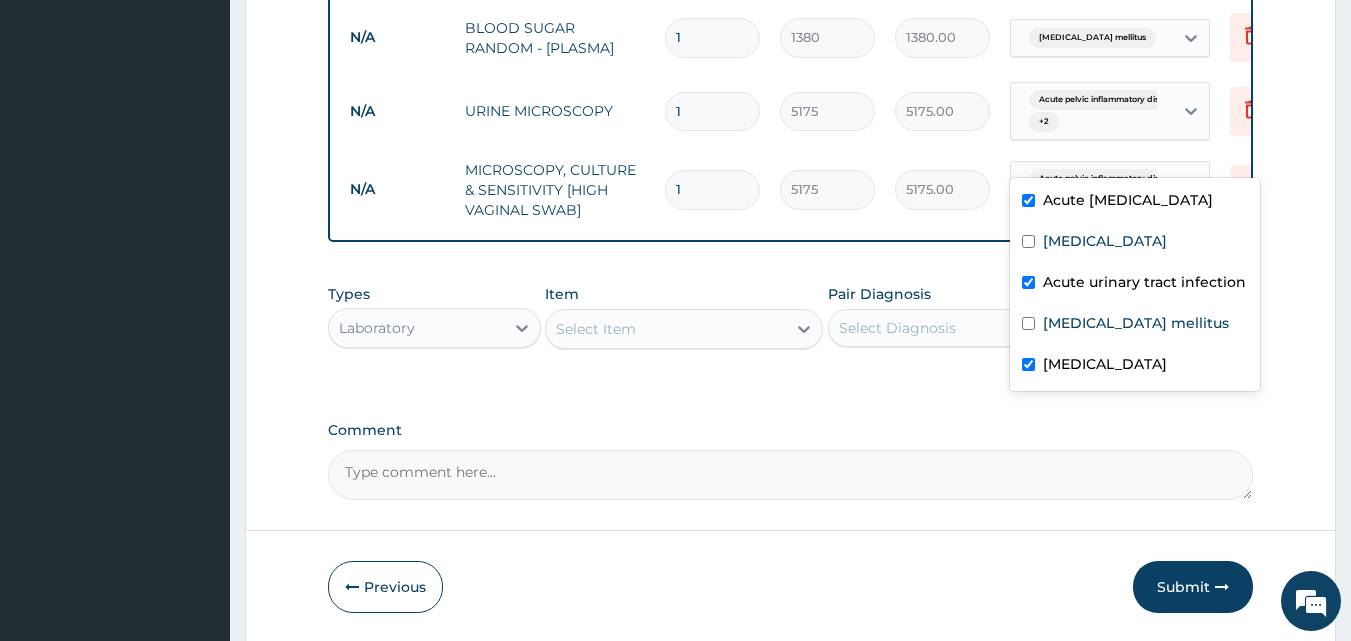 click on "Comment" at bounding box center (791, 430) 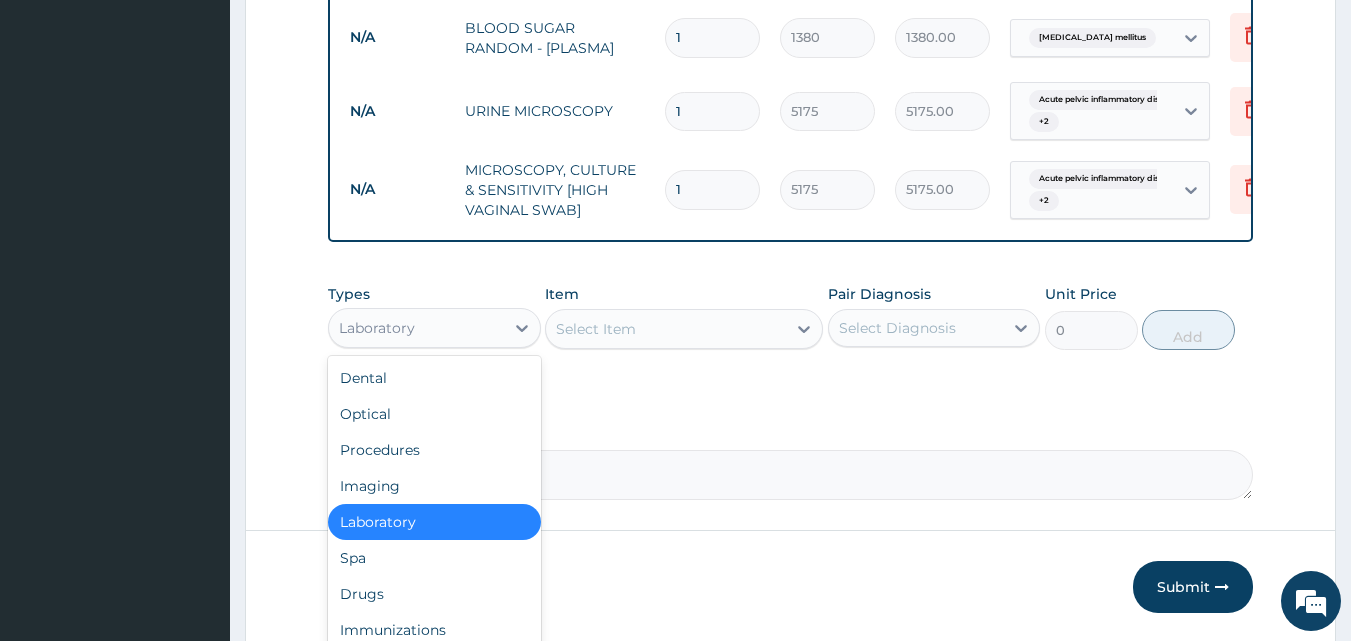 click on "Laboratory" at bounding box center [416, 328] 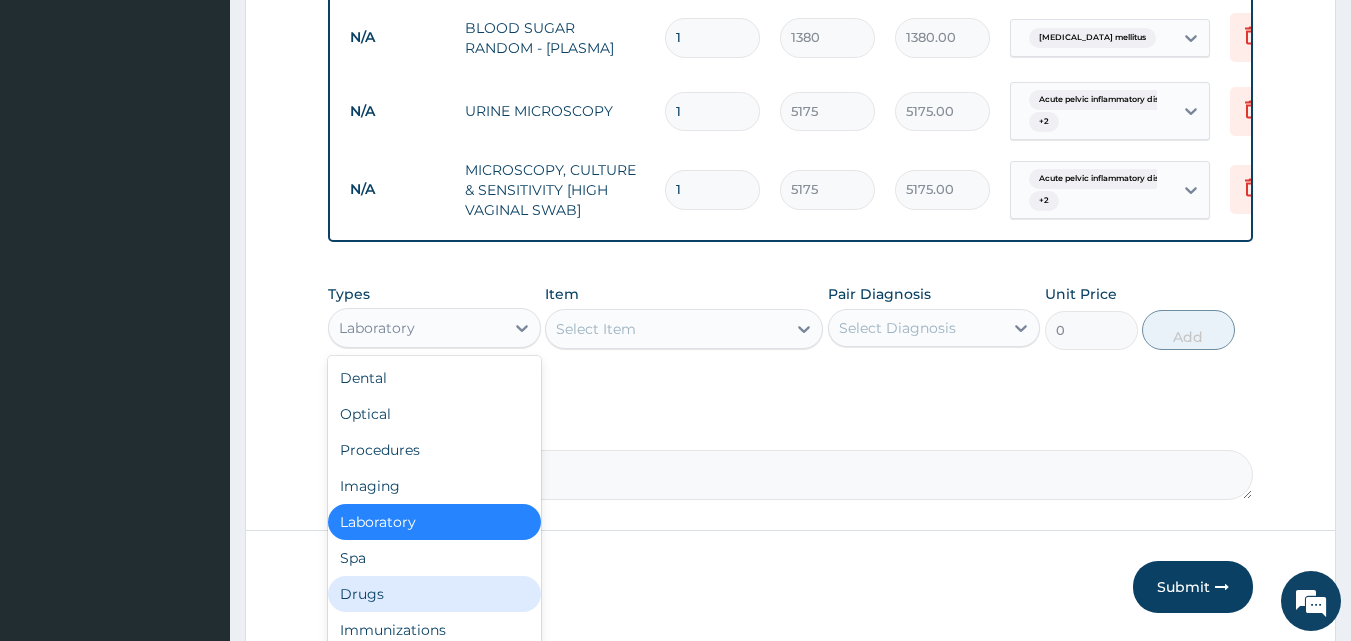 click on "Drugs" at bounding box center (434, 594) 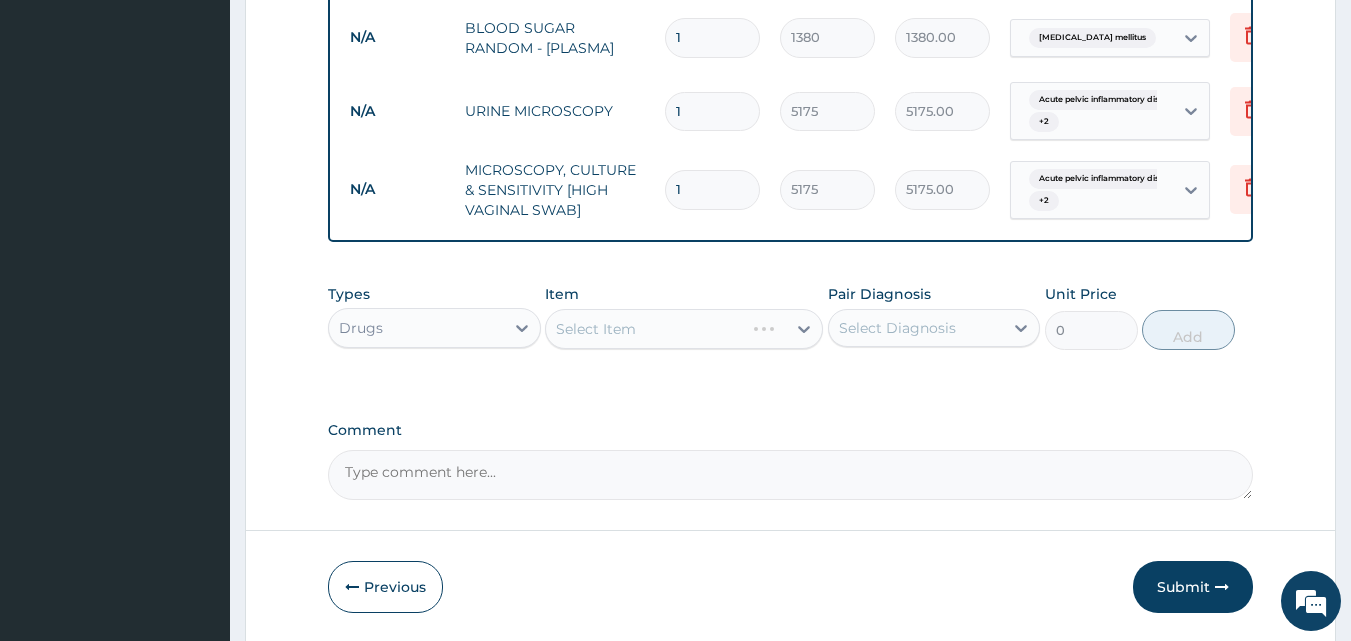 scroll, scrollTop: 1147, scrollLeft: 0, axis: vertical 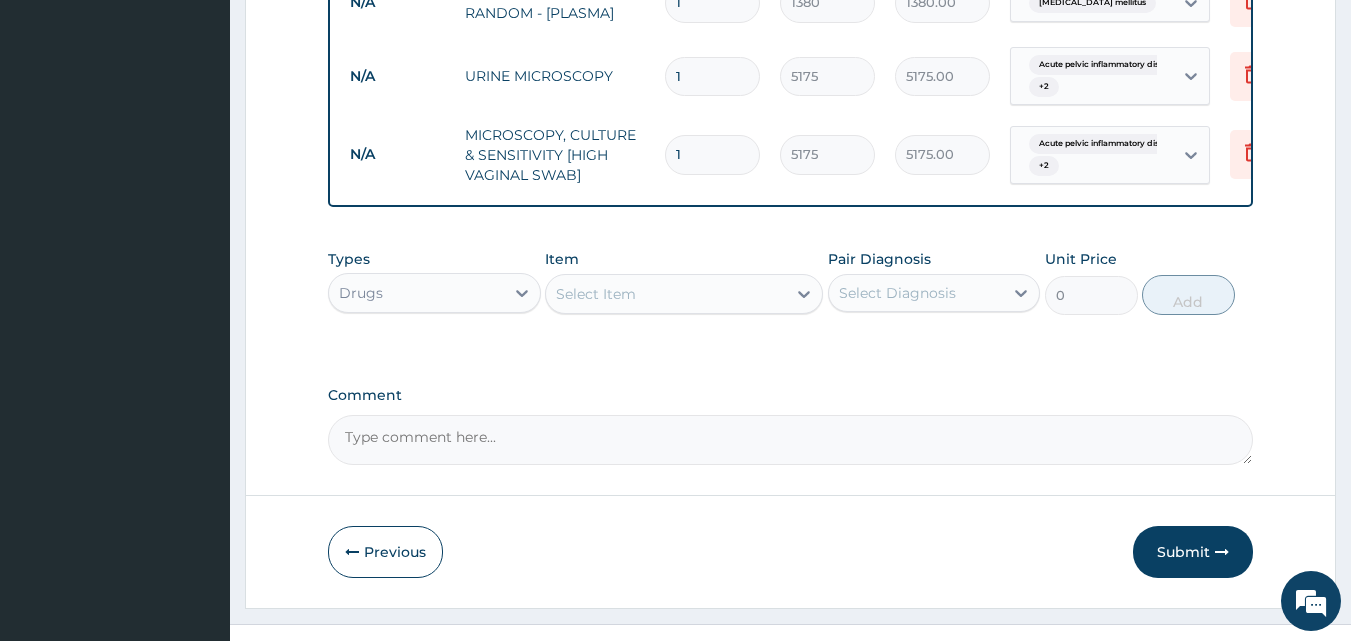 click on "Select Item" at bounding box center (596, 294) 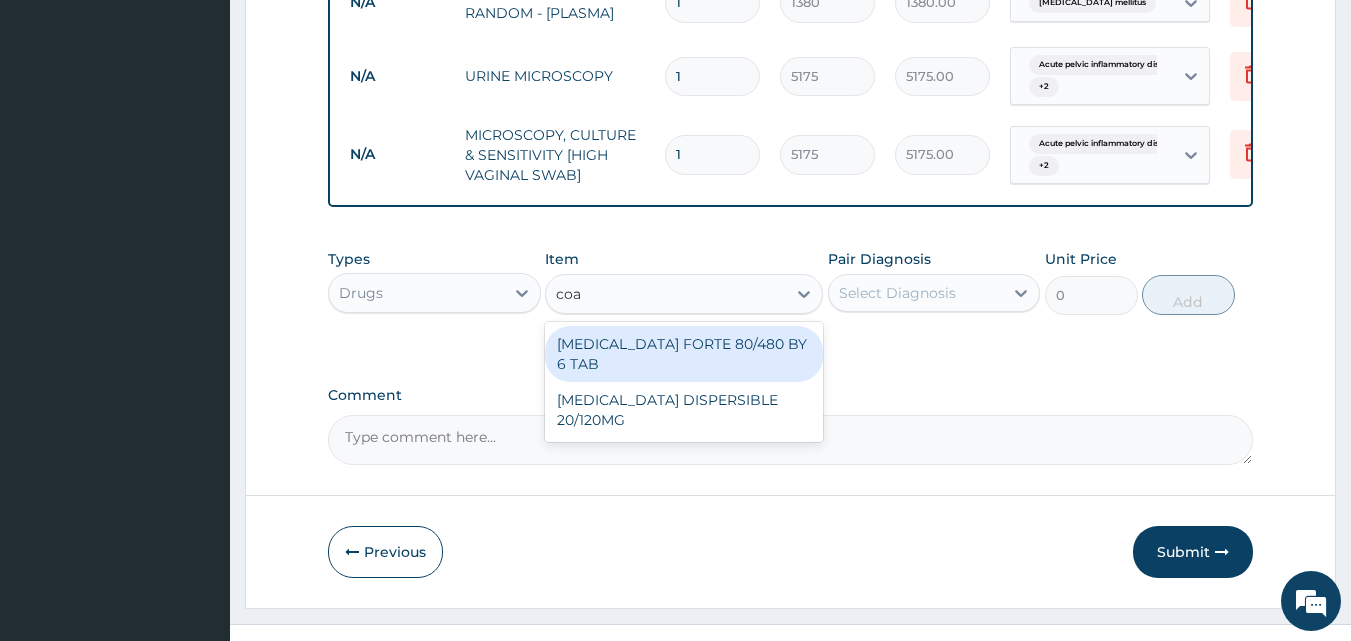 type on "coar" 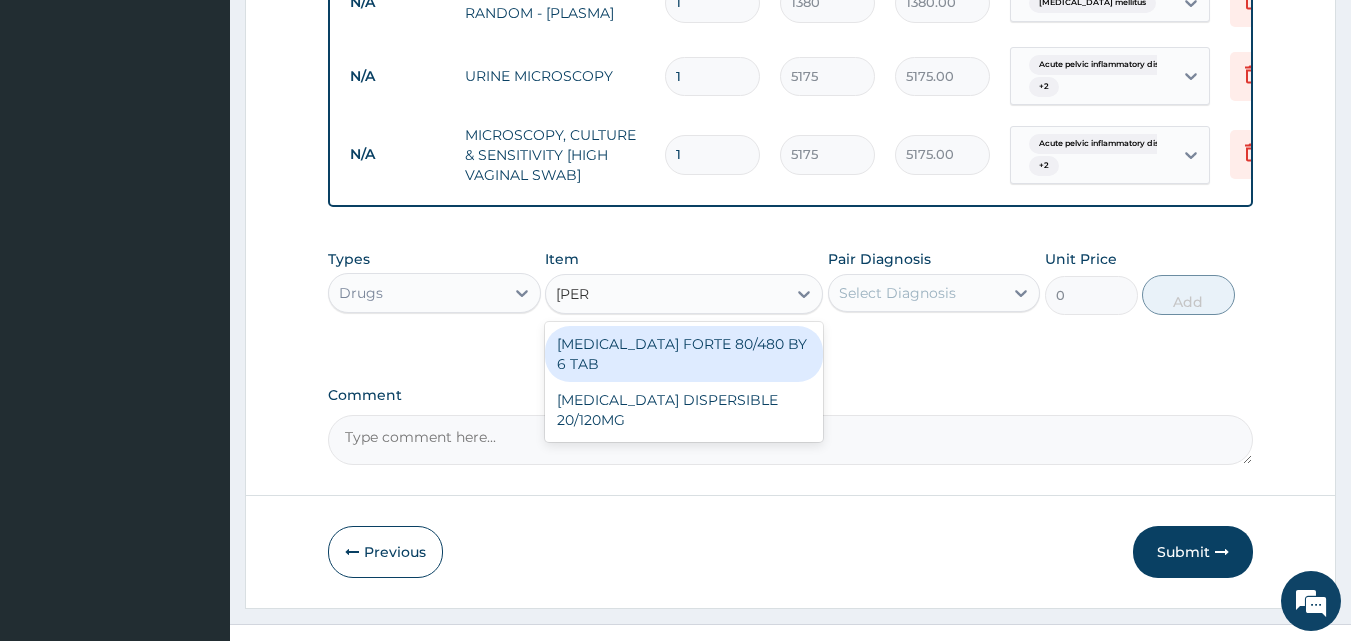 click on "COARTEM FORTE 80/480 BY 6 TAB" at bounding box center [684, 354] 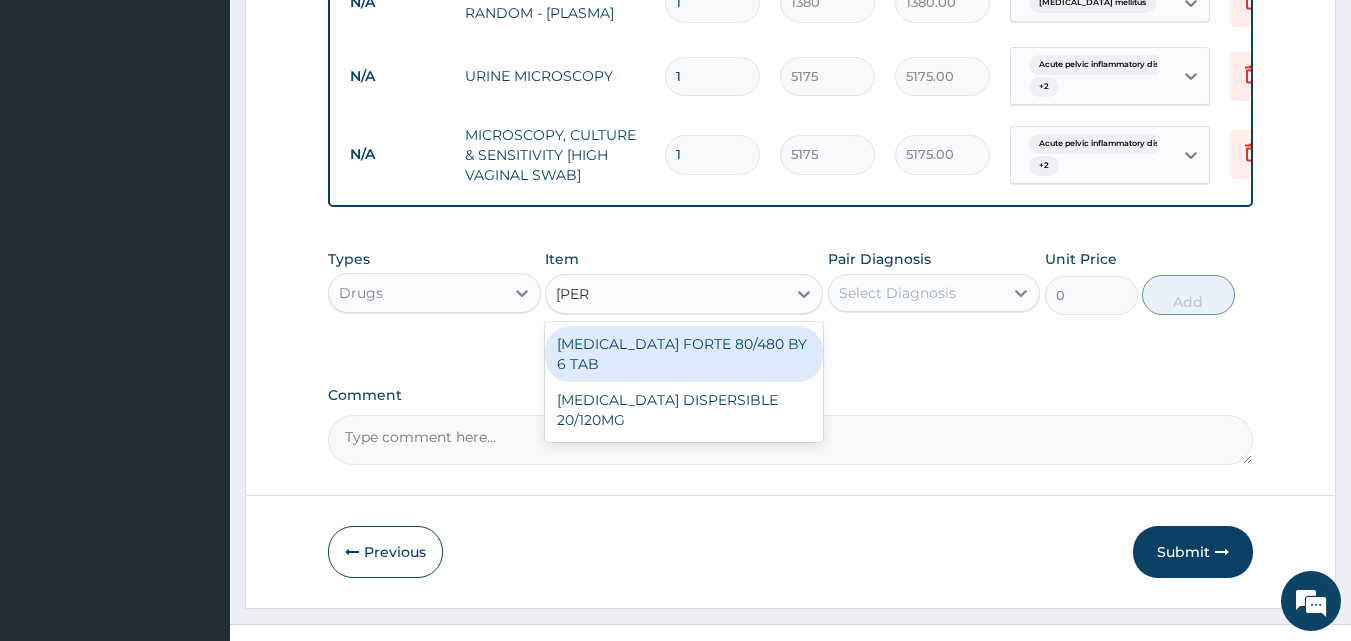 type 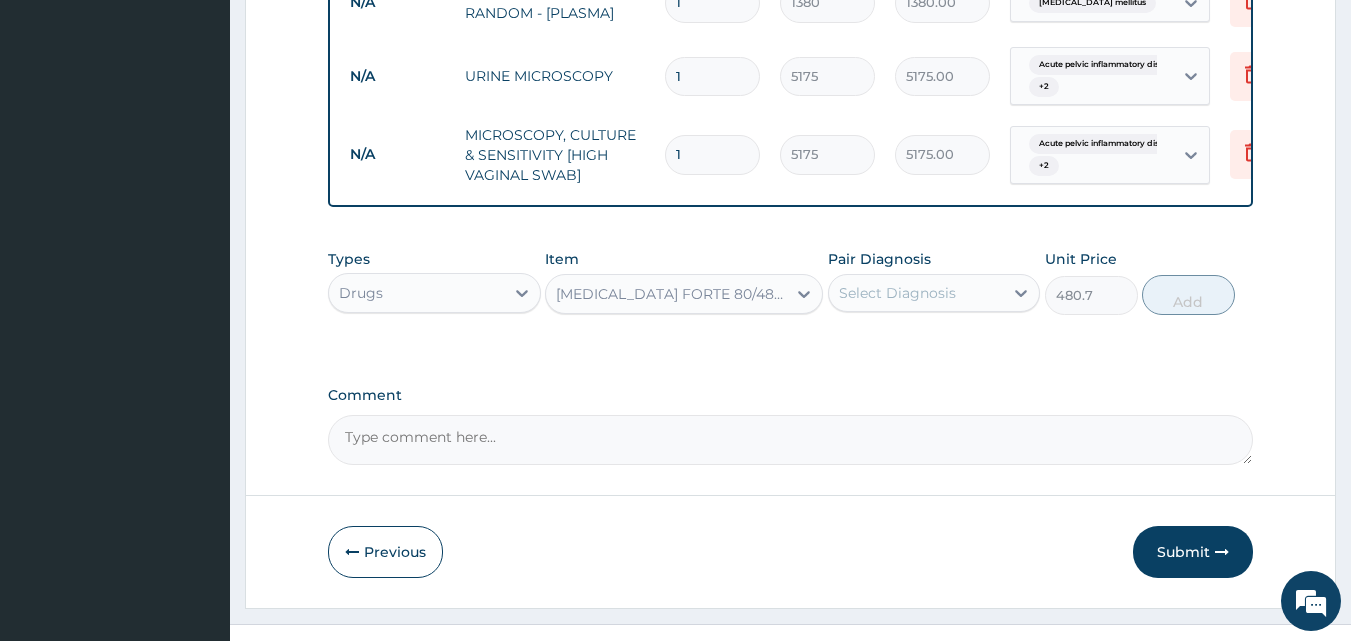 click on "Select Diagnosis" at bounding box center [897, 293] 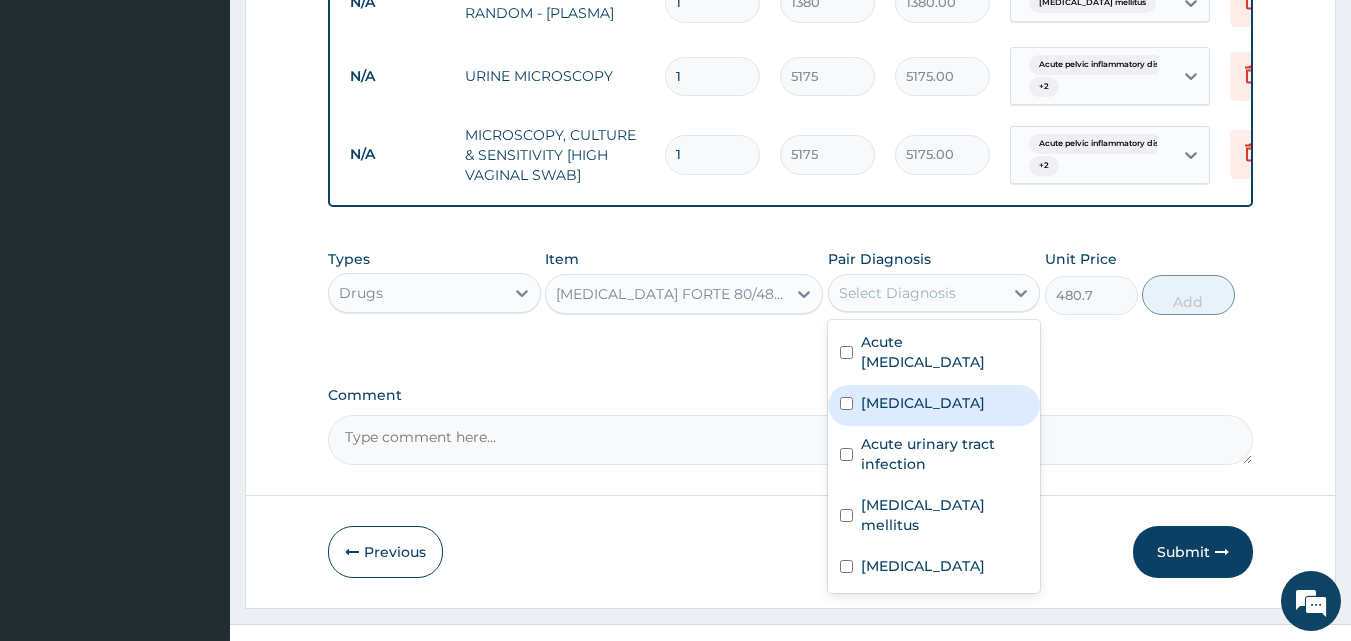 click on "Malaria" at bounding box center (923, 403) 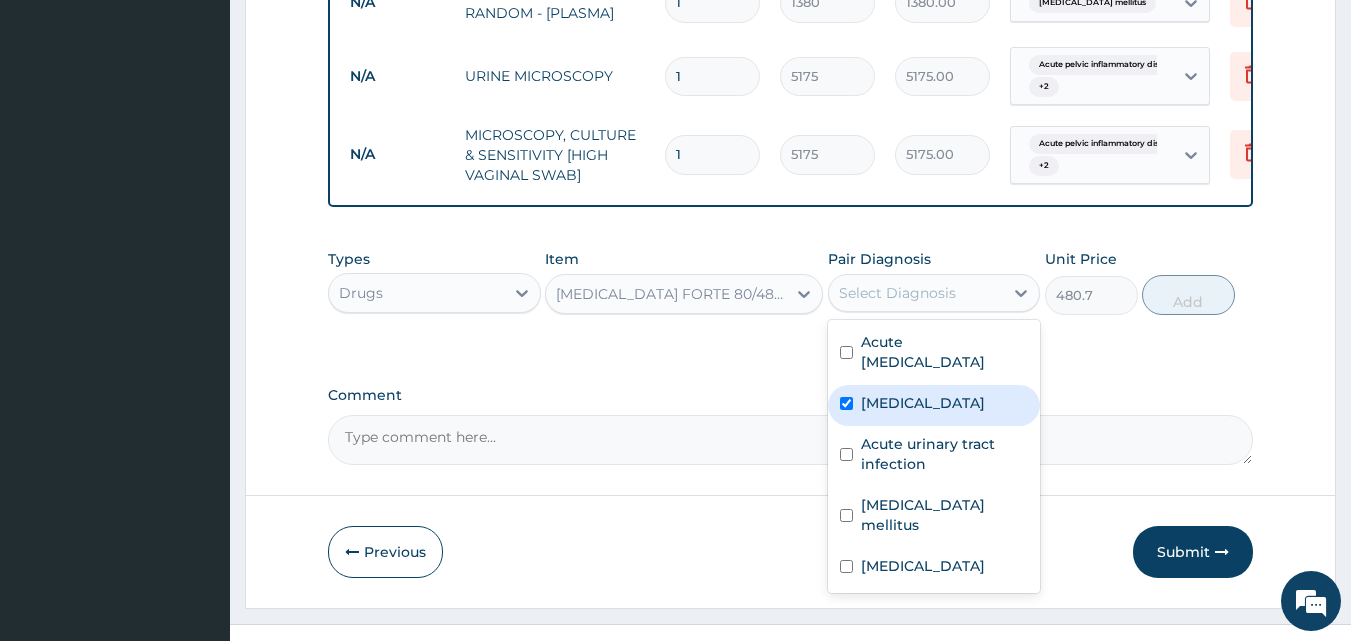 checkbox on "true" 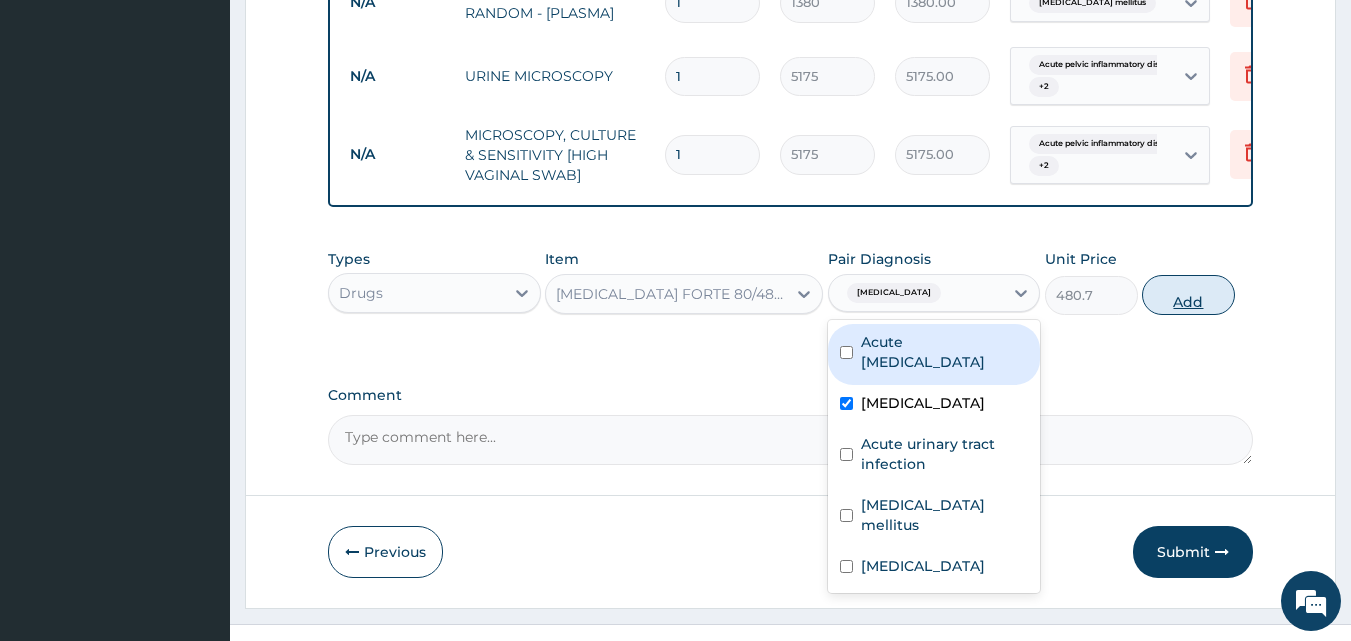click on "Add" at bounding box center [1188, 295] 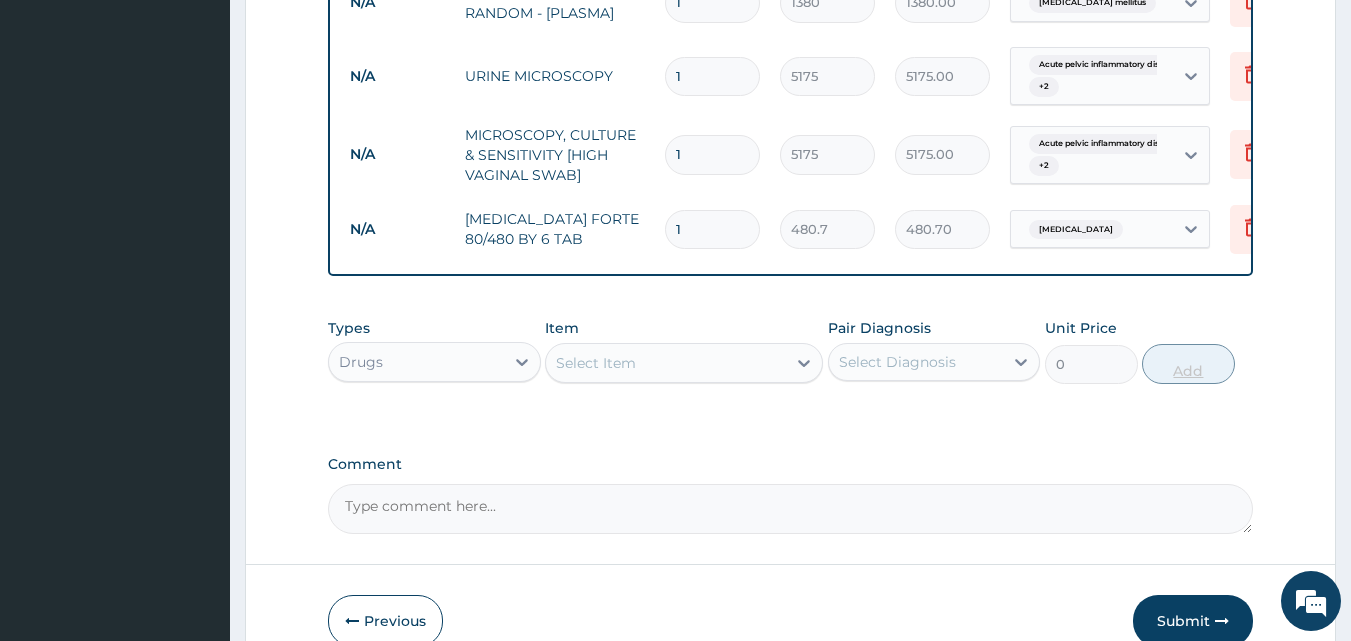 type 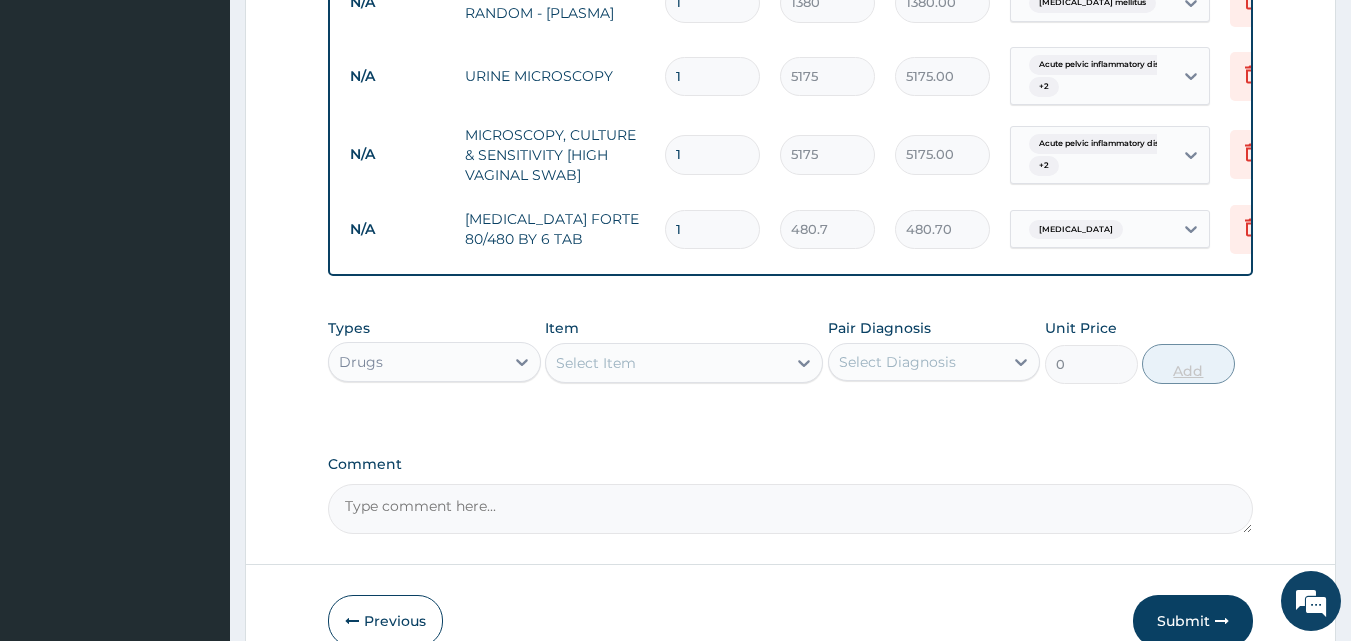 type on "0.00" 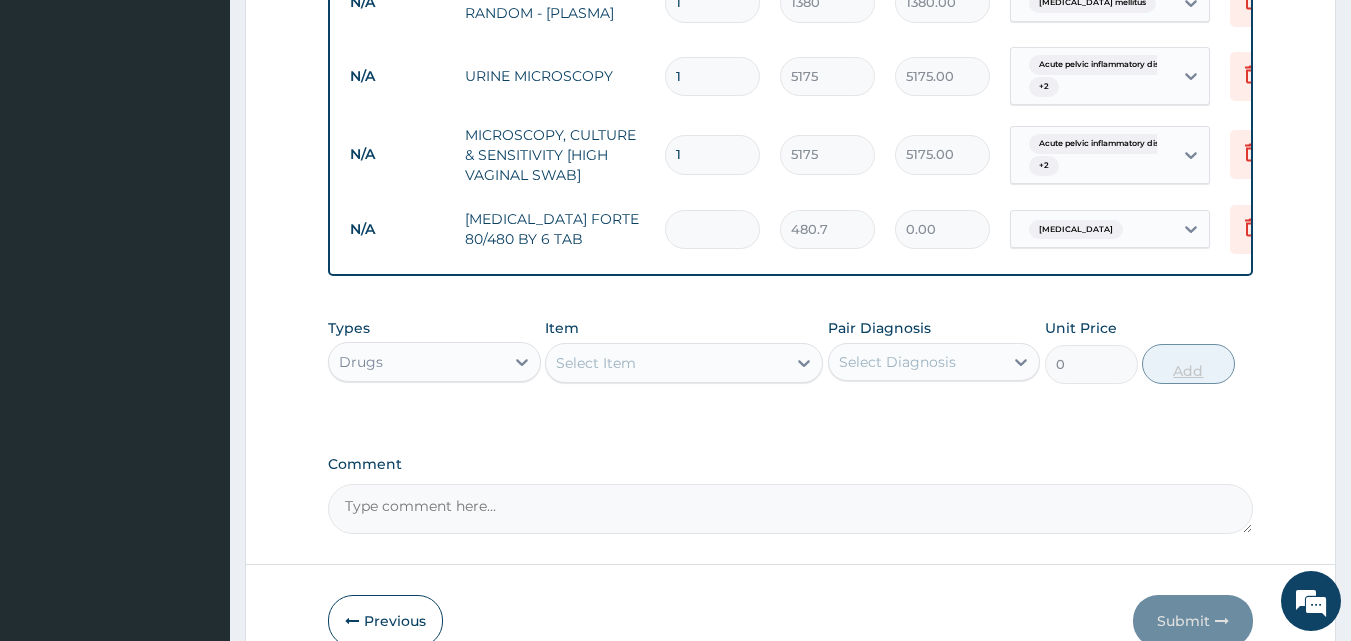 type on "6" 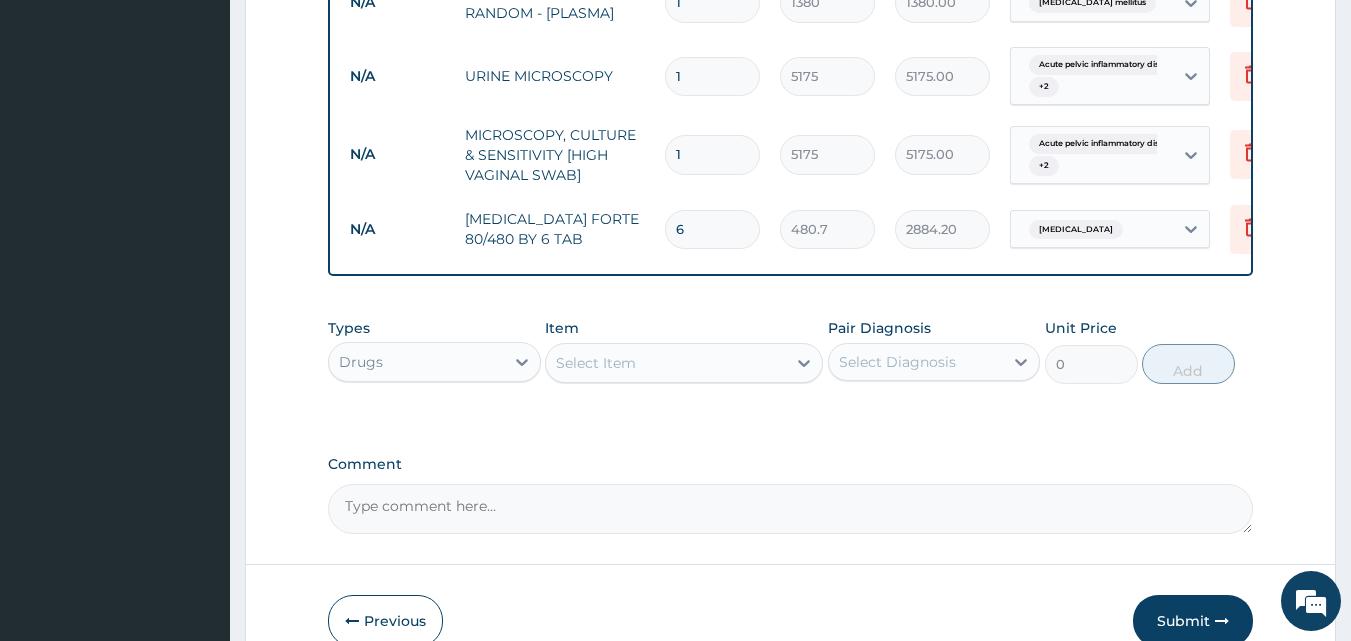 type on "6" 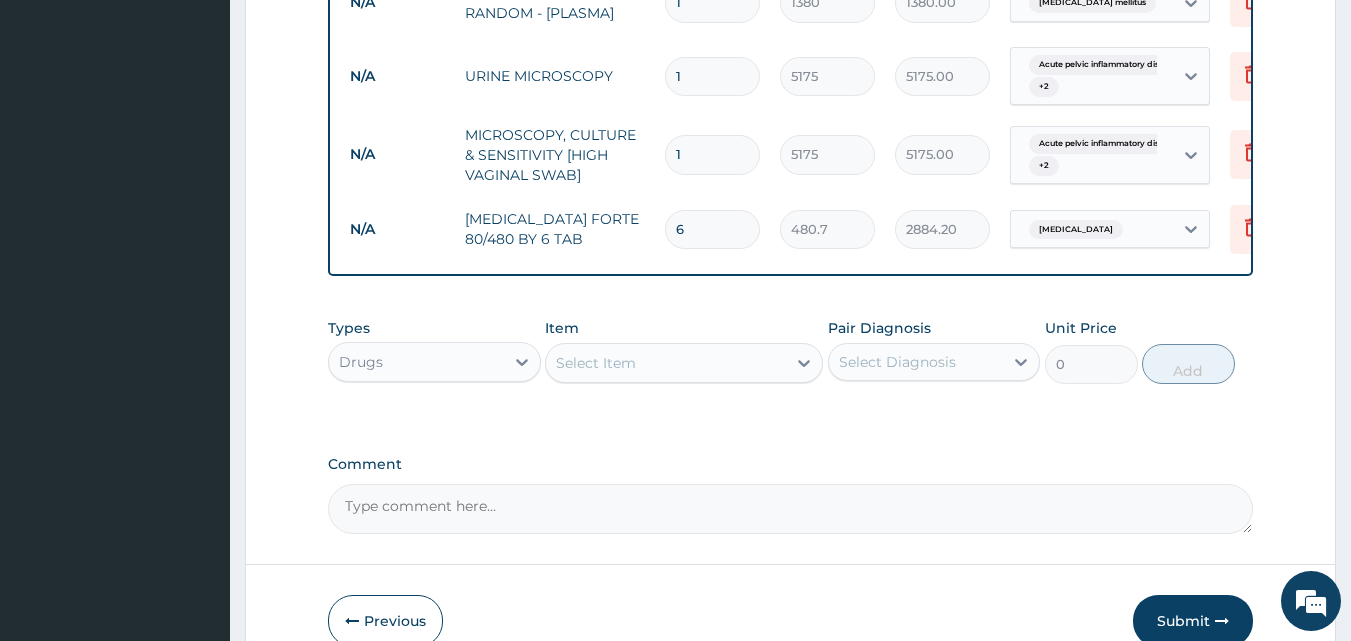 click on "Select Item" at bounding box center [596, 363] 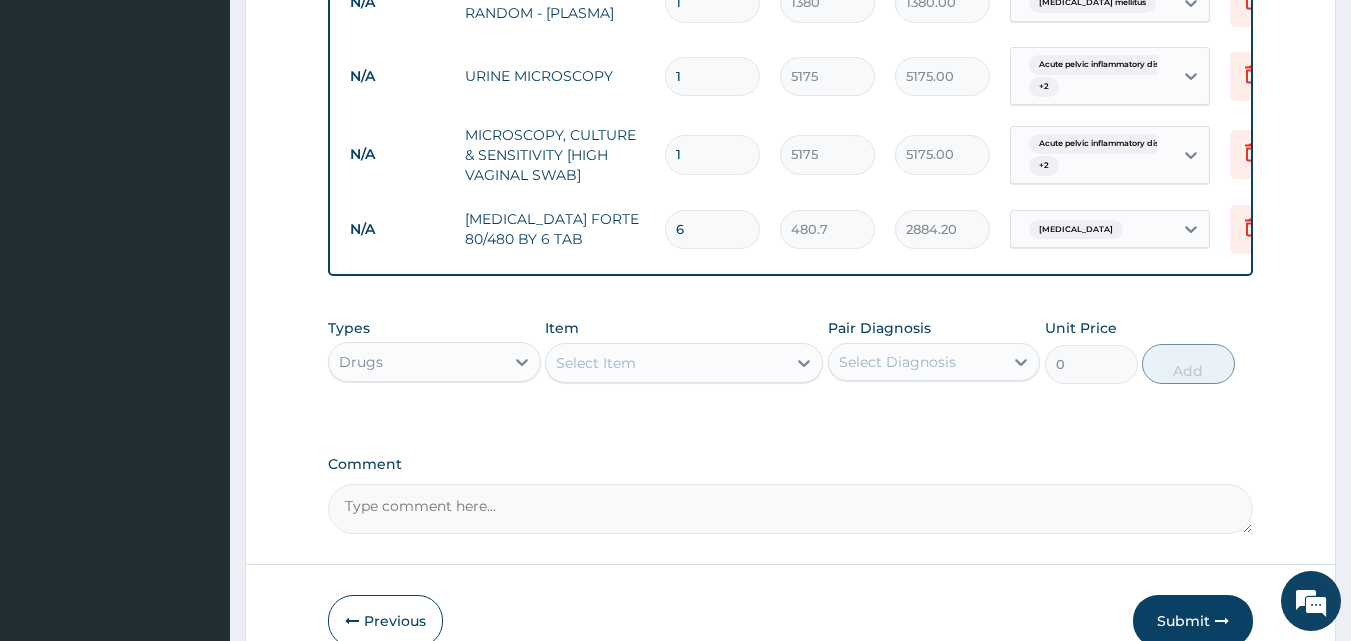 click on "Select Item" at bounding box center [596, 363] 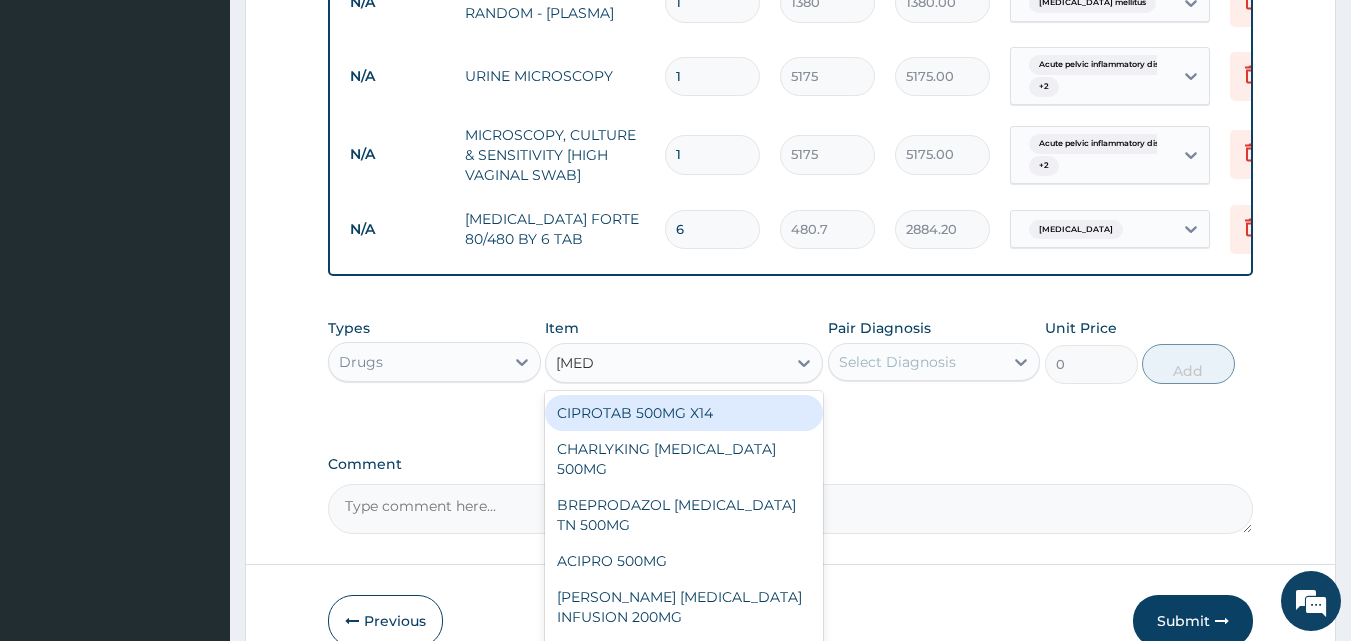 type on "ciprot" 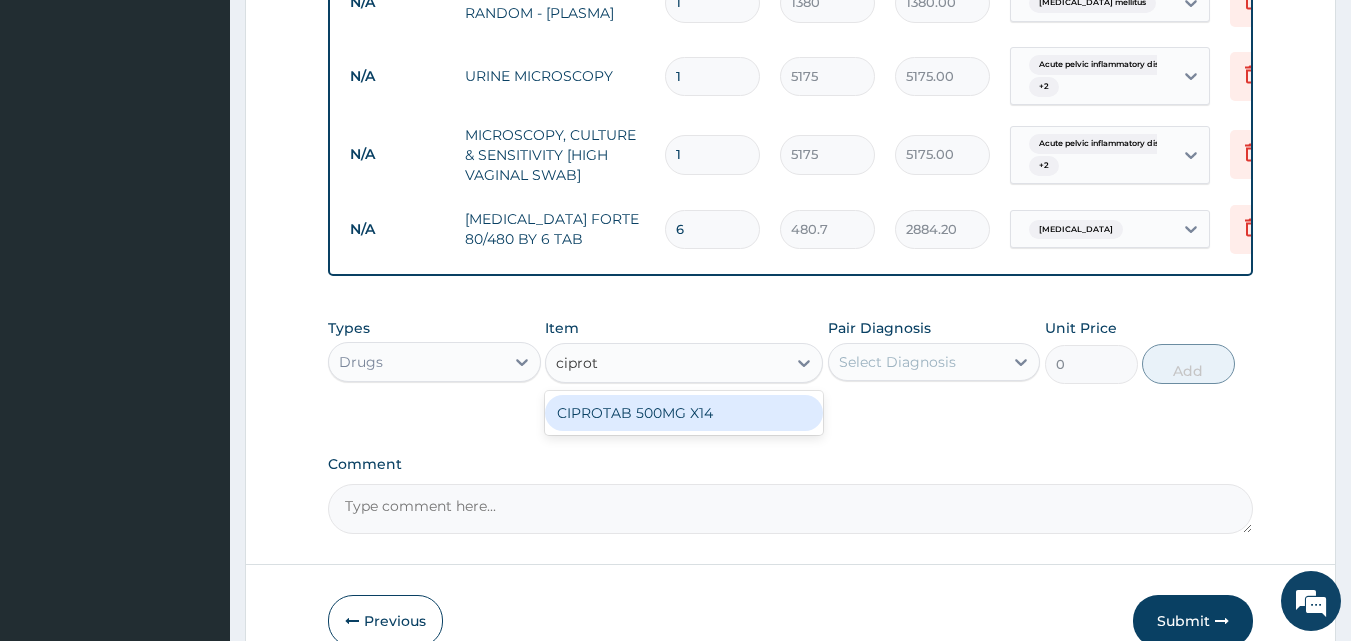 click on "CIPROTAB 500MG X14" at bounding box center (684, 413) 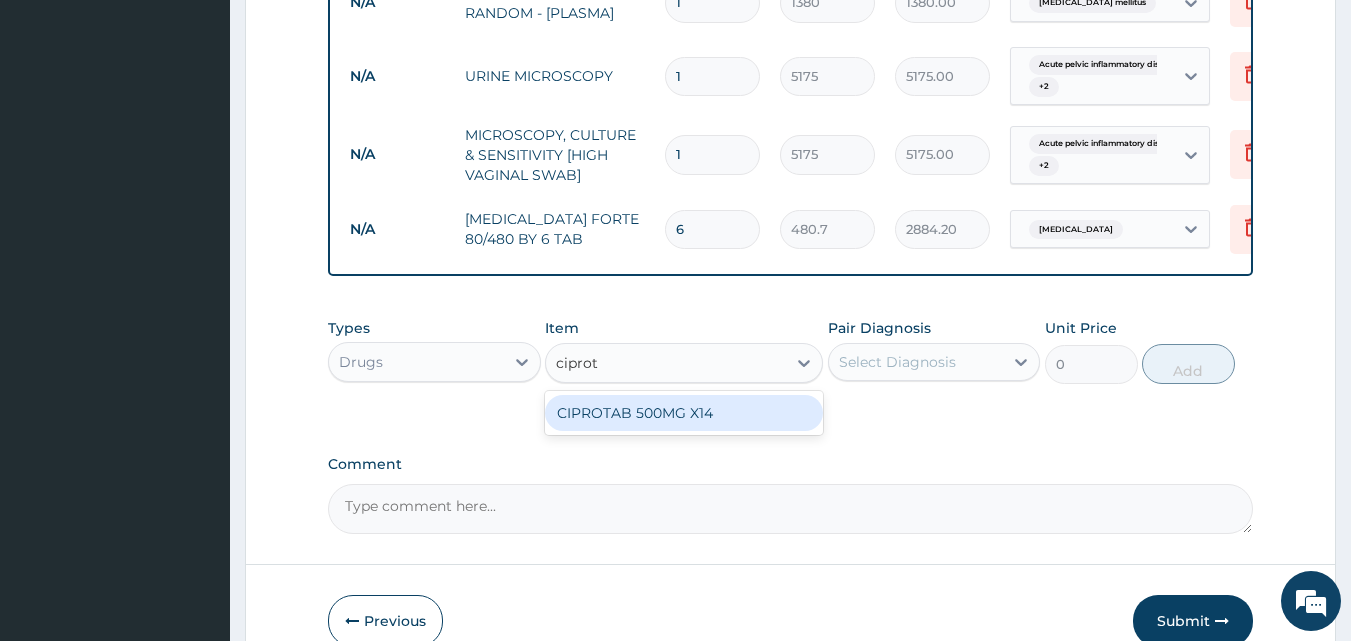 type 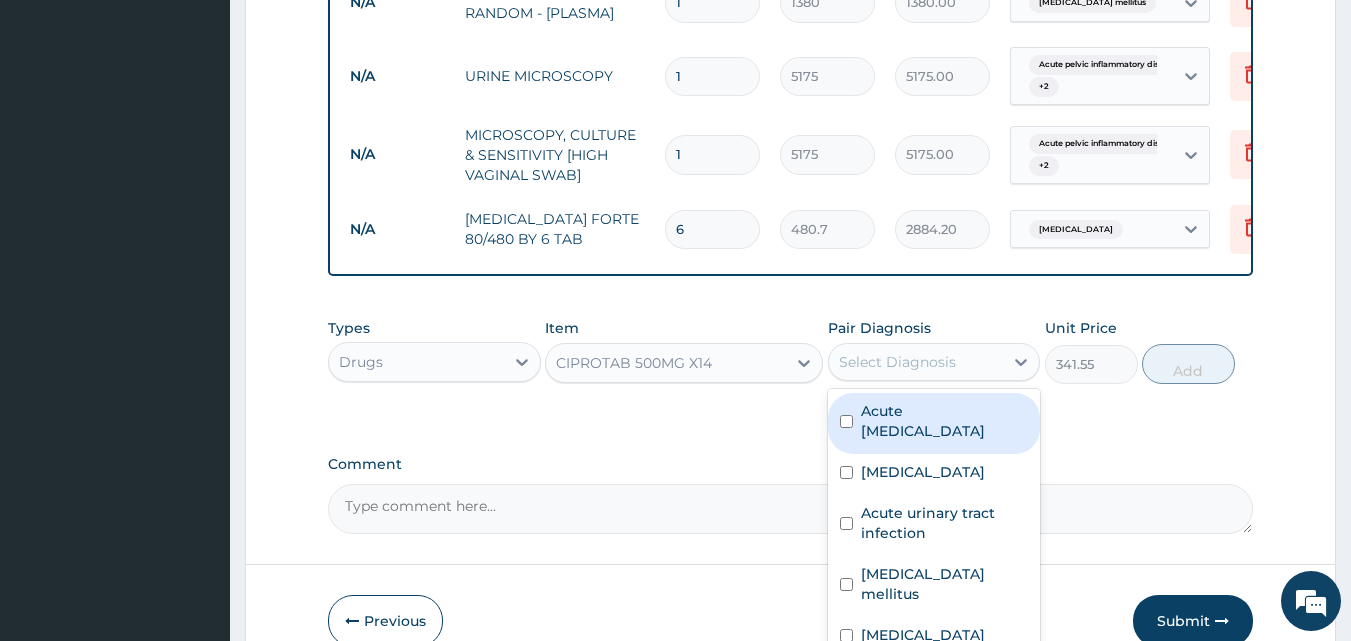 click on "Select Diagnosis" at bounding box center (897, 362) 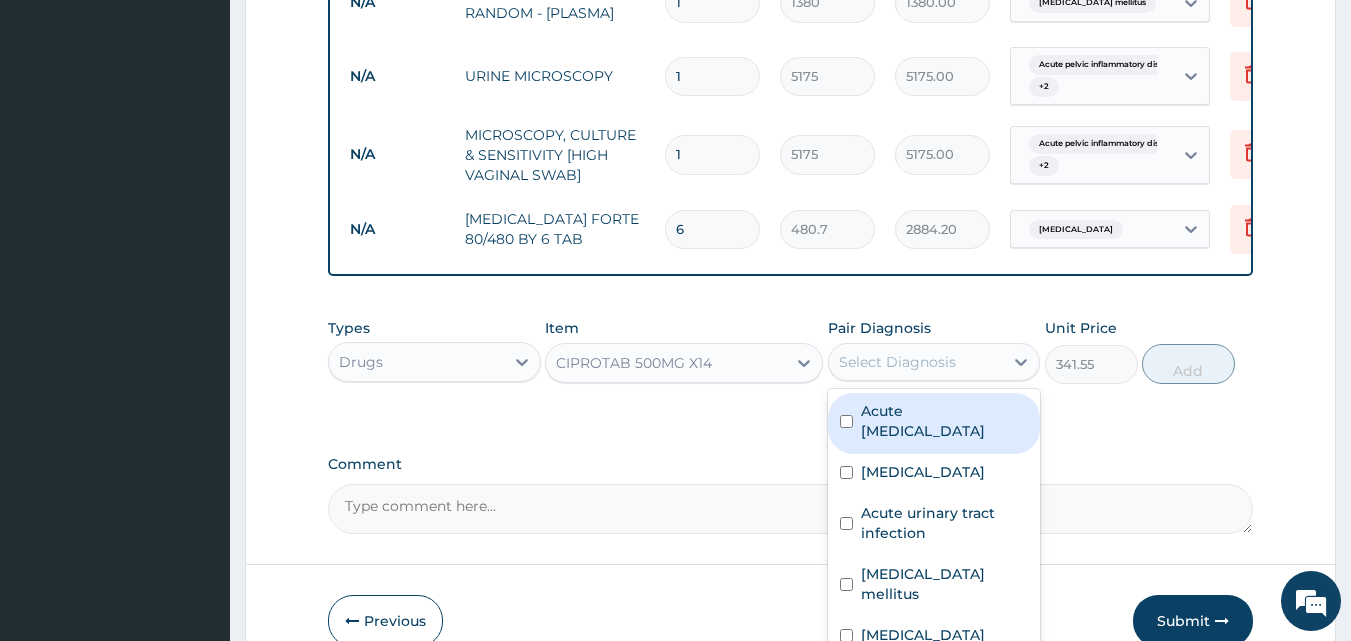 click on "Acute pelvic inflammatory disease" at bounding box center (945, 421) 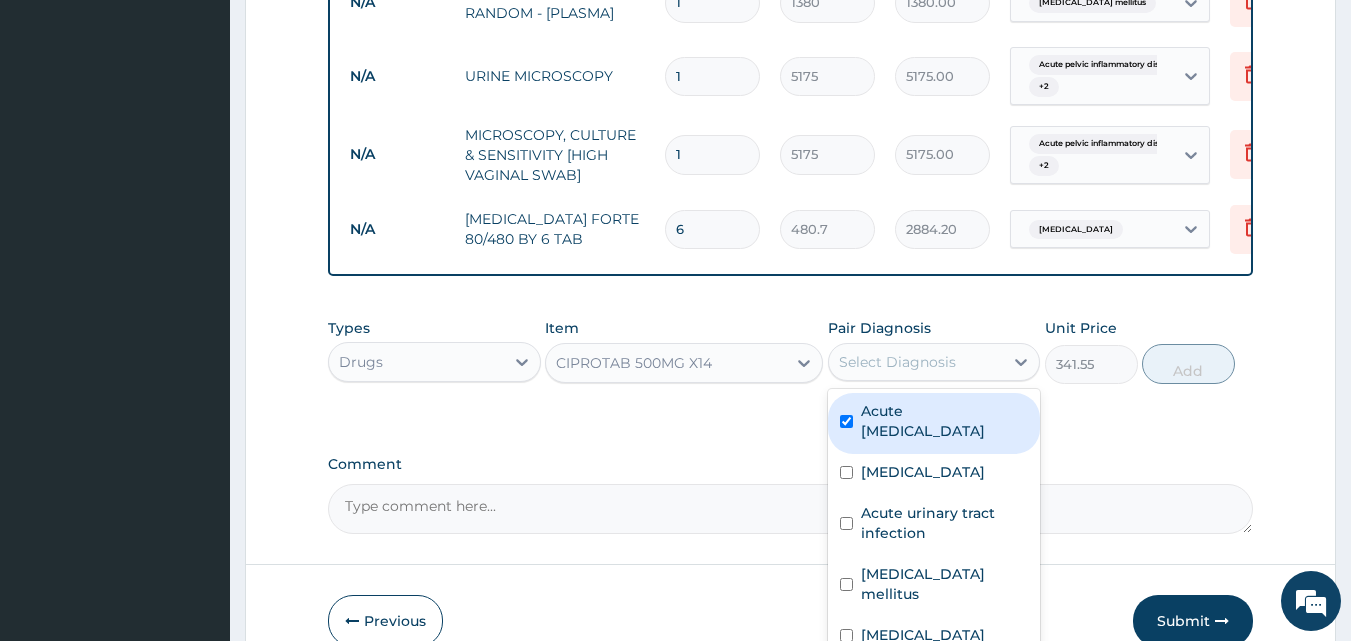 checkbox on "true" 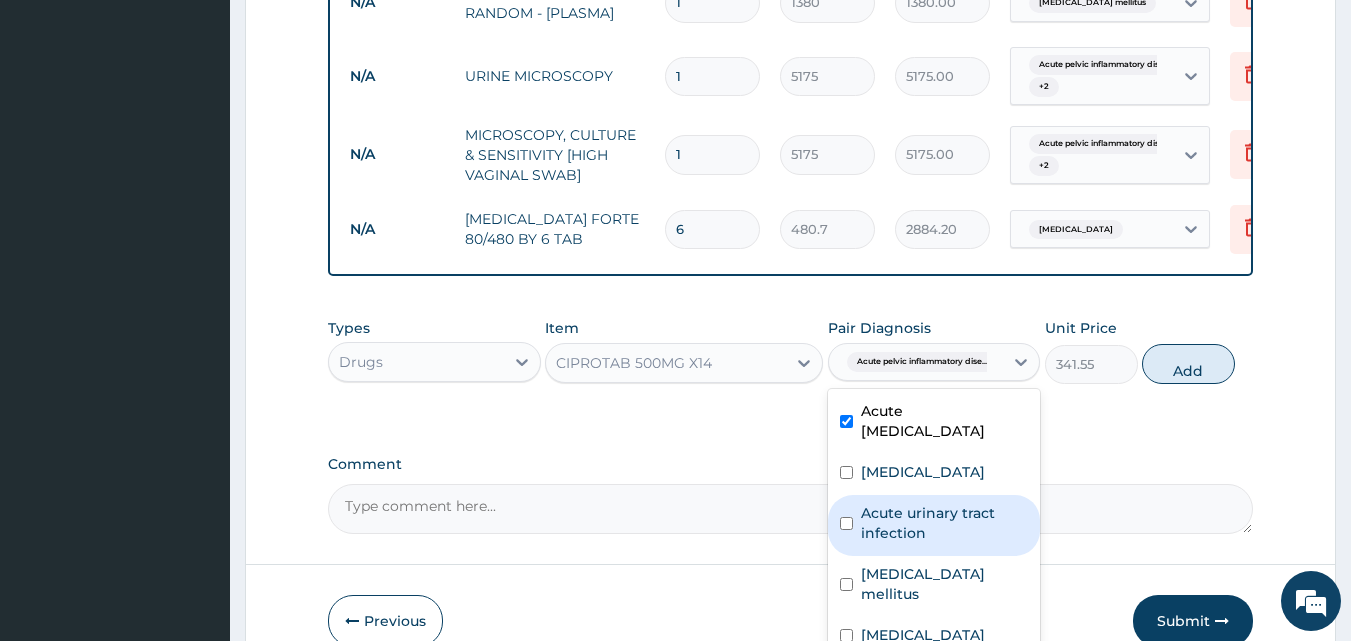 click on "Acute urinary tract infection" at bounding box center (945, 523) 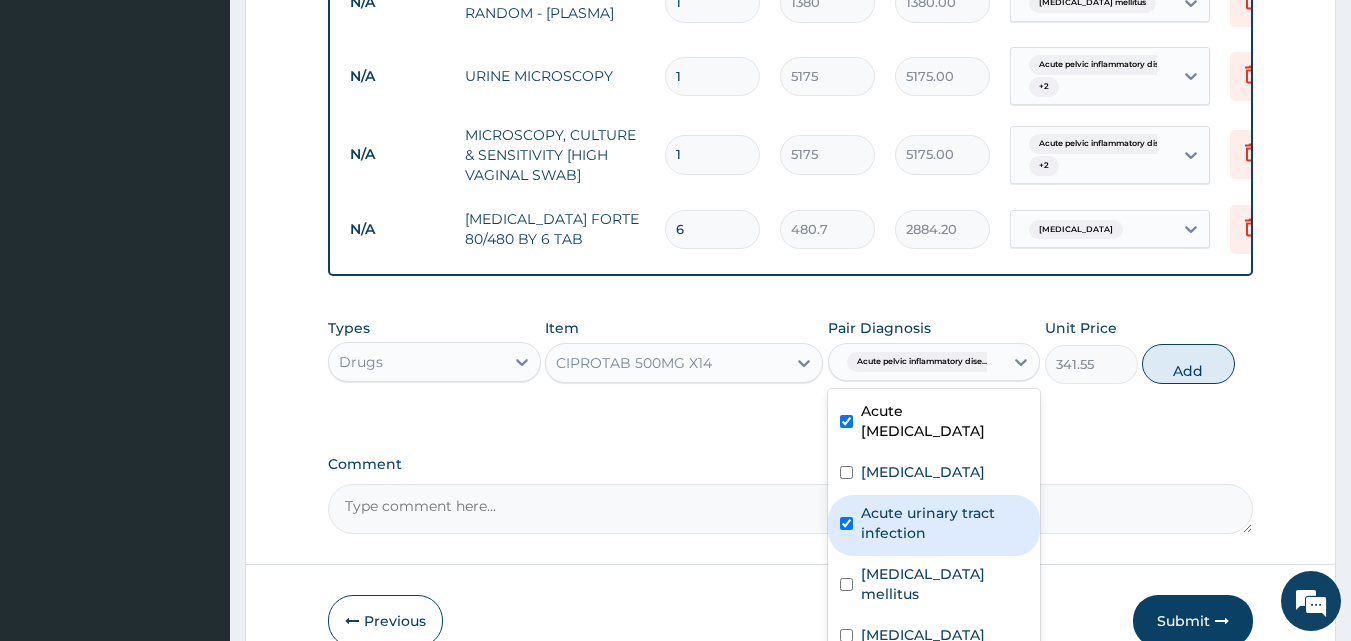 checkbox on "true" 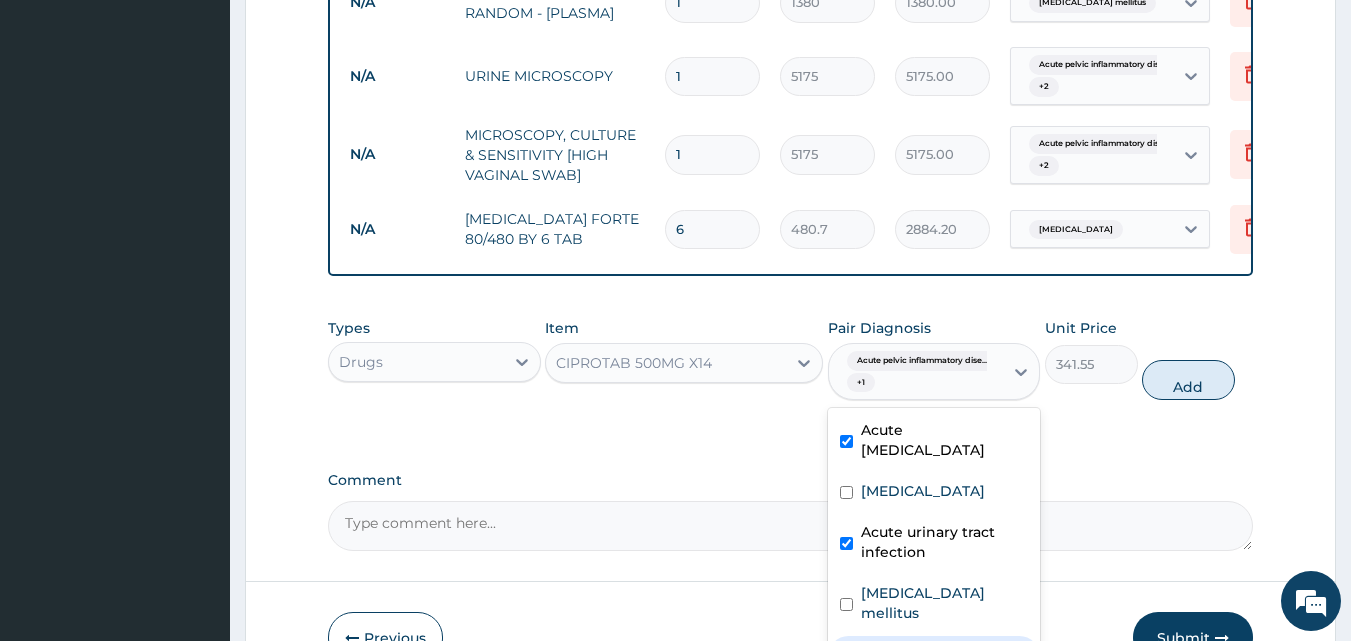 click on "Candidiasis" at bounding box center (923, 654) 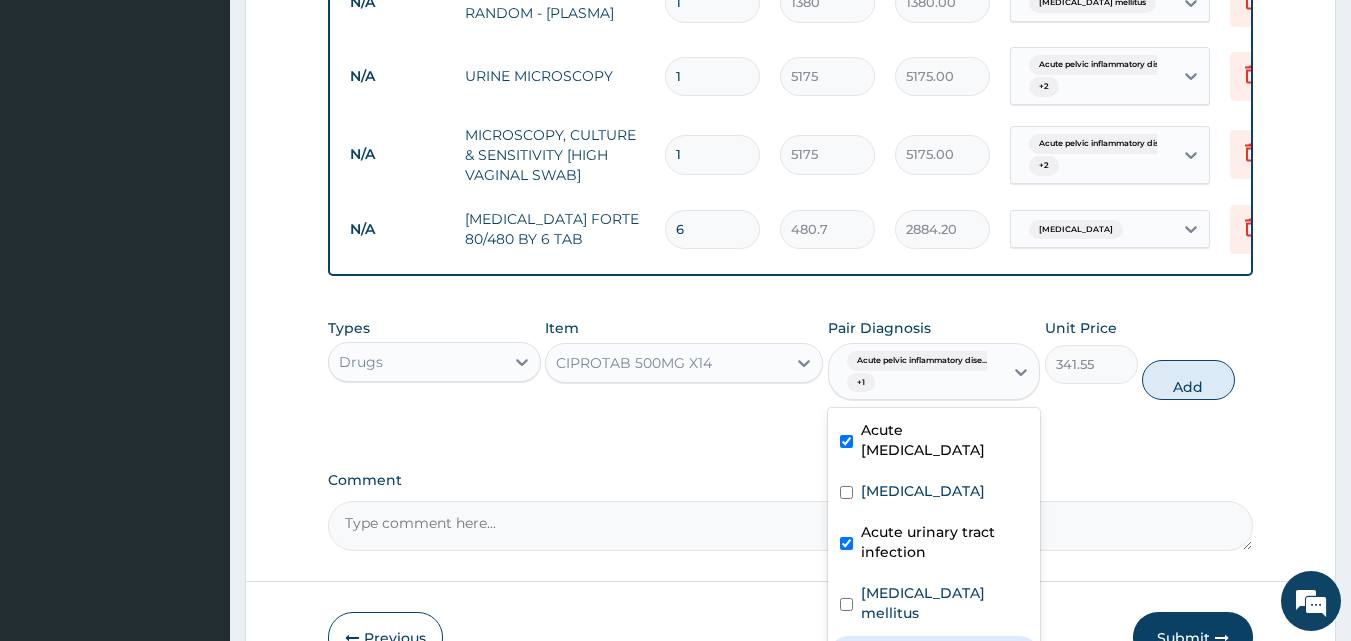 checkbox on "true" 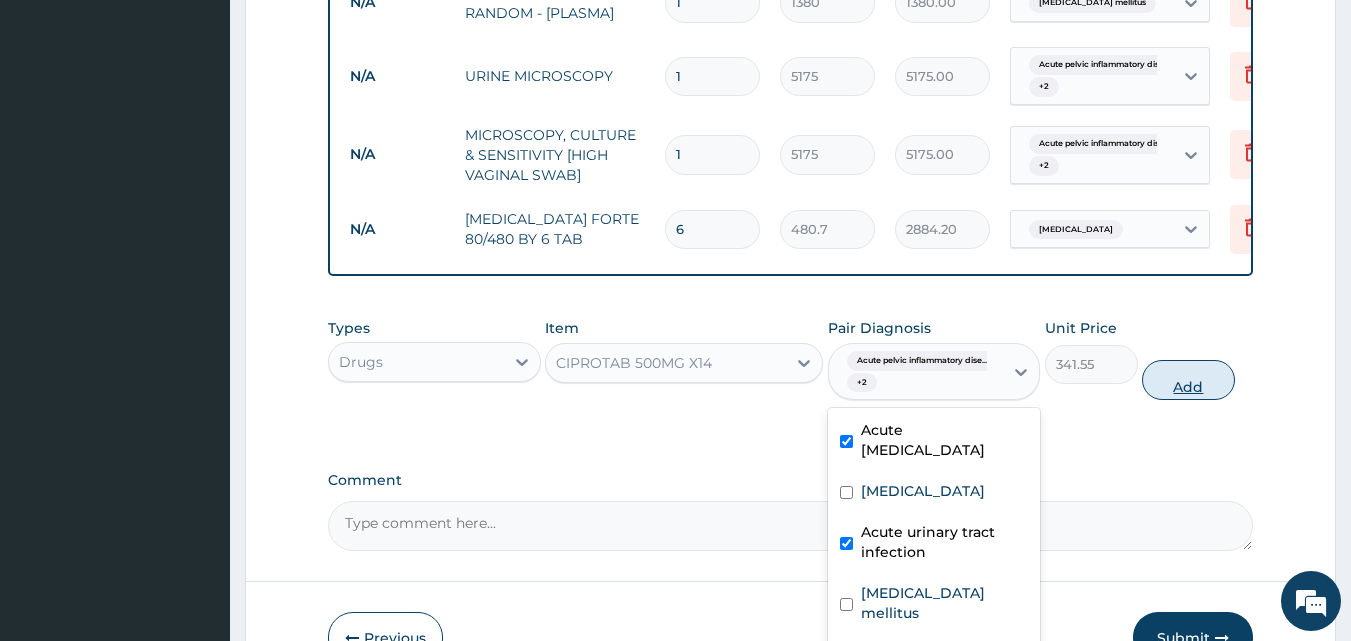 click on "Add" at bounding box center (1188, 380) 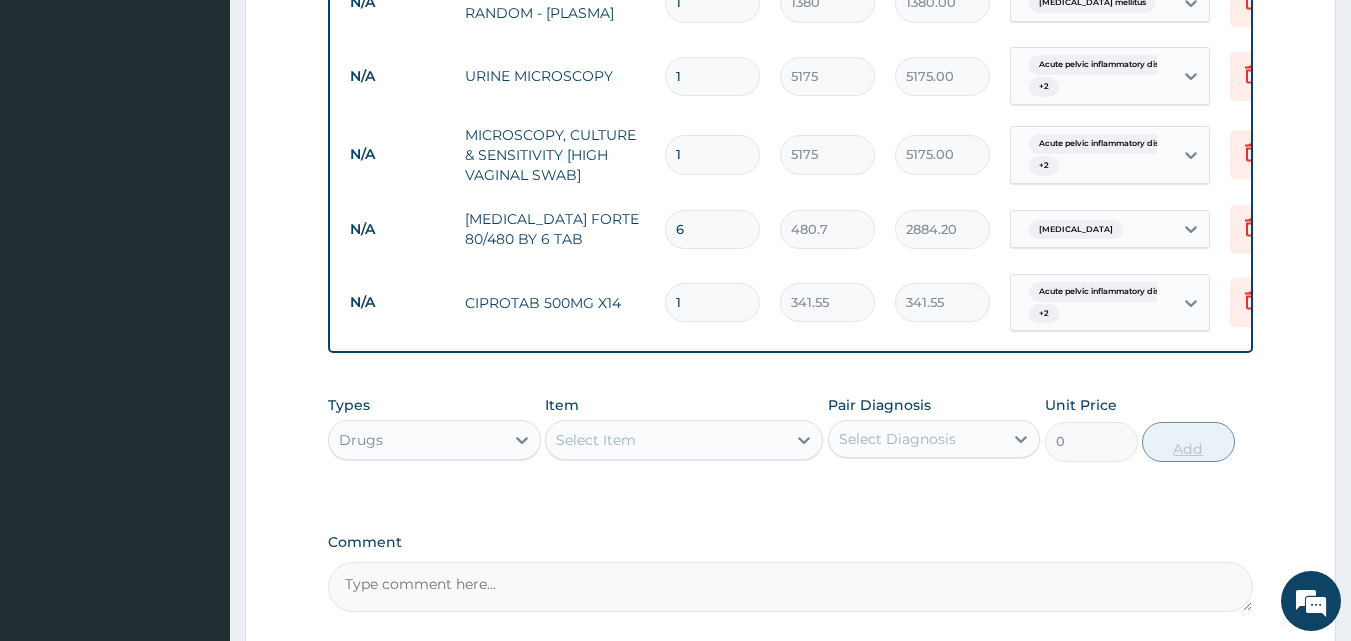 type on "10" 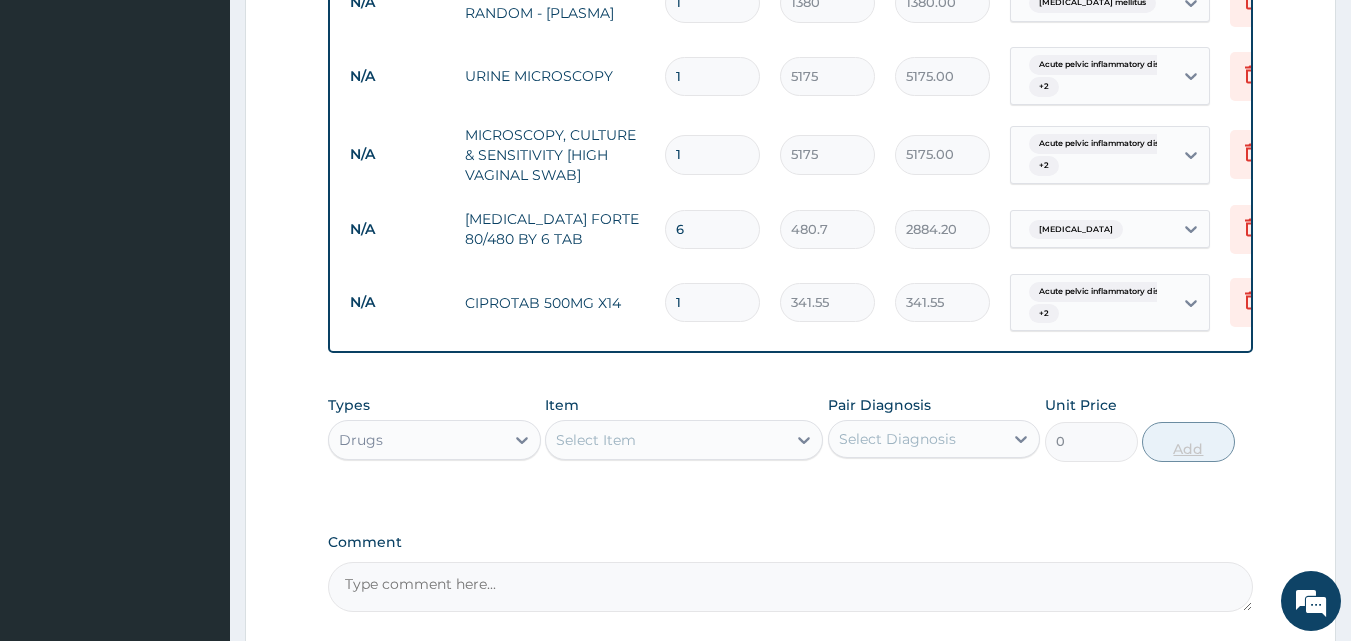 type on "3415.50" 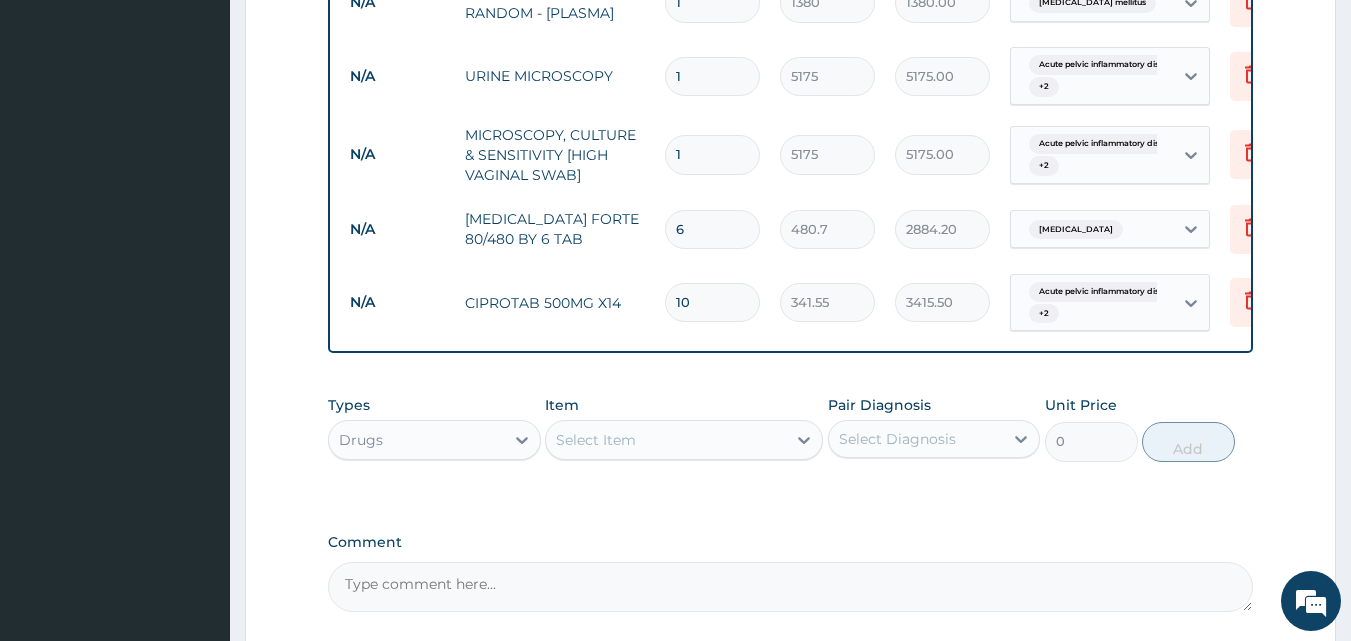 type on "10" 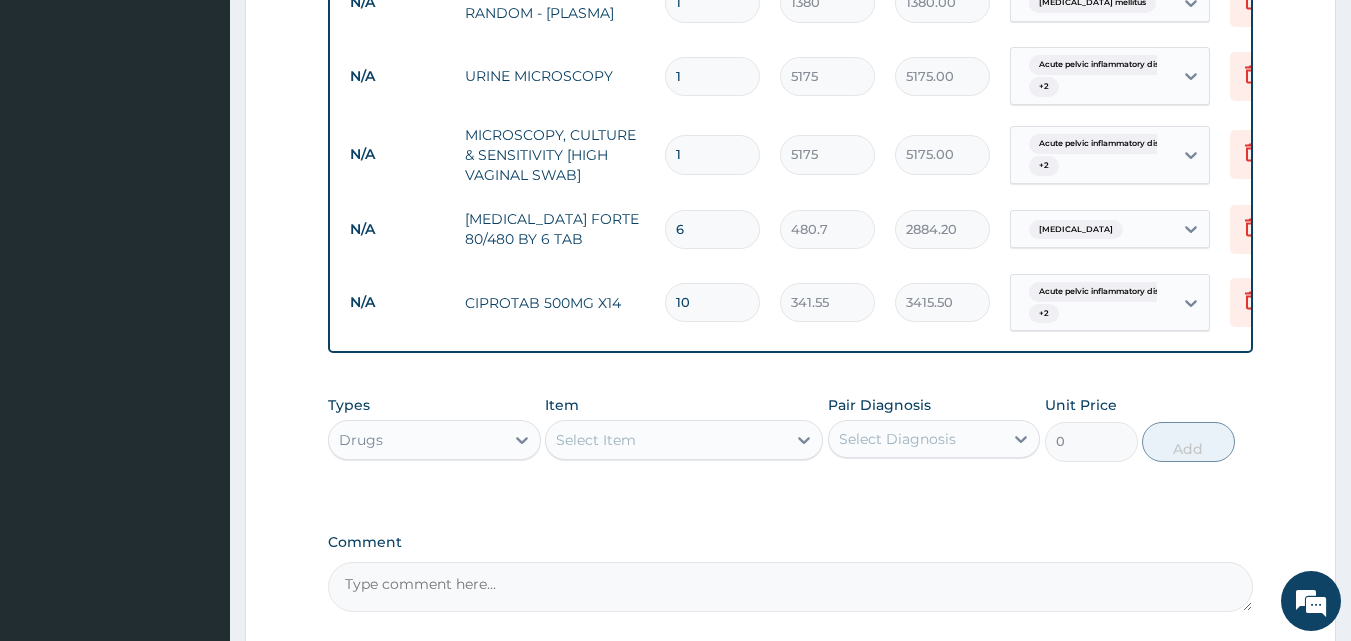 click on "Select Item" at bounding box center [596, 440] 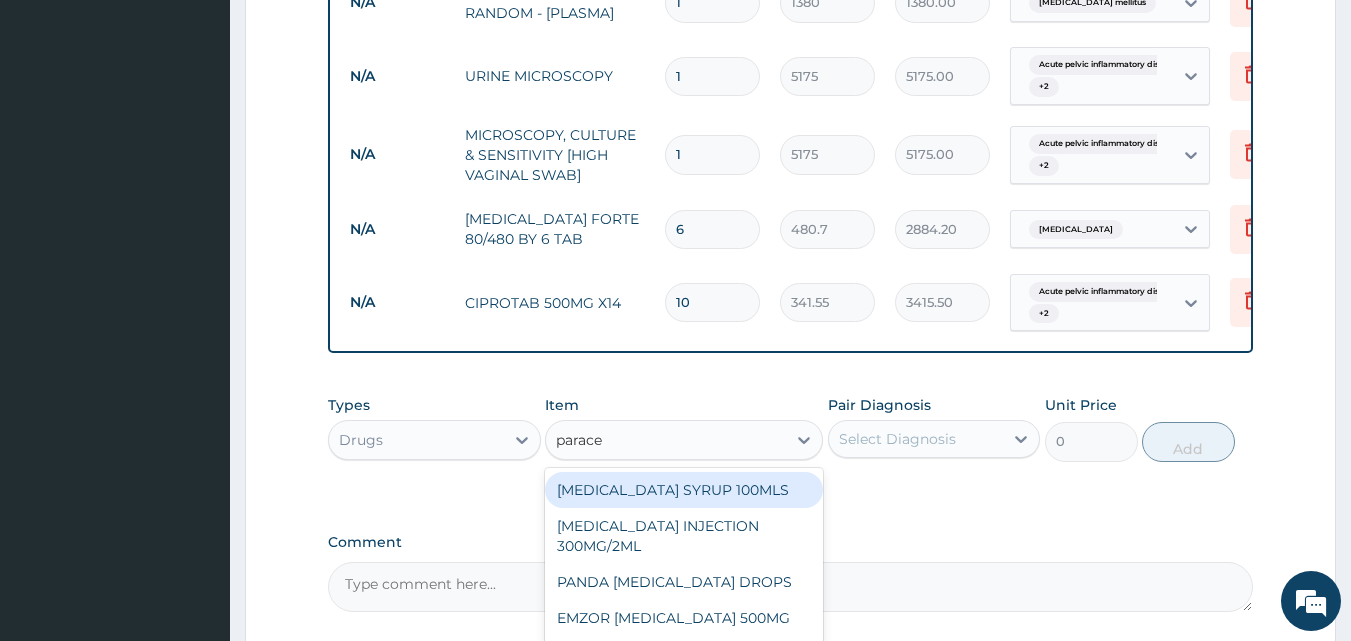 type on "paracet" 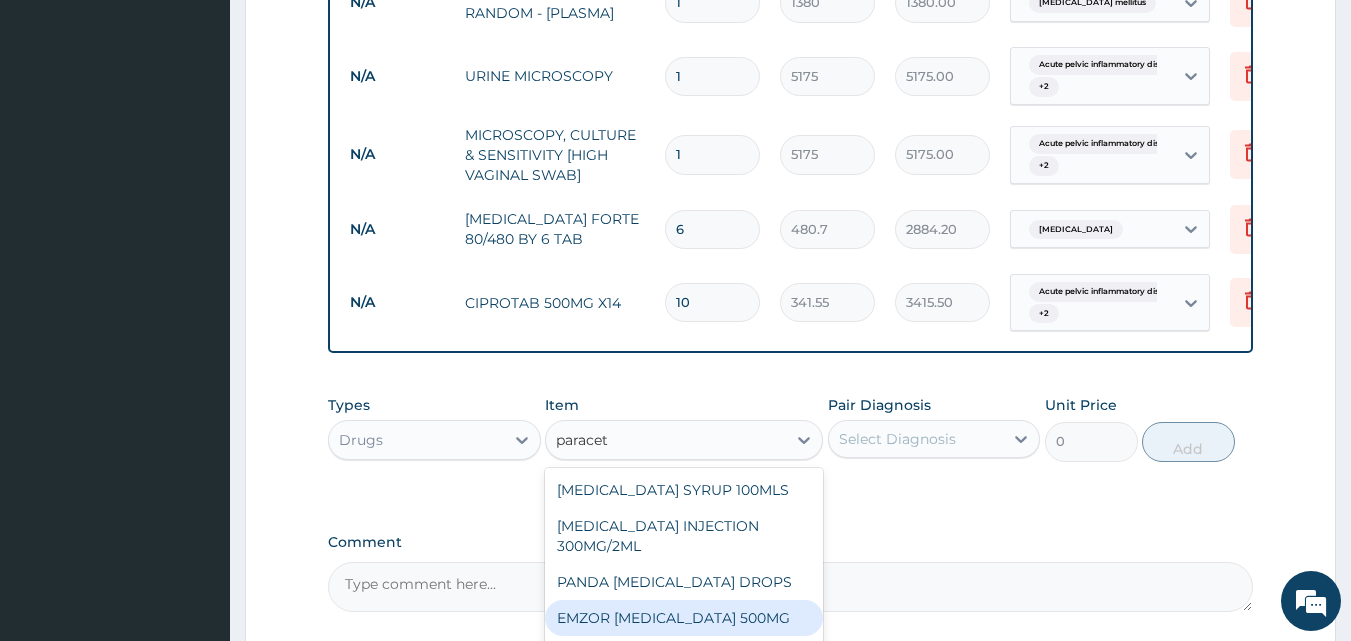 click on "EMZOR PARACETAMOL 500MG" at bounding box center (684, 618) 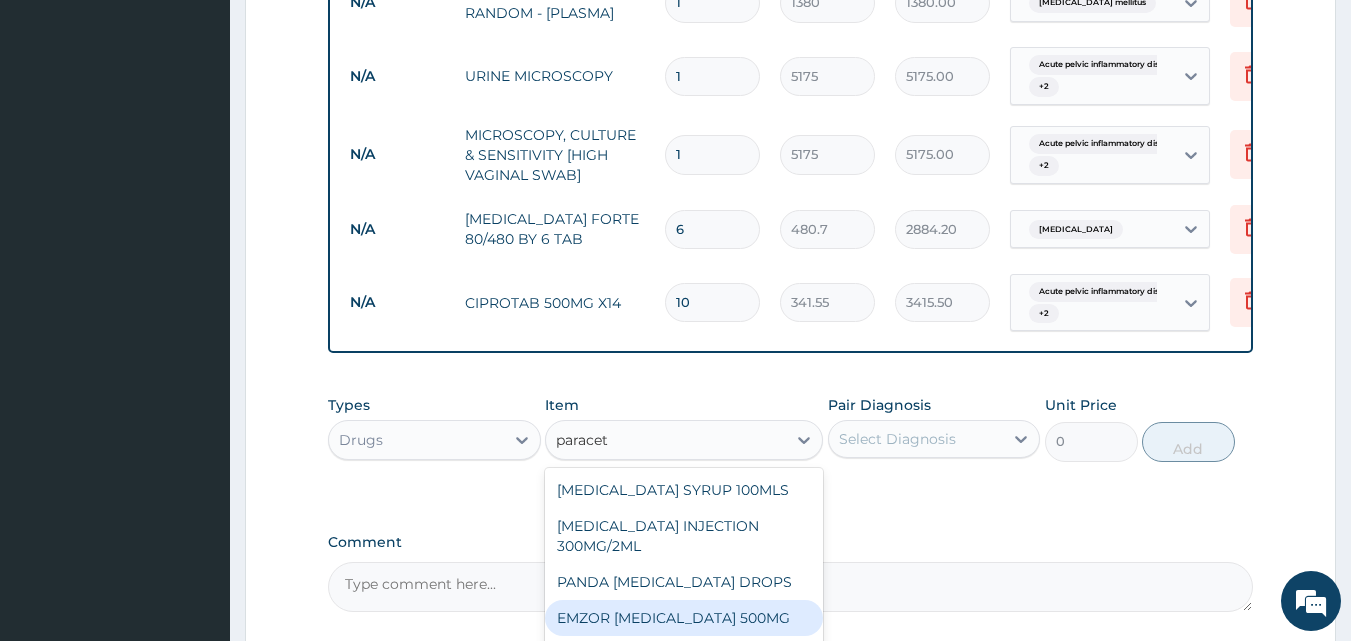 type 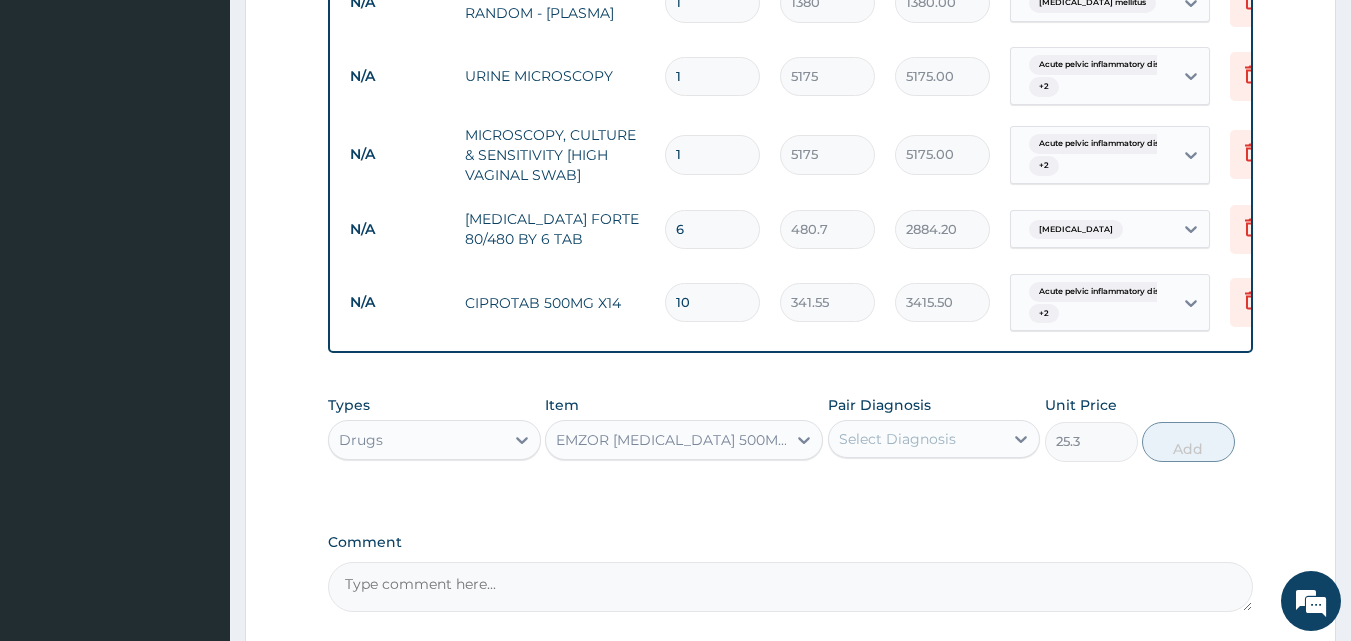 click on "Select Diagnosis" at bounding box center (897, 439) 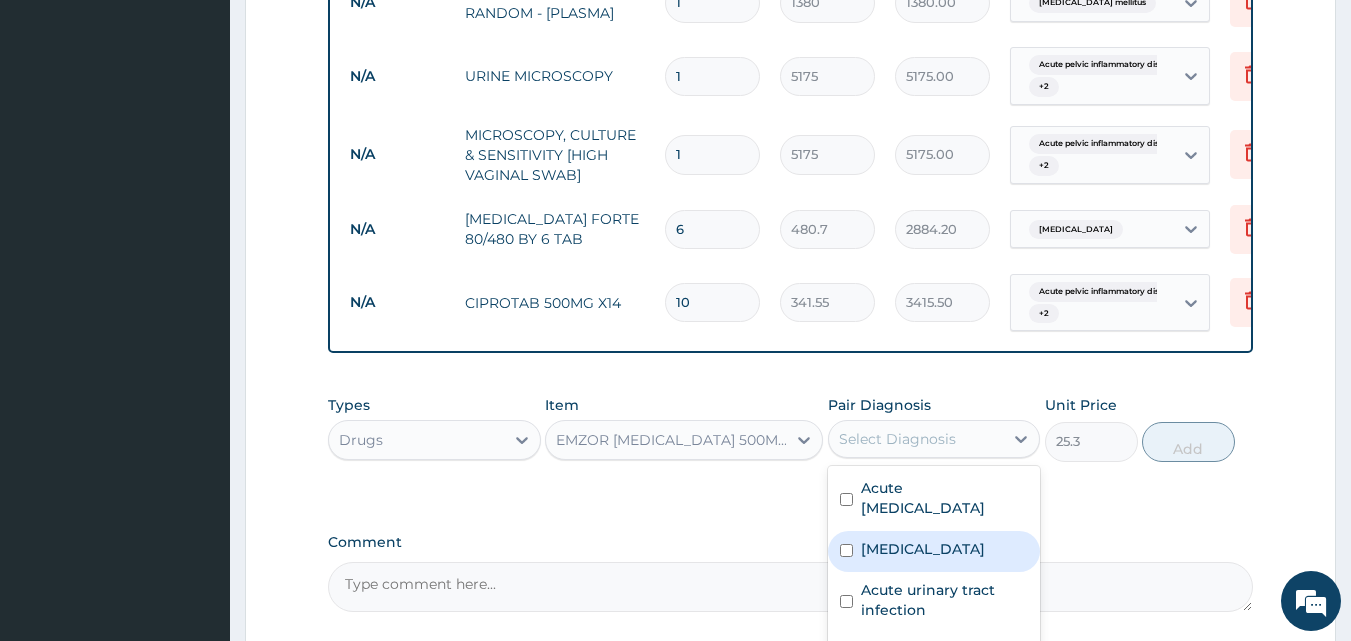 click on "Malaria" at bounding box center [923, 549] 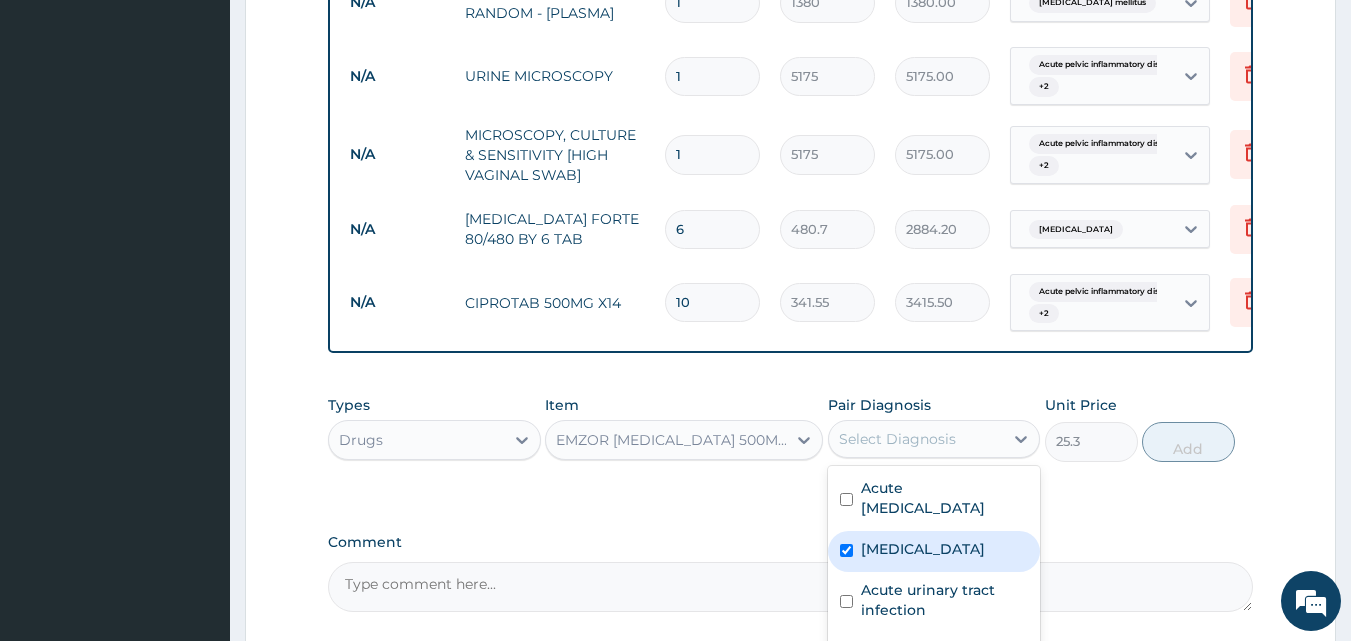 checkbox on "true" 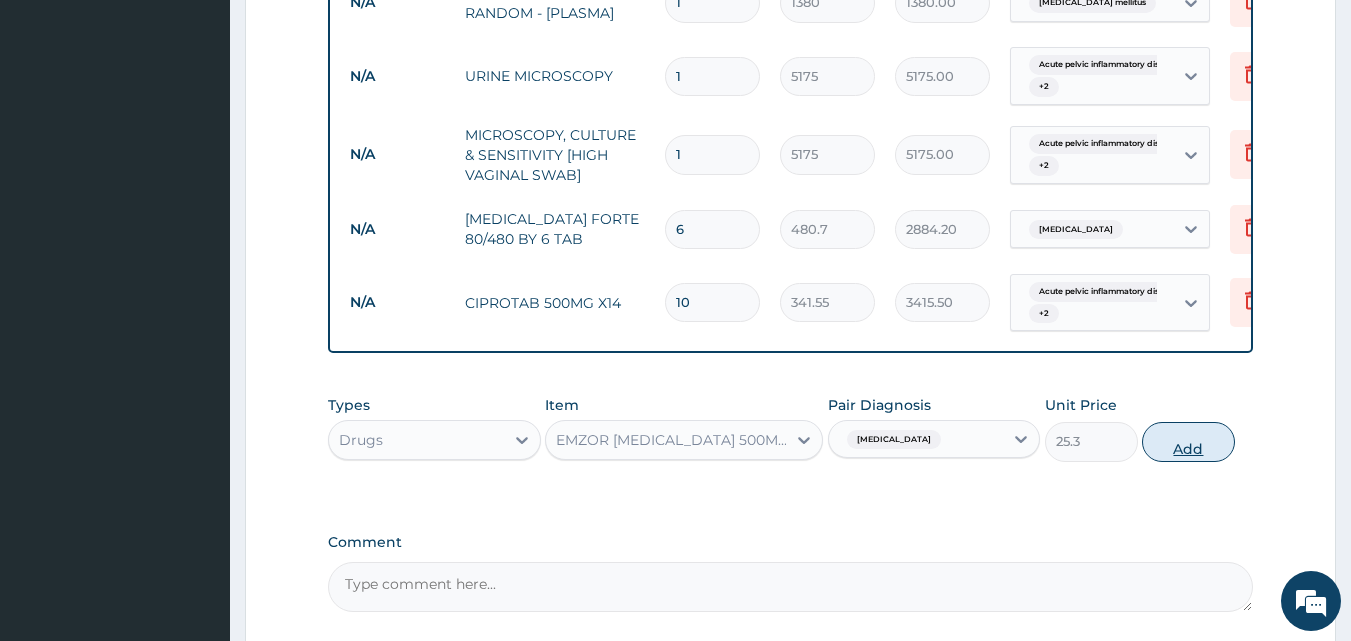 click on "Add" at bounding box center (1188, 442) 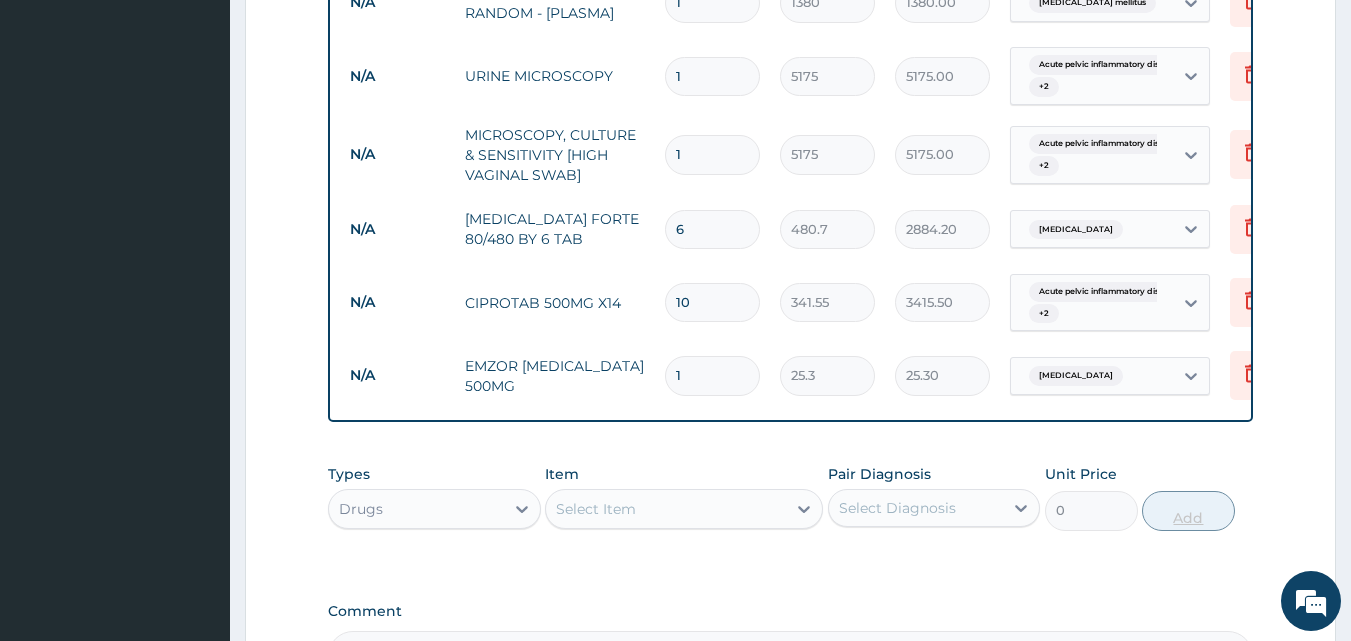 type 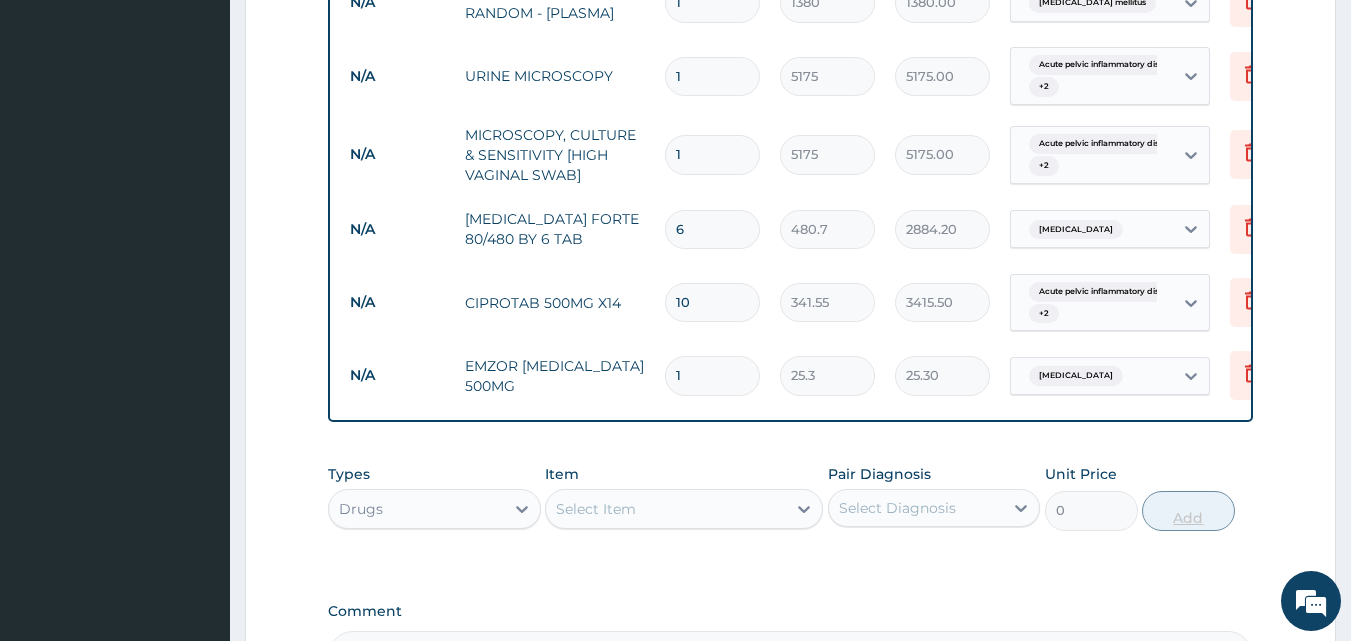 type on "0.00" 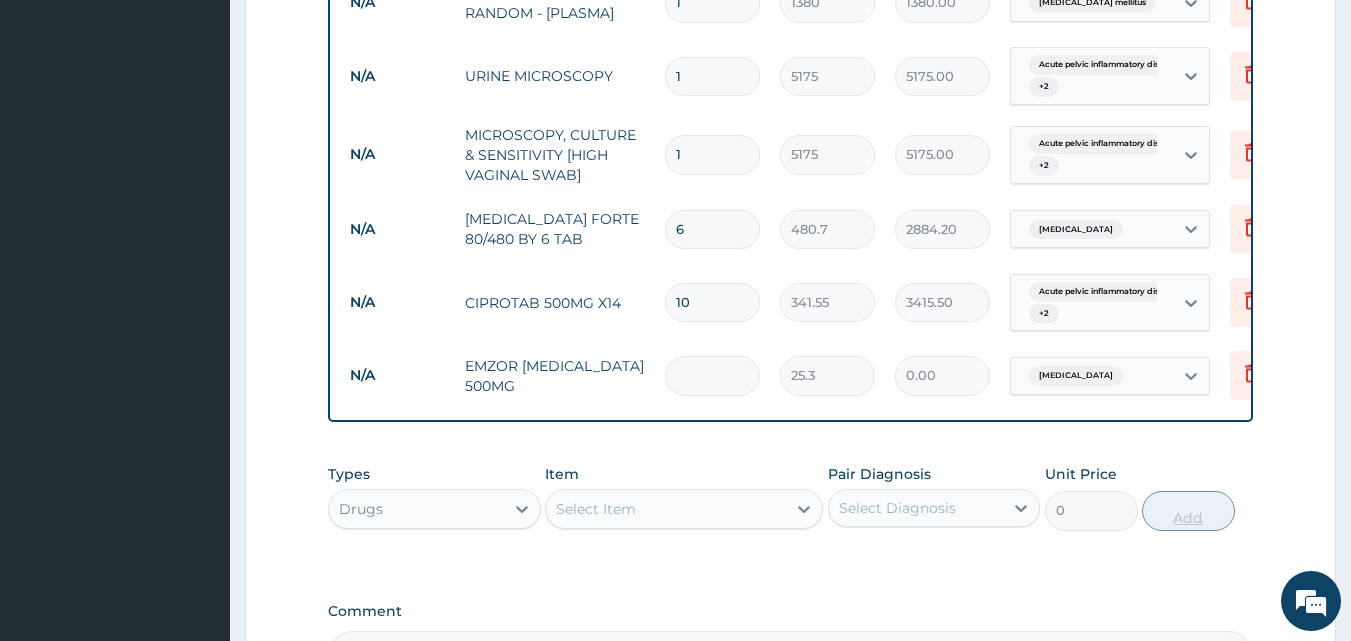 type on "3" 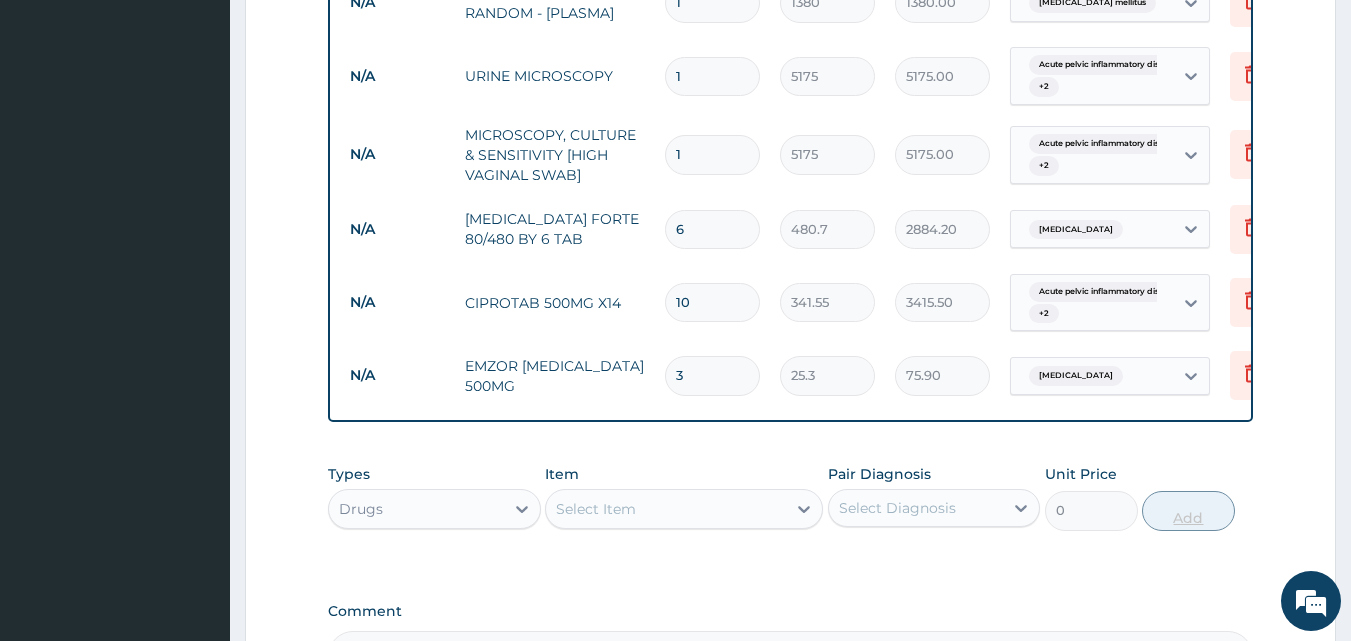 type on "30" 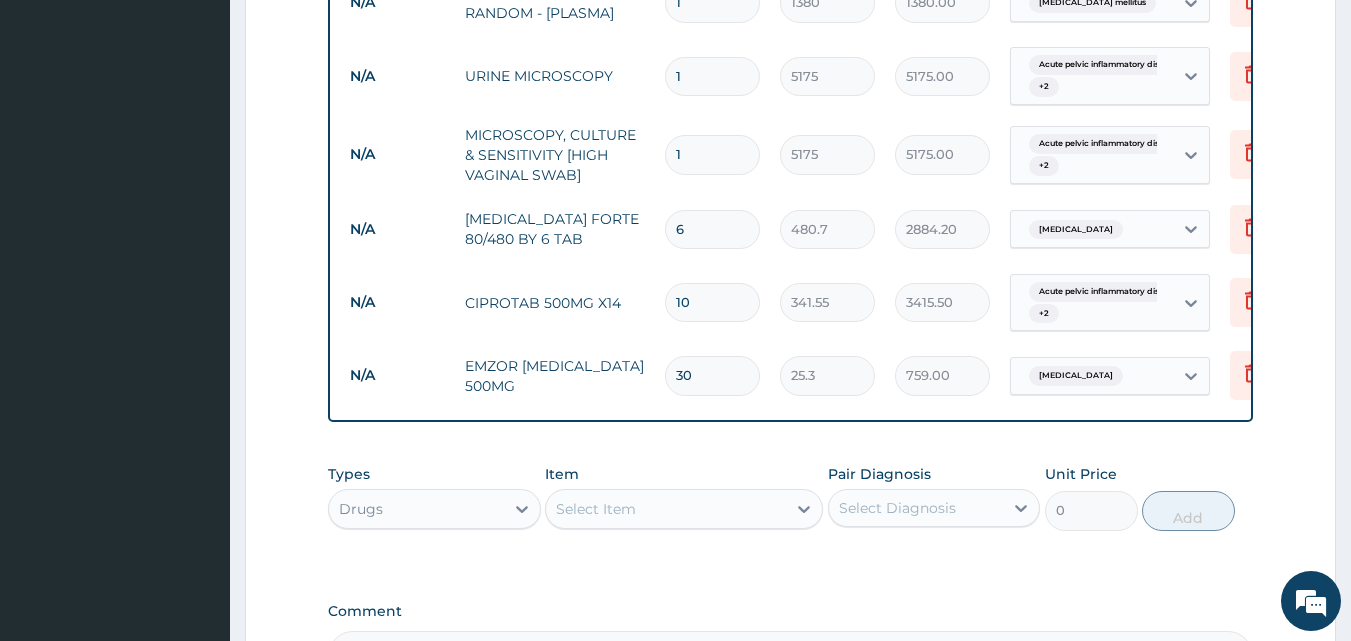 type on "30" 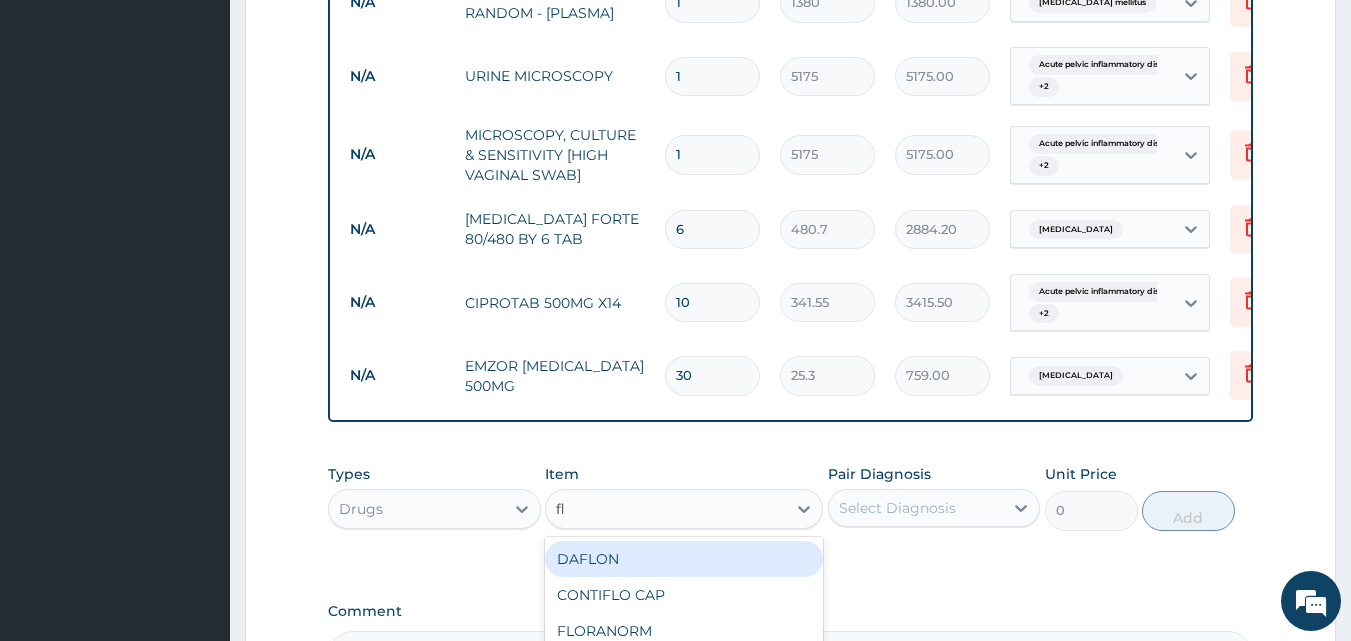 type on "fla" 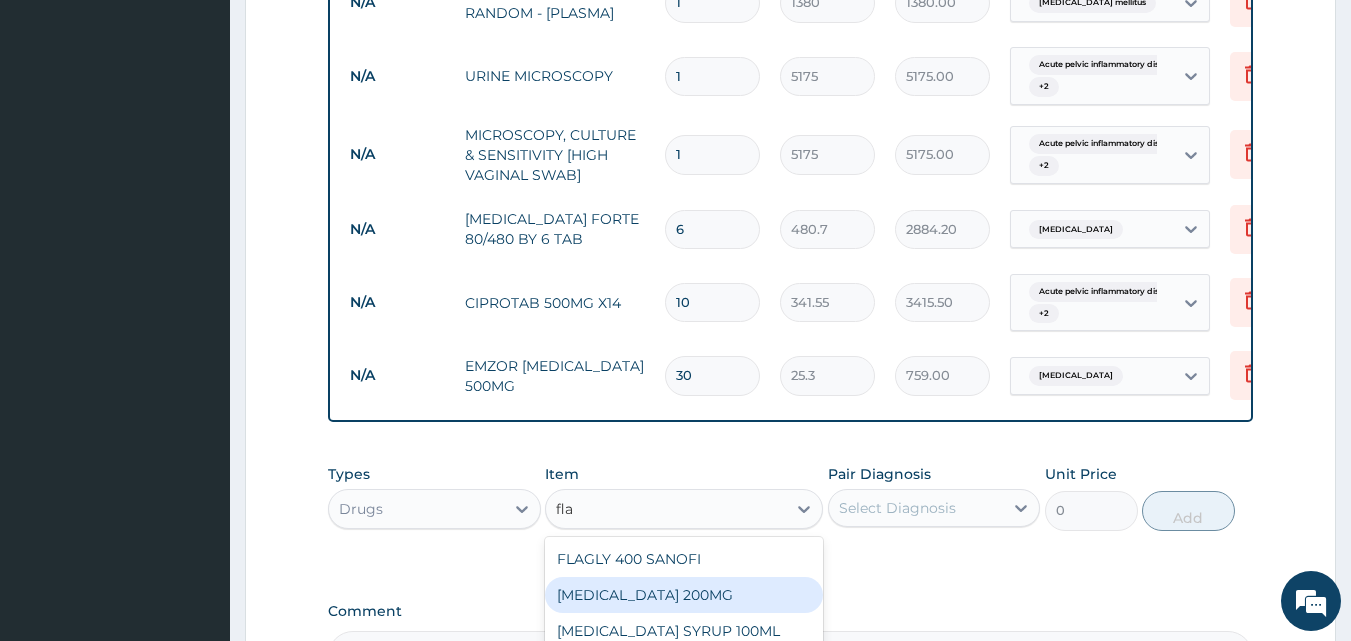 click on "FLAGYL 200MG" at bounding box center [684, 595] 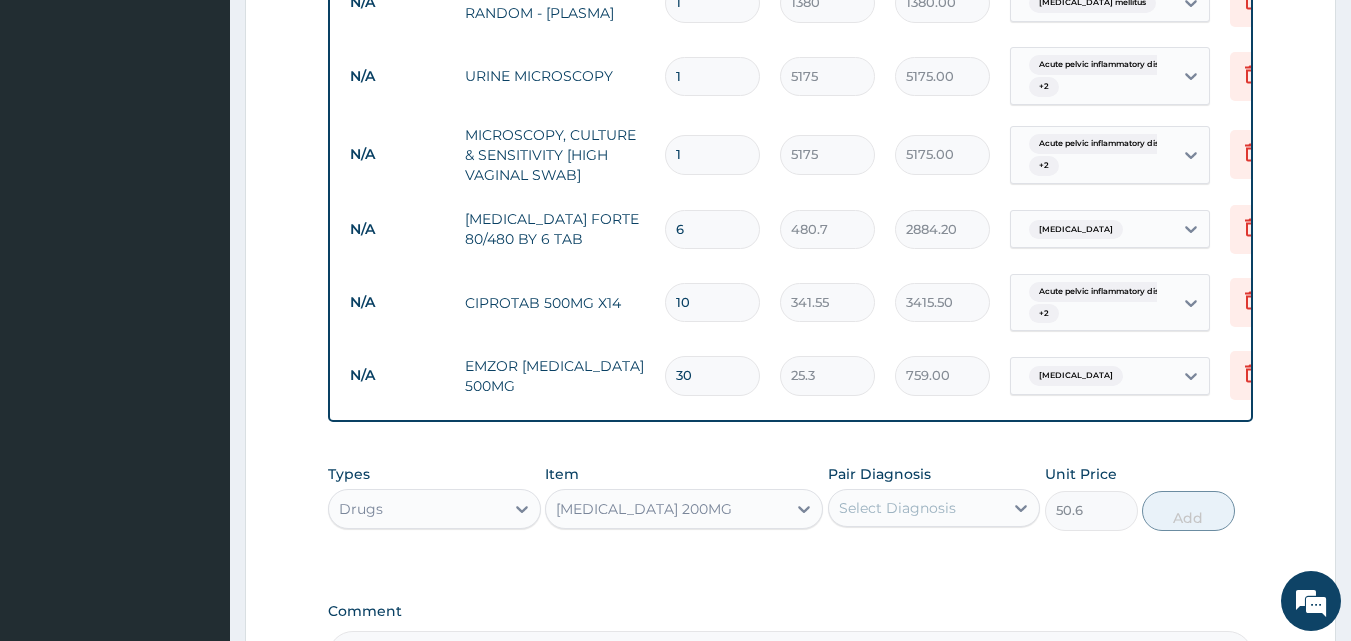 click on "Select Diagnosis" at bounding box center (897, 508) 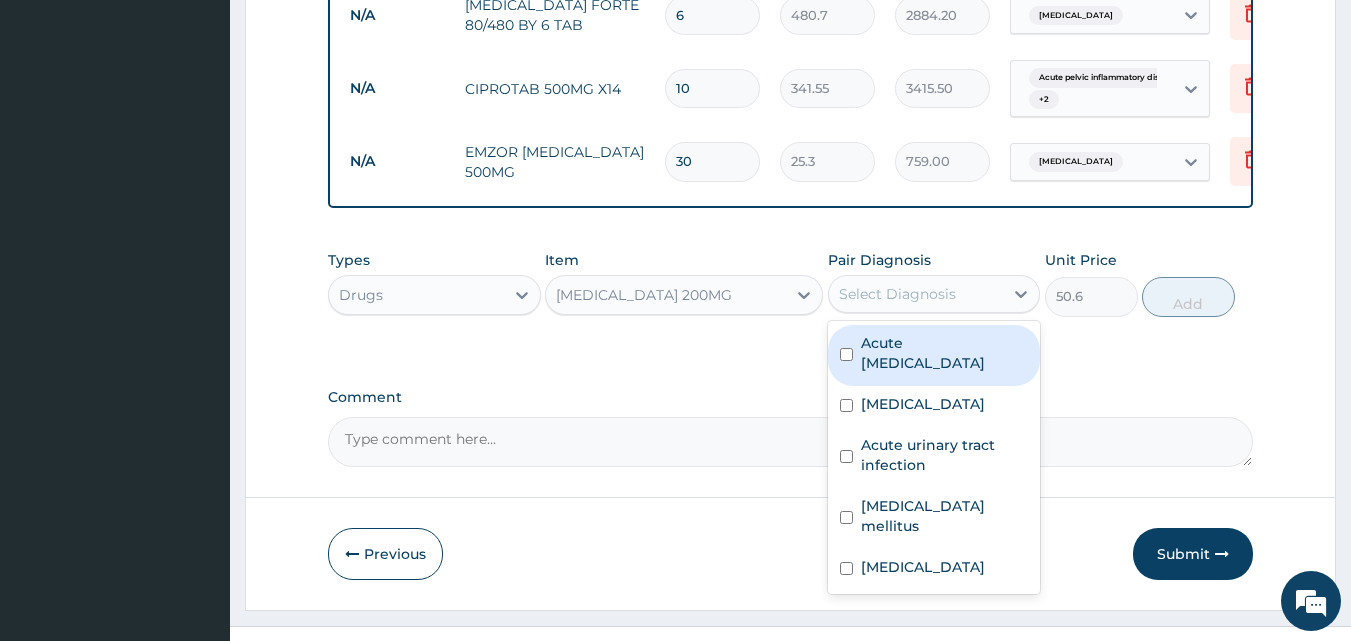 scroll, scrollTop: 1363, scrollLeft: 0, axis: vertical 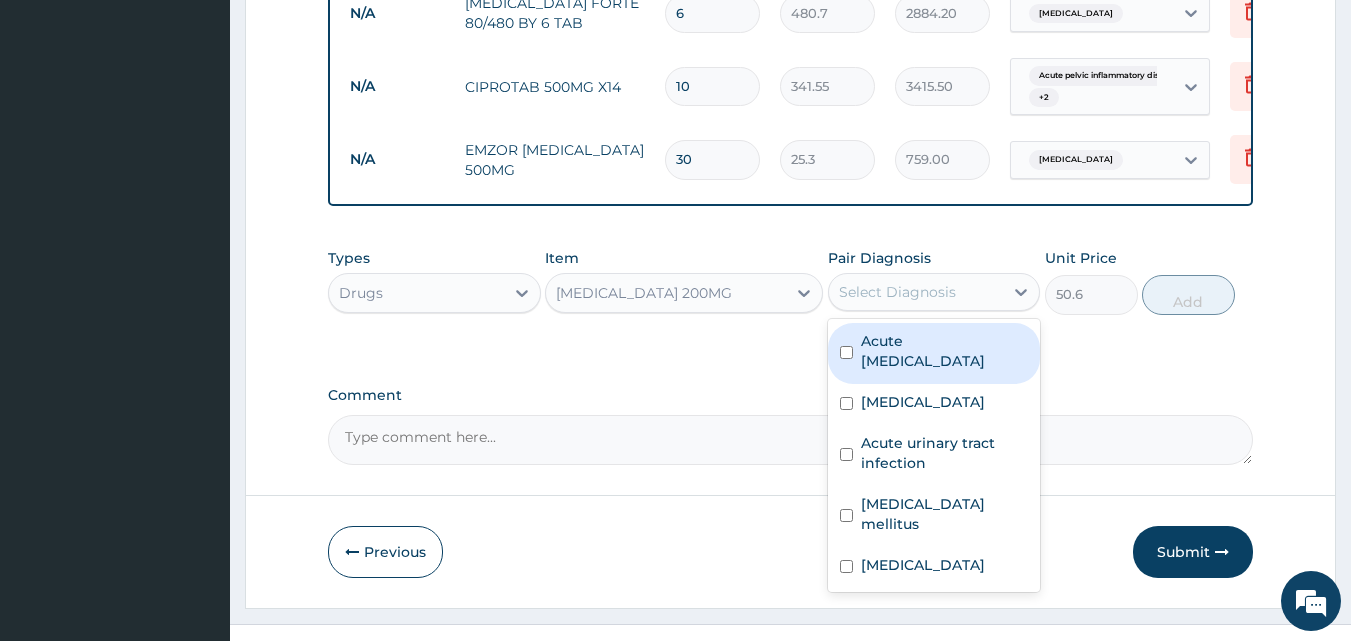 click on "Acute pelvic inflammatory disease" at bounding box center (934, 353) 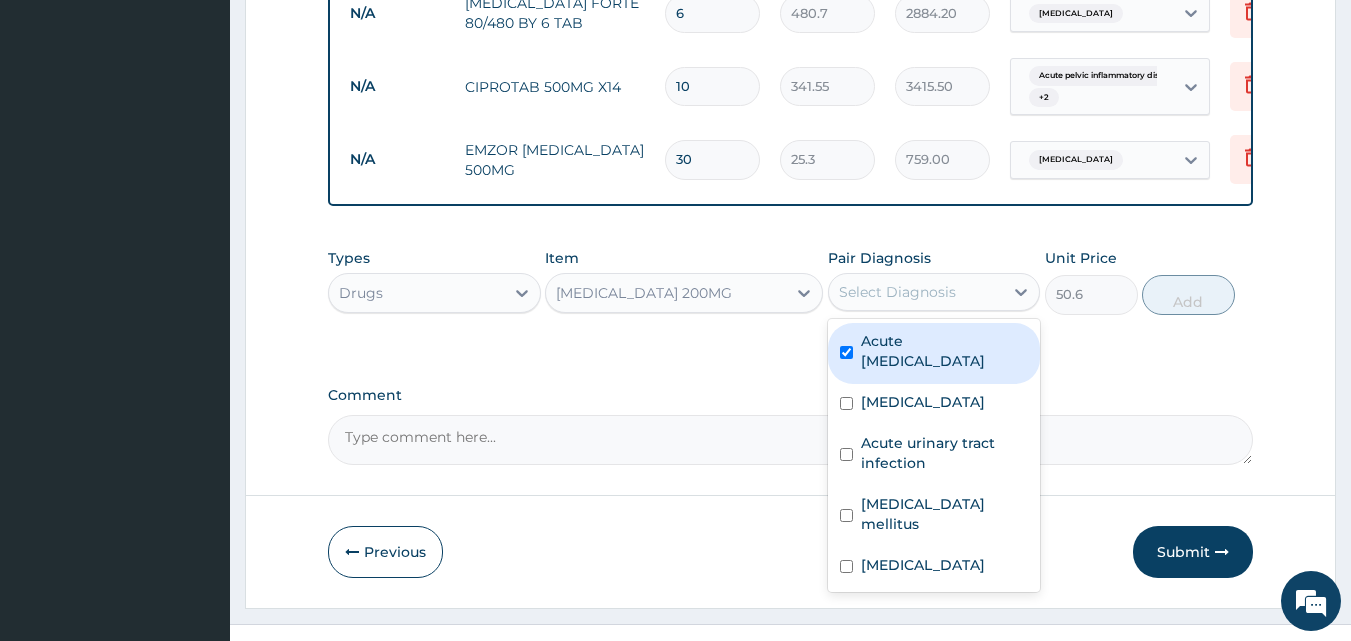 checkbox on "true" 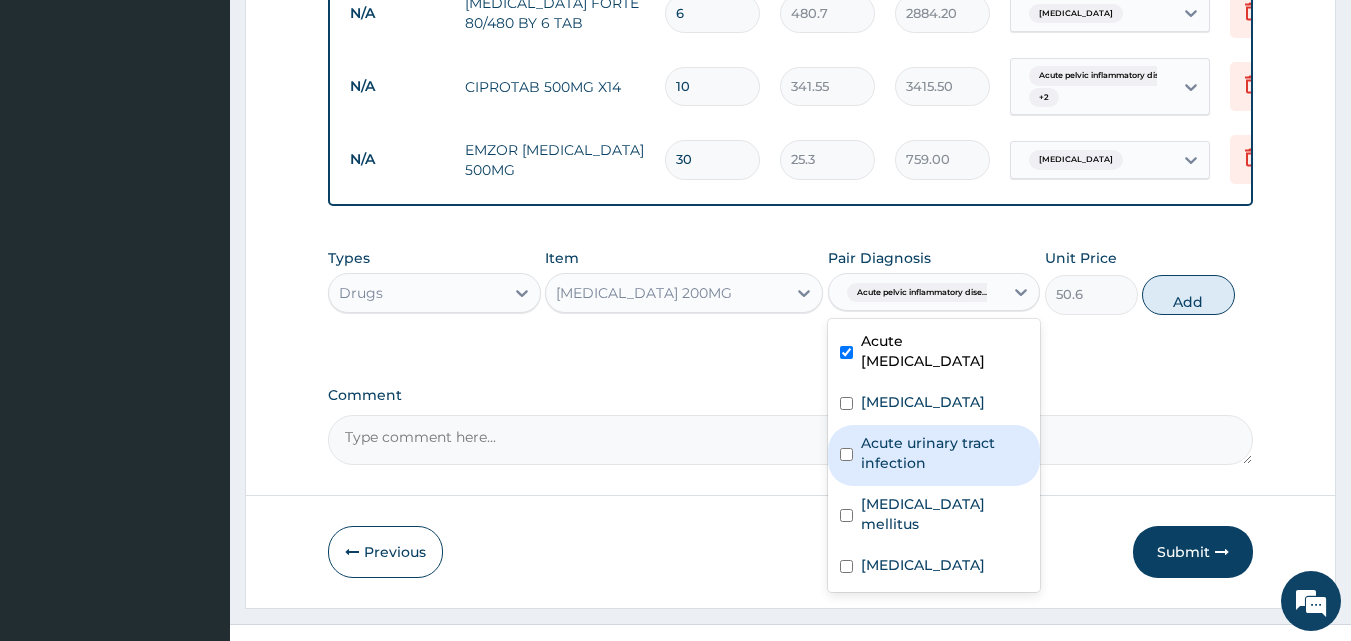 click at bounding box center [846, 454] 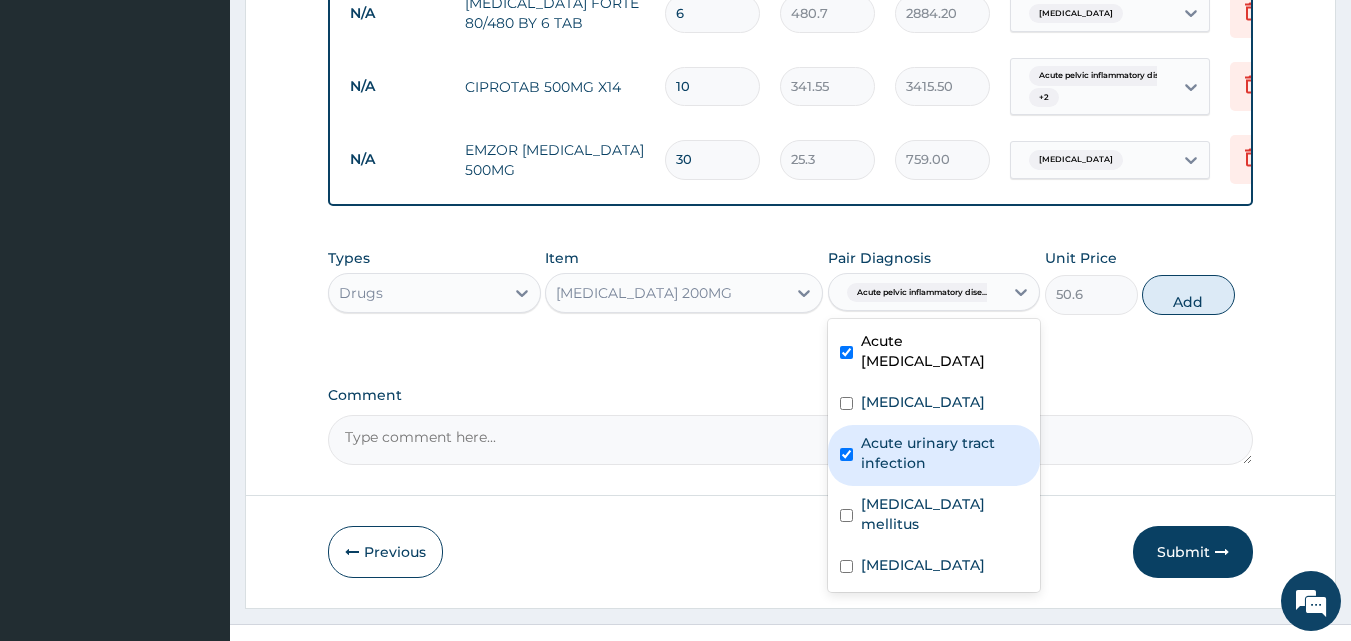 checkbox on "true" 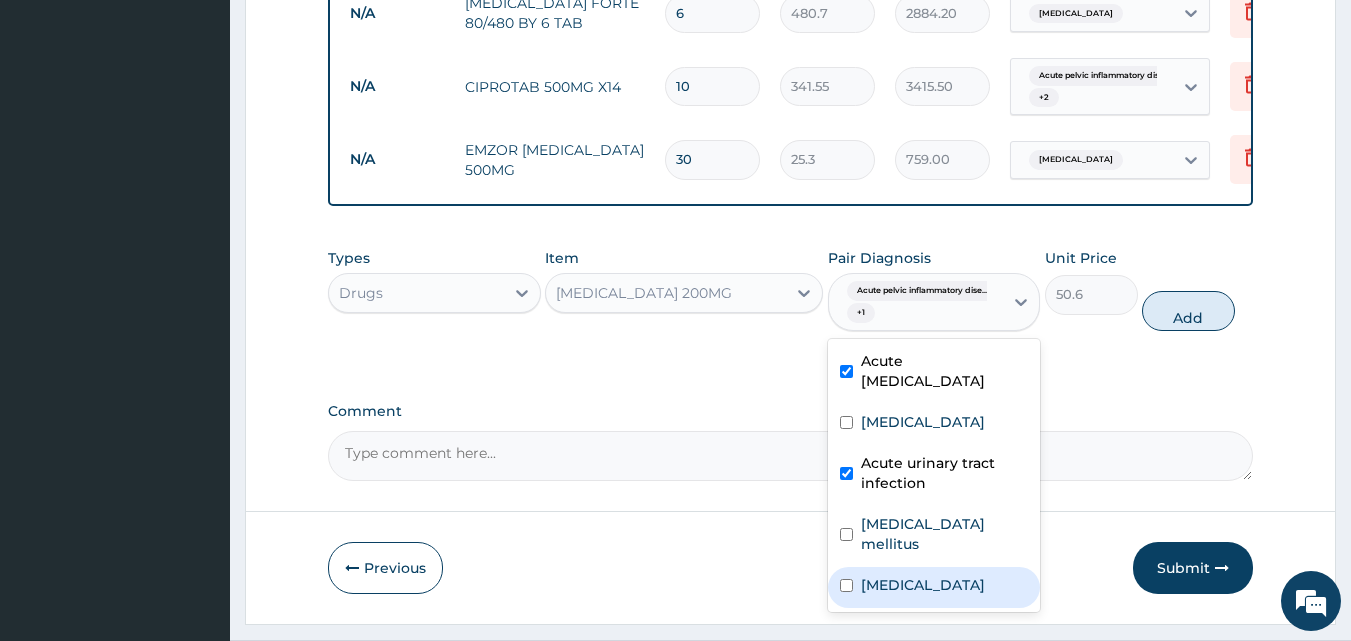 click at bounding box center [846, 585] 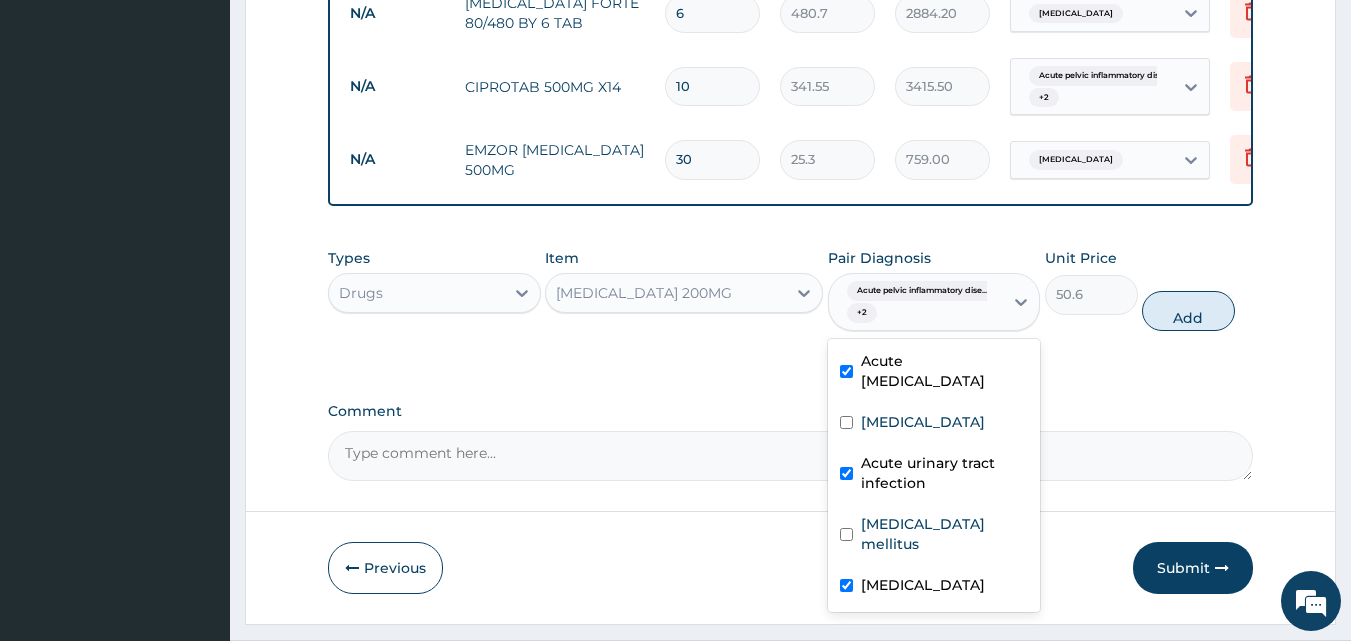 click at bounding box center [846, 585] 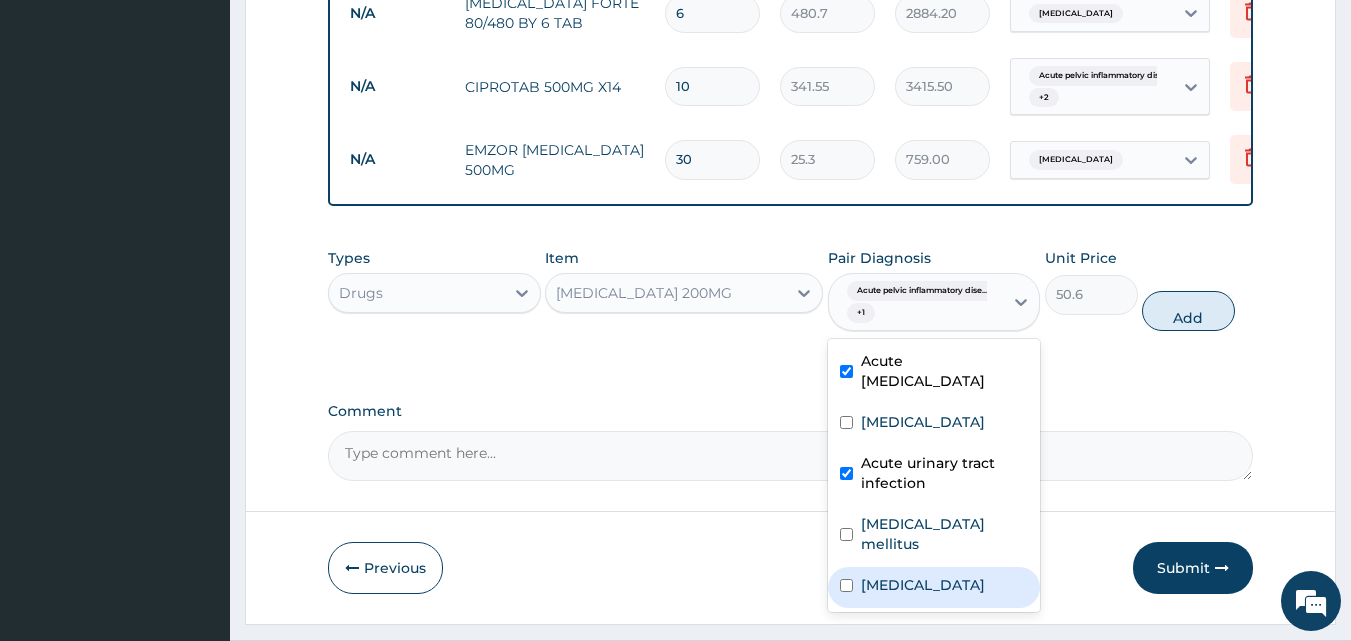 click on "Candidiasis" at bounding box center (923, 585) 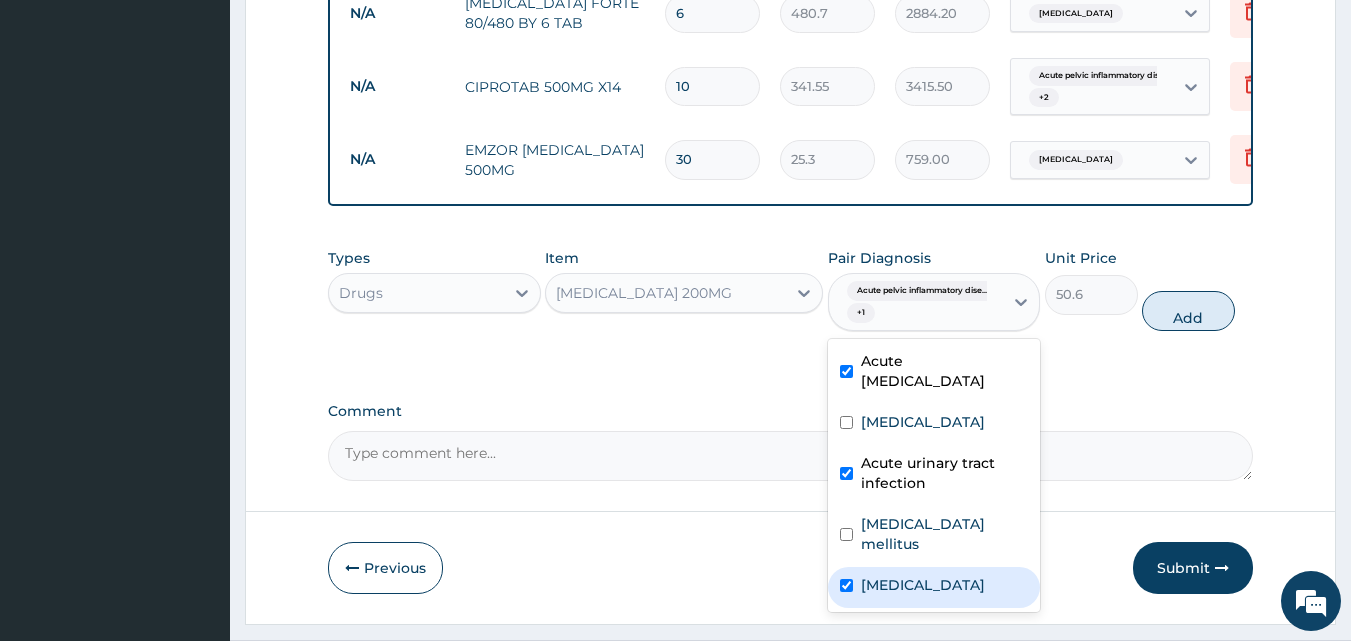 checkbox on "true" 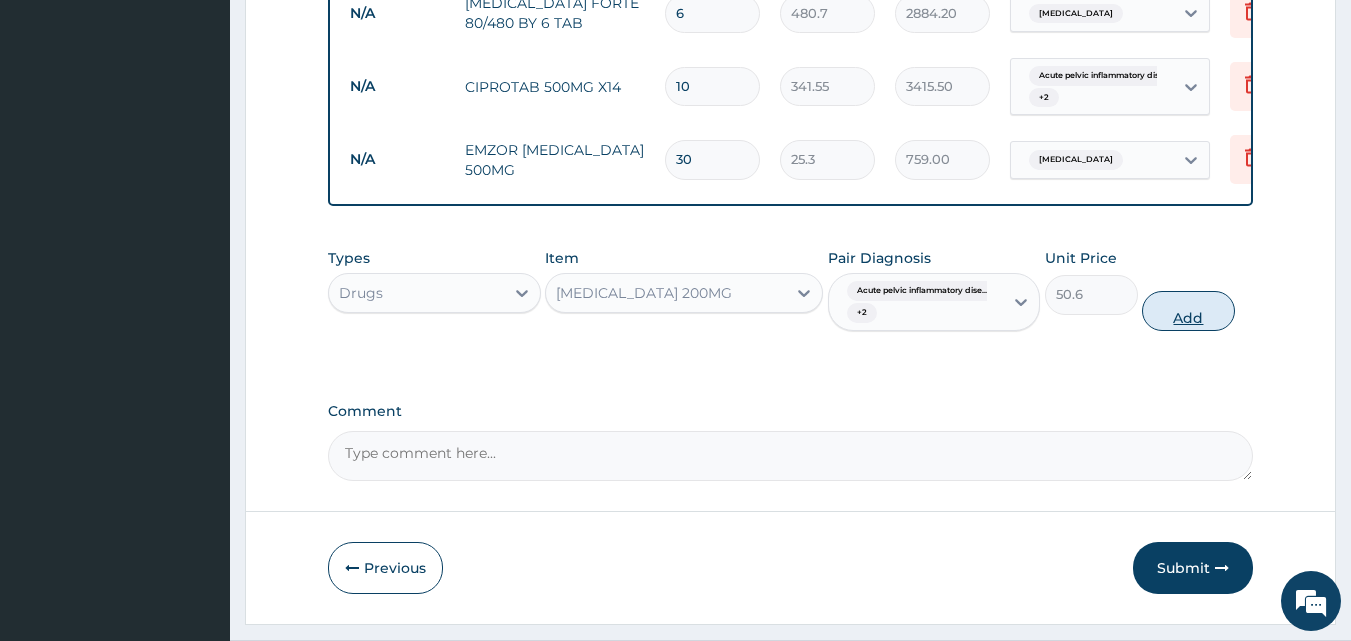 click on "Add" at bounding box center (1188, 311) 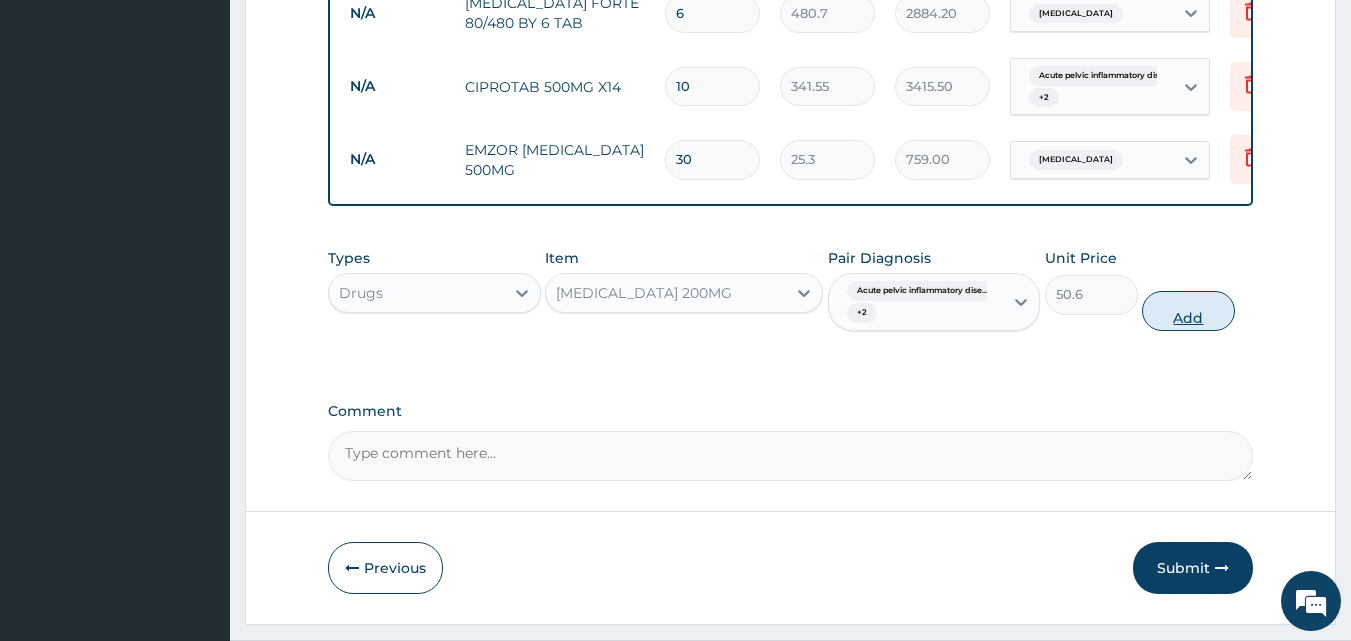 type on "0" 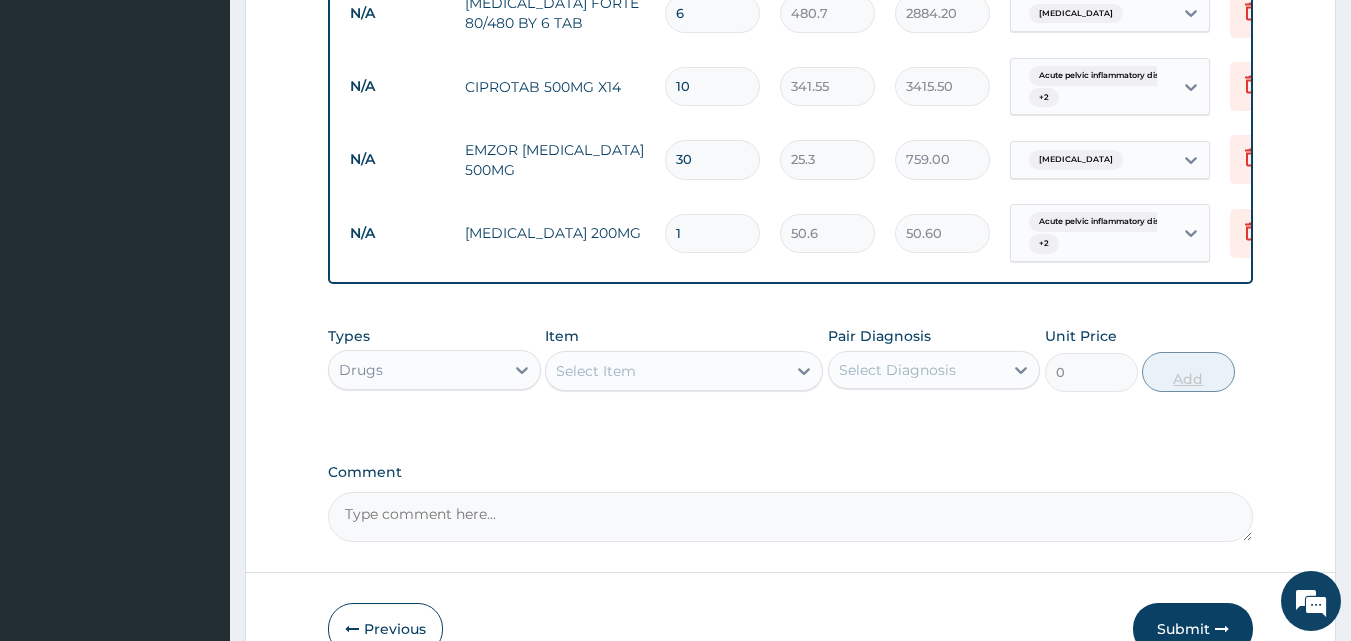 type 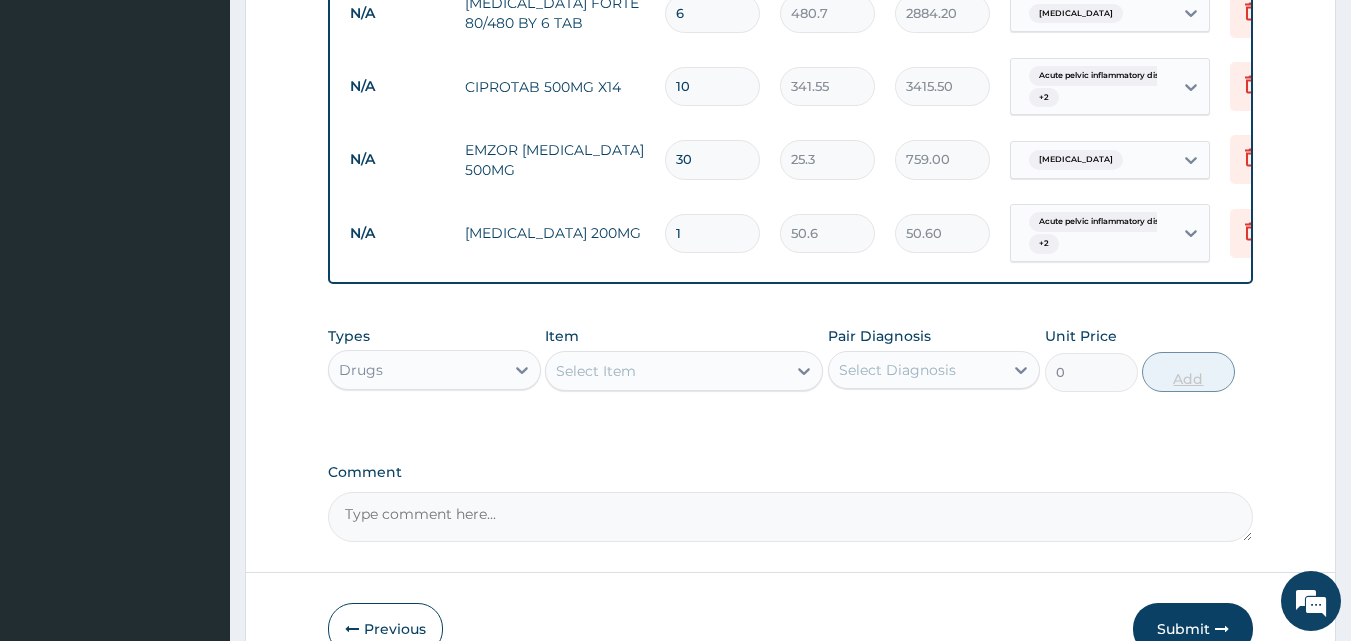type on "0.00" 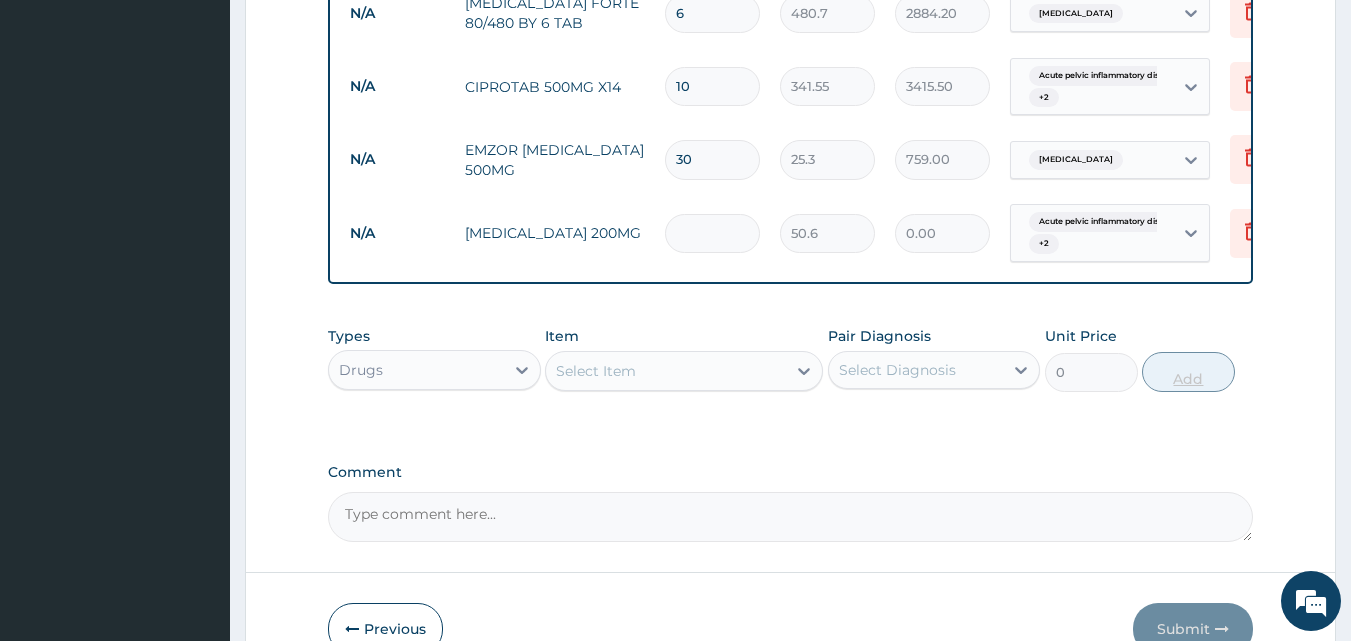 type on "3" 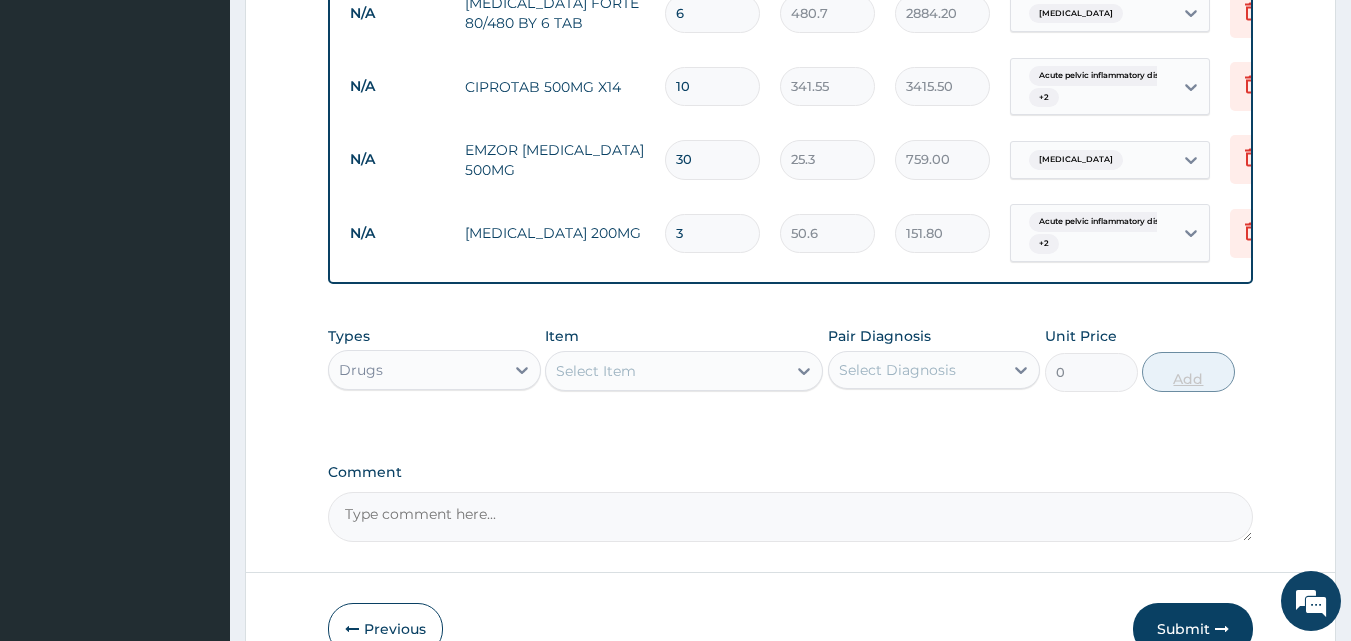 type on "30" 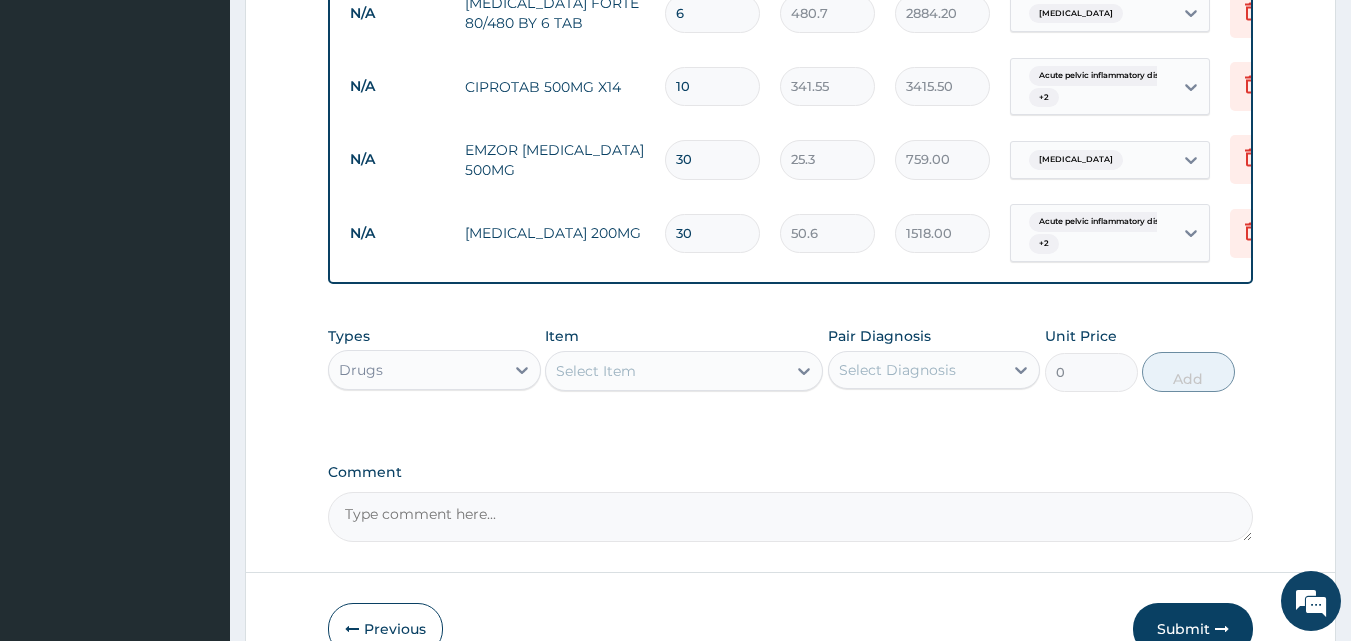 type on "30" 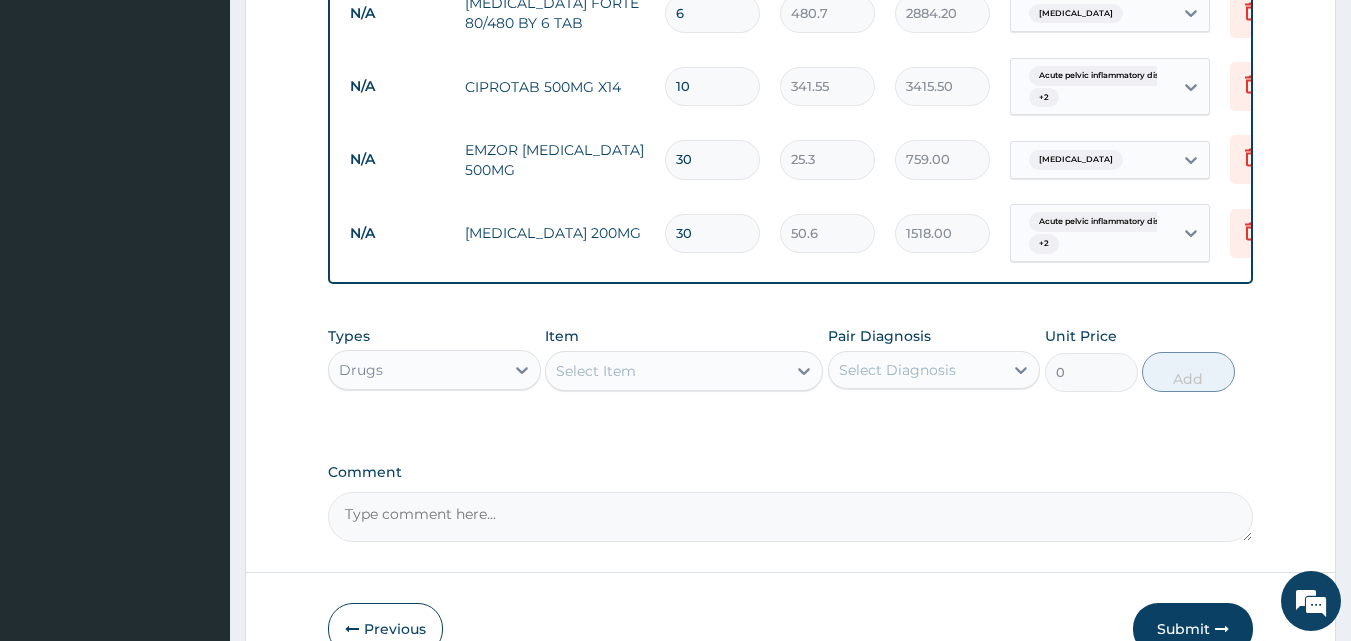 click on "Select Item" at bounding box center (666, 371) 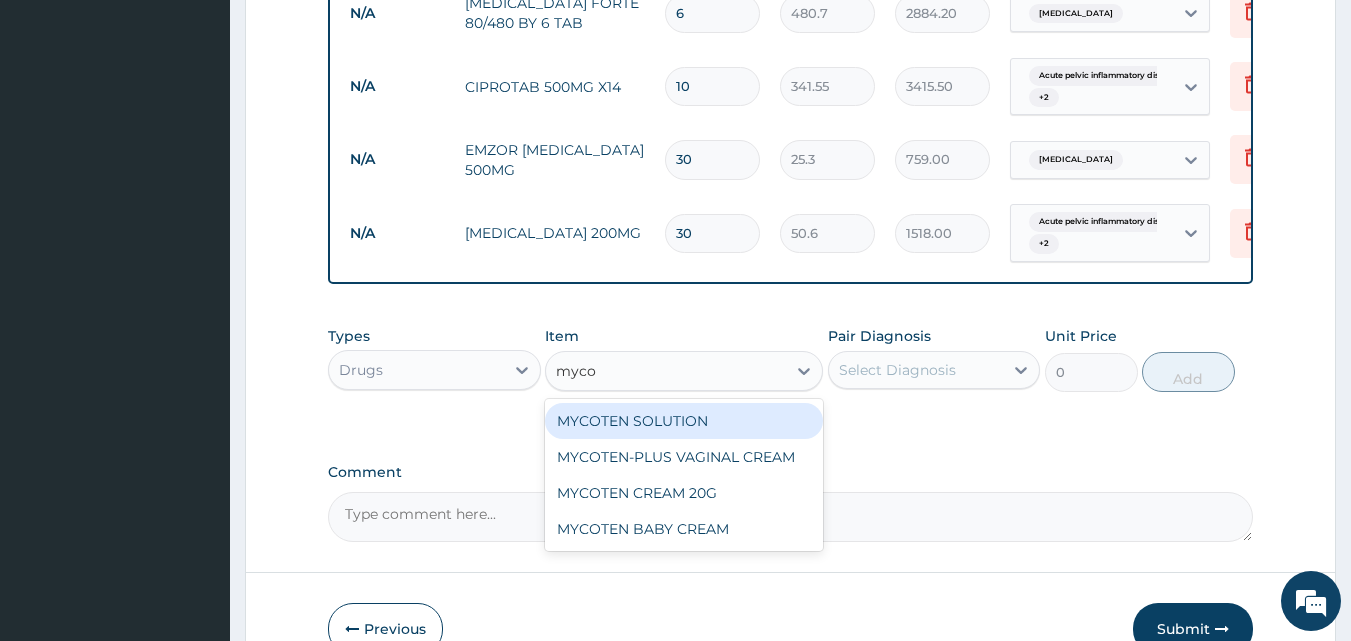 type on "mycot" 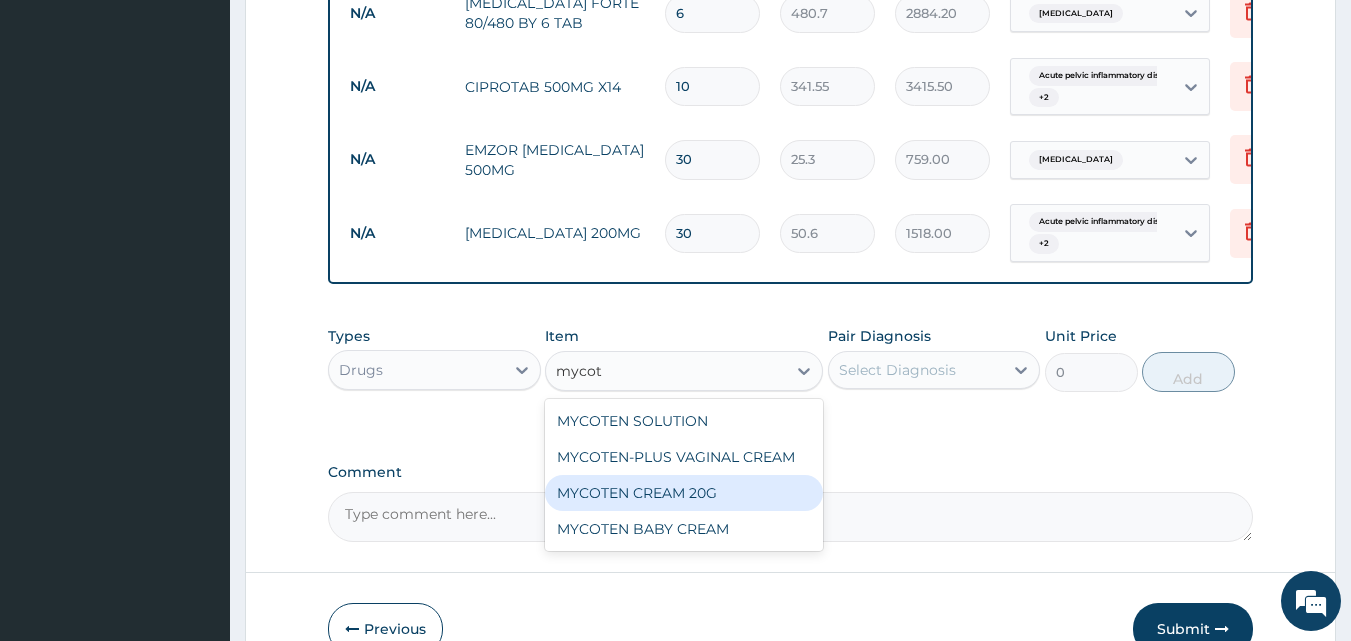 click on "MYCOTEN CREAM 20G" at bounding box center (684, 493) 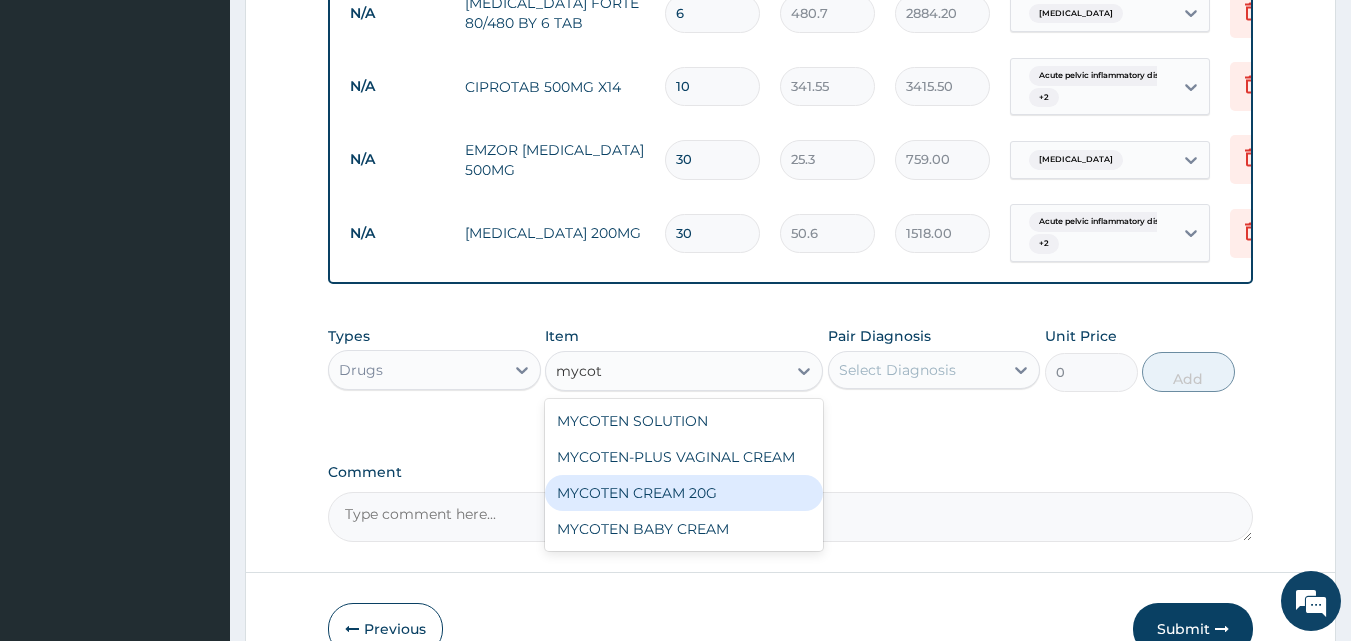 type 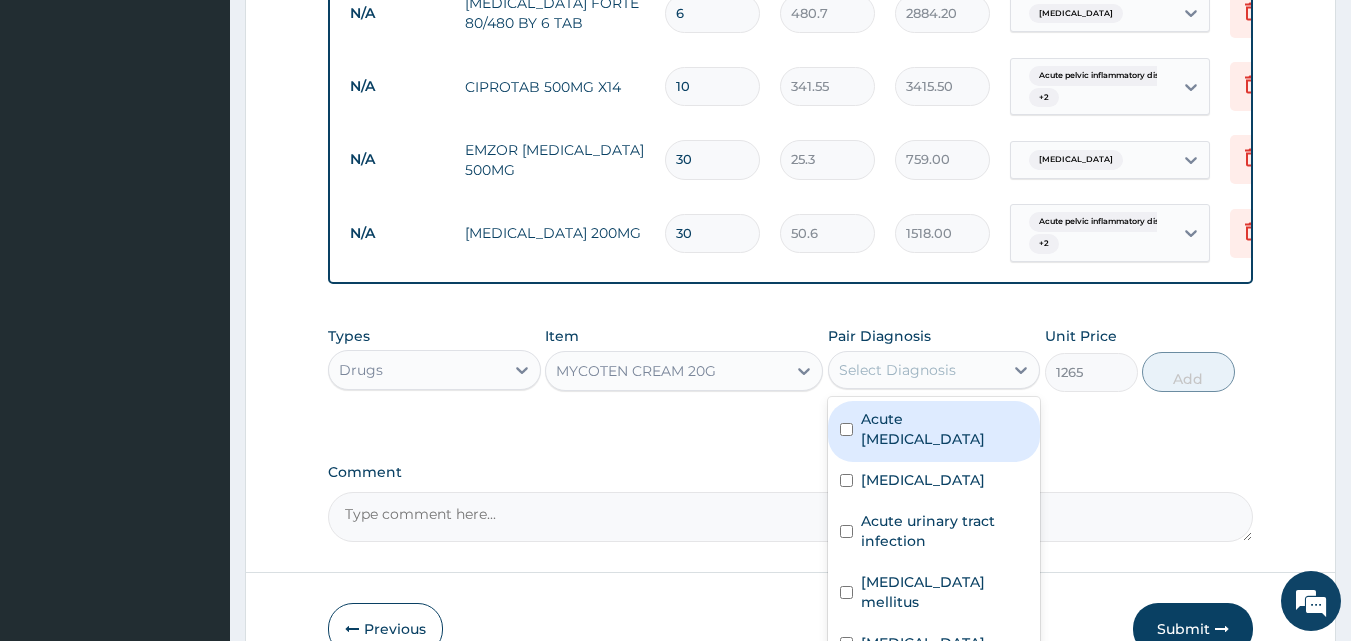 click on "Select Diagnosis" at bounding box center (897, 370) 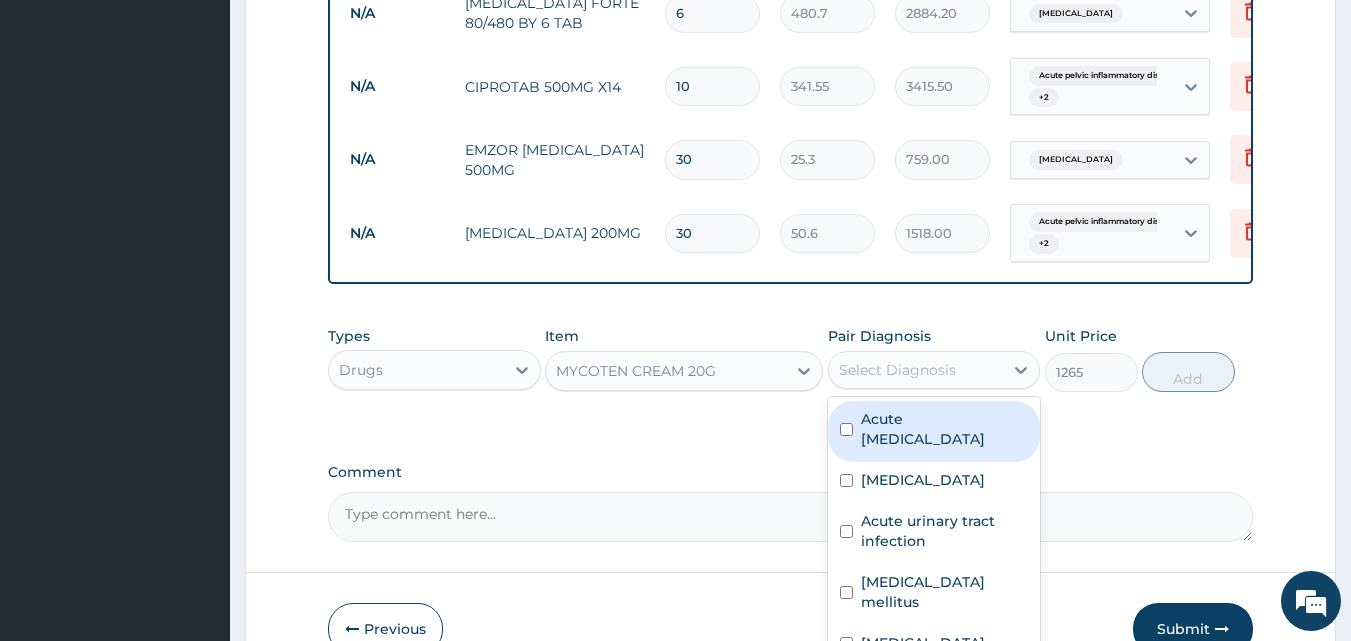 click on "Acute pelvic inflammatory disease" at bounding box center (945, 429) 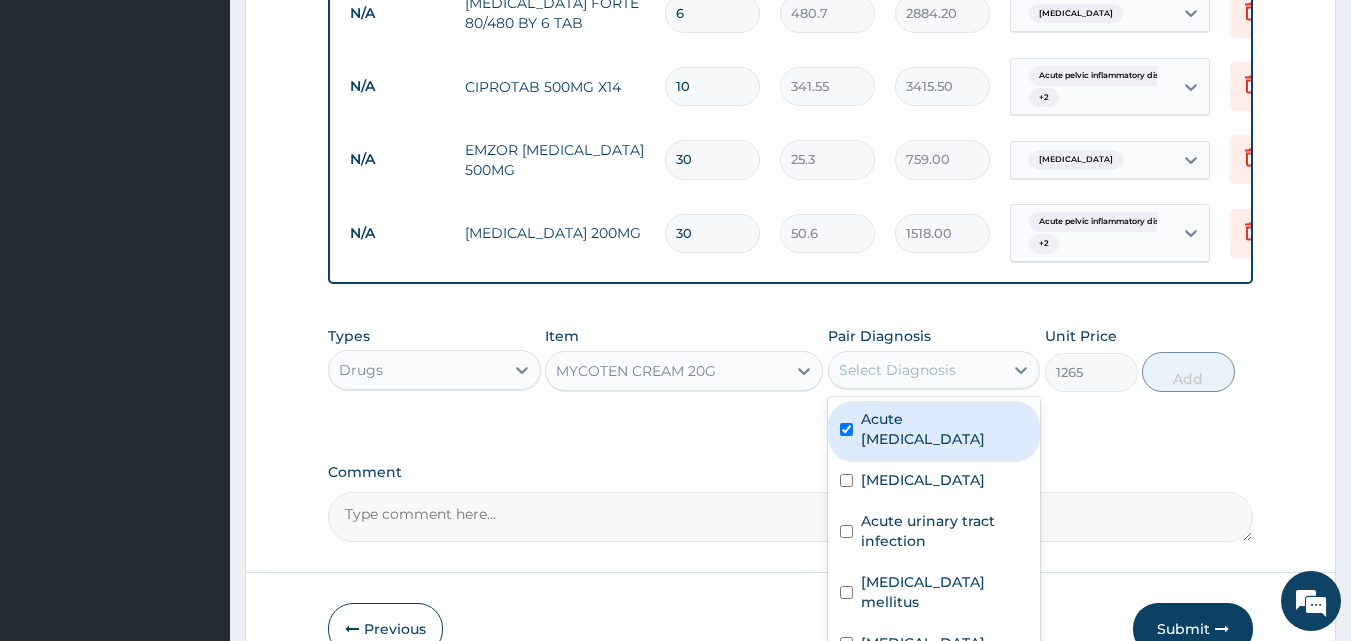 checkbox on "true" 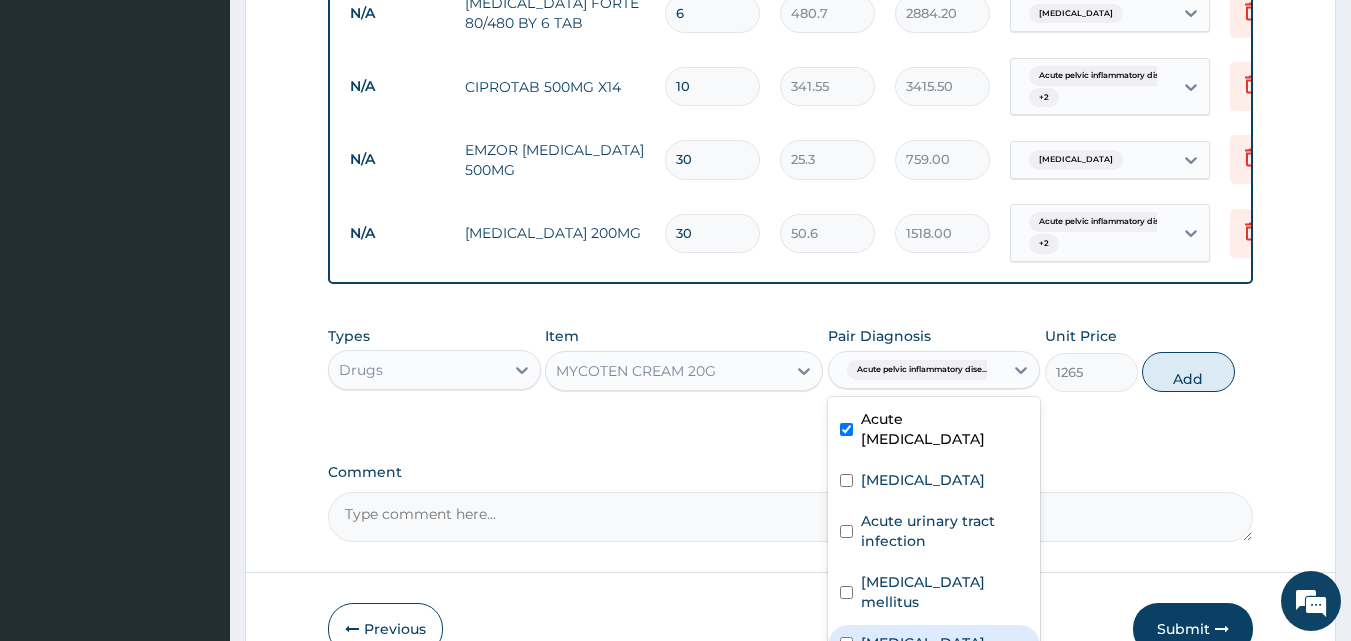 click on "Candidiasis" at bounding box center (923, 643) 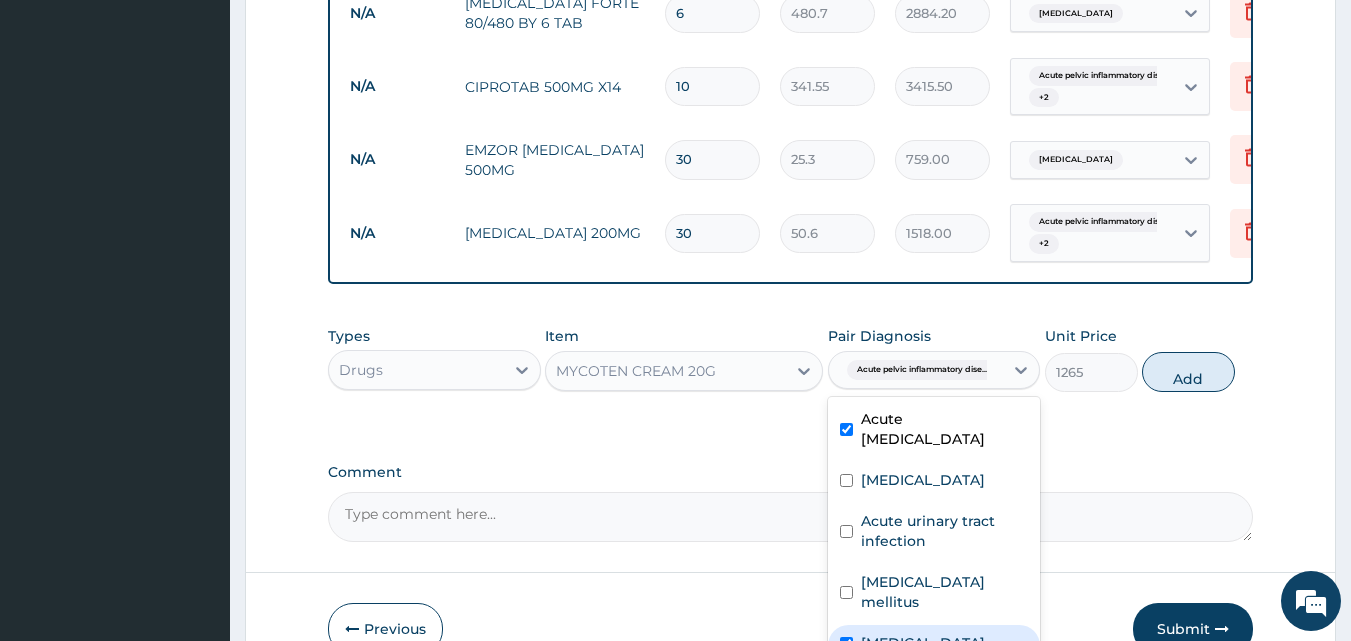 checkbox on "true" 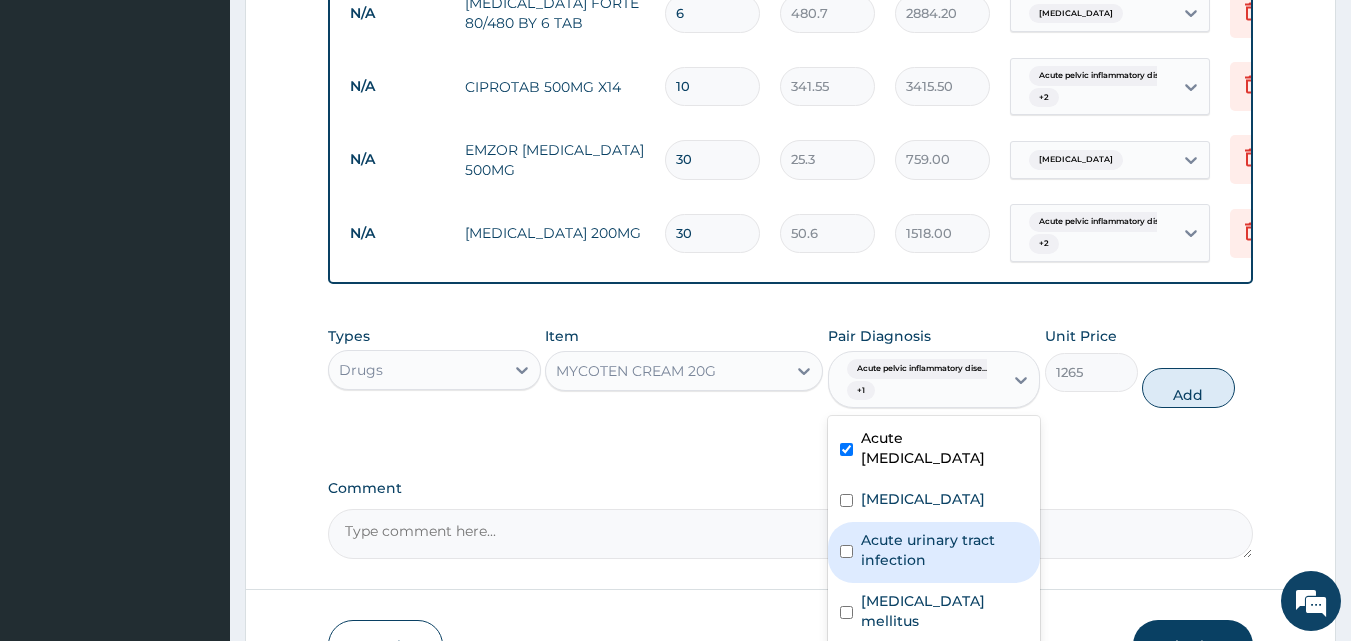 click at bounding box center [846, 551] 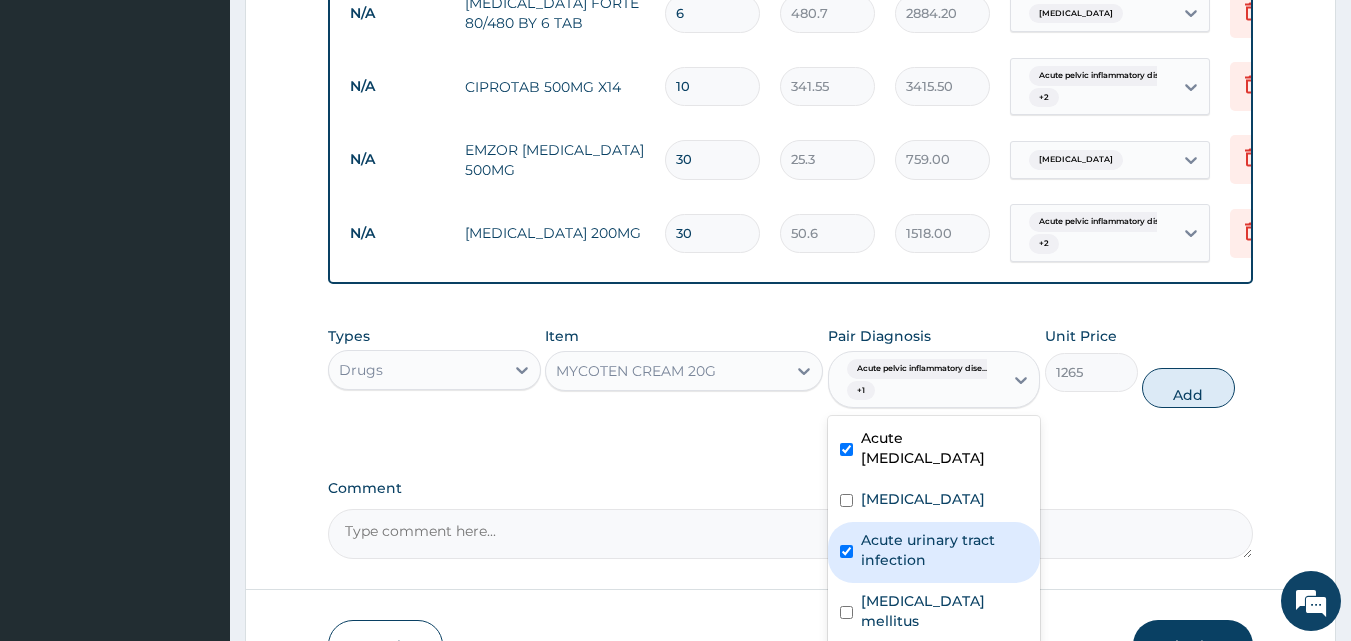 checkbox on "true" 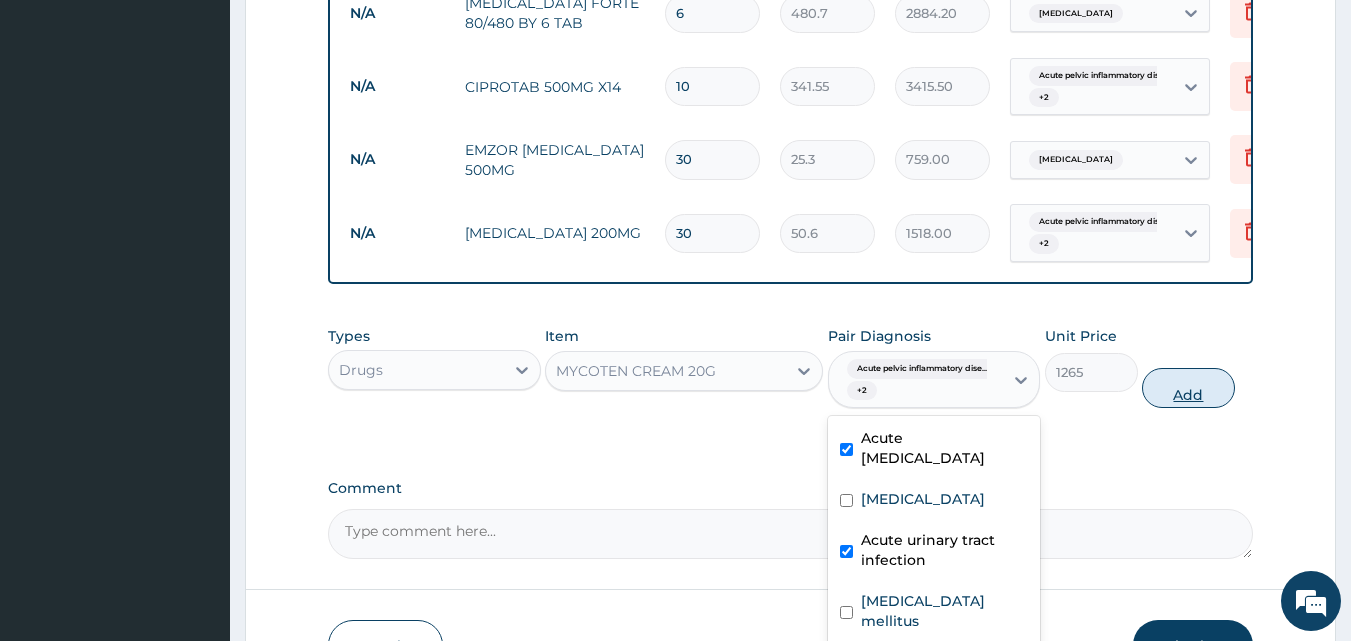 click on "Add" at bounding box center (1188, 388) 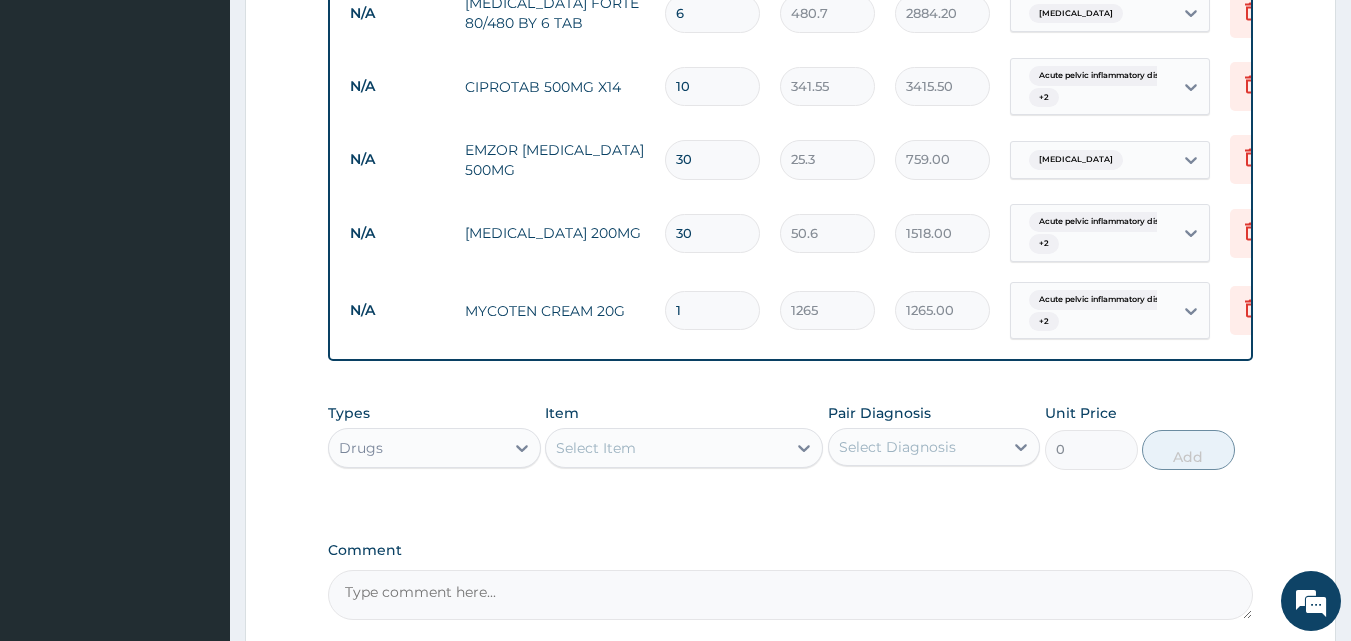 click on "Select Item" at bounding box center [596, 448] 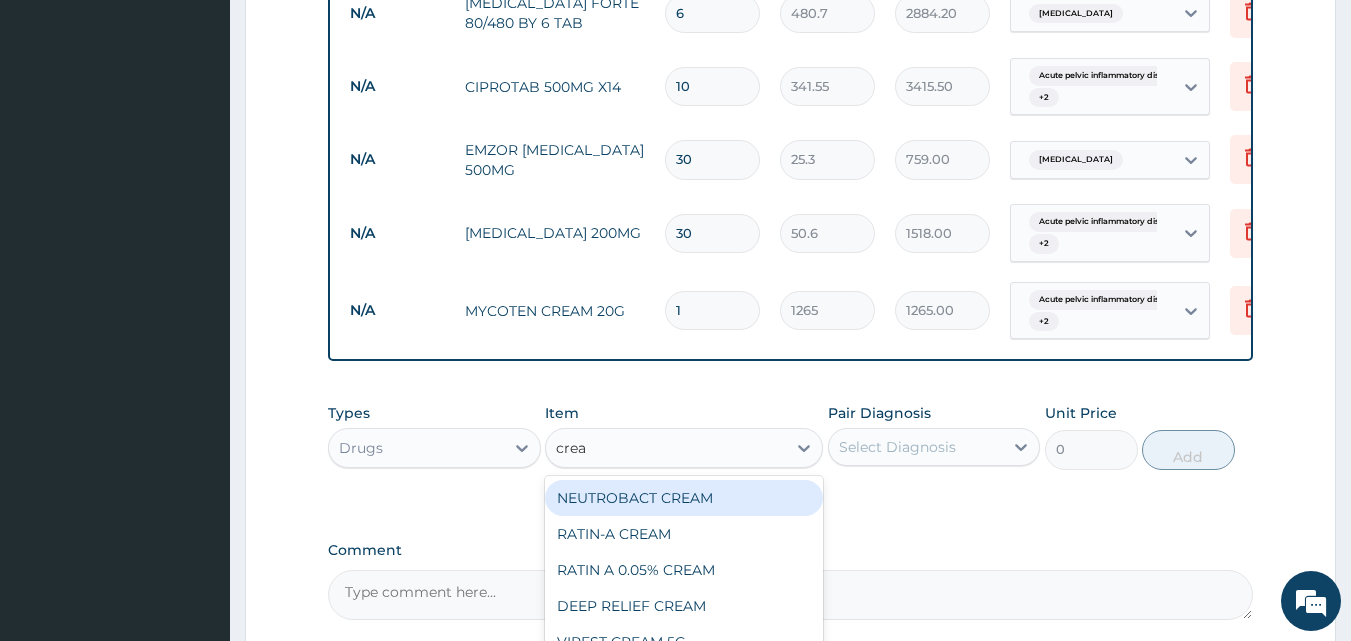 type on "cream" 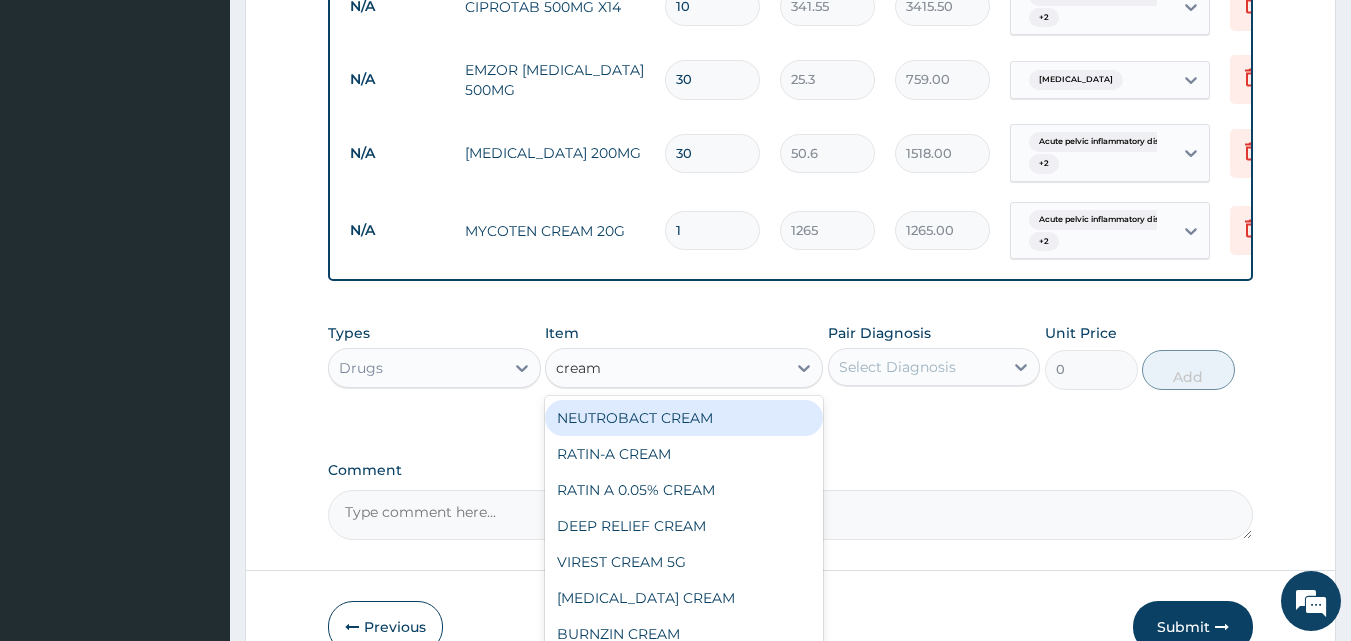 scroll, scrollTop: 1483, scrollLeft: 0, axis: vertical 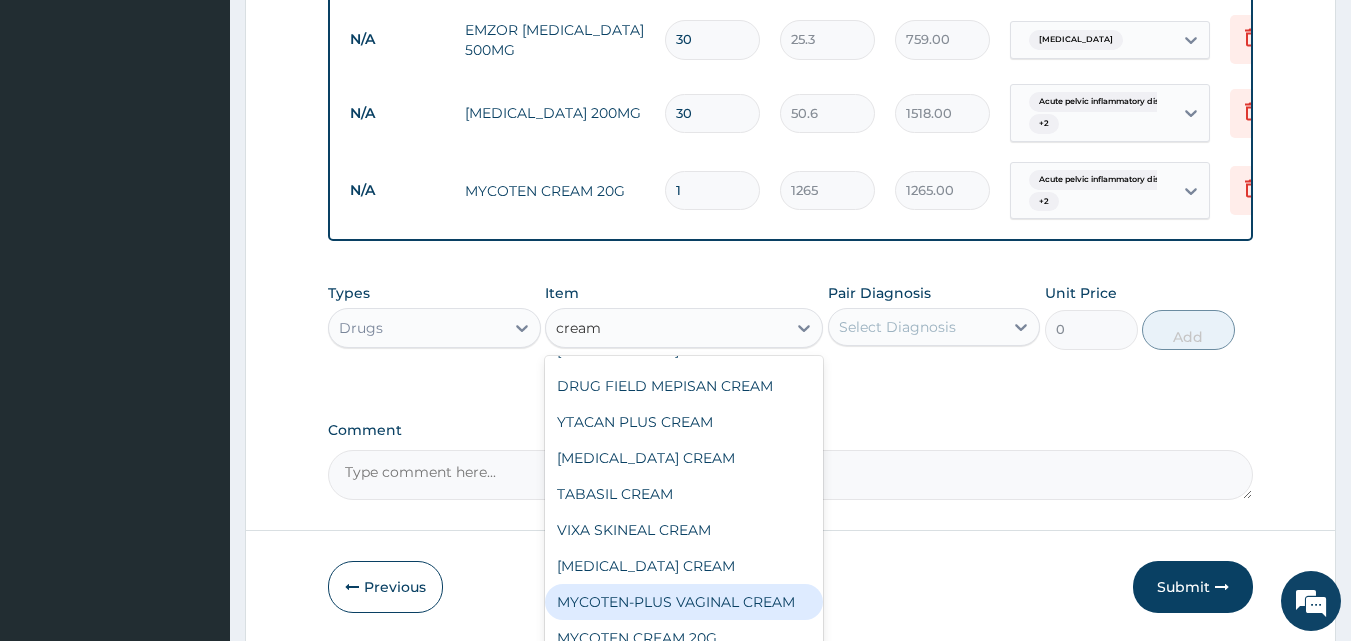 click on "MYCOTEN-PLUS VAGINAL CREAM" at bounding box center (684, 602) 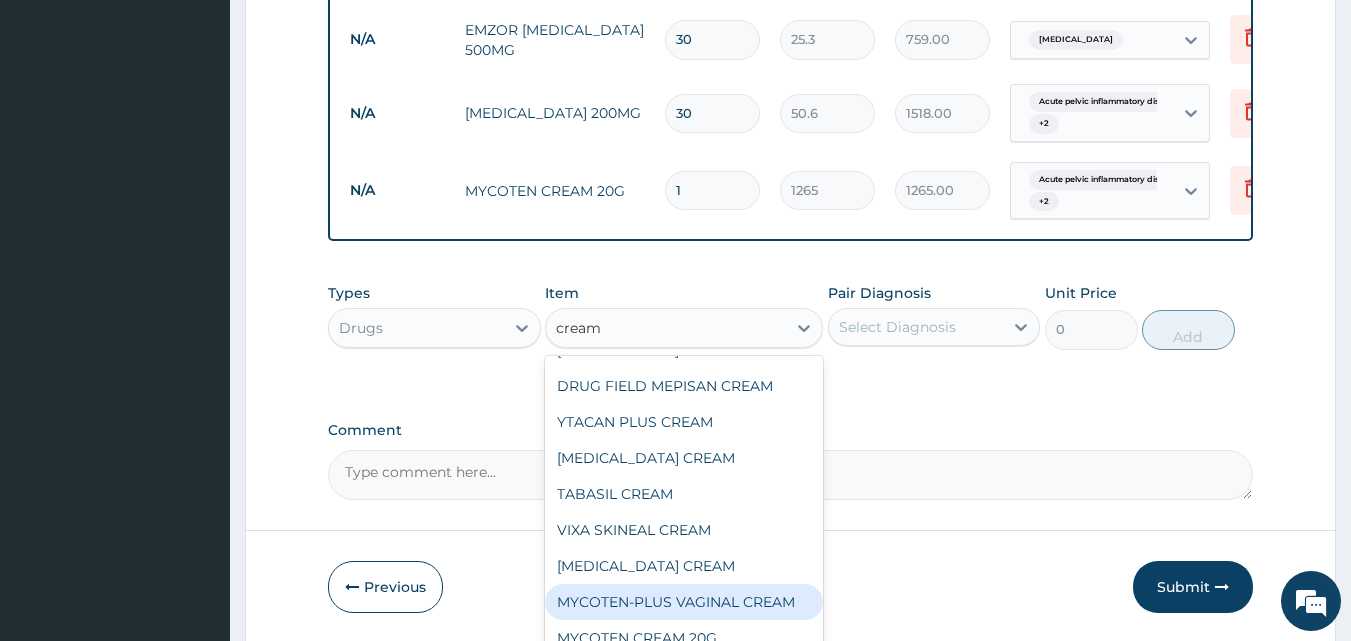 type 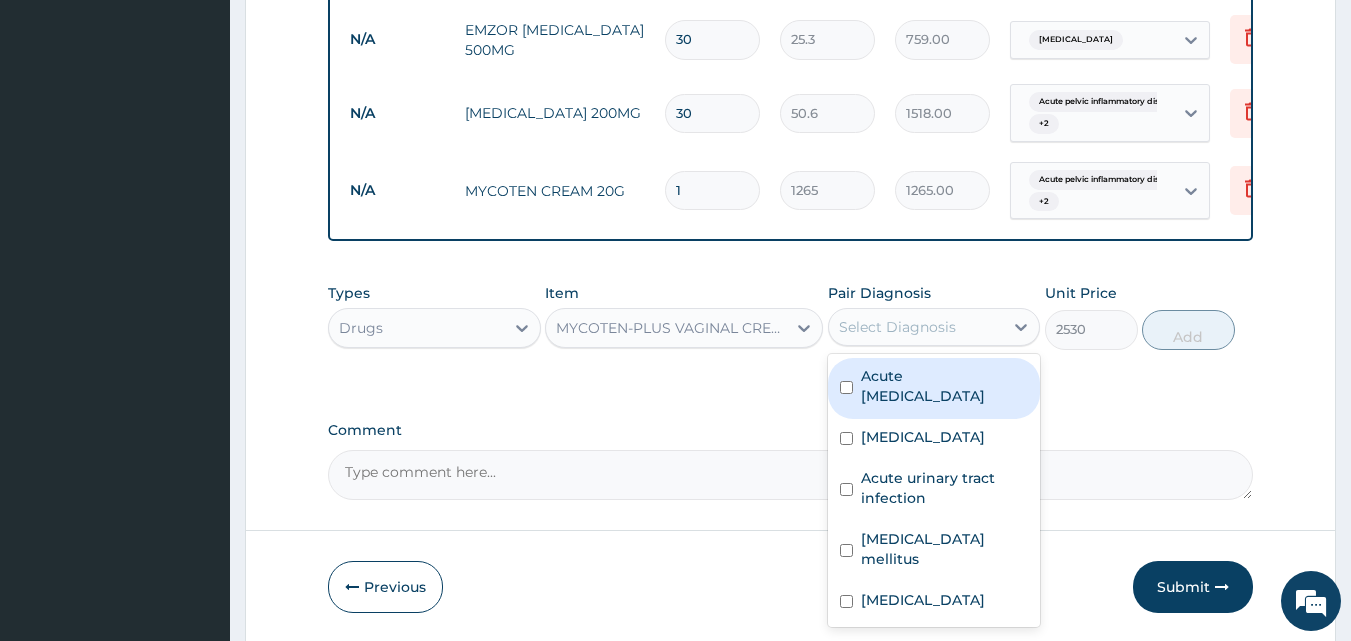 click on "Select Diagnosis" at bounding box center [897, 327] 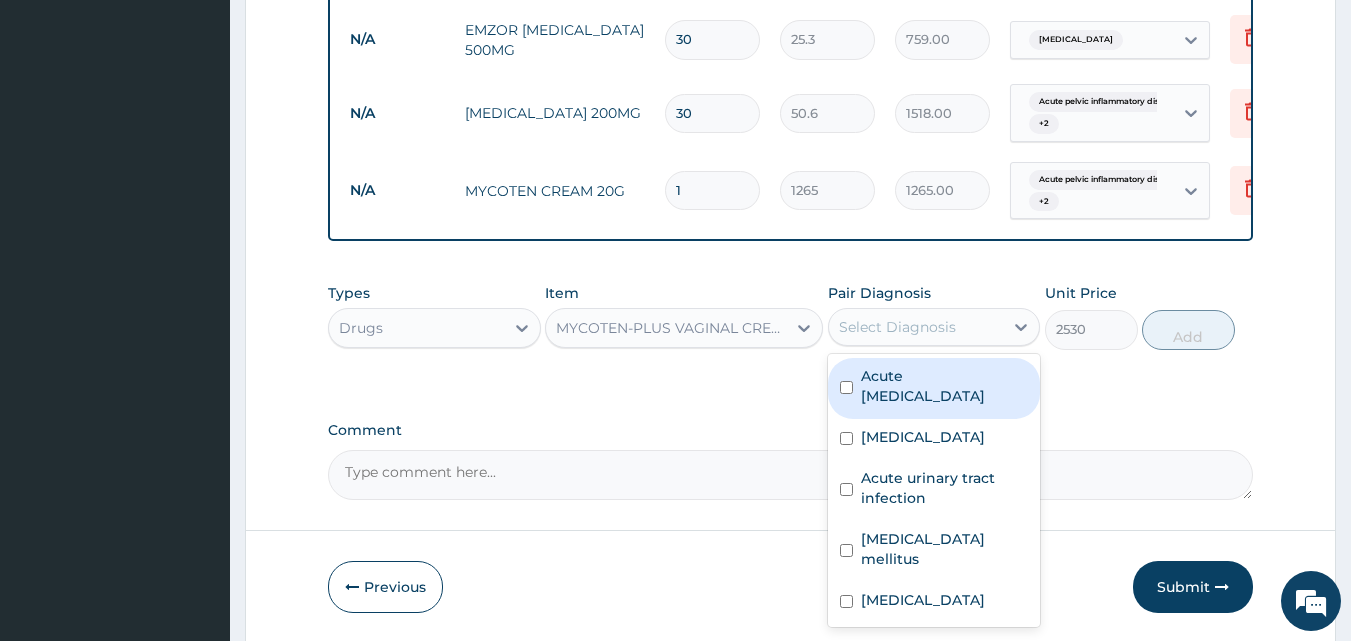 click on "Acute pelvic inflammatory disease" at bounding box center (945, 386) 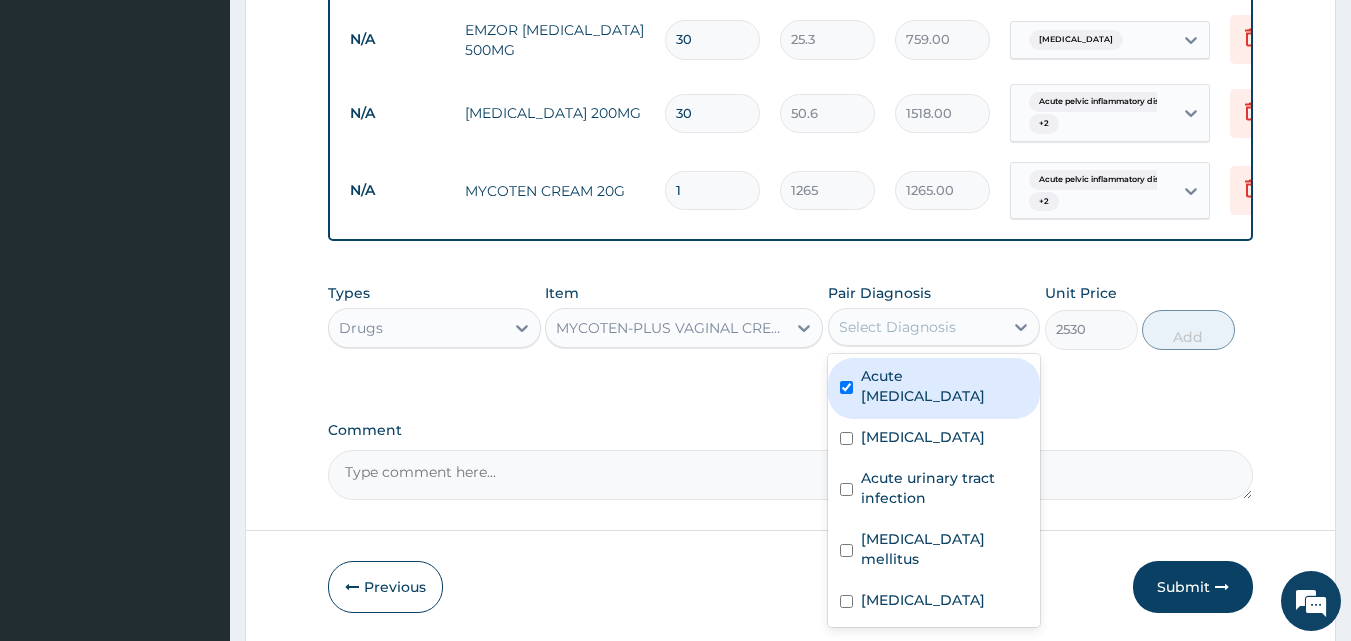 checkbox on "true" 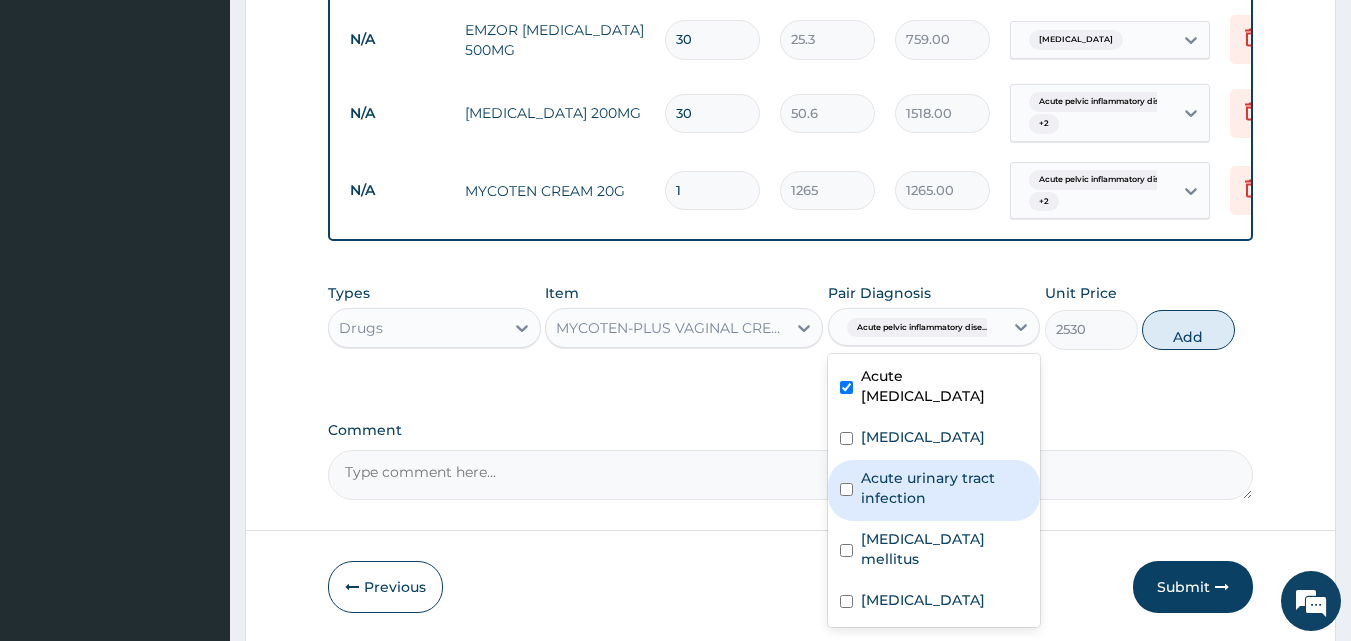 click on "Acute urinary tract infection" at bounding box center [945, 488] 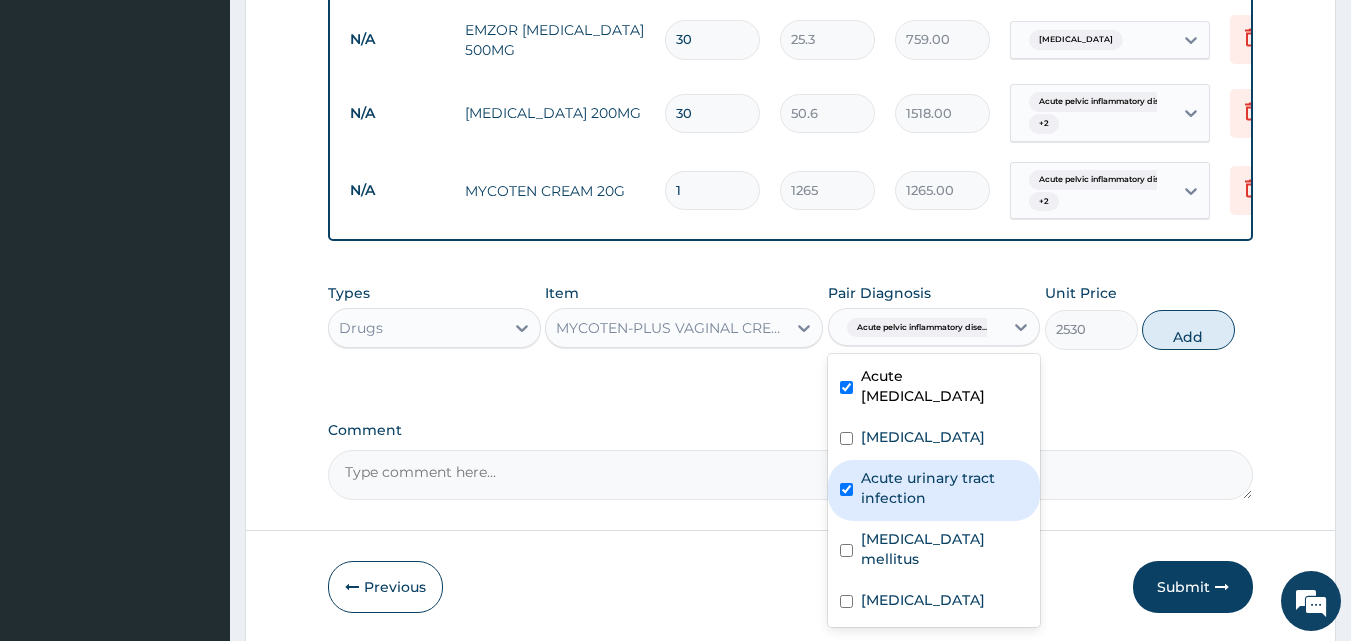 checkbox on "true" 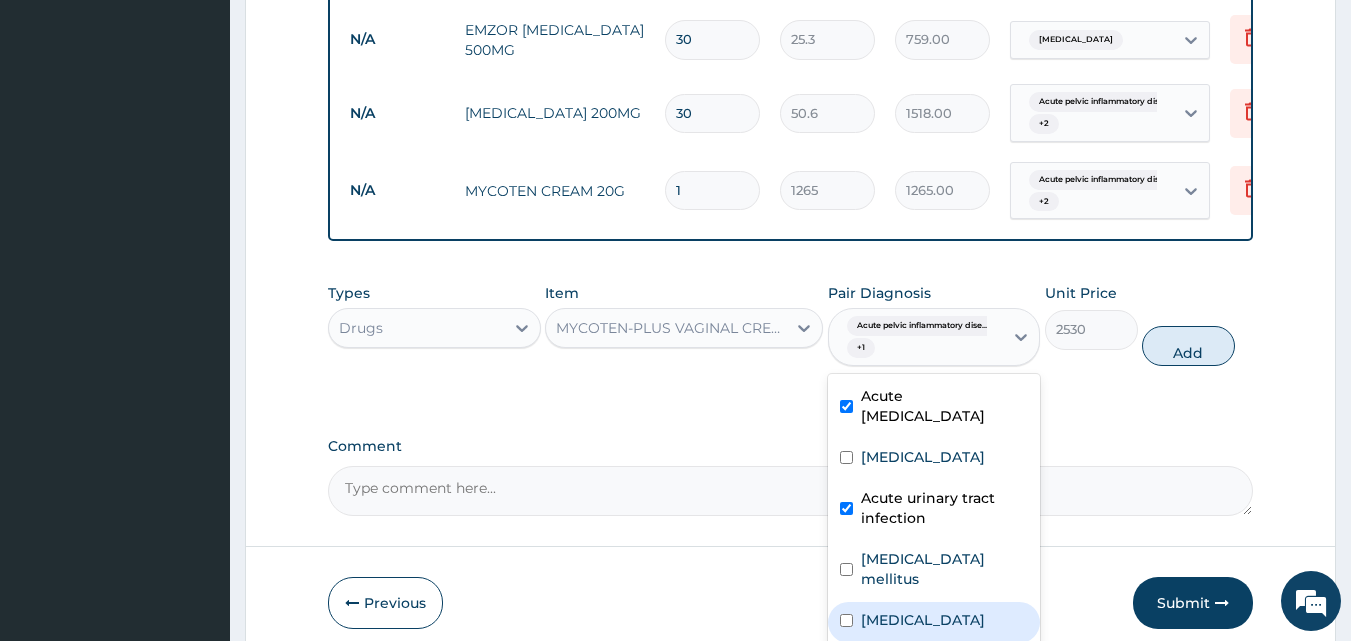 click on "Candidiasis" at bounding box center [923, 620] 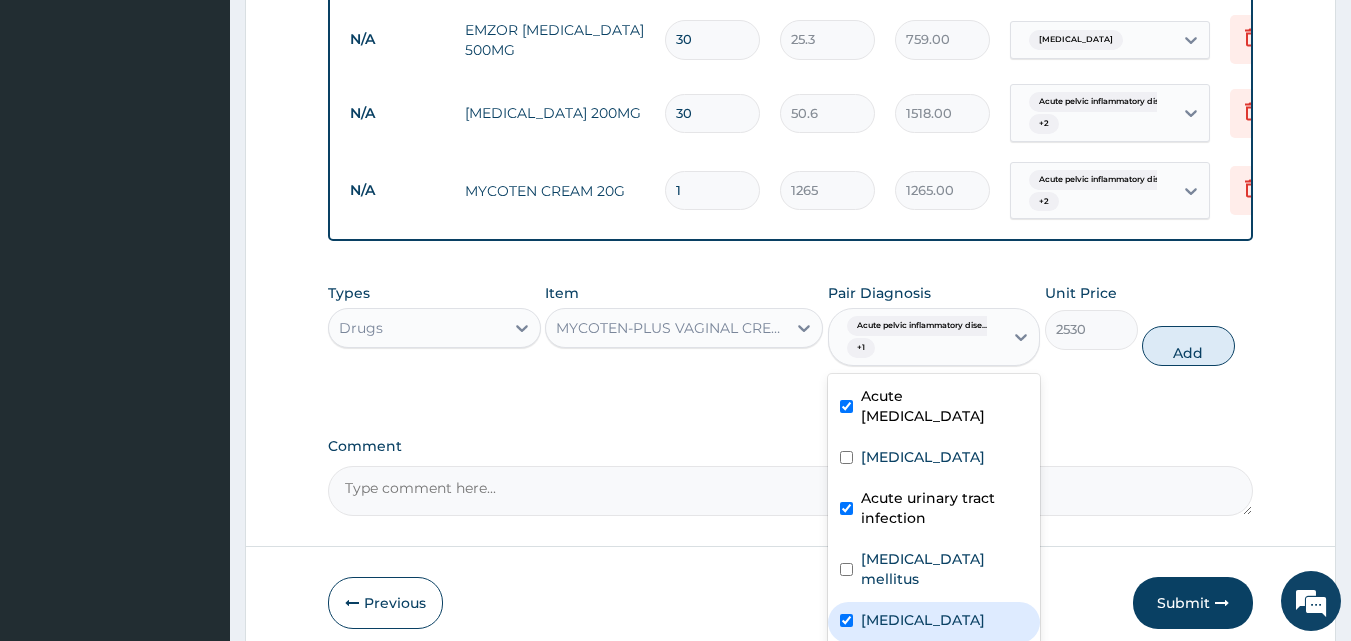 checkbox on "true" 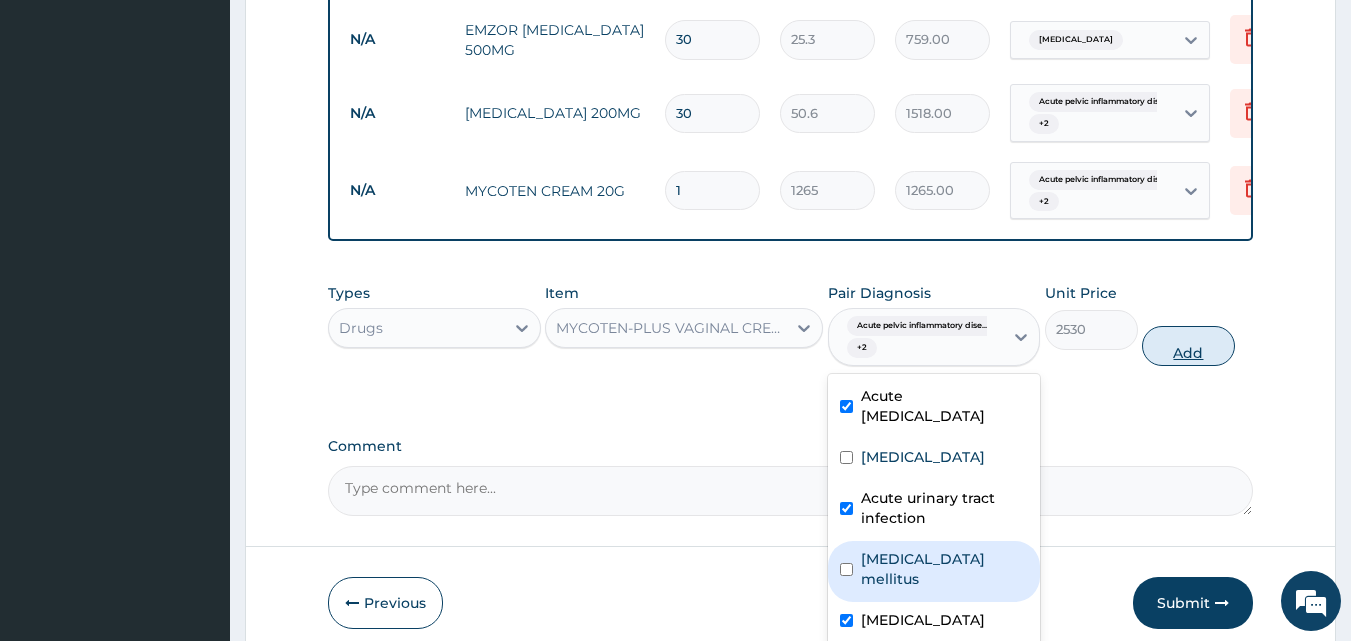 click on "Add" at bounding box center [1188, 346] 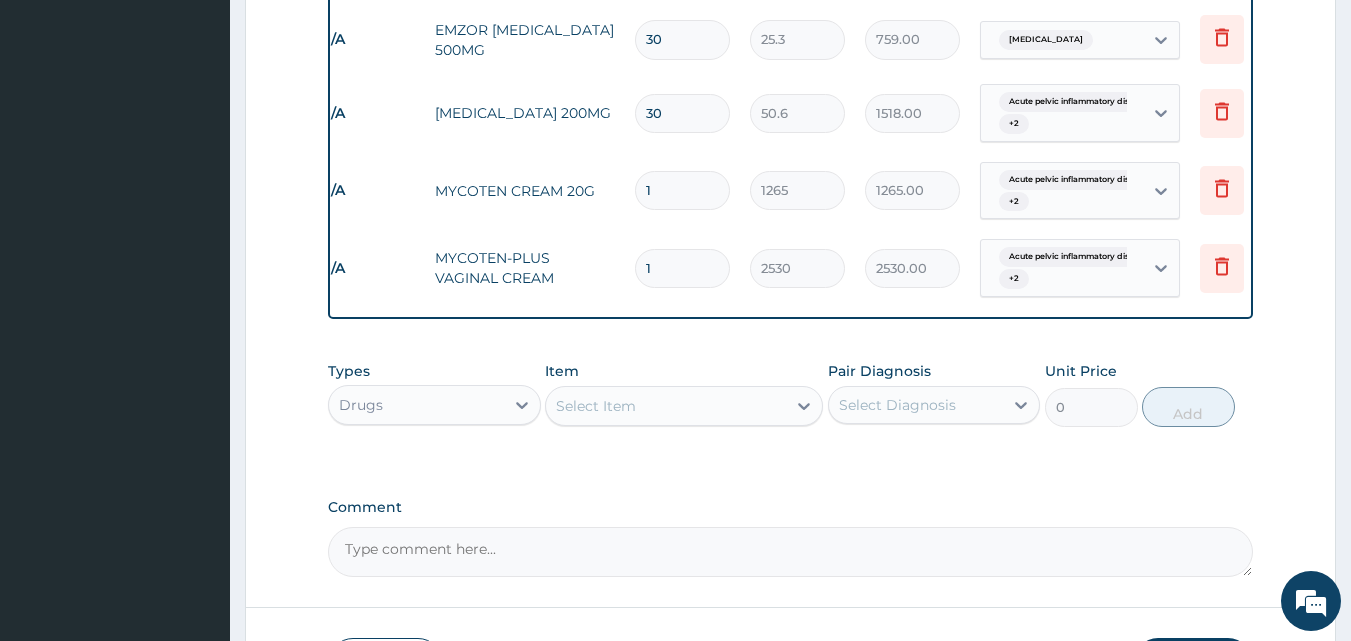 scroll, scrollTop: 0, scrollLeft: 40, axis: horizontal 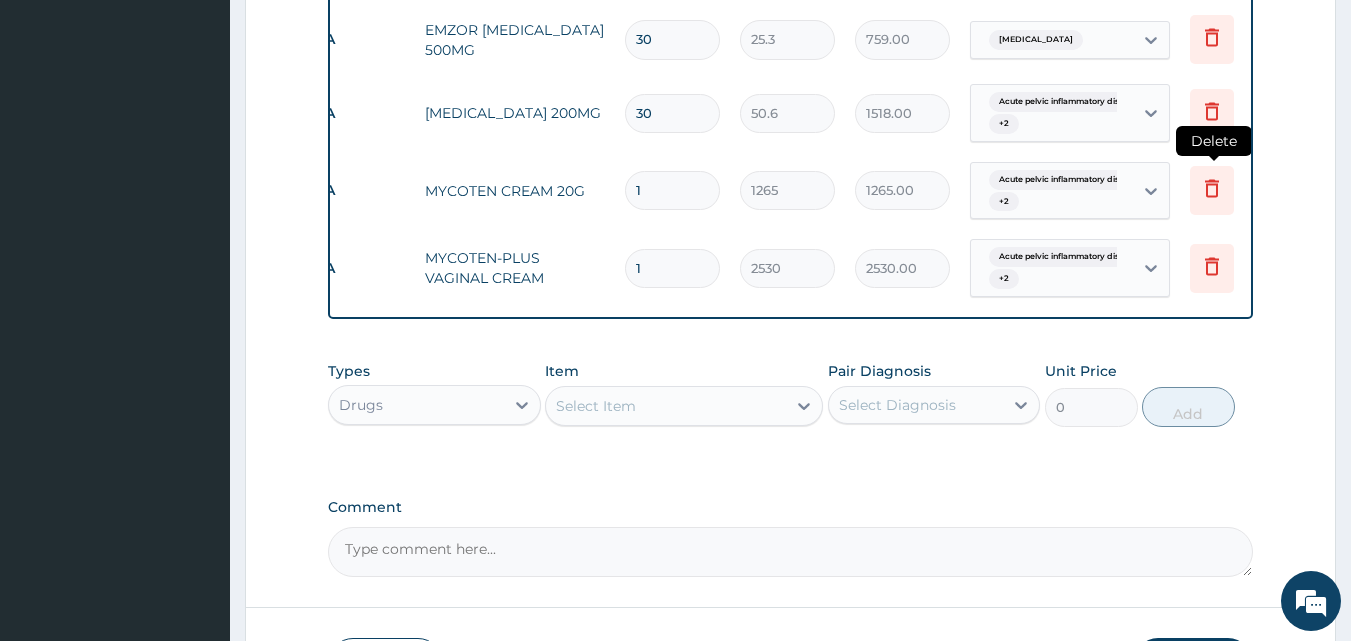click 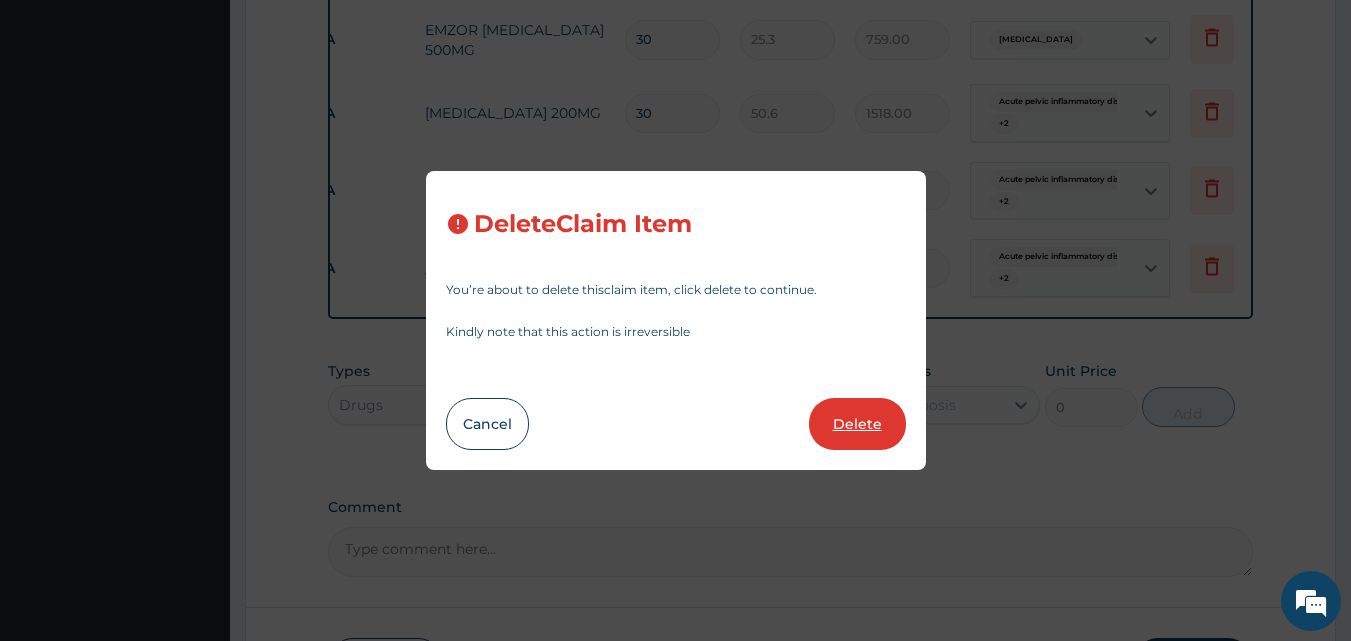click on "Delete" at bounding box center (857, 424) 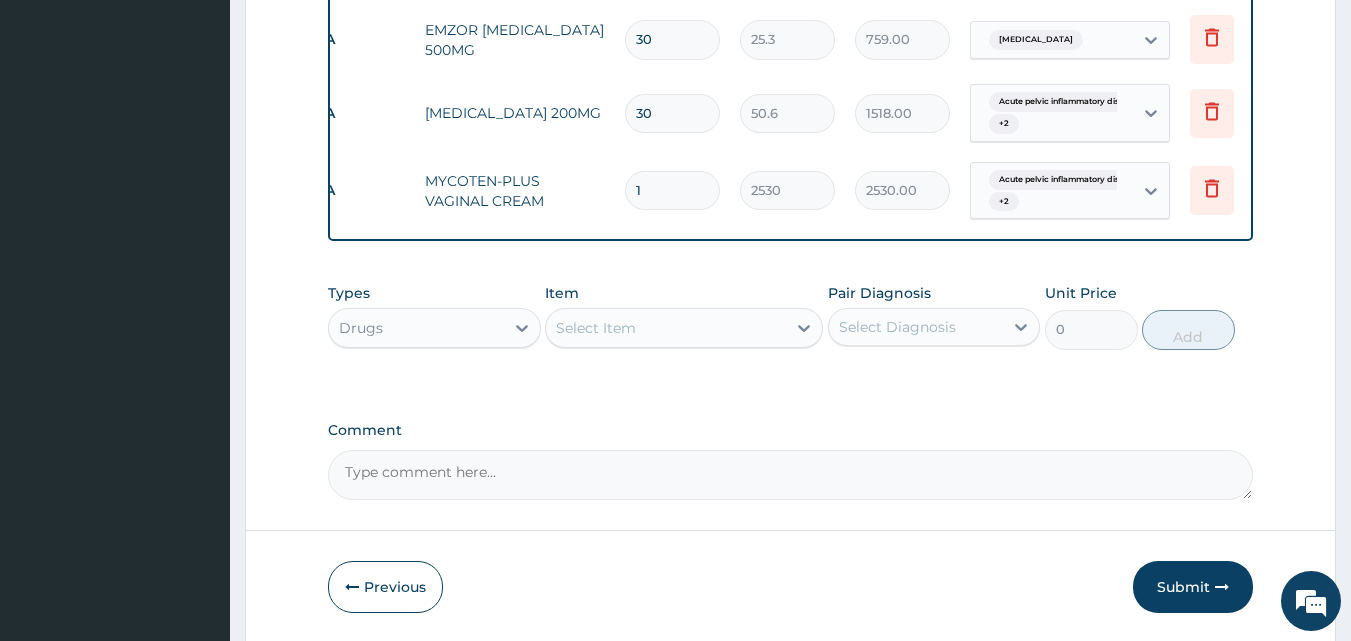 click on "Select Item" at bounding box center [596, 328] 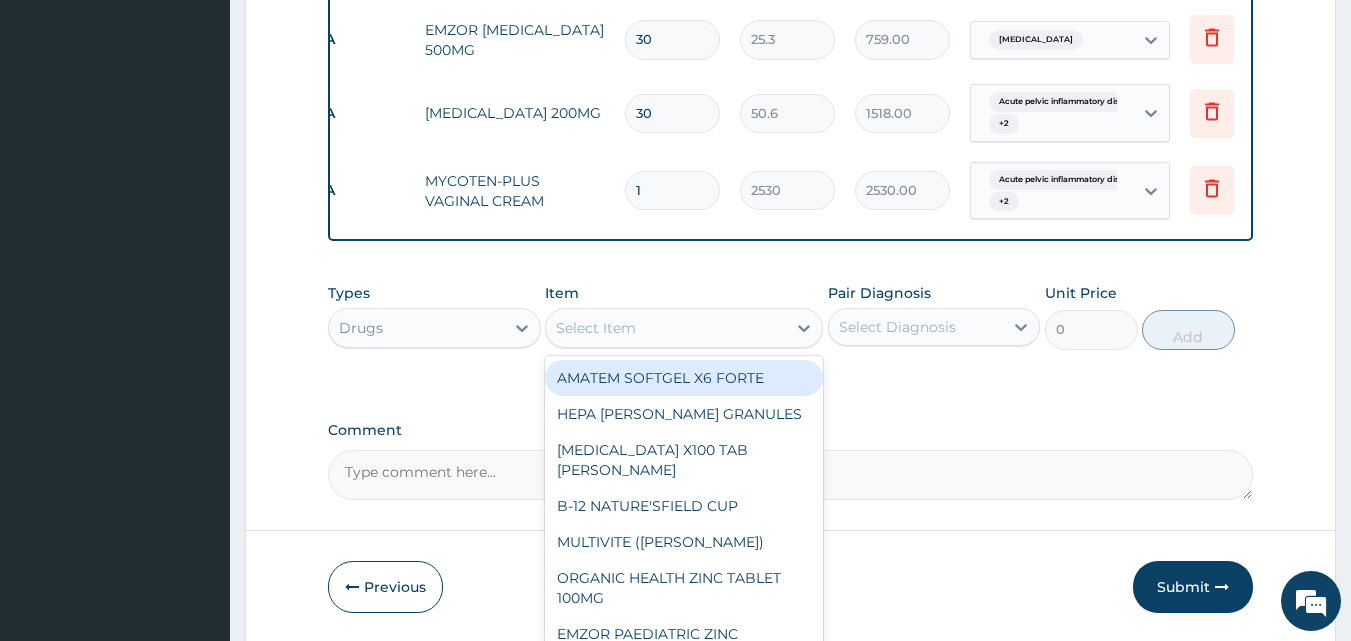 click on "Types Drugs Item option MYCOTEN-PLUS VAGINAL CREAM, selected. option AMATEM SOFTGEL X6 FORTE focused, 1 of 789. 789 results available. Use Up and Down to choose options, press Enter to select the currently focused option, press Escape to exit the menu, press Tab to select the option and exit the menu. Select Item AMATEM SOFTGEL X6 FORTE HEPA MERZ GRANULES B-COMPLEX X100 TAB DR MAYER B-12 NATURE'SFIELD CUP MULTIVITE (EVANS) ORGANIC HEALTH ZINC TABLET 100MG EMZOR PAEDIATRIC ZINC SULPHATE 20G 10X10 VITAMIN K1 INJECTION VITAMIN K X 100 (TOPSEA) NEUROVIT FORTE EVERDESTINY VITAMIN E JESDOL VITAMIN A OSTEOMED 20MG LIVOLIN FORTE EMZOR FOLIC ACID X 100 ASTYMIN CAPS TOT'HEMA ORAL SOLUTION RIBORICH B2 VITAMIN B COMPLEX INJECTION FESULF X 100 FERRODAN PLUS CAPS FERROLAB -12 VITAMIN C INJECTION LABOPLEX VITAMIN B-COMPLEX INJECTION. EMVITE DROPS GLORON CAPSULE BIG CITRAMIN DROPS CALCITAB CALCIUM SUPPLEMENT CAL D3 ASCOBION C300 VIT-C SYRUP 100ML MULTIVITE MULTIVITAMIN SYRUP 100ML FOLIMOP FOLIC ACID SYRUP 100ML ASCOMED X100" at bounding box center (791, 331) 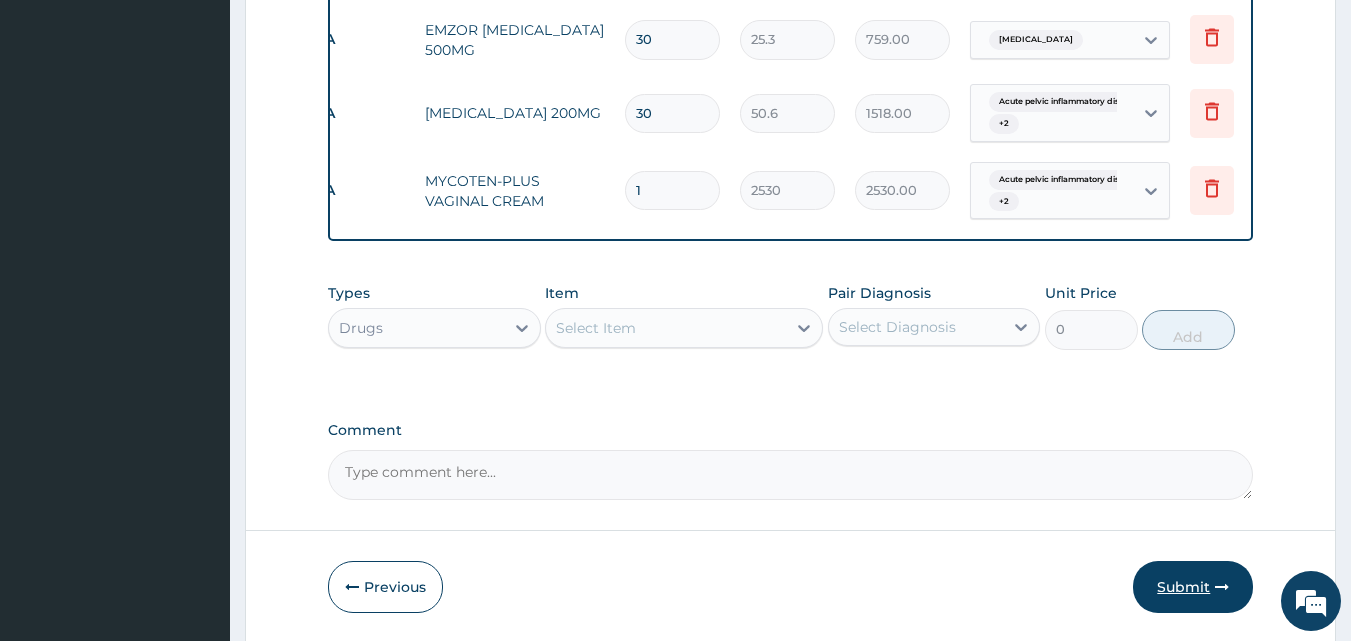 click on "Submit" at bounding box center [1193, 587] 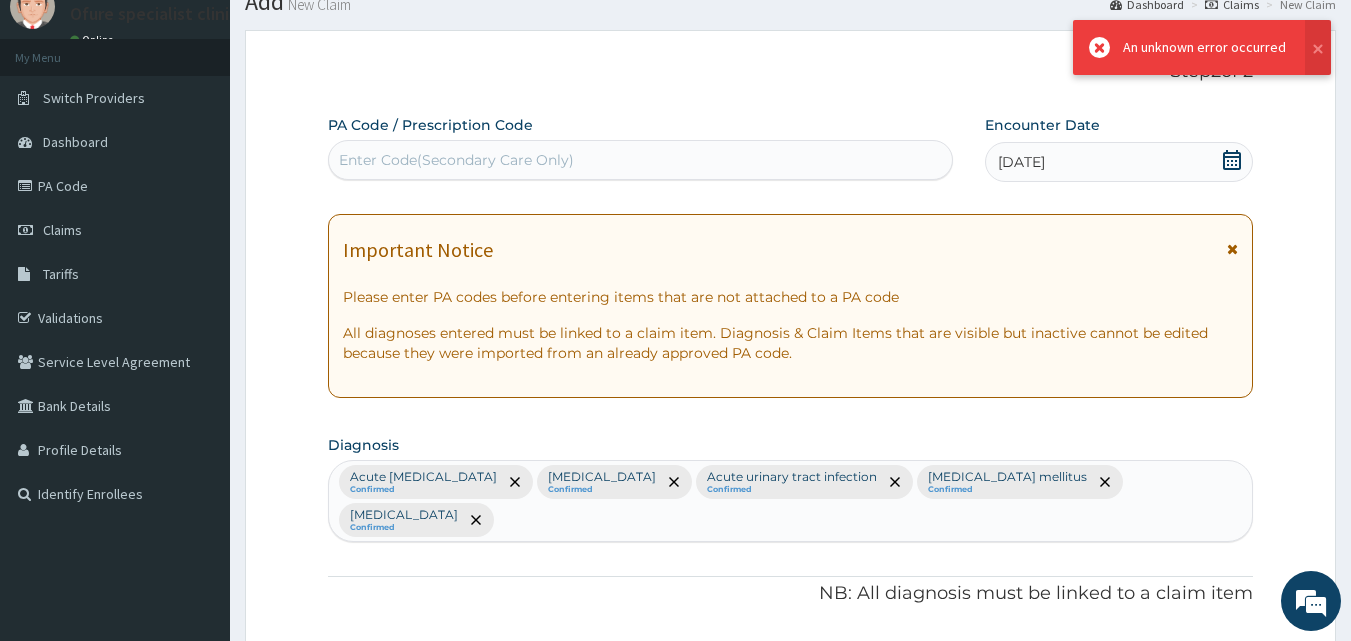 scroll, scrollTop: 1483, scrollLeft: 0, axis: vertical 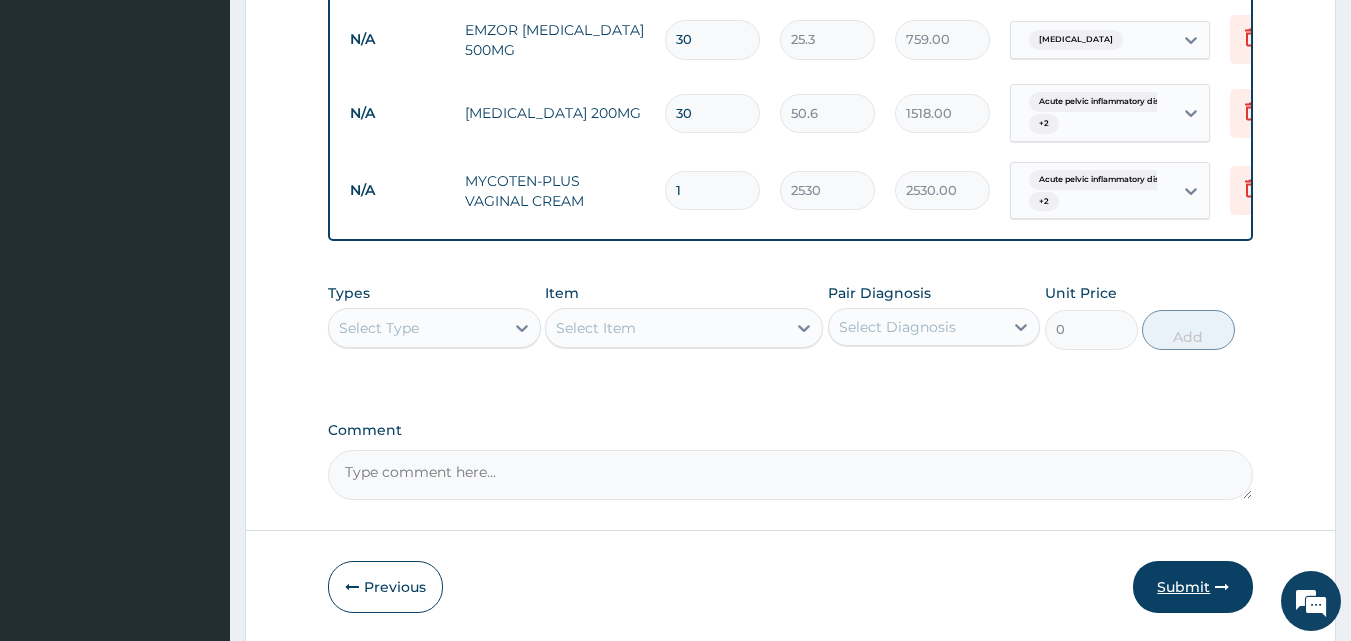 click on "Submit" at bounding box center (1193, 587) 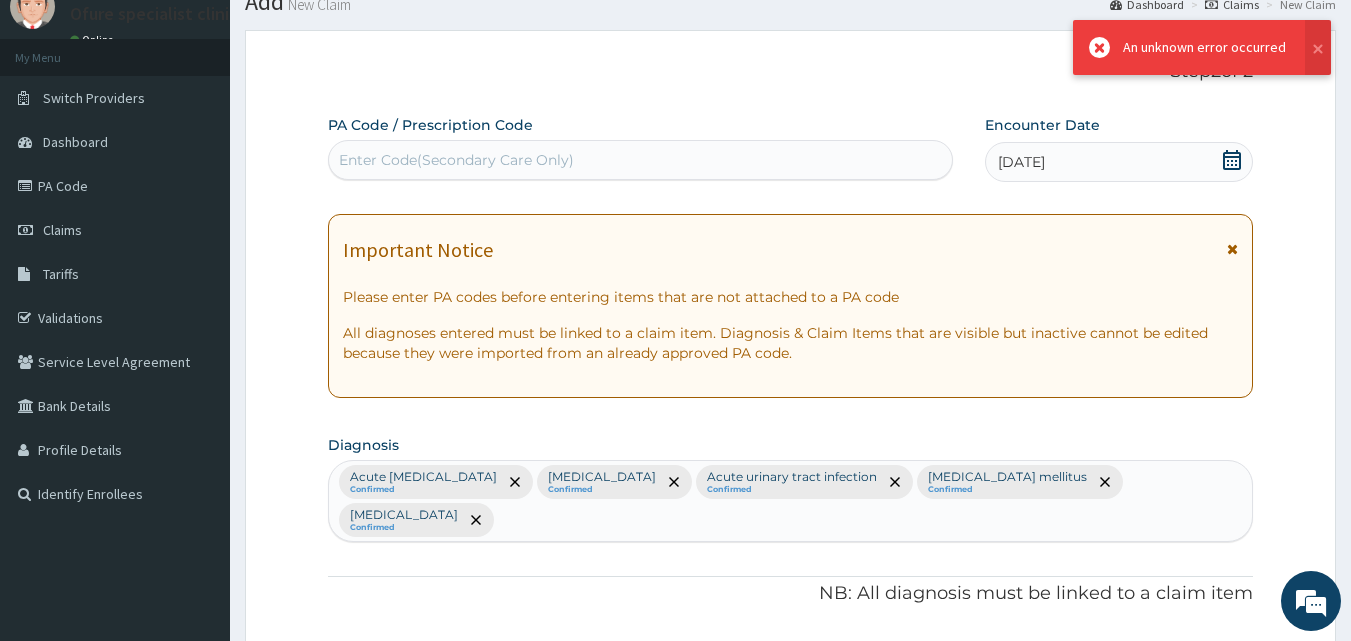 scroll, scrollTop: 1483, scrollLeft: 0, axis: vertical 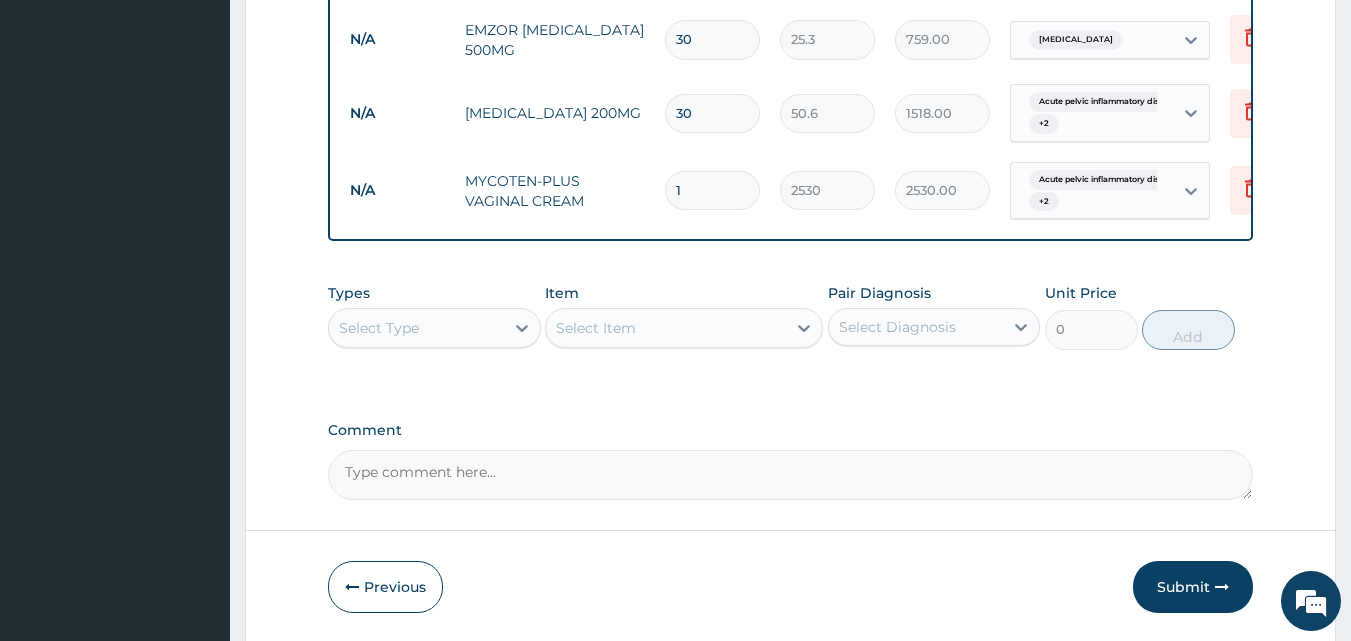 click on "PA Code / Prescription Code Enter Code(Secondary Care Only) Encounter Date 14-06-2025 Important Notice Please enter PA codes before entering items that are not attached to a PA code   All diagnoses entered must be linked to a claim item. Diagnosis & Claim Items that are visible but inactive cannot be edited because they were imported from an already approved PA code. Diagnosis Acute pelvic inflammatory disease Confirmed Malaria Confirmed Acute urinary tract infection Confirmed Diabetes mellitus Confirmed Candidiasis Confirmed NB: All diagnosis must be linked to a claim item Claim Items Type Name Quantity Unit Price Total Price Pair Diagnosis Actions N/A GENERAL PRACTITIONER CONSULTATION FIRST OUTPATIENT CONSULTATION 1 3795 3795.00 Acute pelvic inflammatory dise...  + 4 Delete N/A FBC CBC-COMPLETE BLOOD COUNT (HAEMOGRAM) - [BLOOD] 1 4600 4600.00 Acute pelvic inflammatory dise...  + 2 Delete N/A MALARIA PARASITE (MP) RDT 1 1725 1725.00 Malaria Delete N/A BLOOD SUGAR RANDOM - [PLASMA] 1 1380 1380.00 Delete N/A 1" at bounding box center (791, -397) 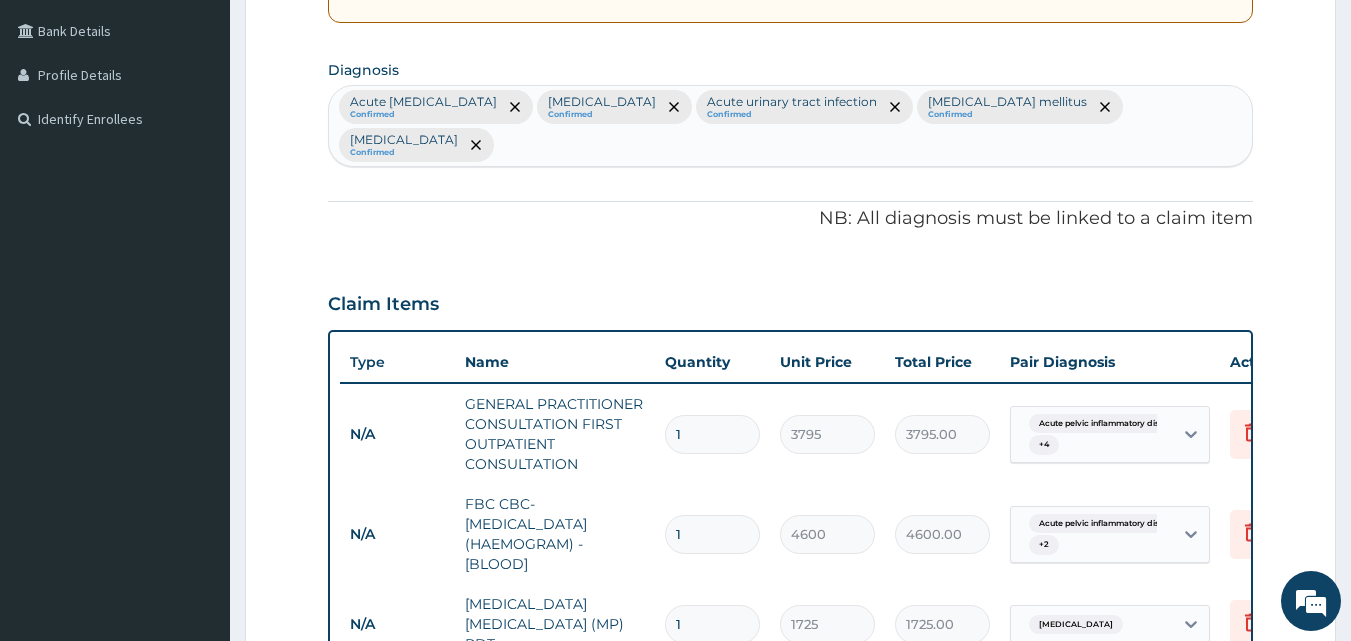 scroll, scrollTop: 0, scrollLeft: 0, axis: both 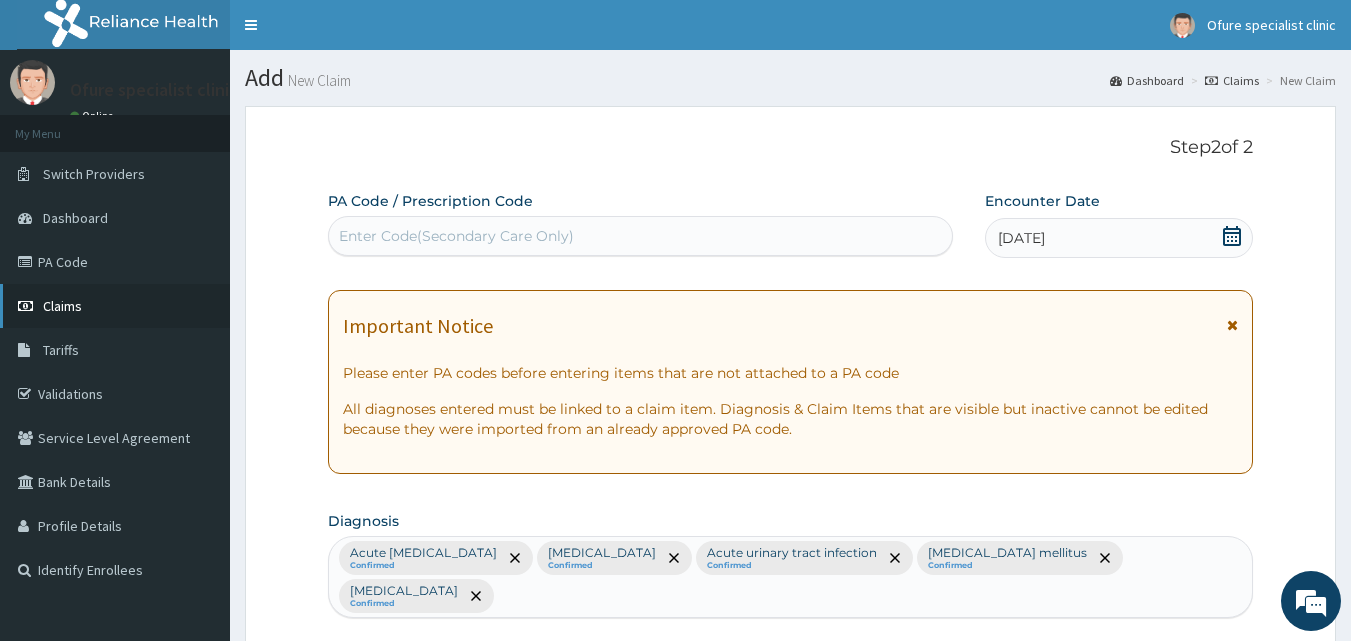 click on "Claims" at bounding box center (62, 306) 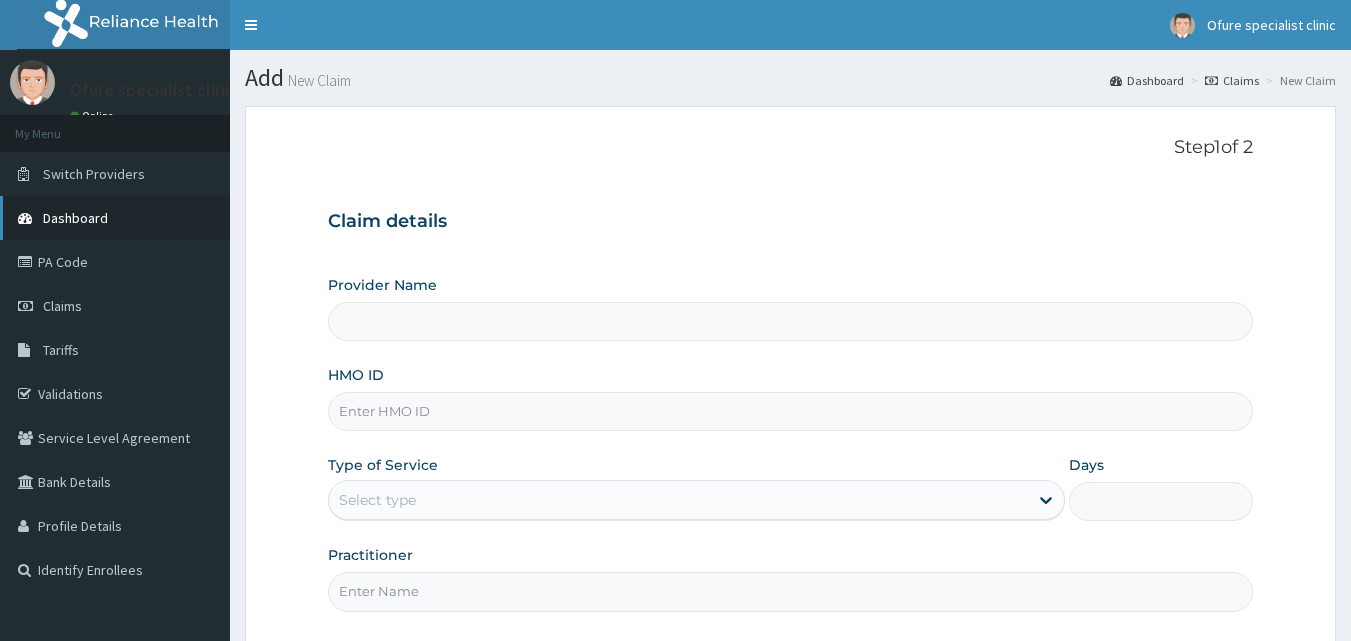scroll, scrollTop: 0, scrollLeft: 0, axis: both 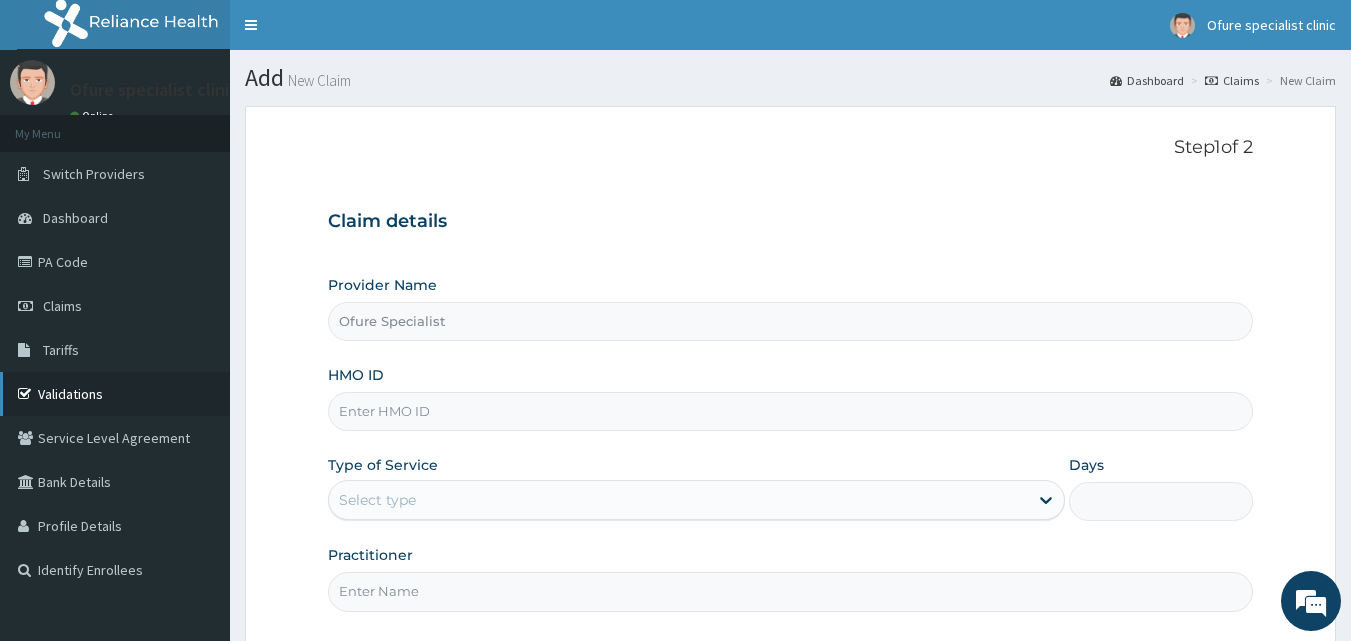 click on "Validations" at bounding box center (115, 394) 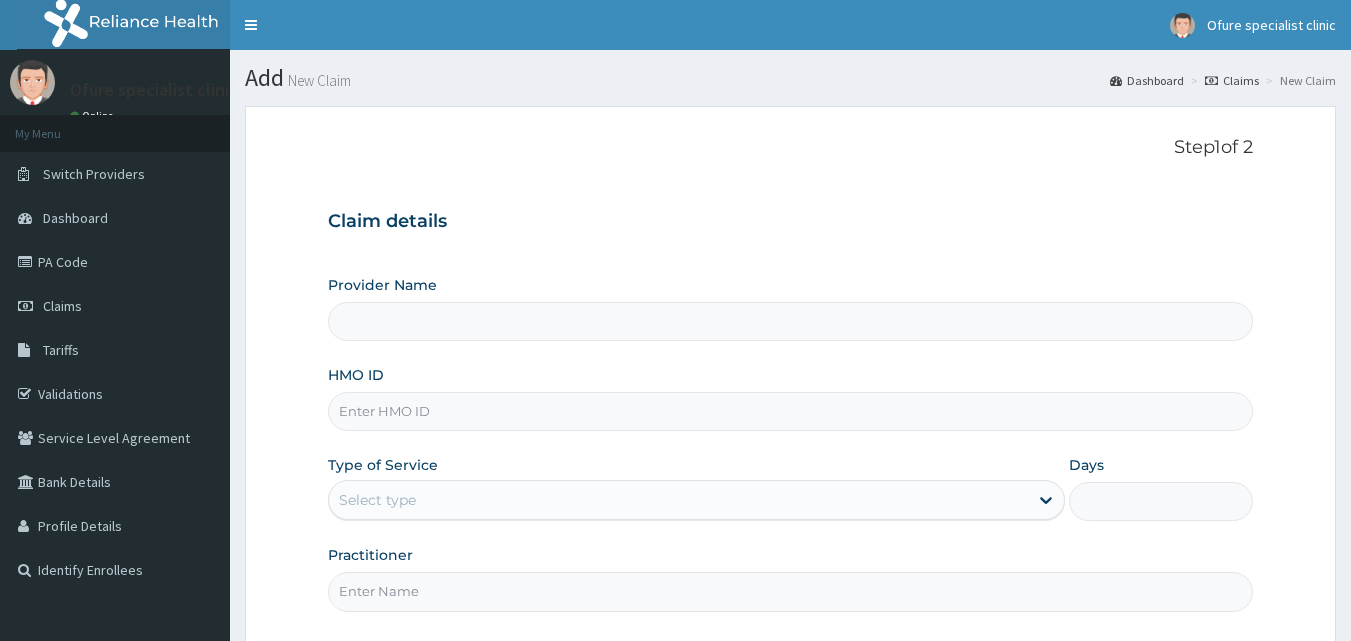 scroll, scrollTop: 0, scrollLeft: 0, axis: both 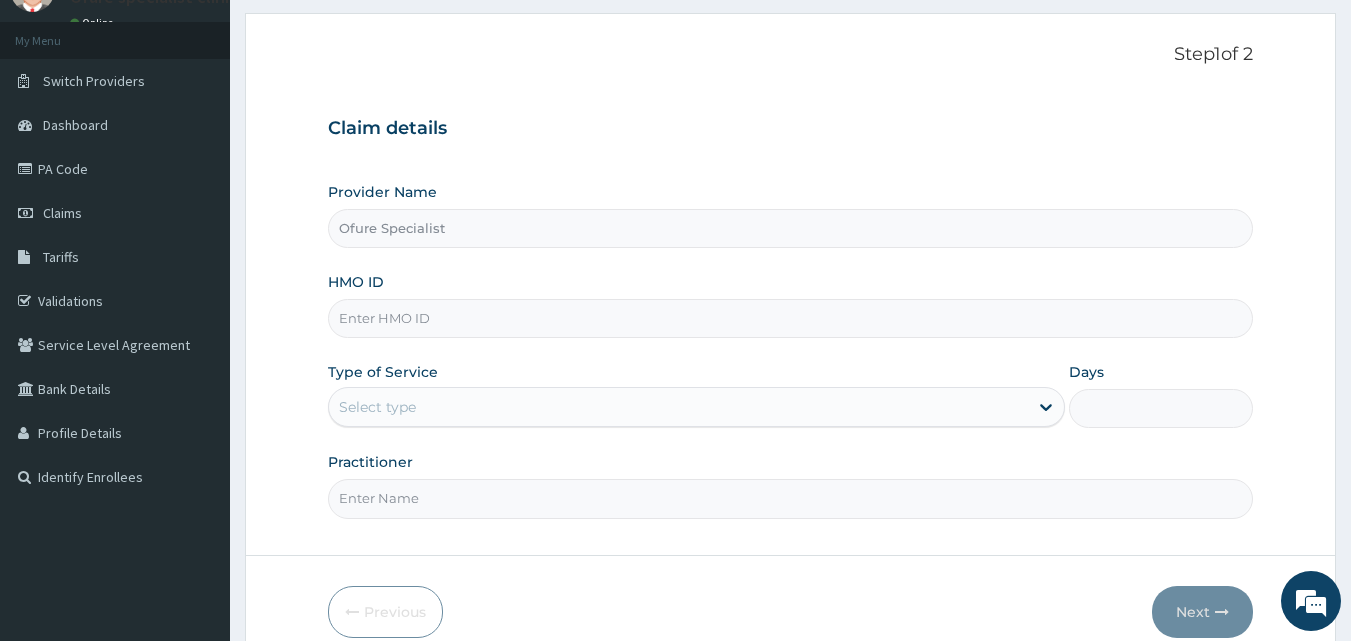 click on "HMO ID" at bounding box center [791, 318] 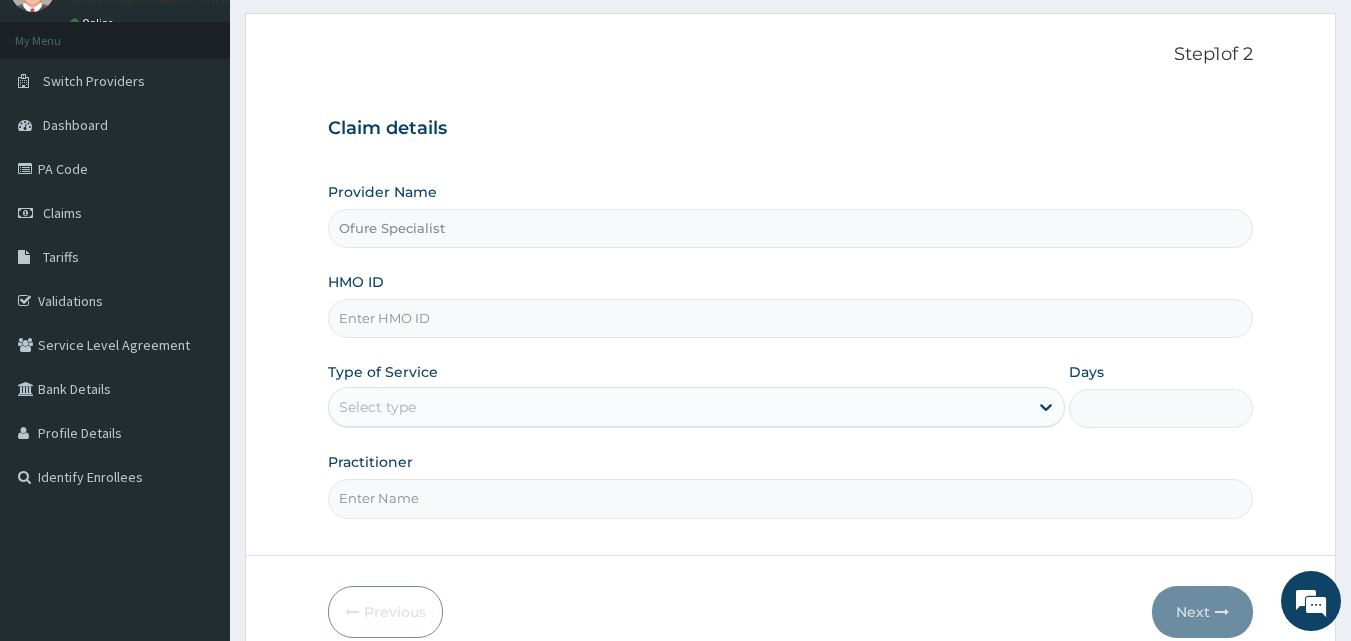 type on "ZTE/10017/C" 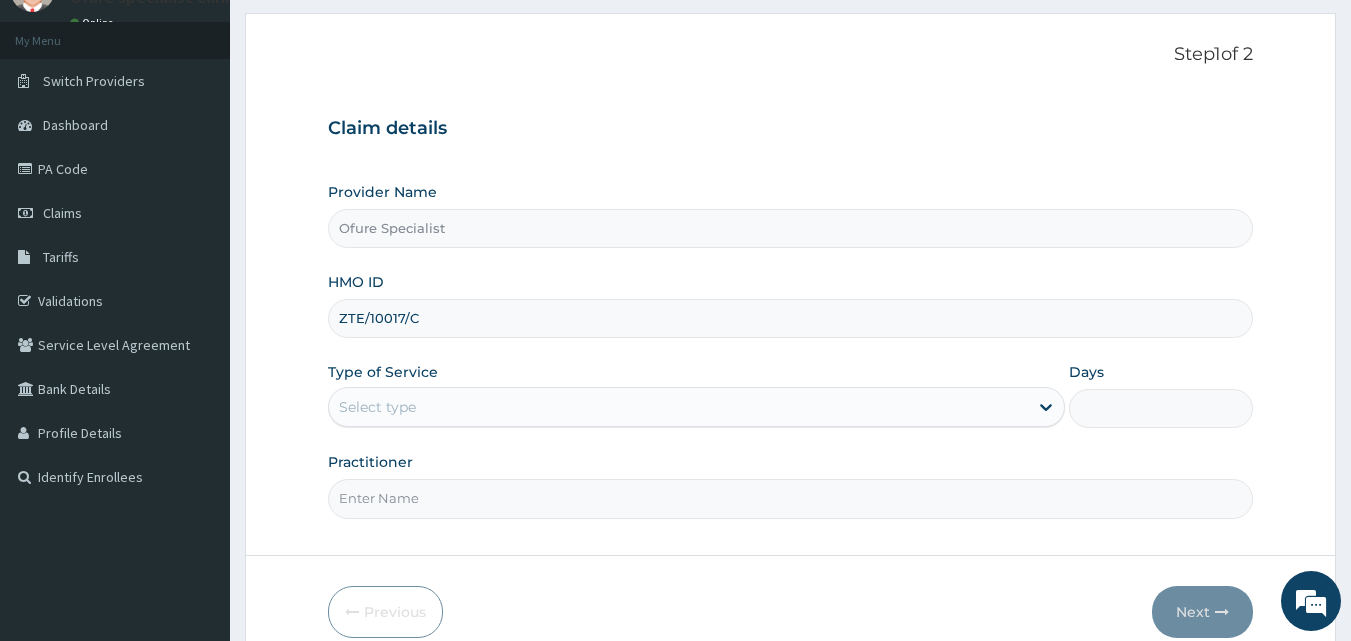 click on "Select type" at bounding box center [678, 407] 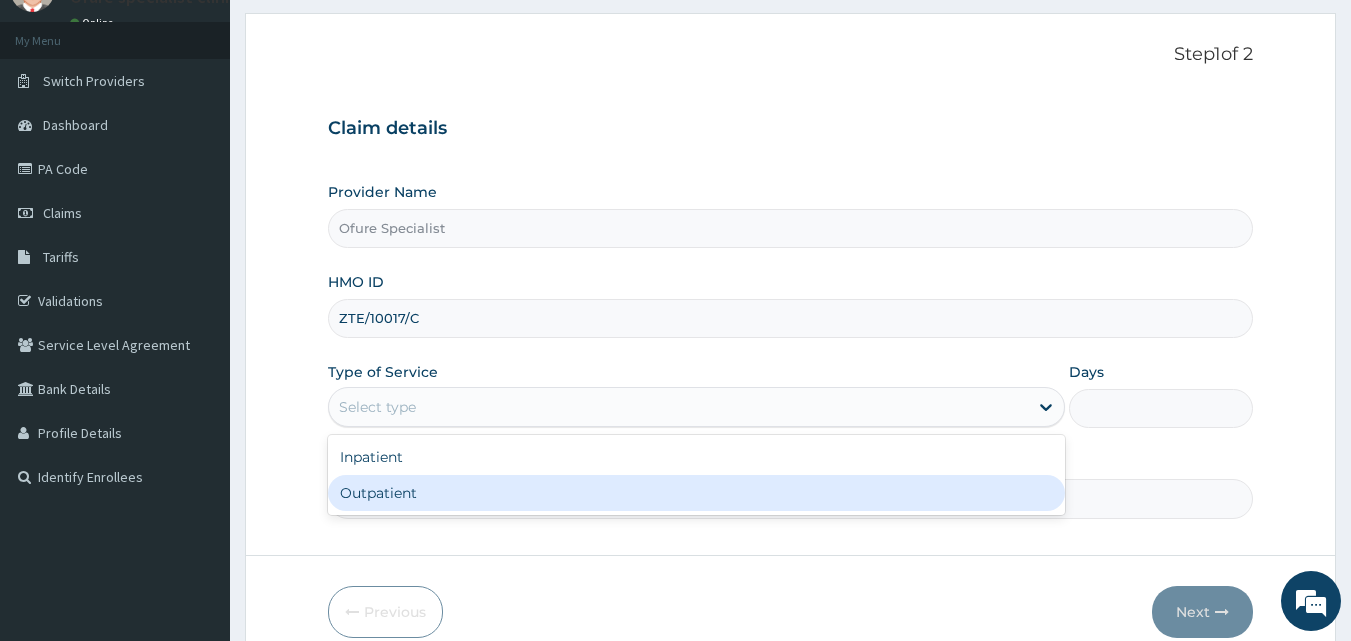 click on "Outpatient" at bounding box center [696, 493] 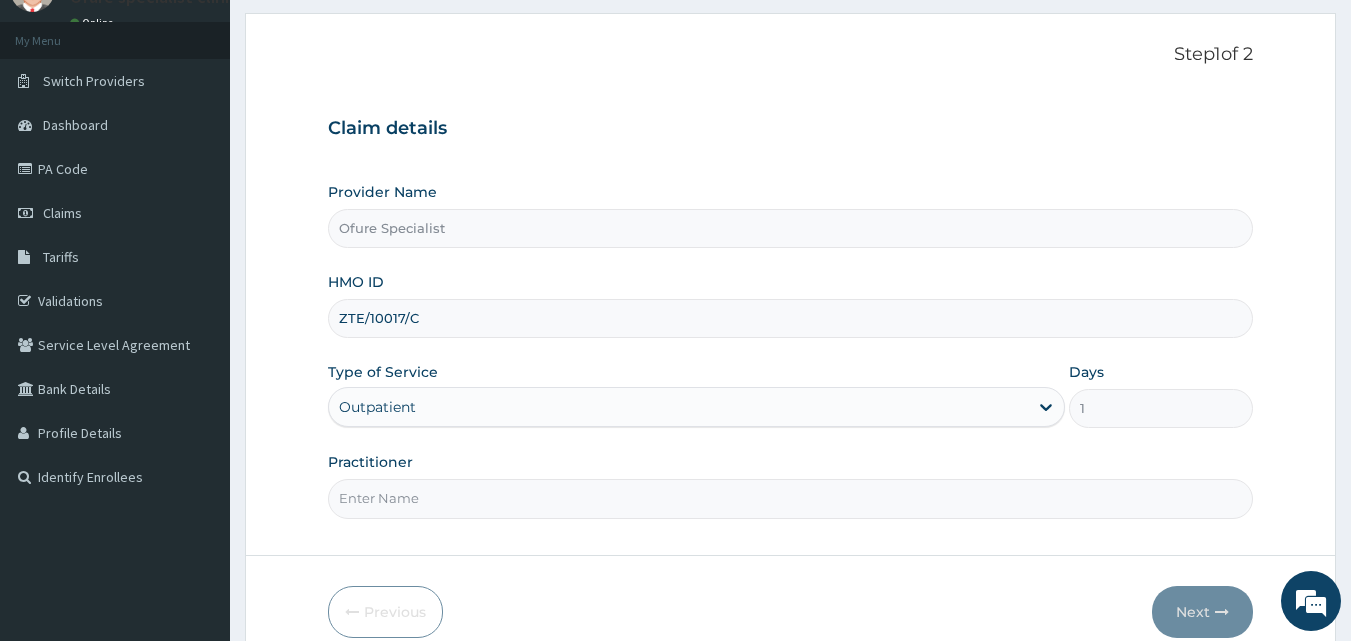 click on "Practitioner" at bounding box center (791, 498) 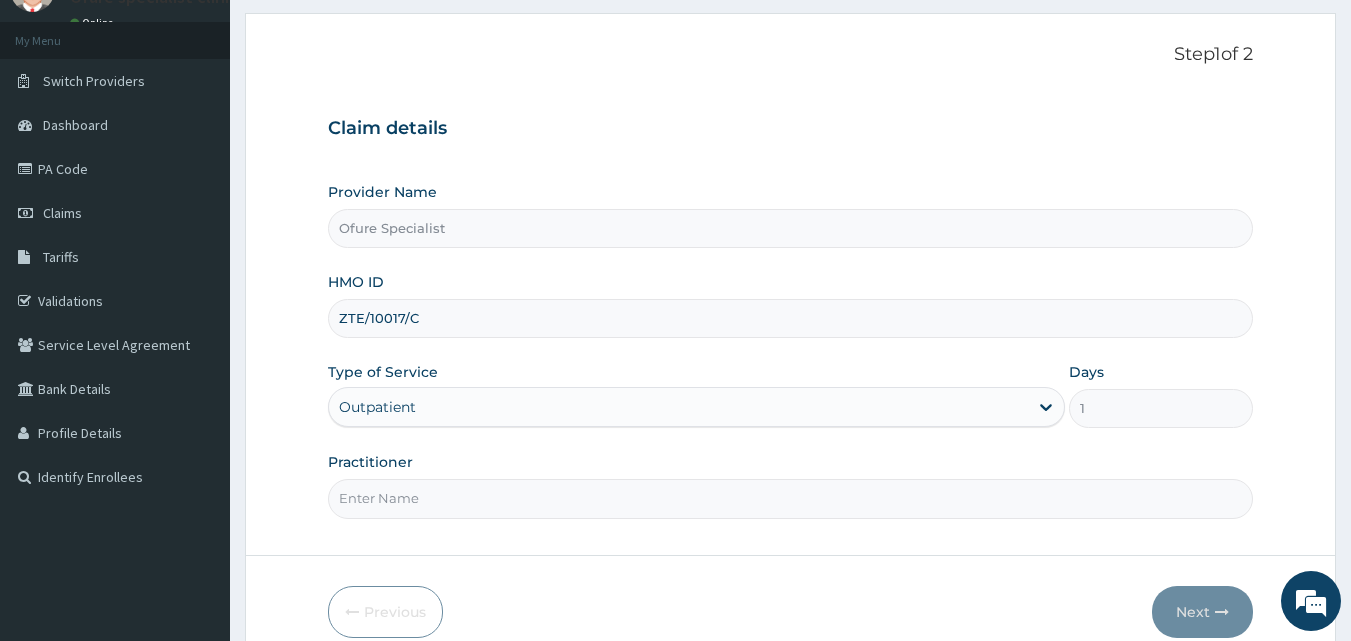 type on "DR. [DEMOGRAPHIC_DATA]" 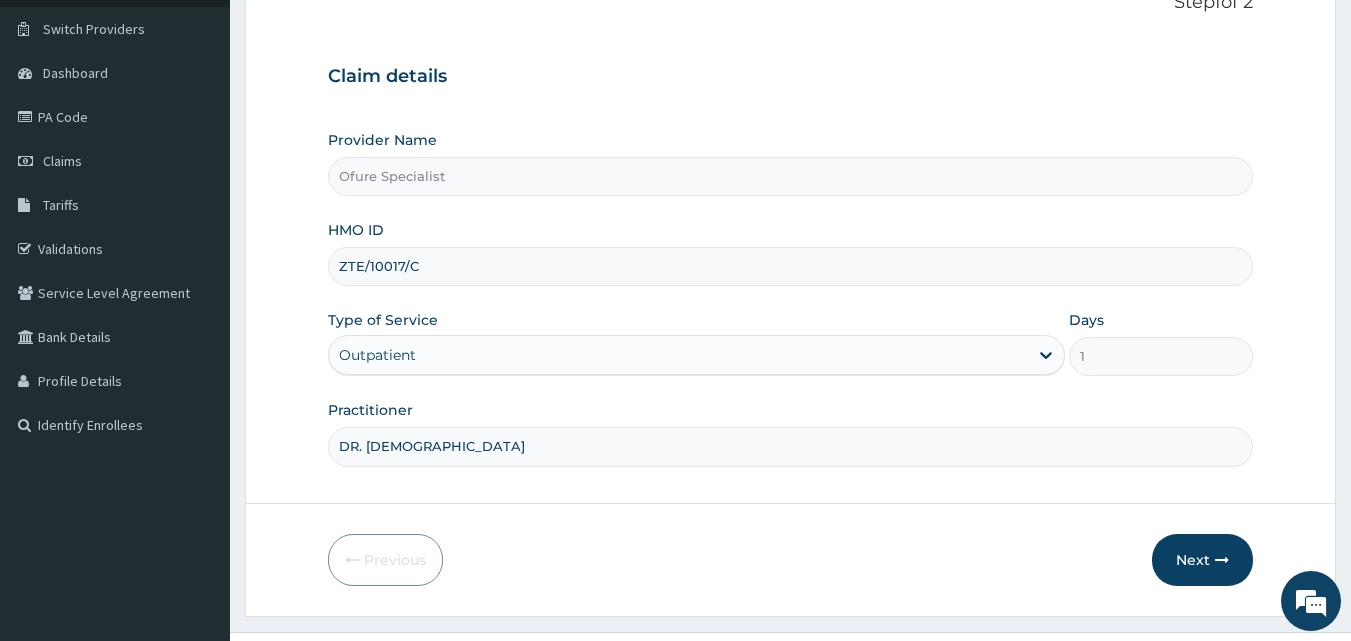 scroll, scrollTop: 173, scrollLeft: 0, axis: vertical 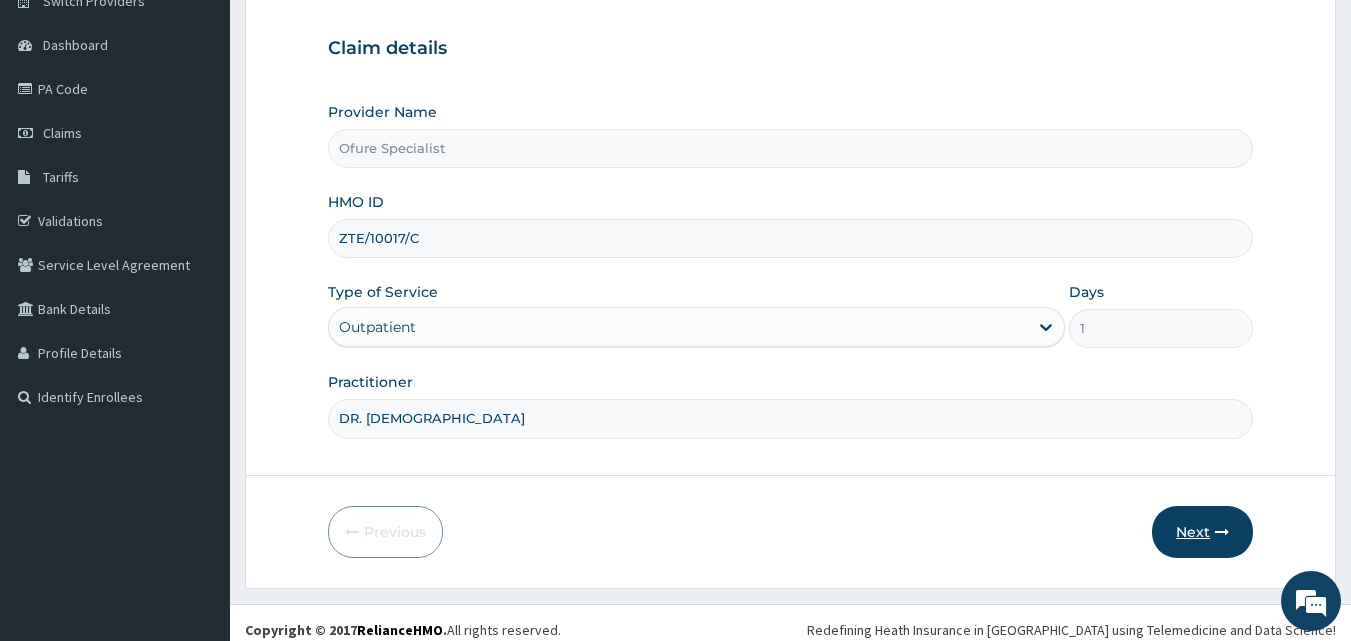click on "Next" at bounding box center (1202, 532) 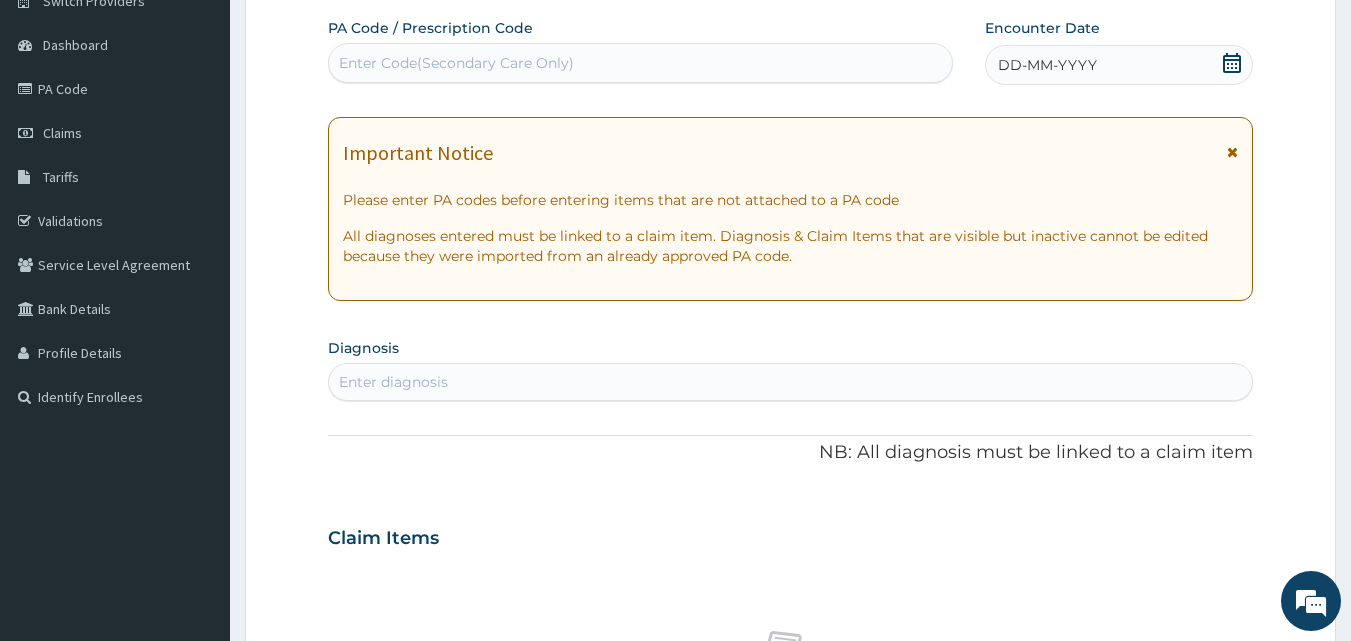 click on "Enter Code(Secondary Care Only)" at bounding box center (456, 63) 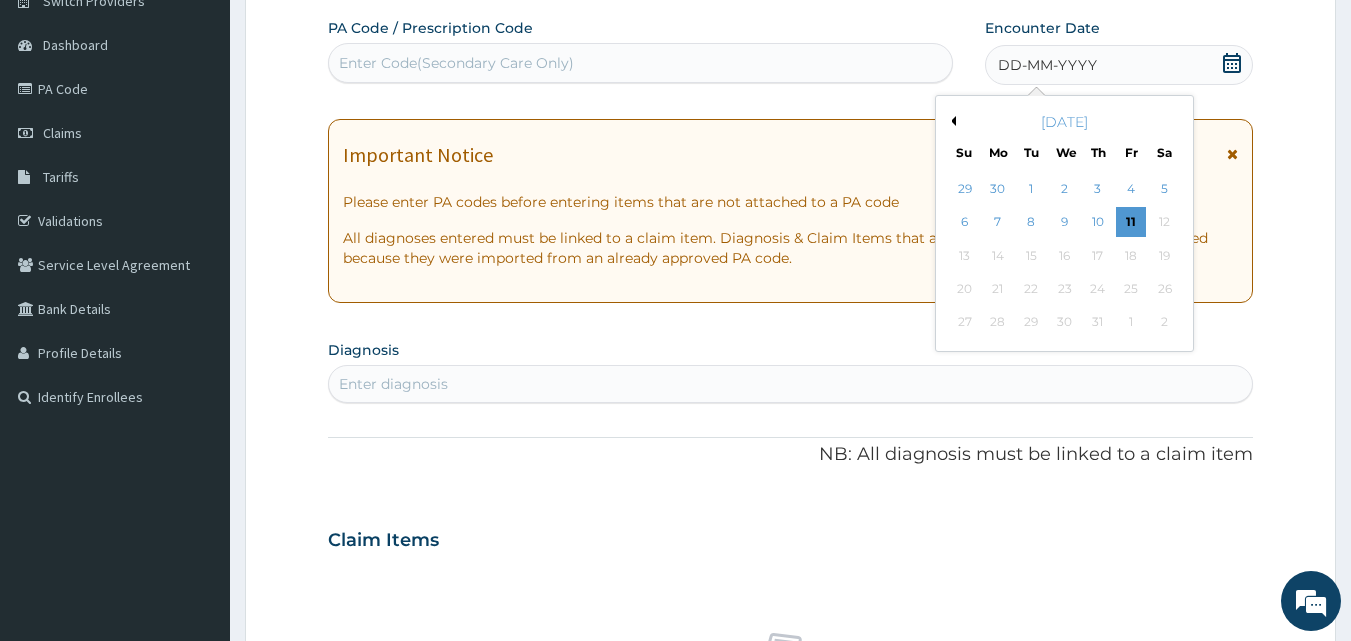 click on "July 2025" at bounding box center (1064, 122) 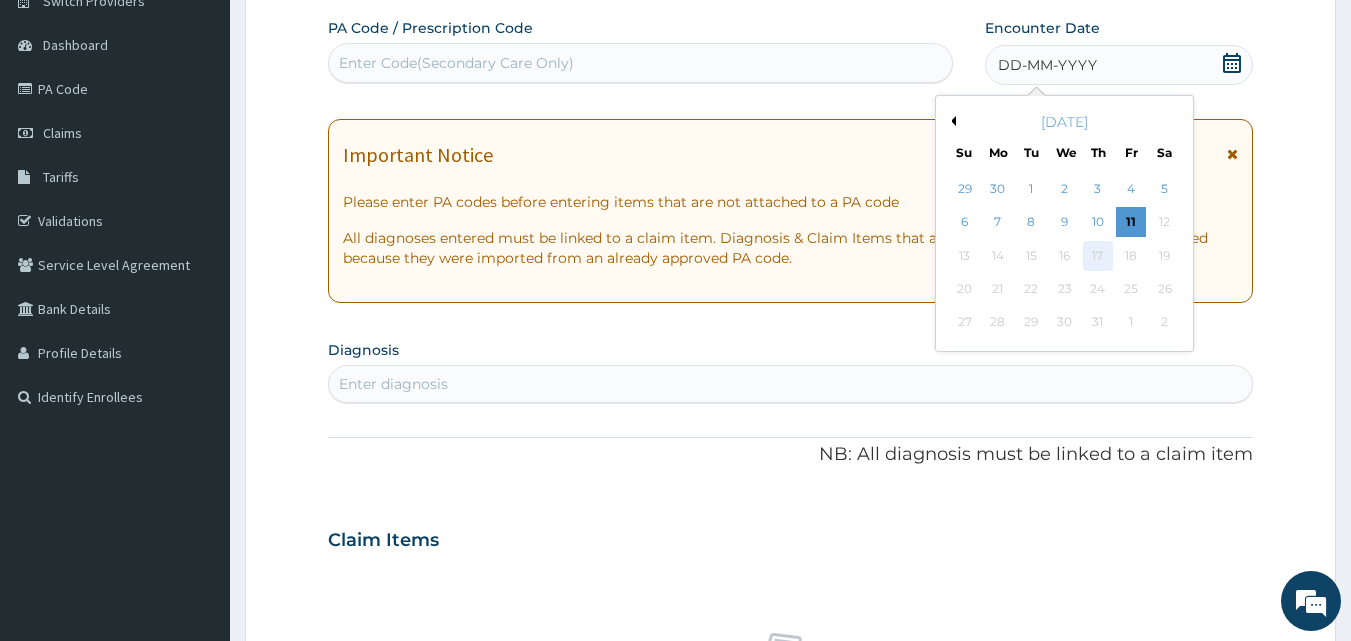 click on "17" at bounding box center [1098, 256] 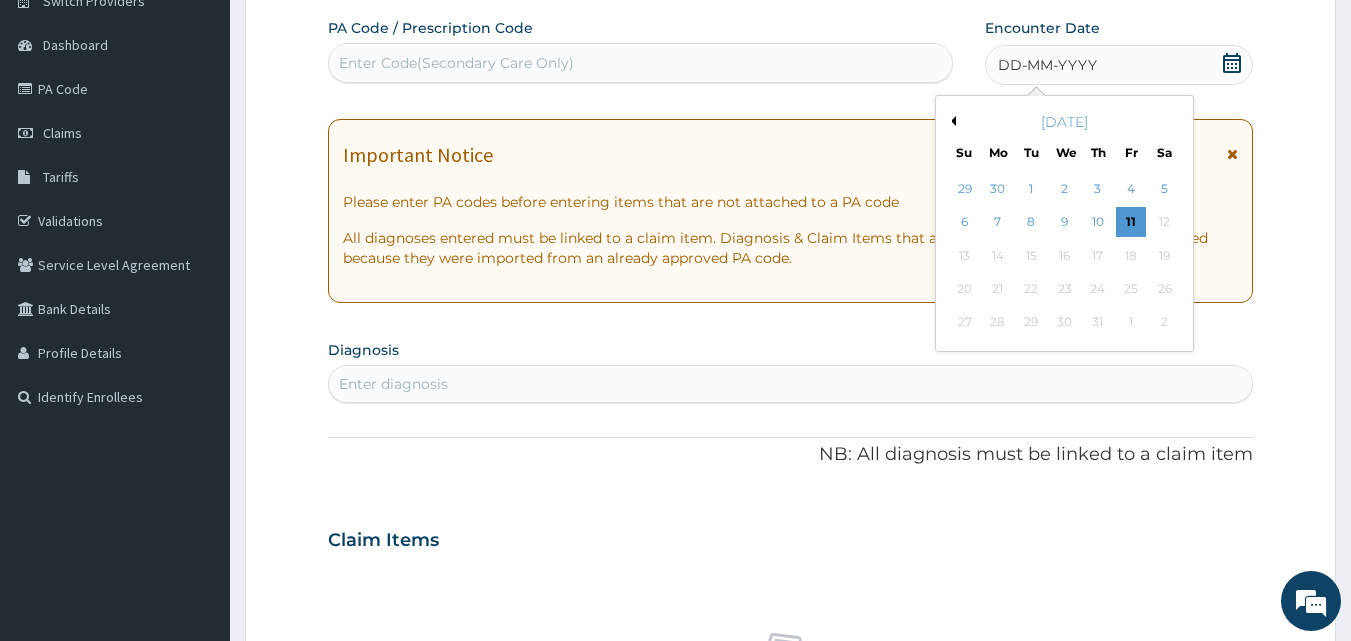 click at bounding box center [1232, 65] 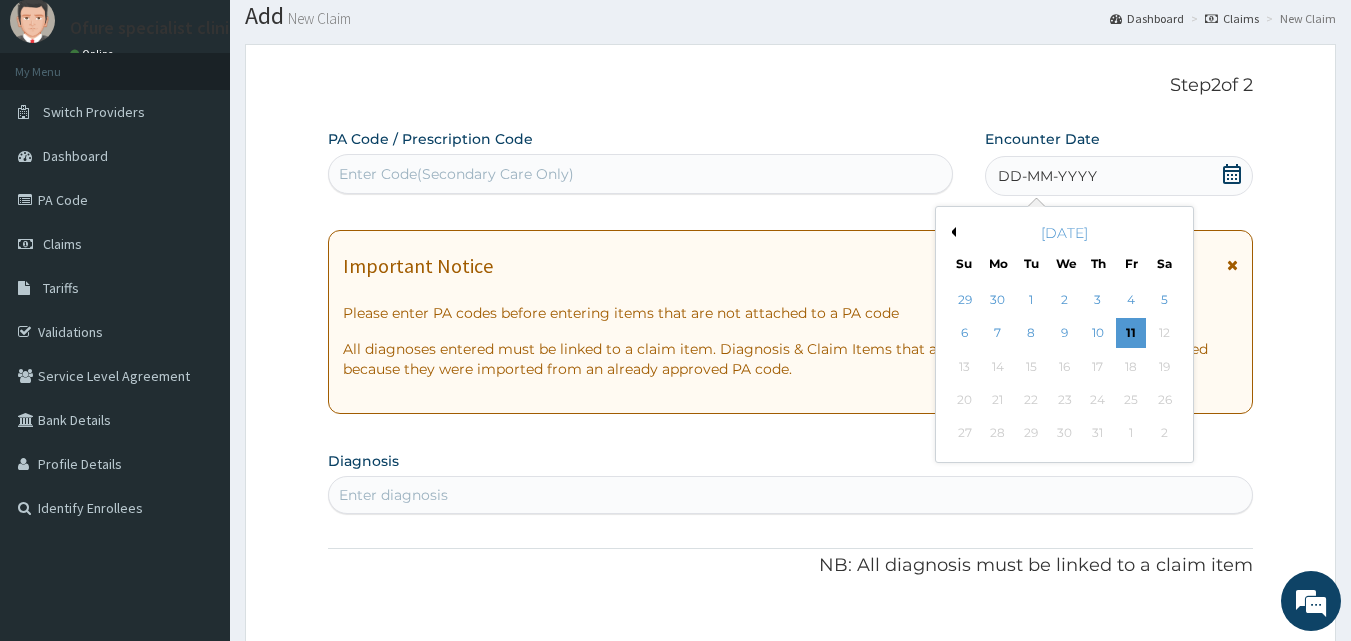 scroll, scrollTop: 0, scrollLeft: 0, axis: both 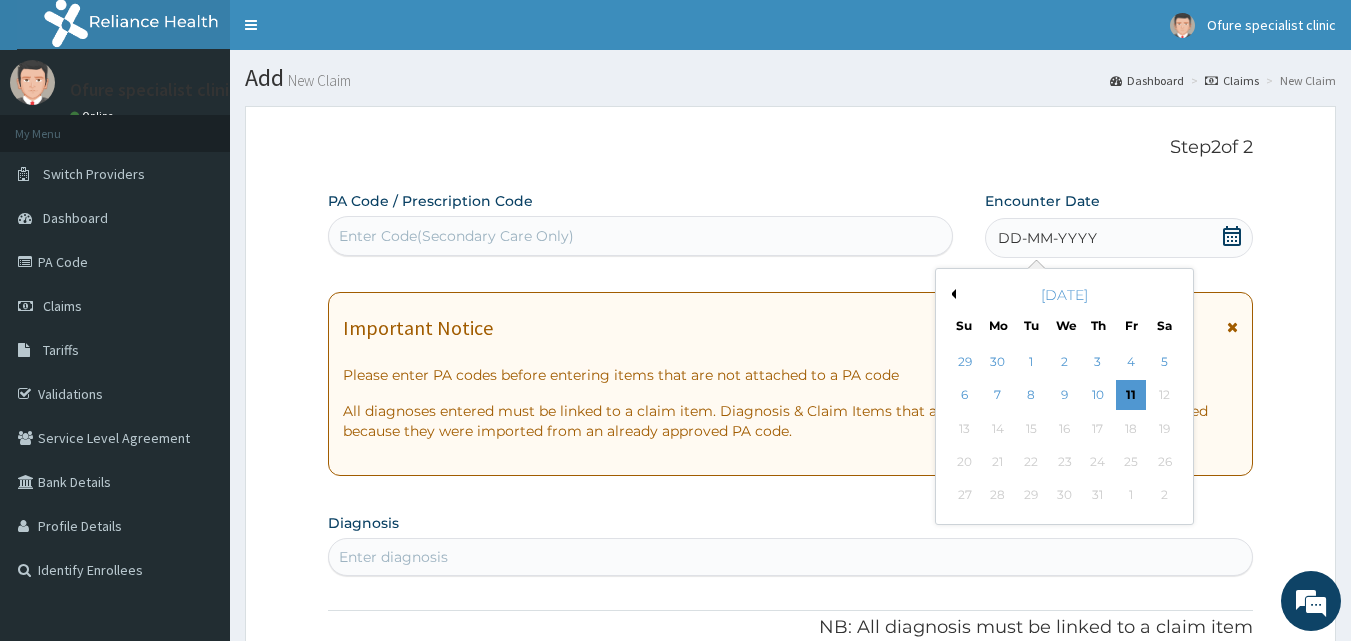click on "July 2025" at bounding box center (1064, 295) 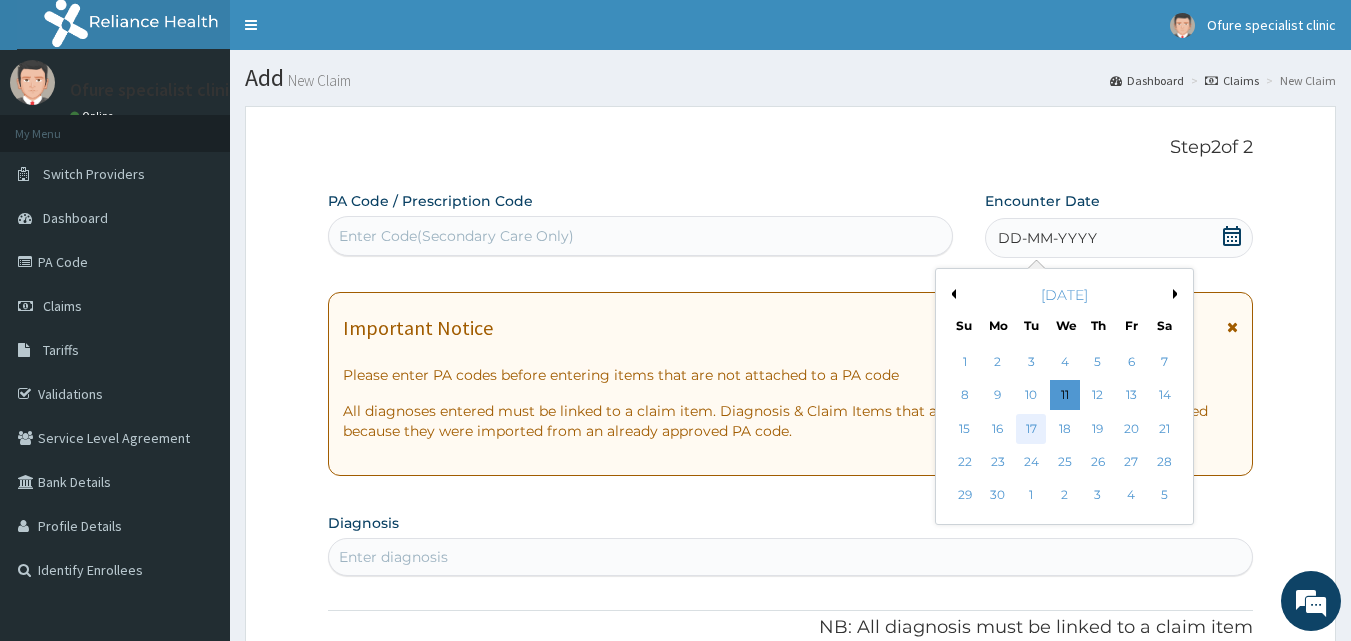 click on "17" at bounding box center [1032, 429] 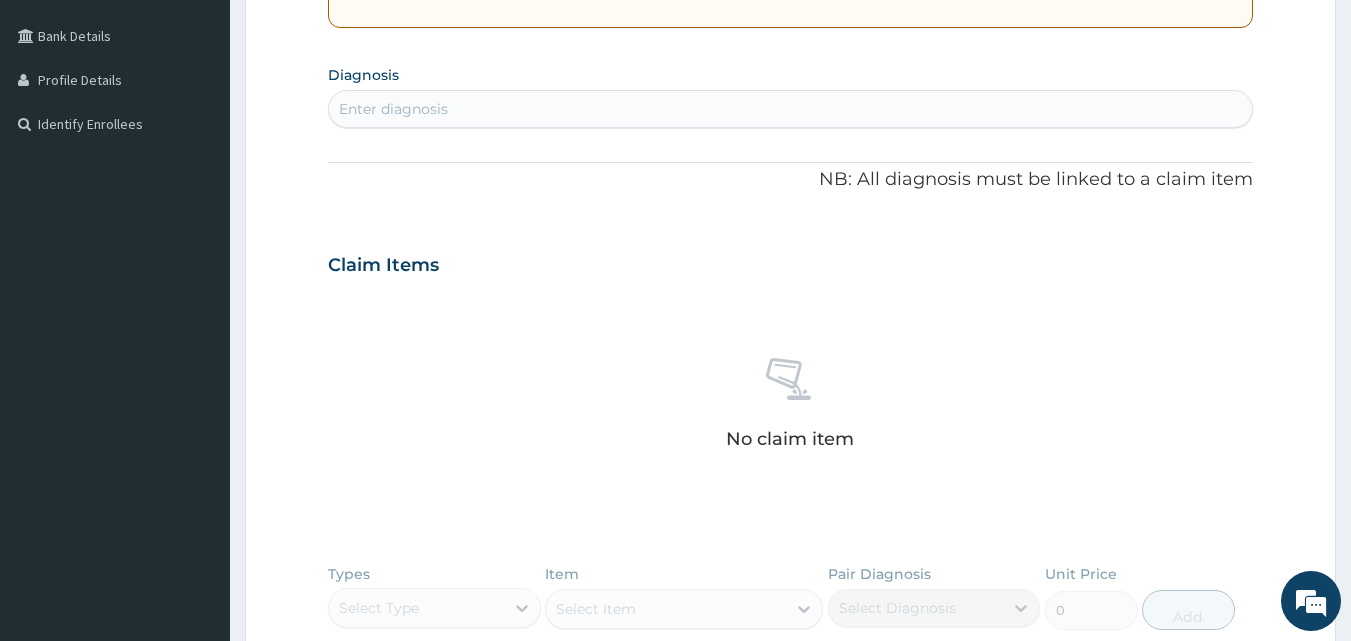 scroll, scrollTop: 500, scrollLeft: 0, axis: vertical 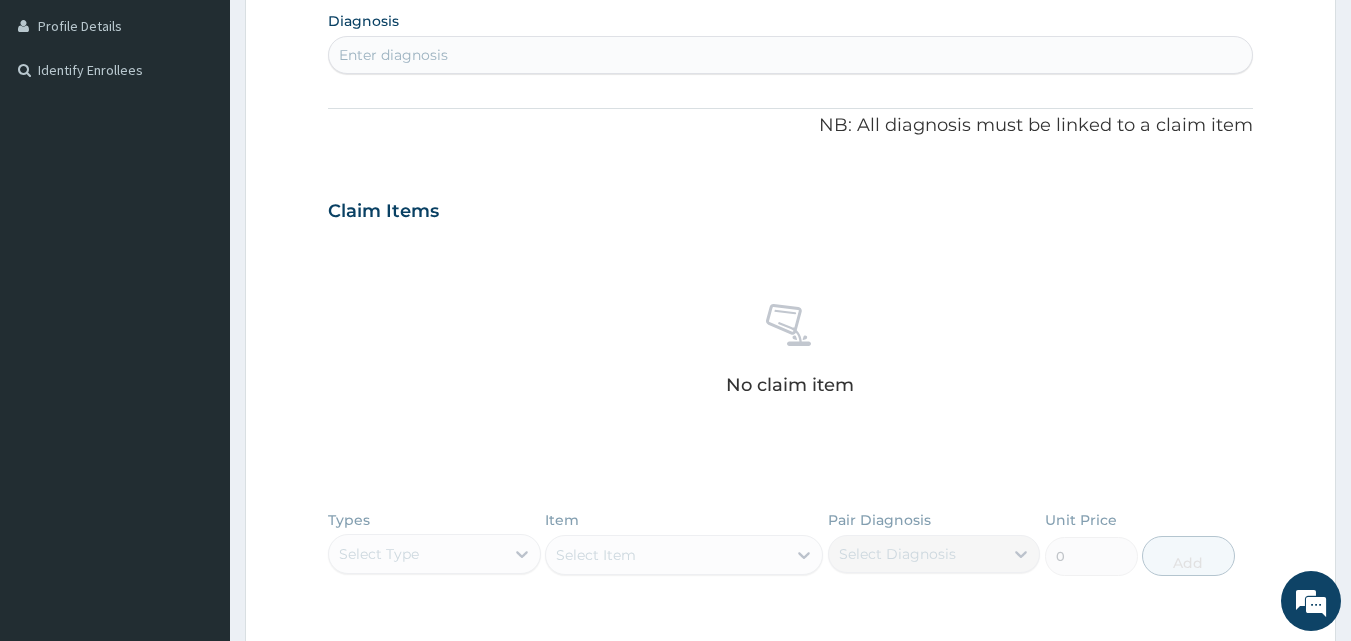 click on "Enter diagnosis" at bounding box center [791, 55] 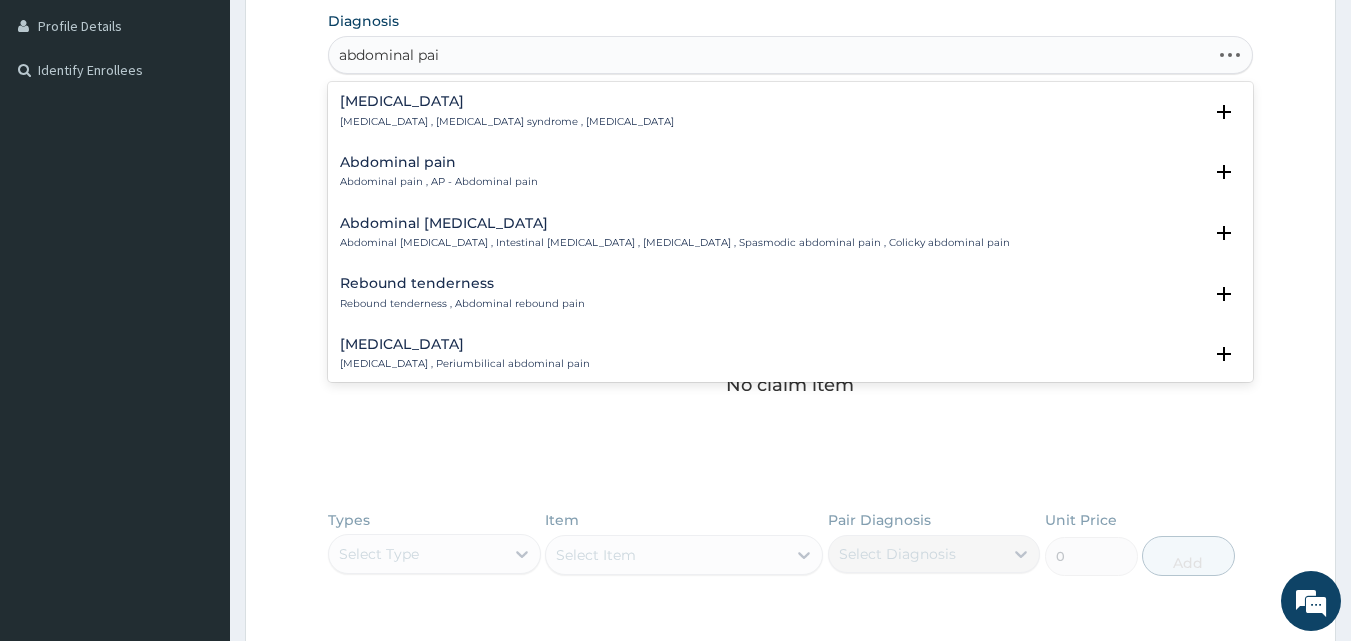 type on "abdominal pain" 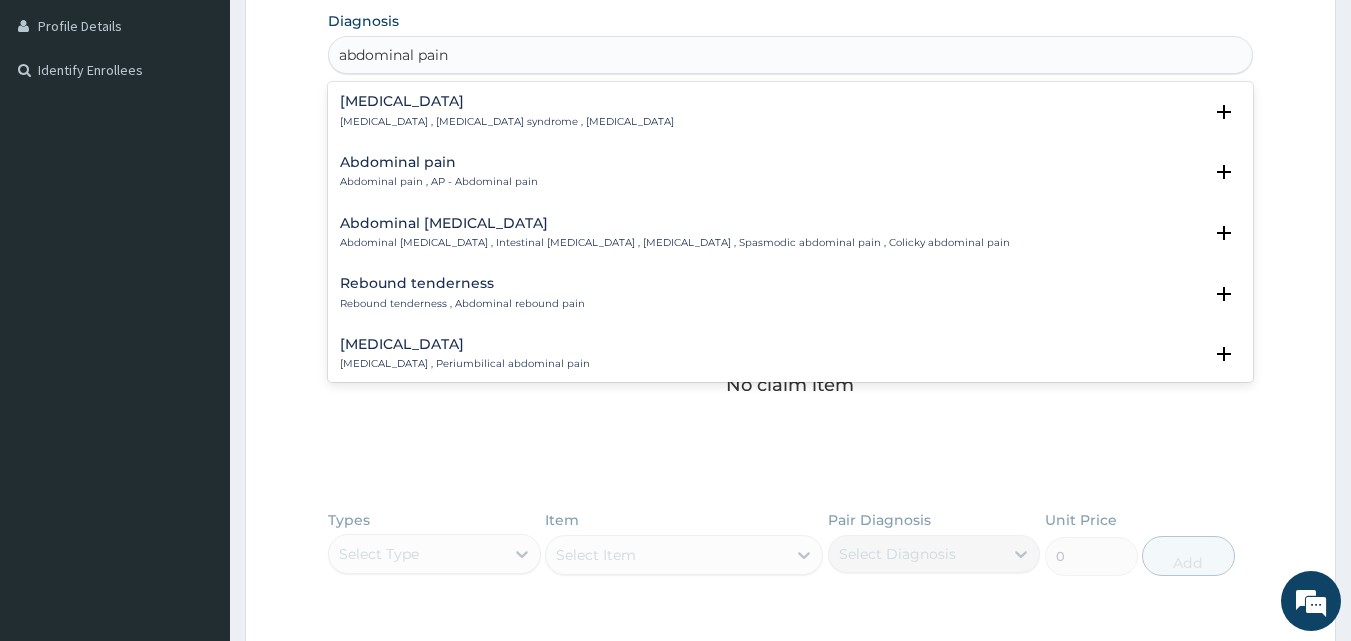 click on "Abdominal pain" at bounding box center [439, 162] 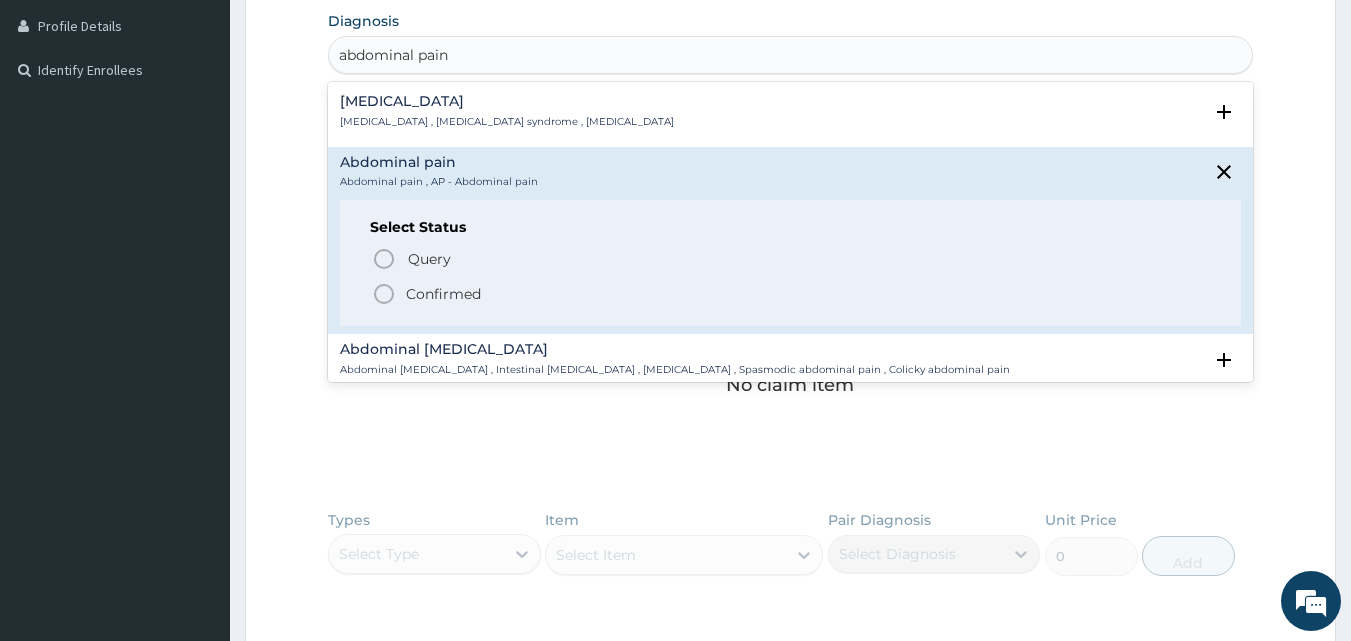 click on "Confirmed" at bounding box center [443, 294] 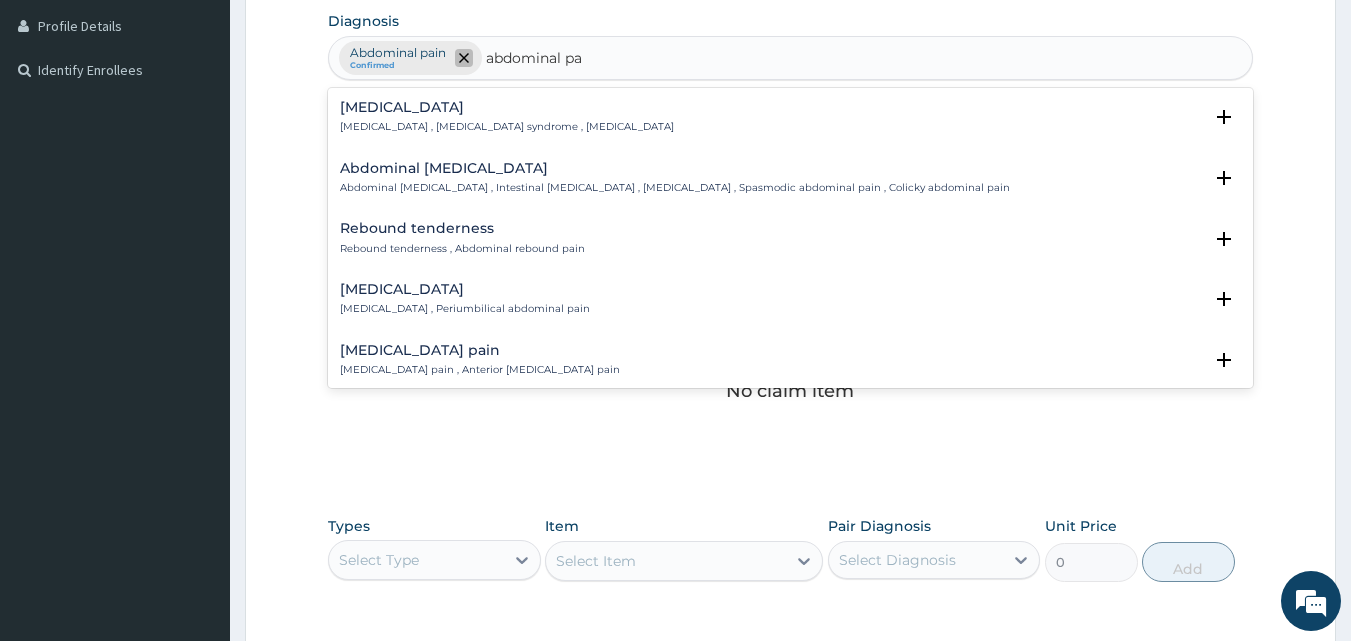 click 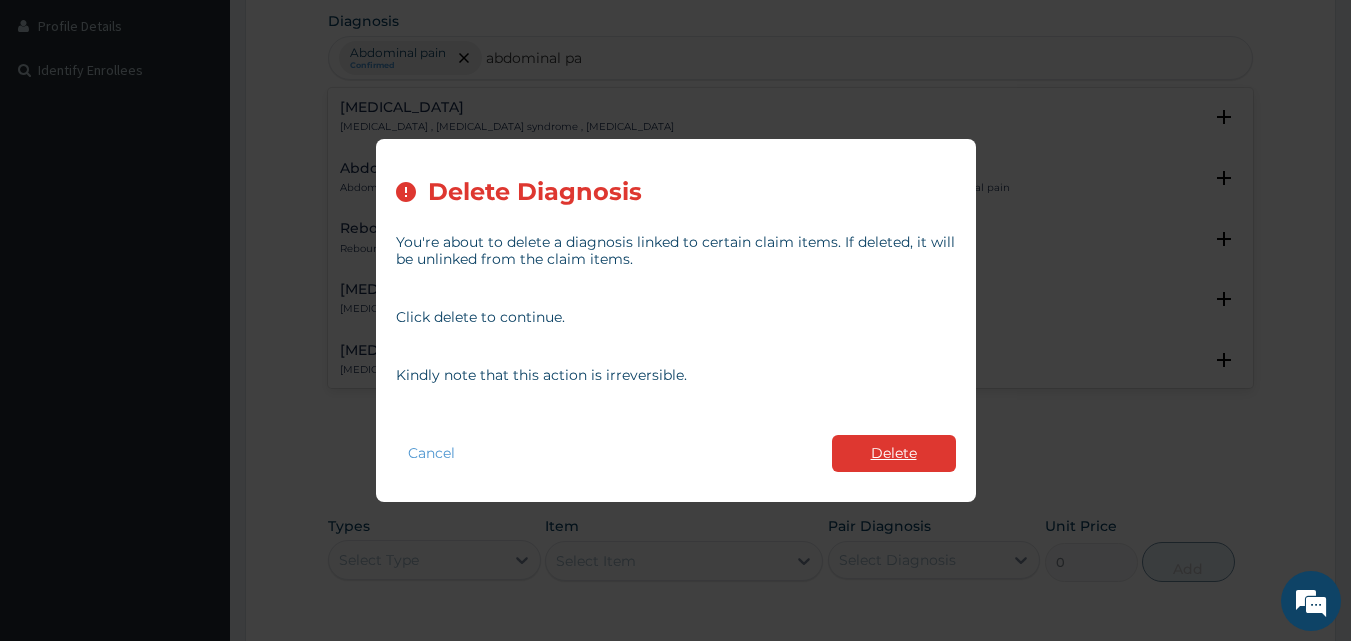 type on "abdominal pa" 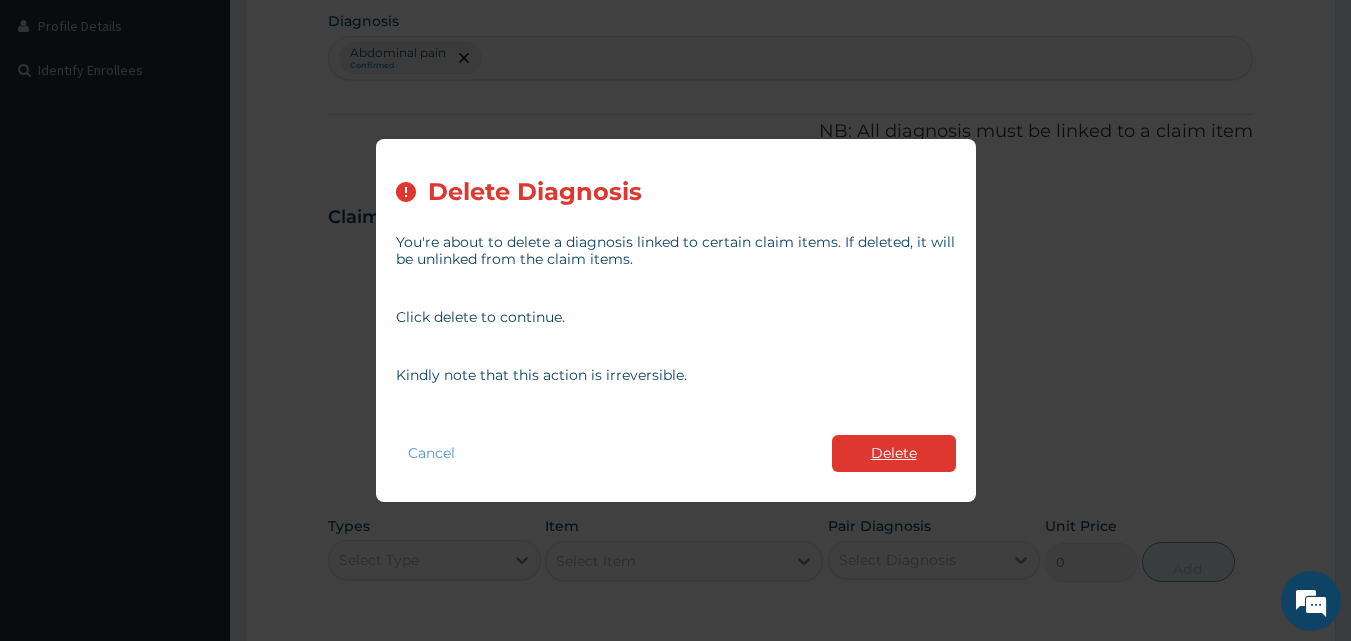 click on "Delete" at bounding box center [894, 453] 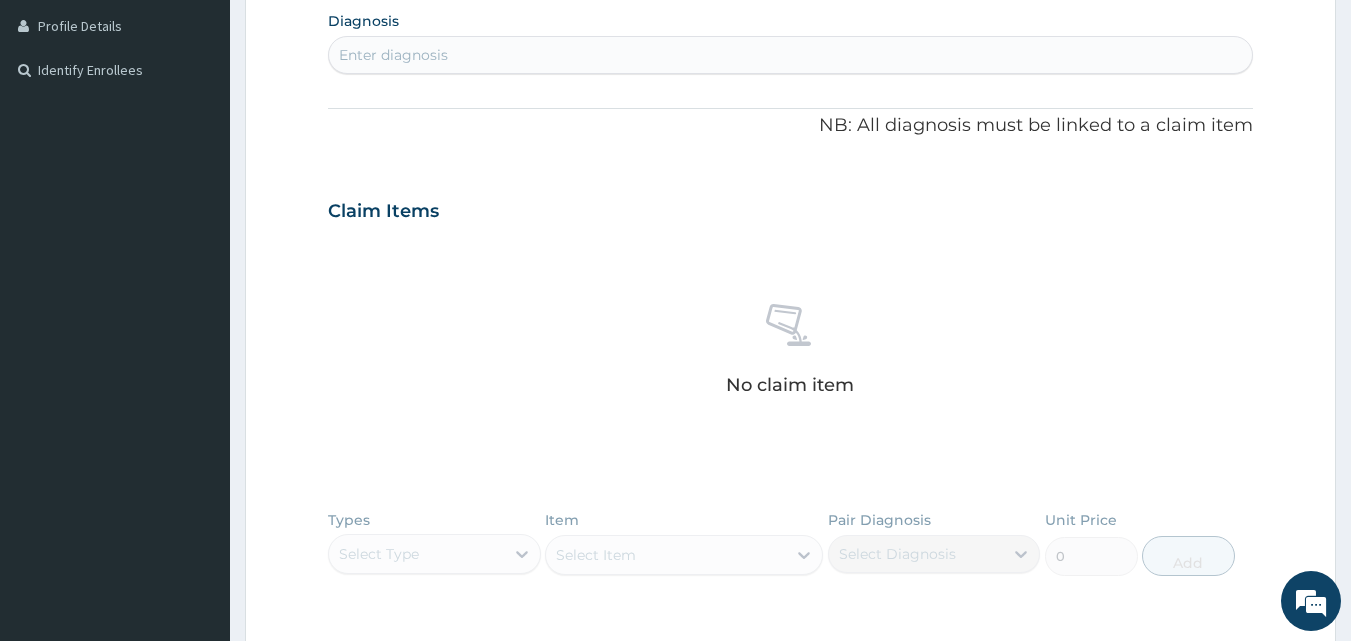 click on "Enter diagnosis" at bounding box center [791, 55] 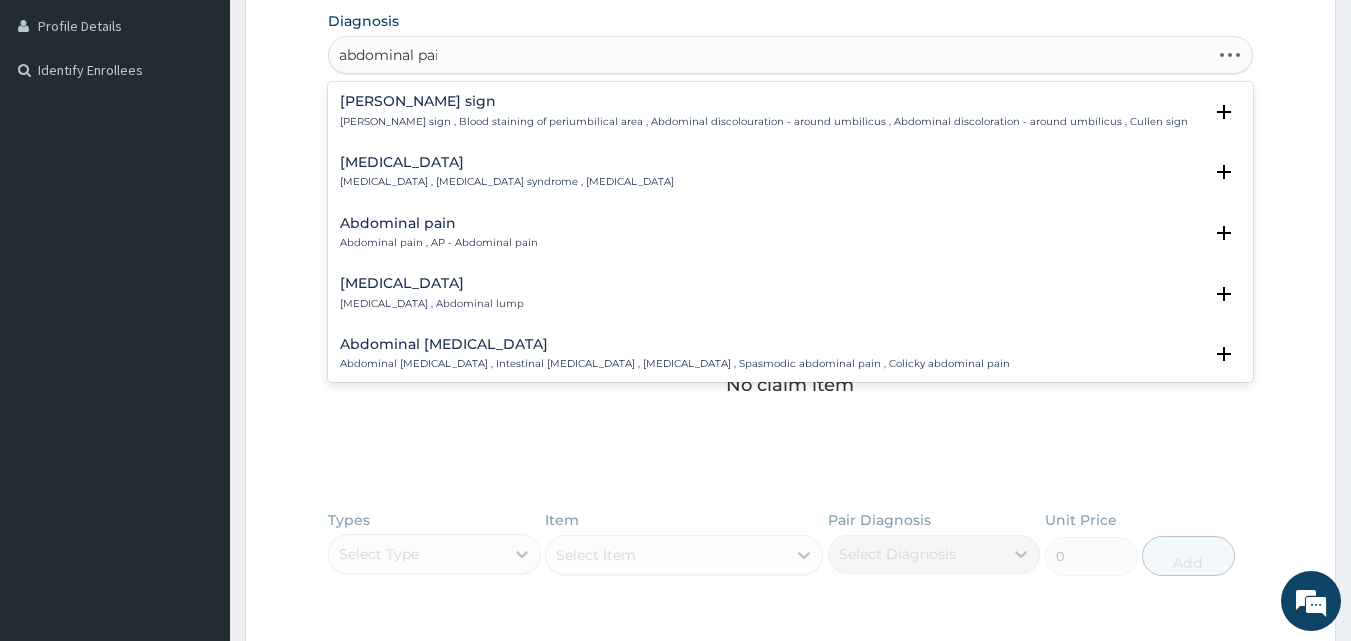 type on "abdominal pain" 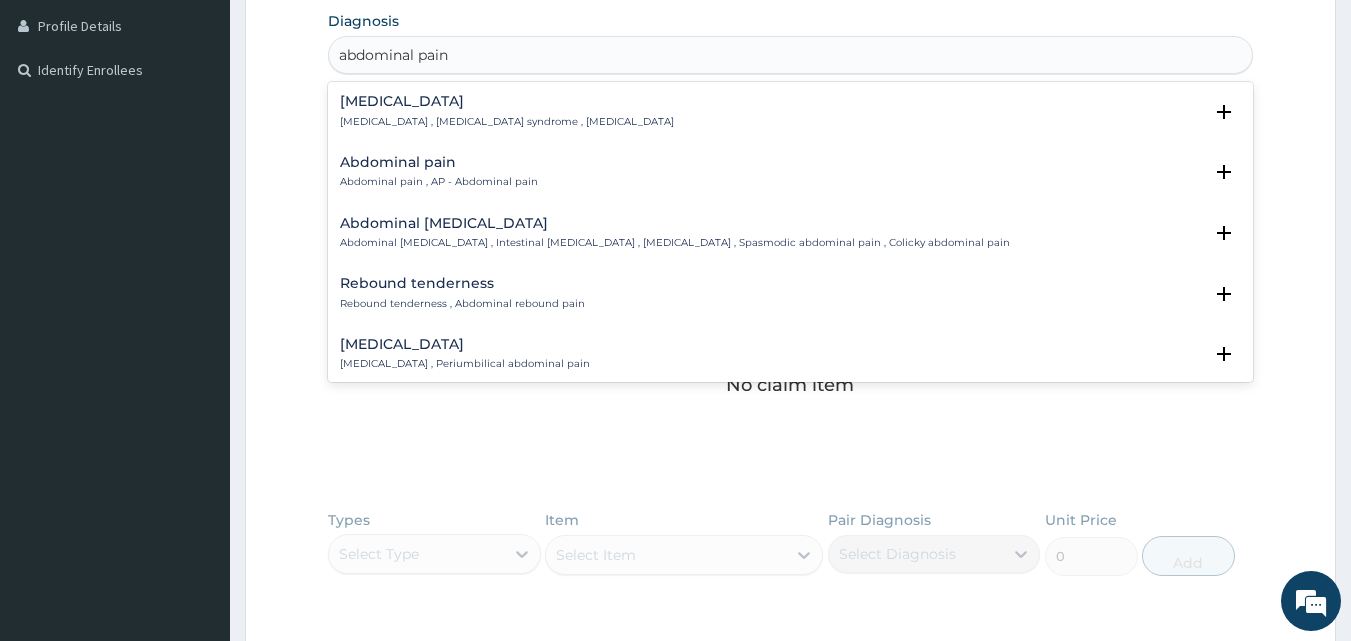 click on "Abdominal pain" at bounding box center [439, 162] 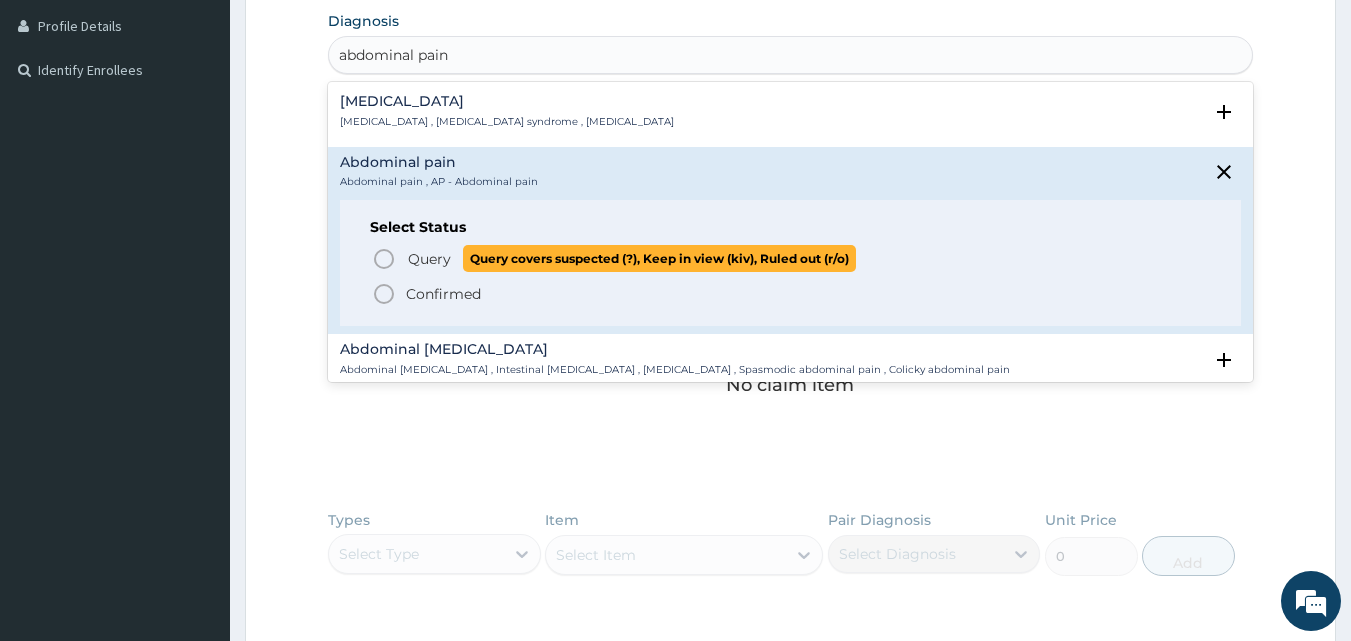 click on "Query" at bounding box center [429, 259] 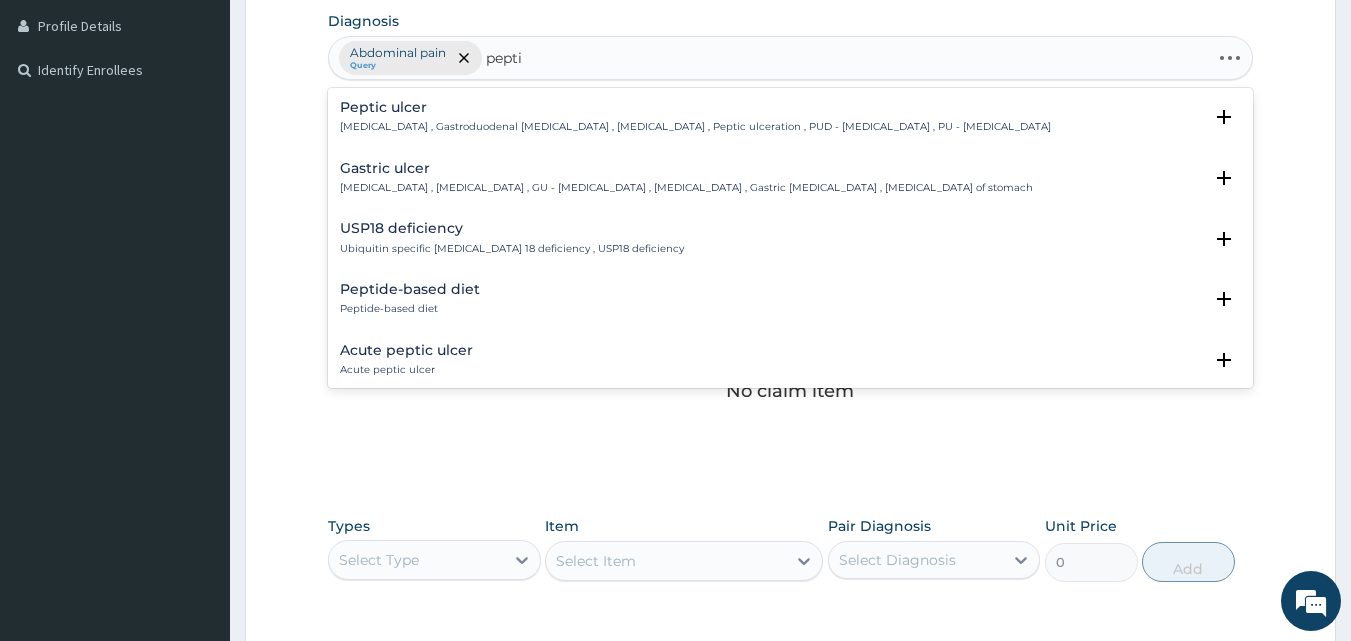 type on "peptic" 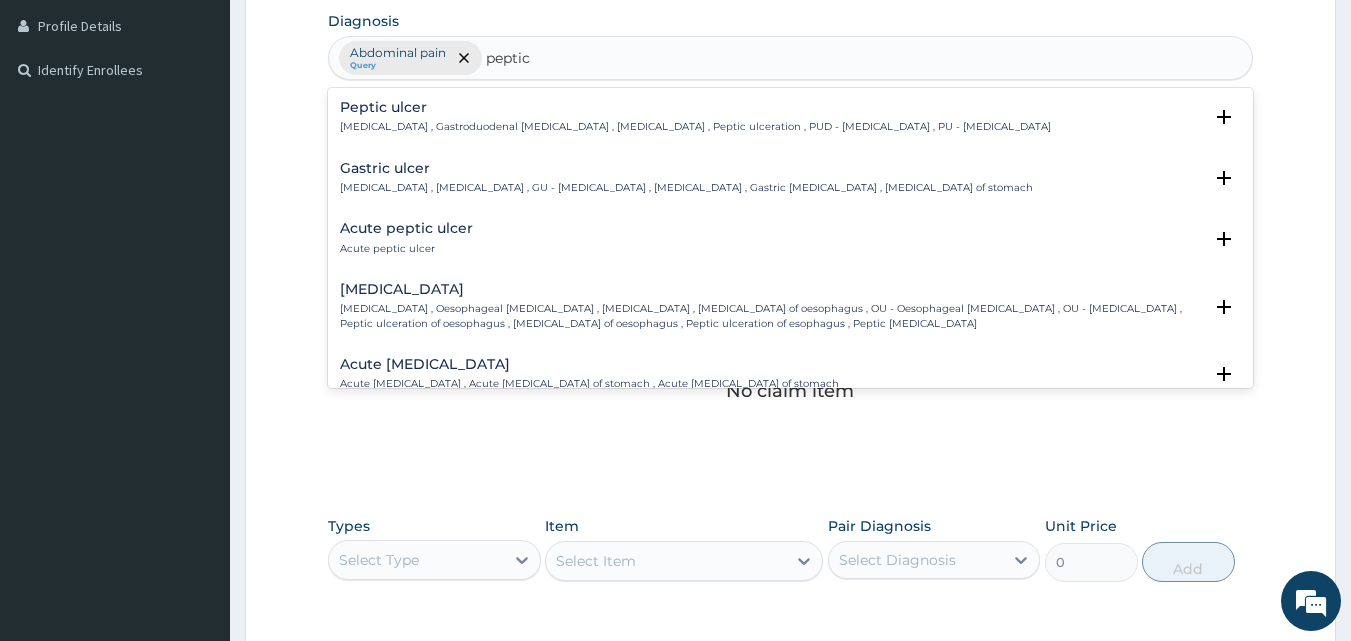 click on "Peptic ulcer Peptic ulcer , Gastroduodenal ulcer , Peptic ulcer disease , Peptic ulceration , PUD - Peptic ulcer disease , PU - Peptic ulcer" at bounding box center (695, 117) 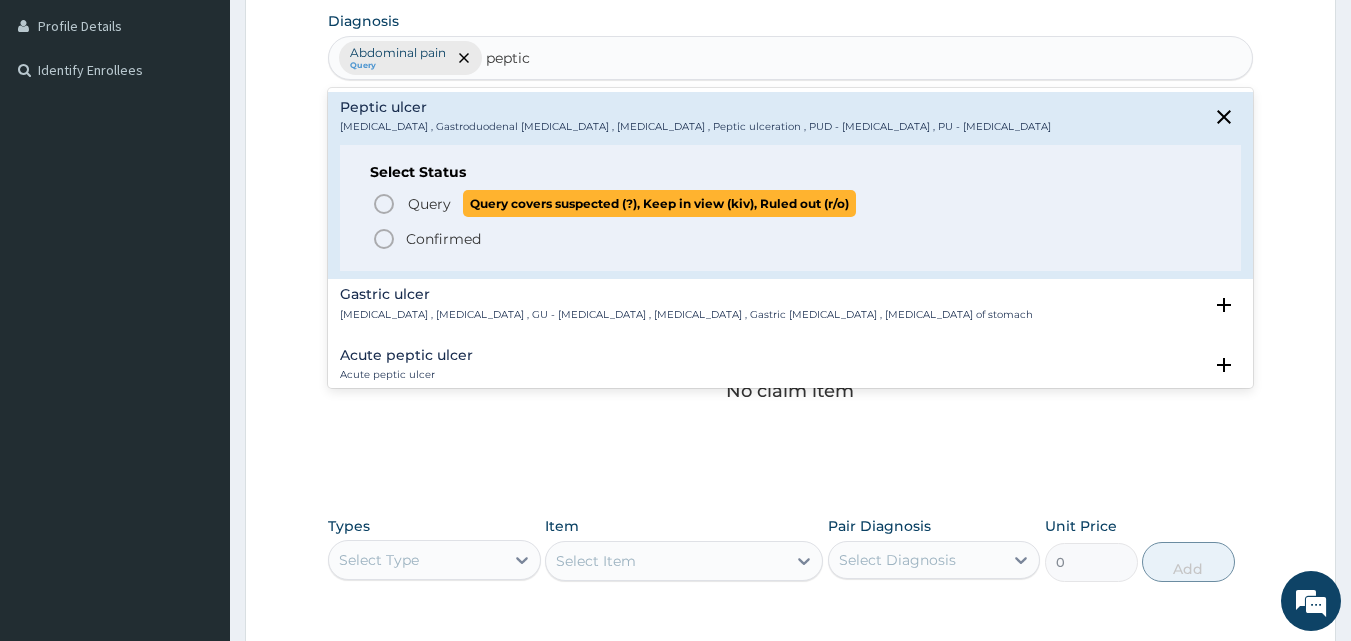 click on "Query" at bounding box center (429, 204) 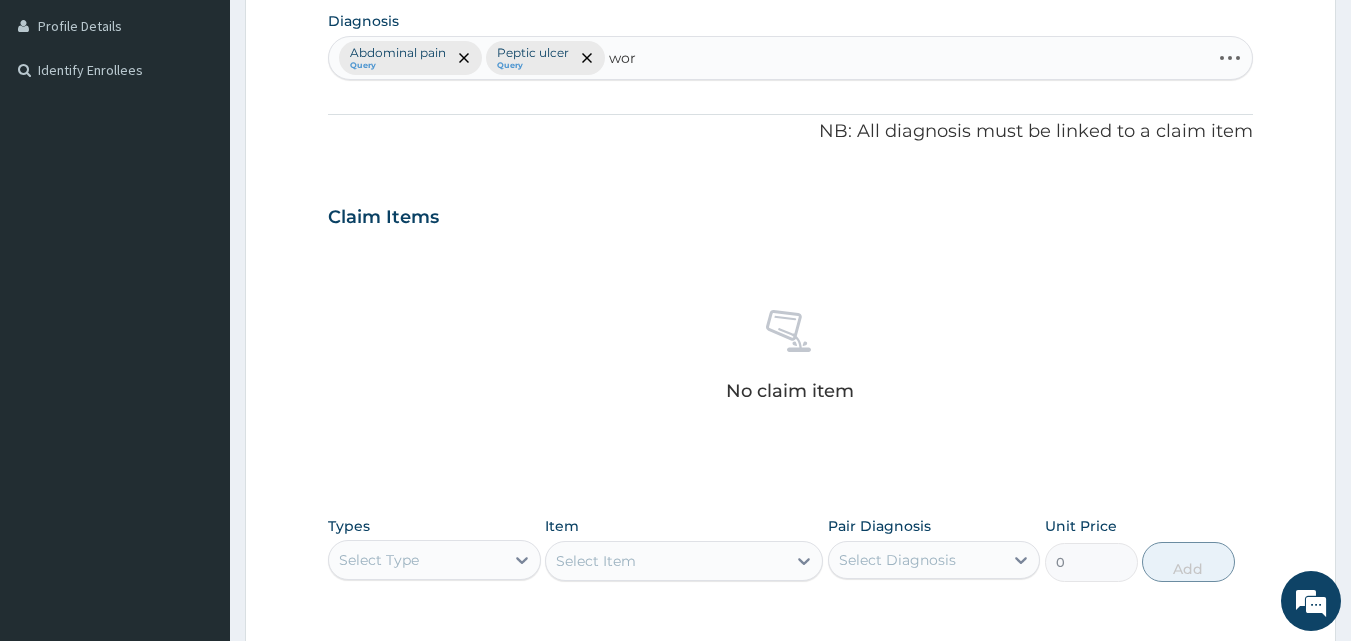 type on "worm" 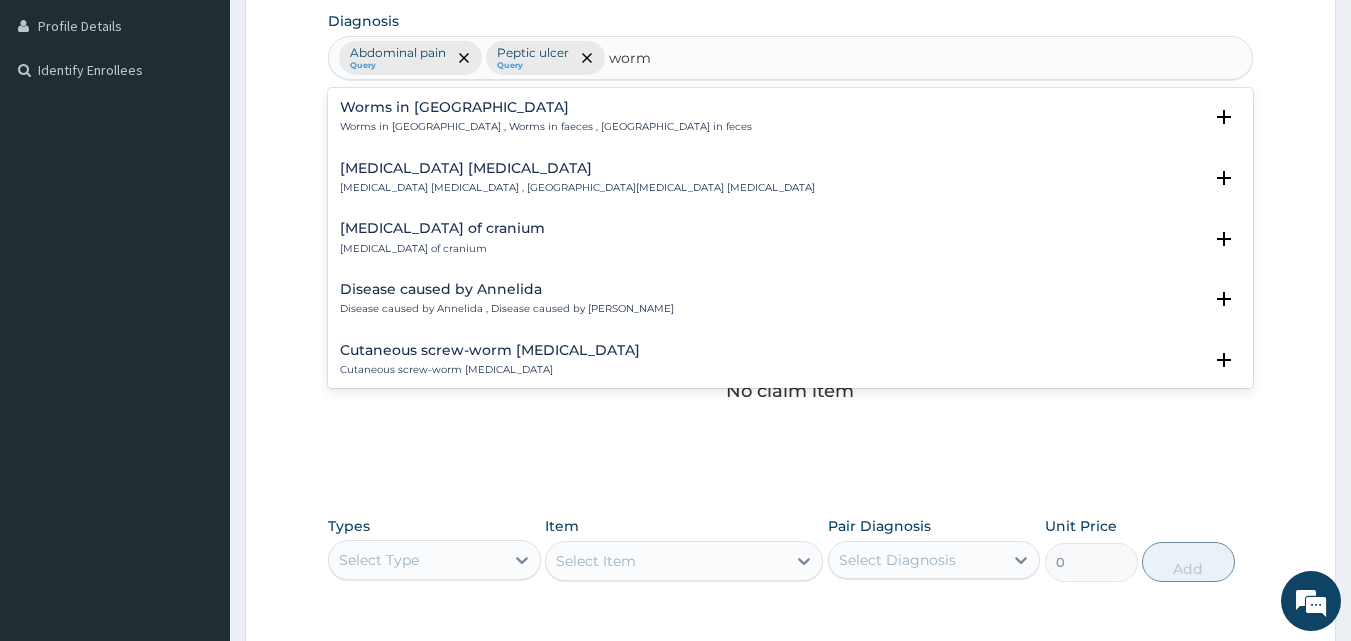 click on "Disease caused by Annelida" at bounding box center [507, 289] 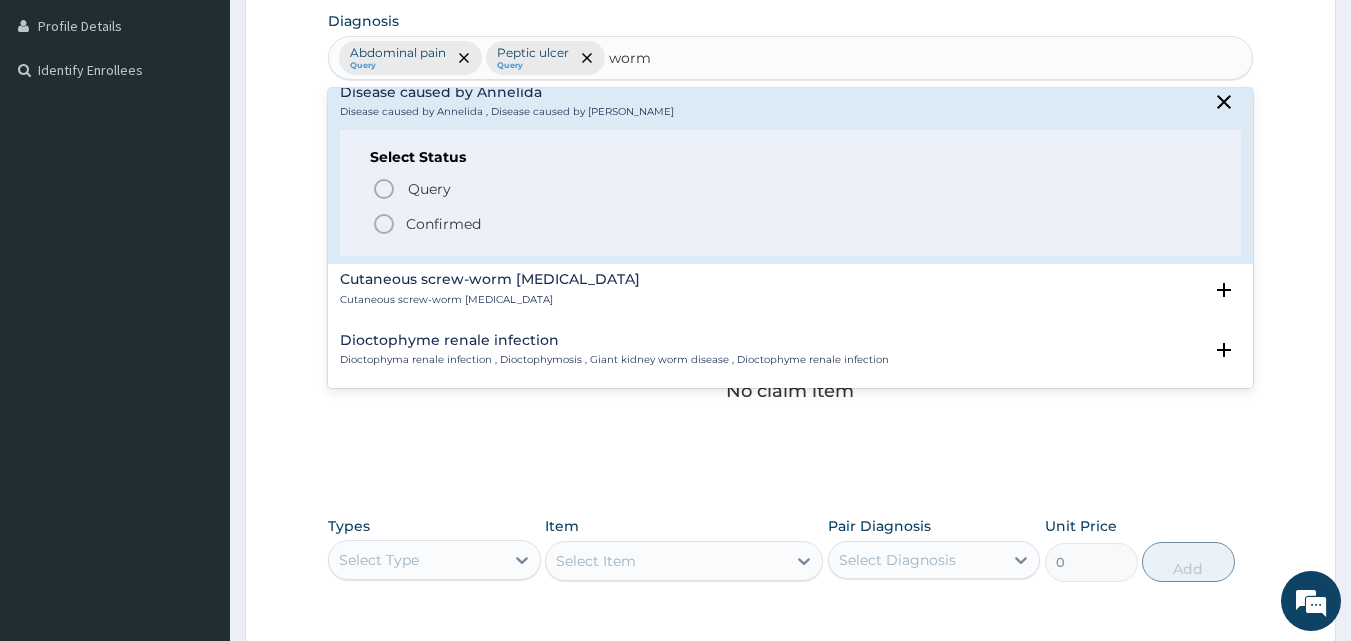 scroll, scrollTop: 200, scrollLeft: 0, axis: vertical 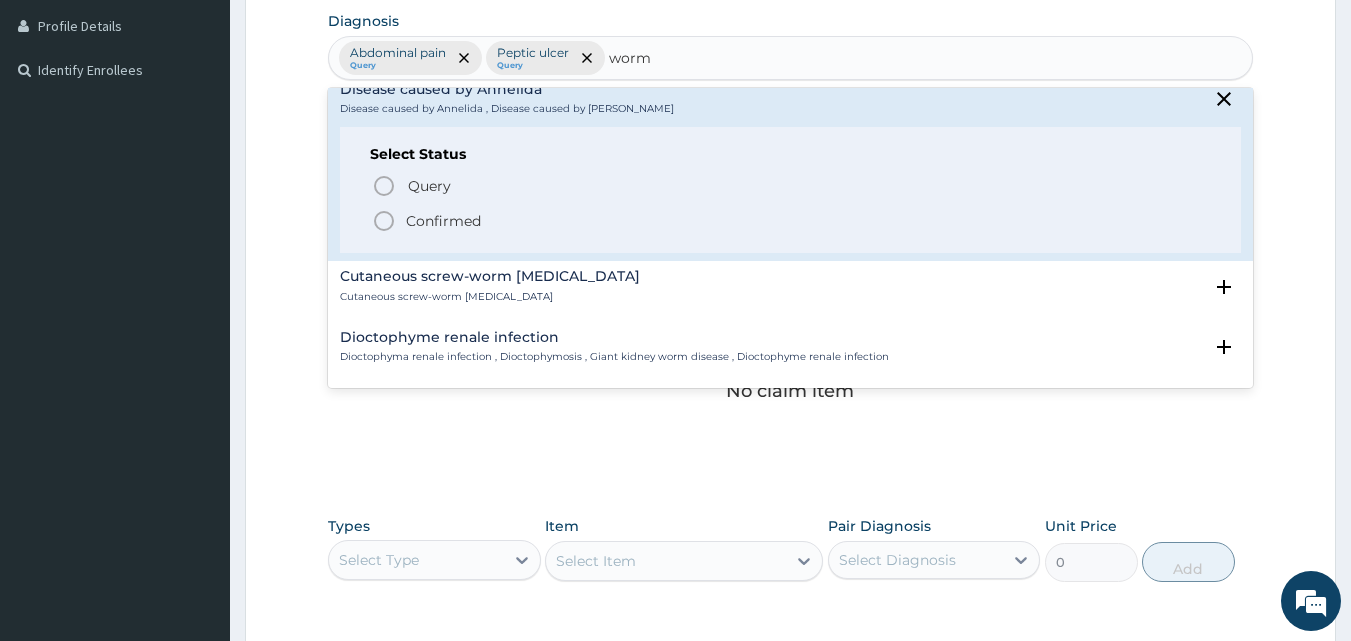 click on "Confirmed" at bounding box center (443, 221) 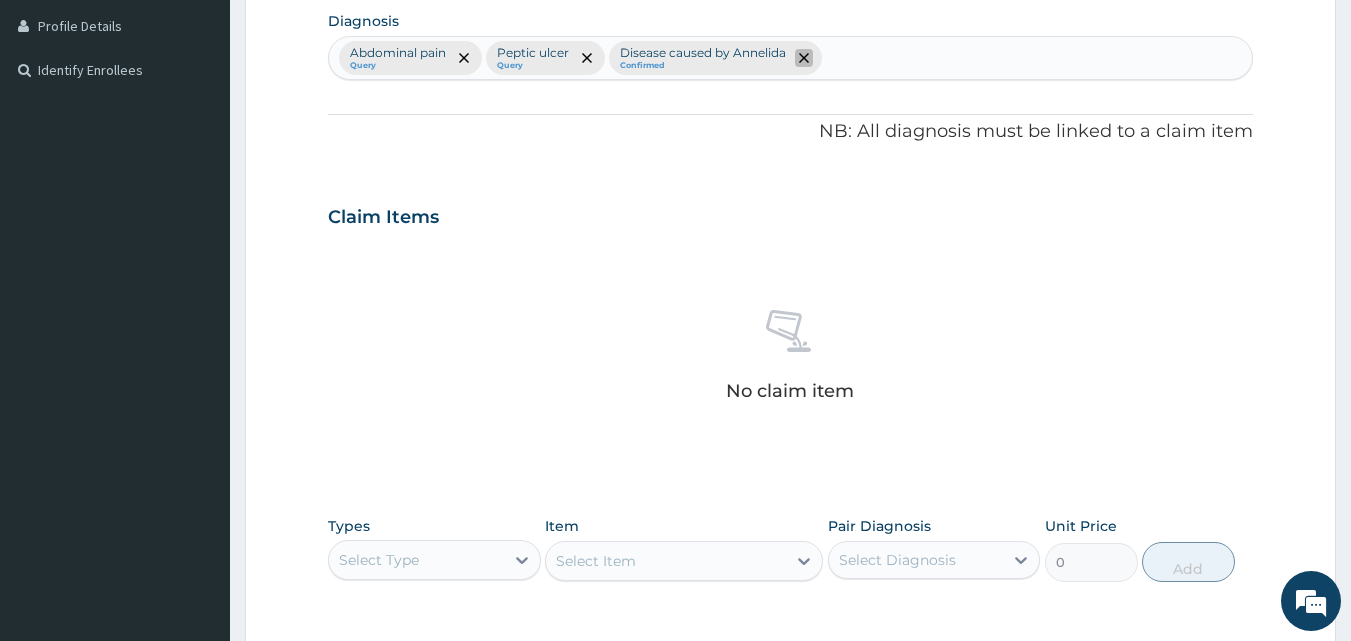 click 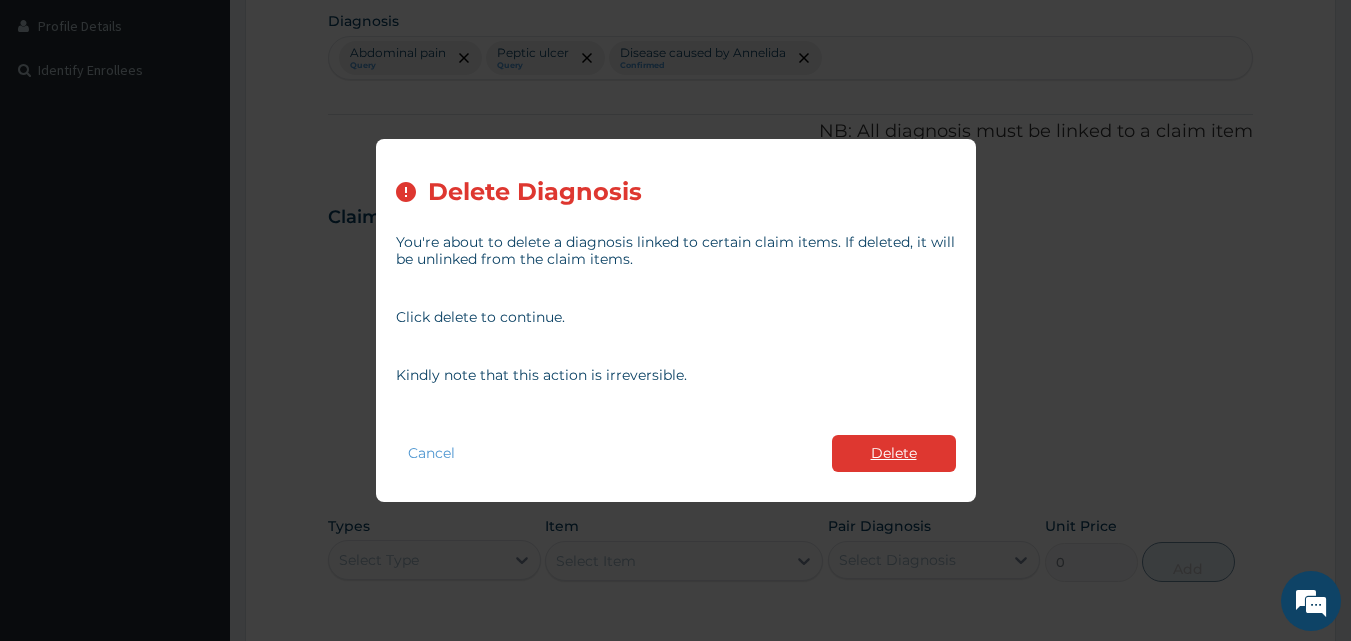 click on "Delete" at bounding box center (894, 453) 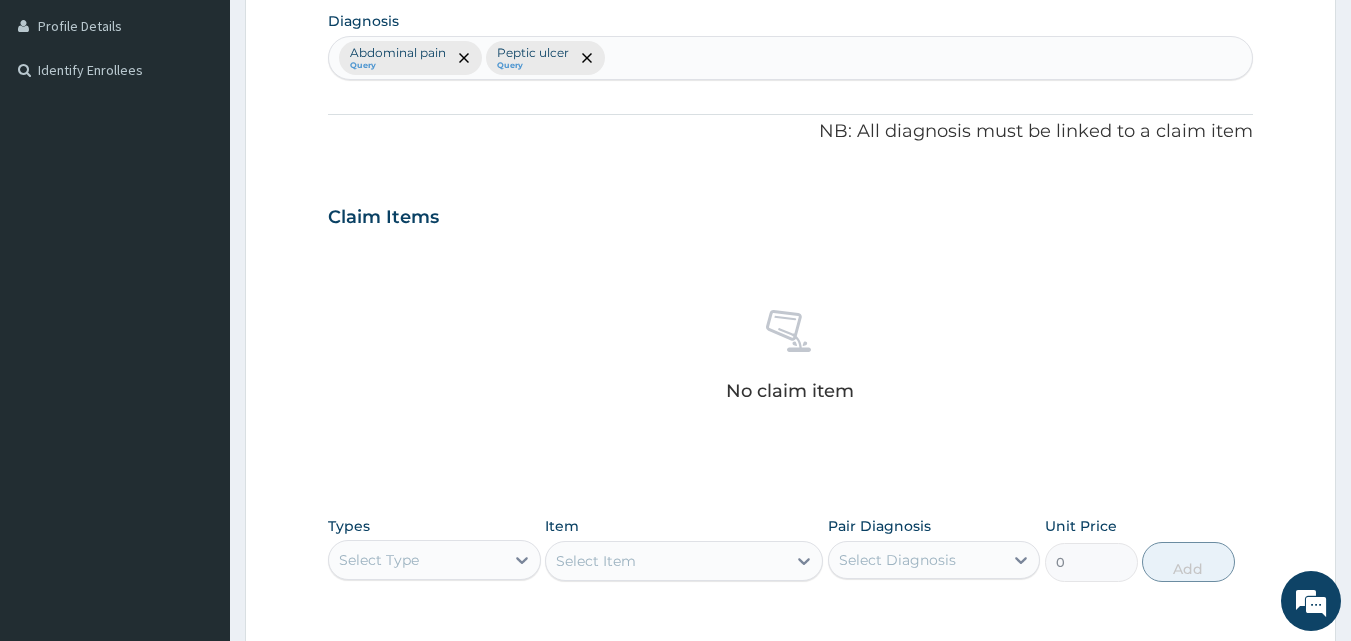 click on "Abdominal pain Query Peptic ulcer Query" at bounding box center (791, 58) 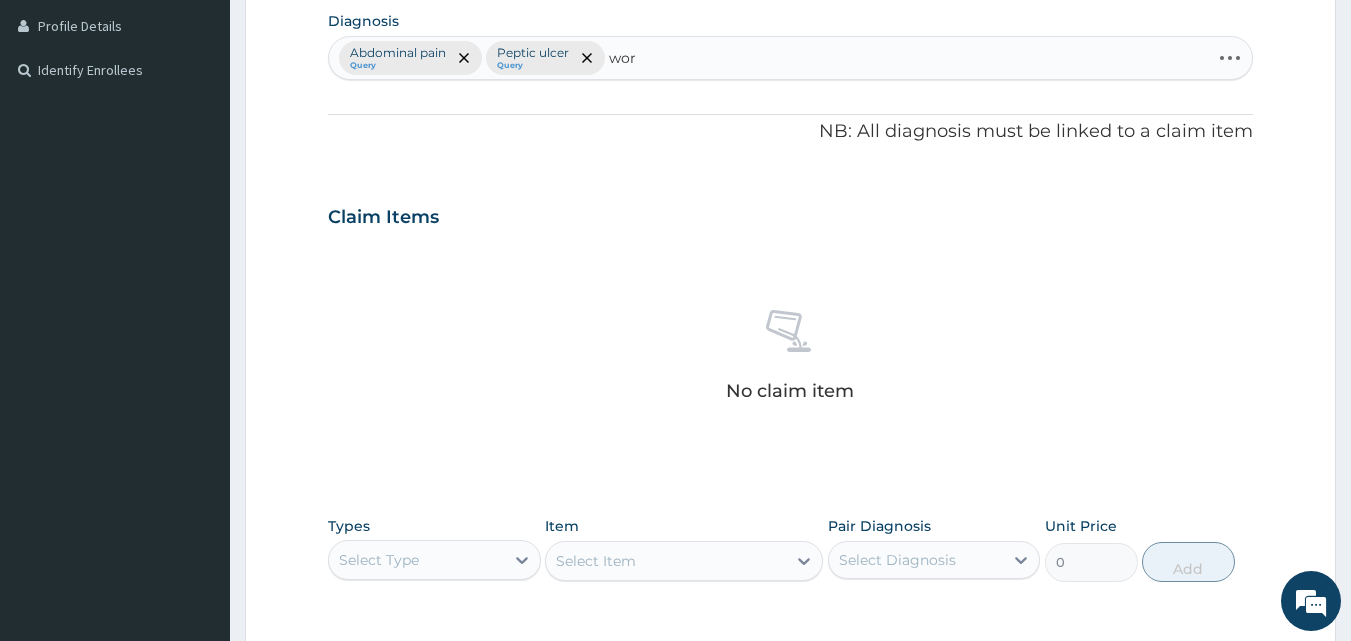 type on "worm" 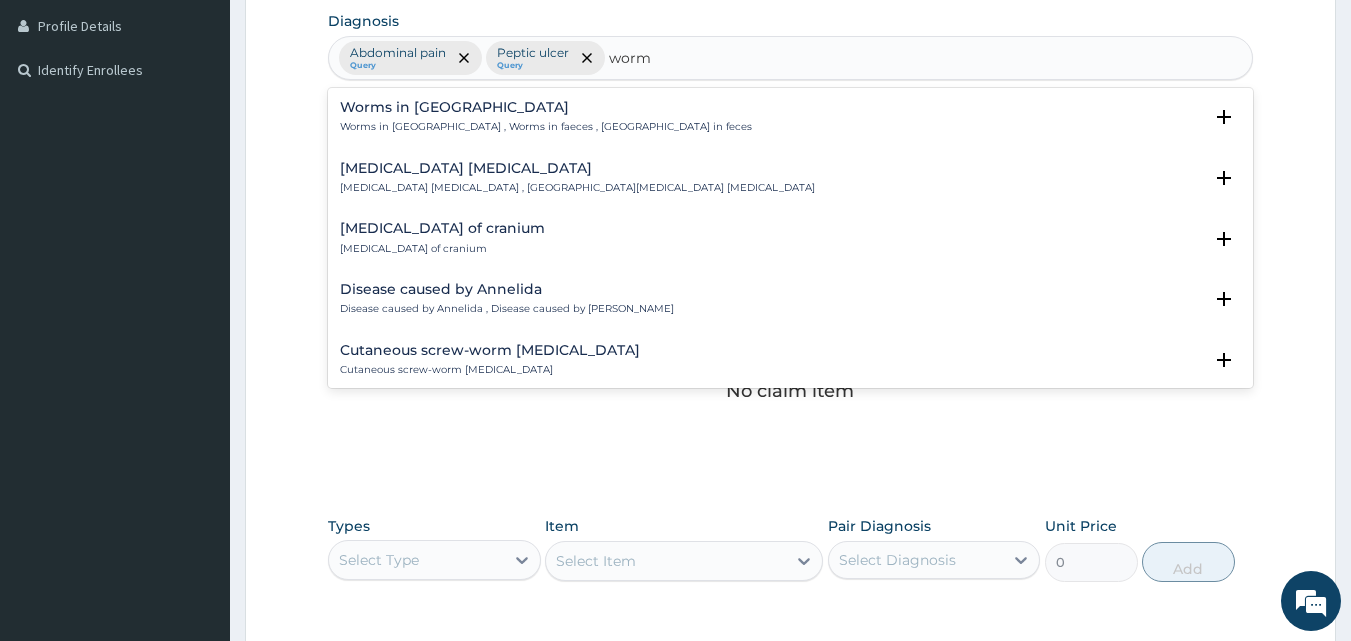 click on "Worms in stool , Worms in faeces , Worms in feces" at bounding box center [546, 127] 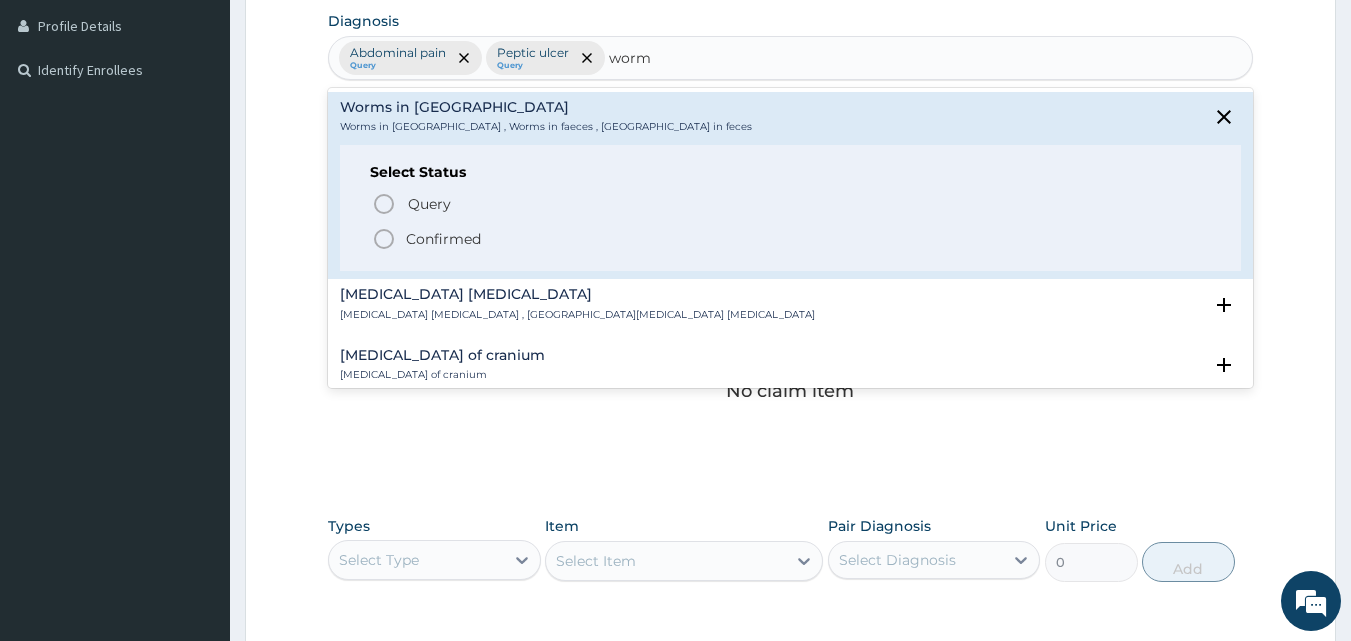 click on "Confirmed" at bounding box center (443, 239) 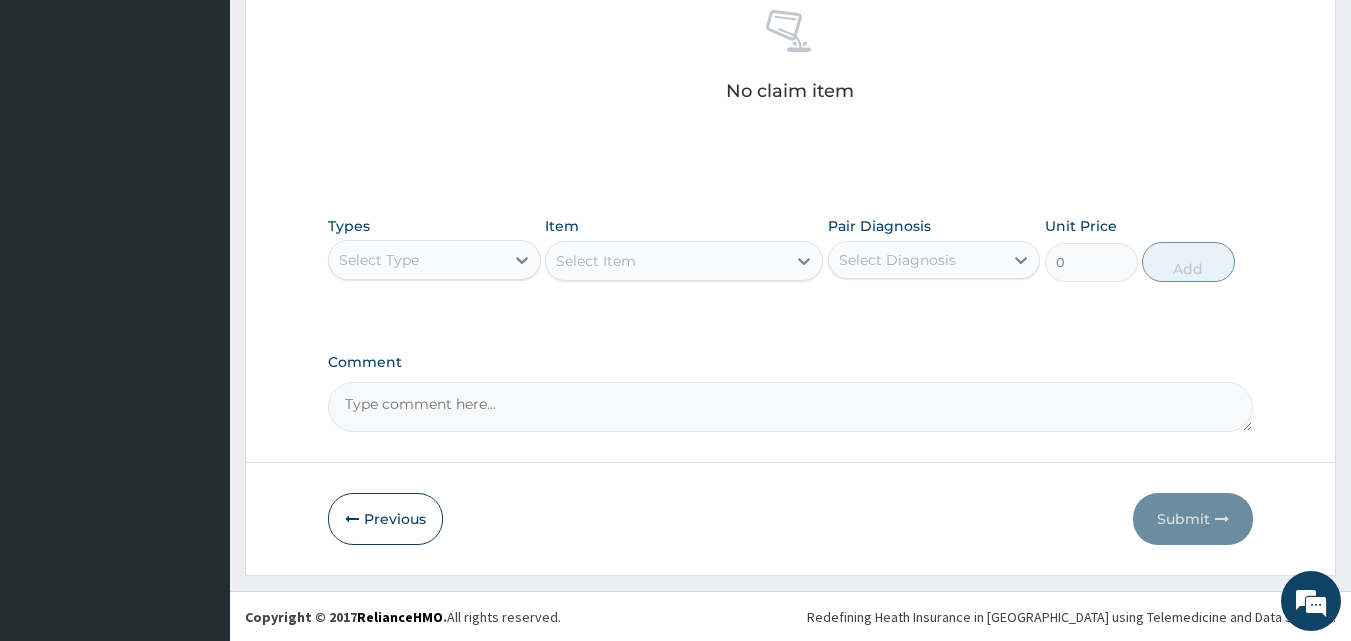 scroll, scrollTop: 801, scrollLeft: 0, axis: vertical 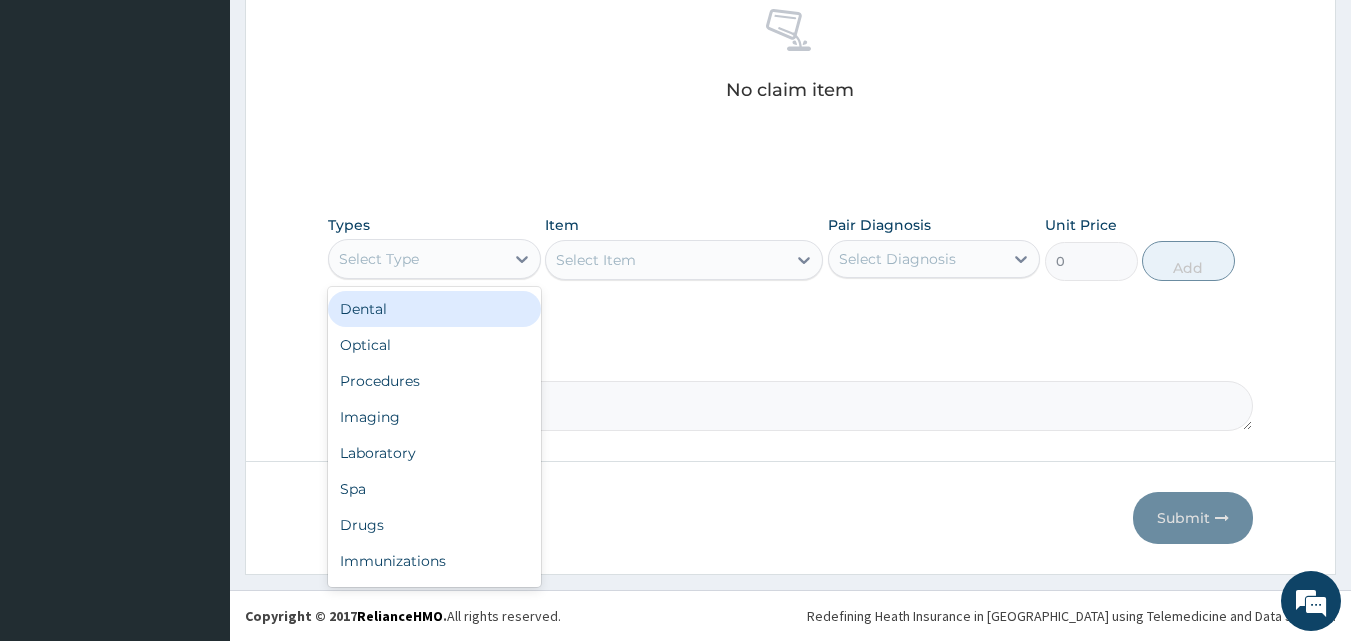 click on "Select Type" at bounding box center [379, 259] 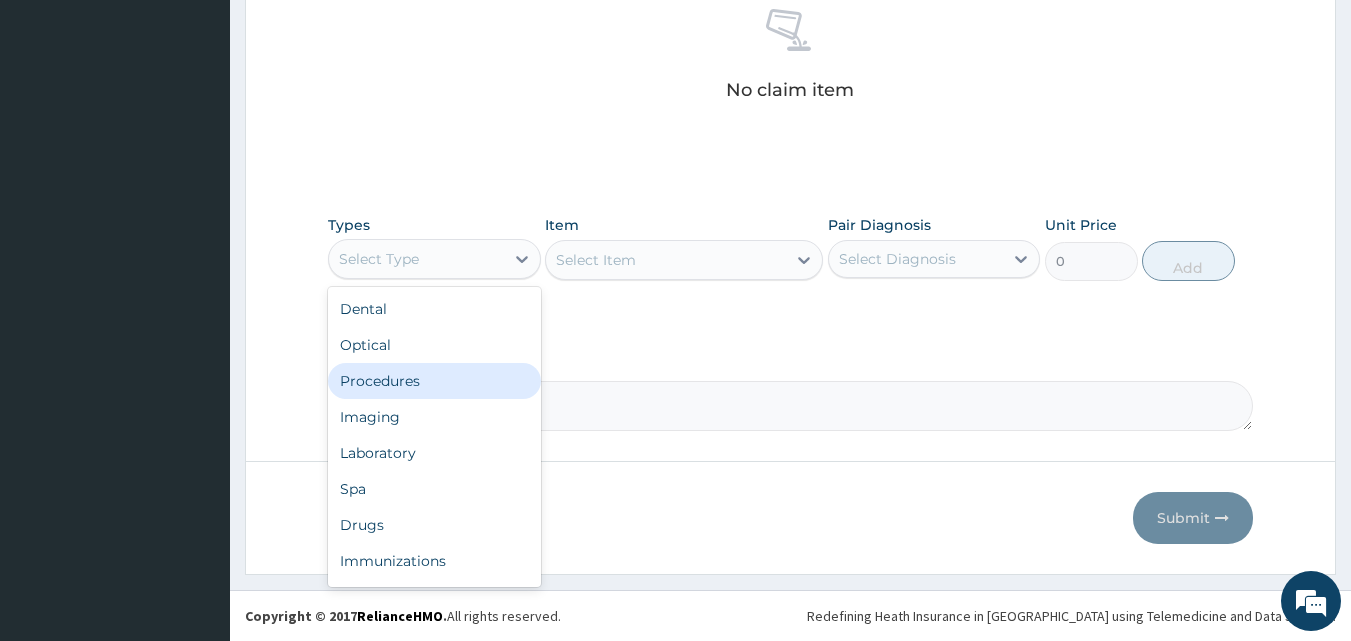 click on "Procedures" at bounding box center [434, 381] 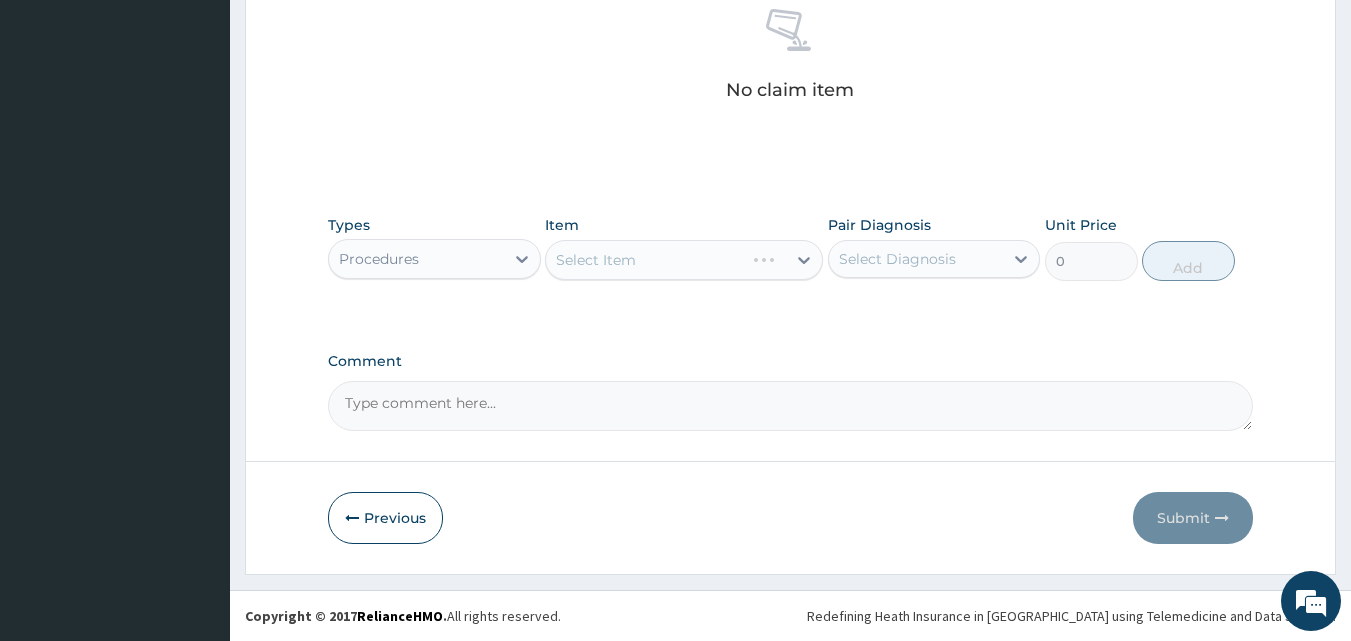 click on "Select Item" at bounding box center (684, 260) 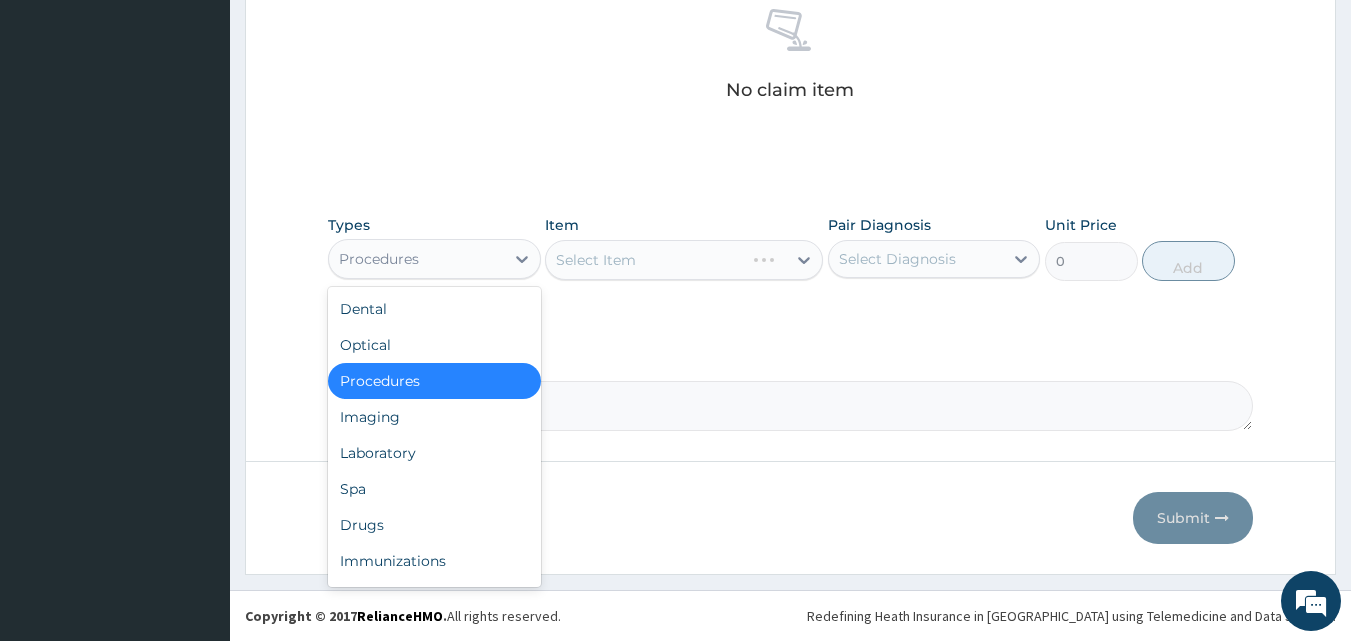 click on "Procedures" at bounding box center (416, 259) 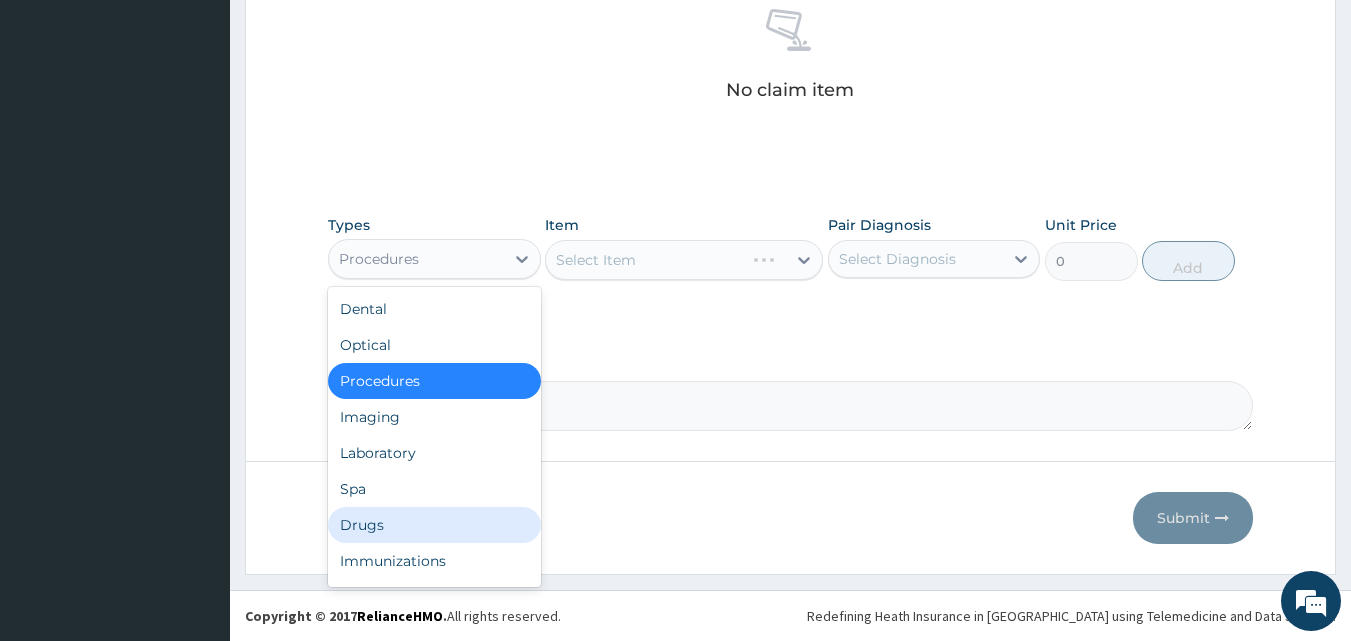 click on "Drugs" at bounding box center (434, 525) 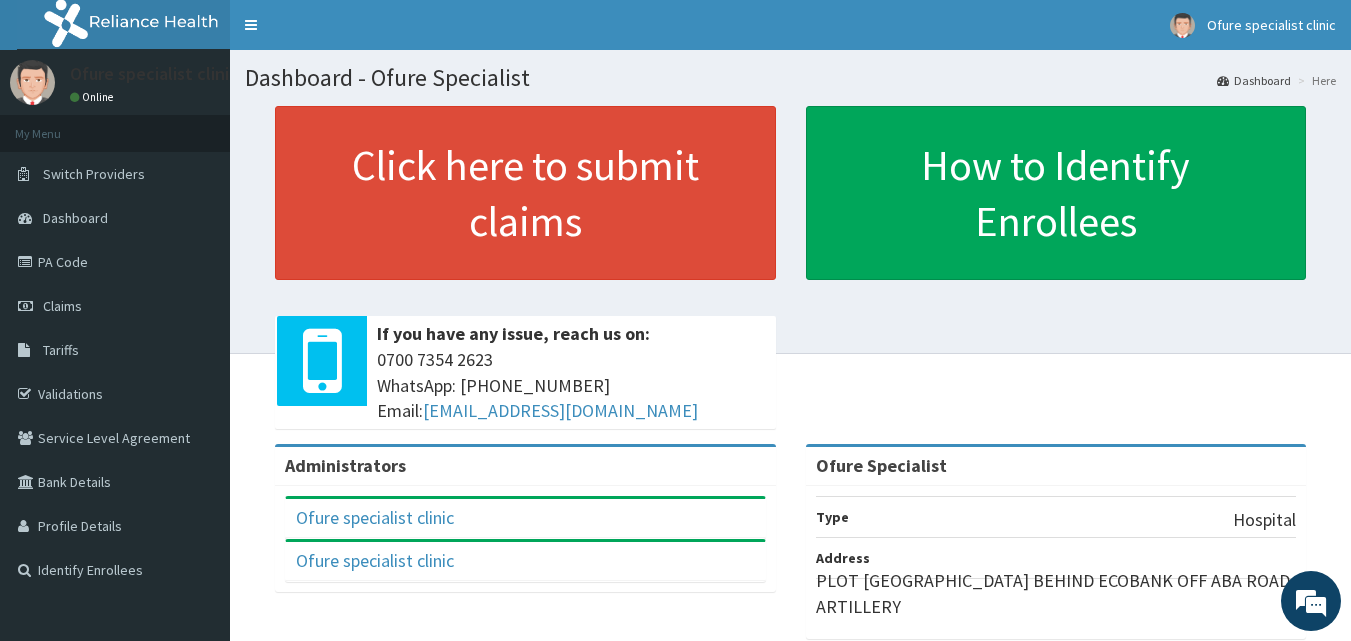 scroll, scrollTop: 0, scrollLeft: 0, axis: both 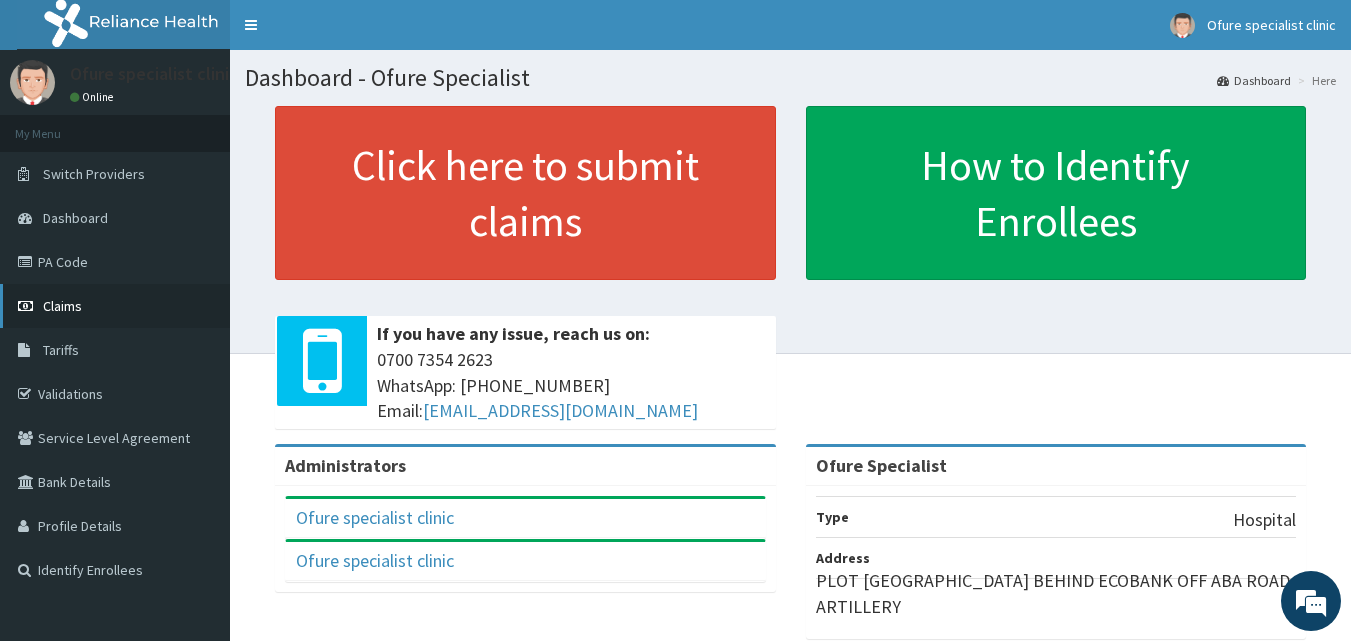 click on "Claims" at bounding box center [62, 306] 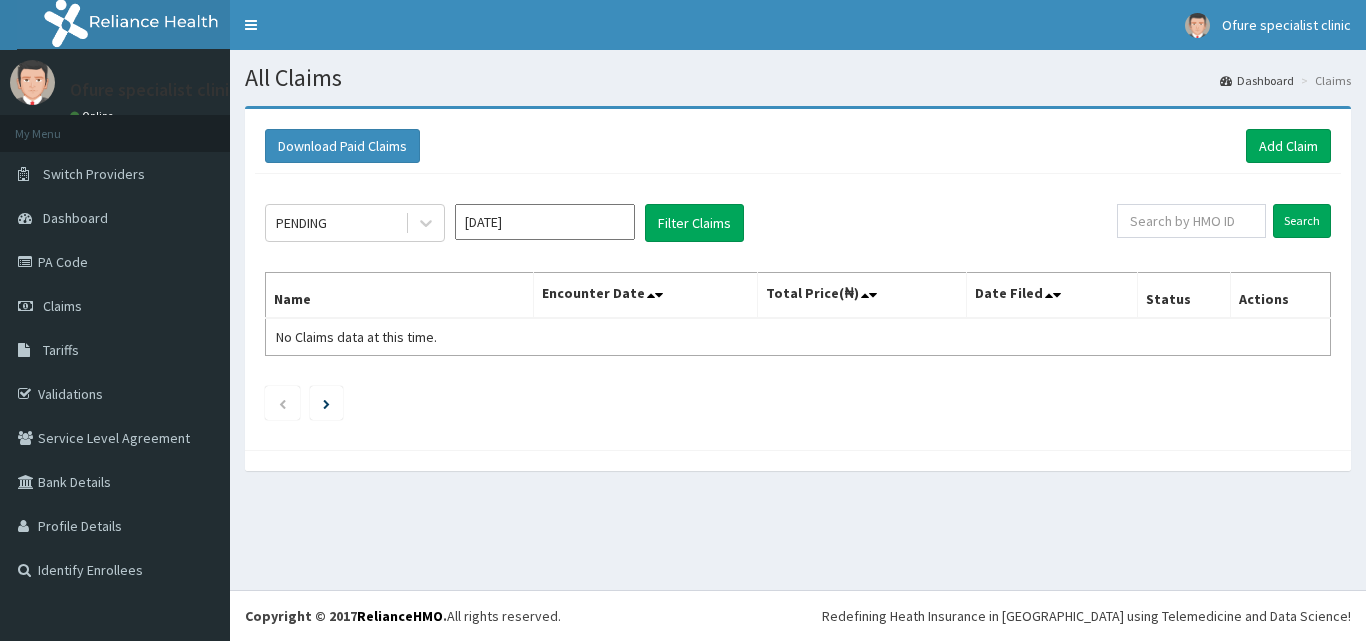 scroll, scrollTop: 0, scrollLeft: 0, axis: both 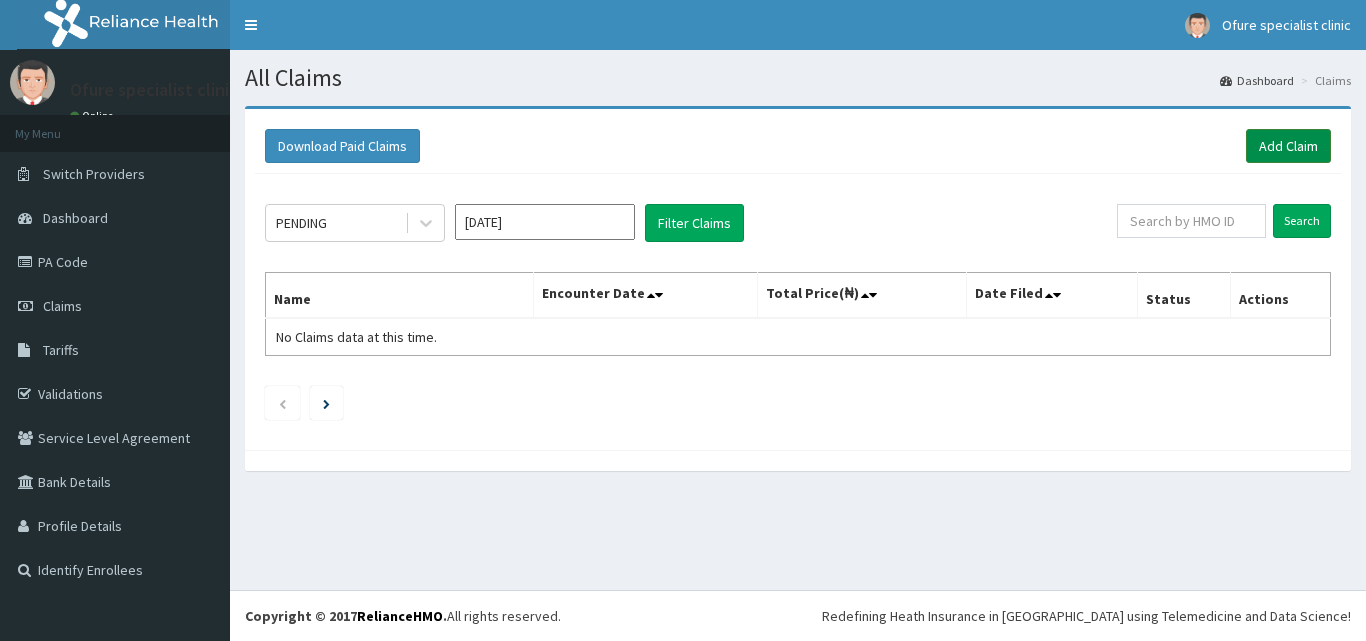 click on "Add Claim" at bounding box center (1288, 146) 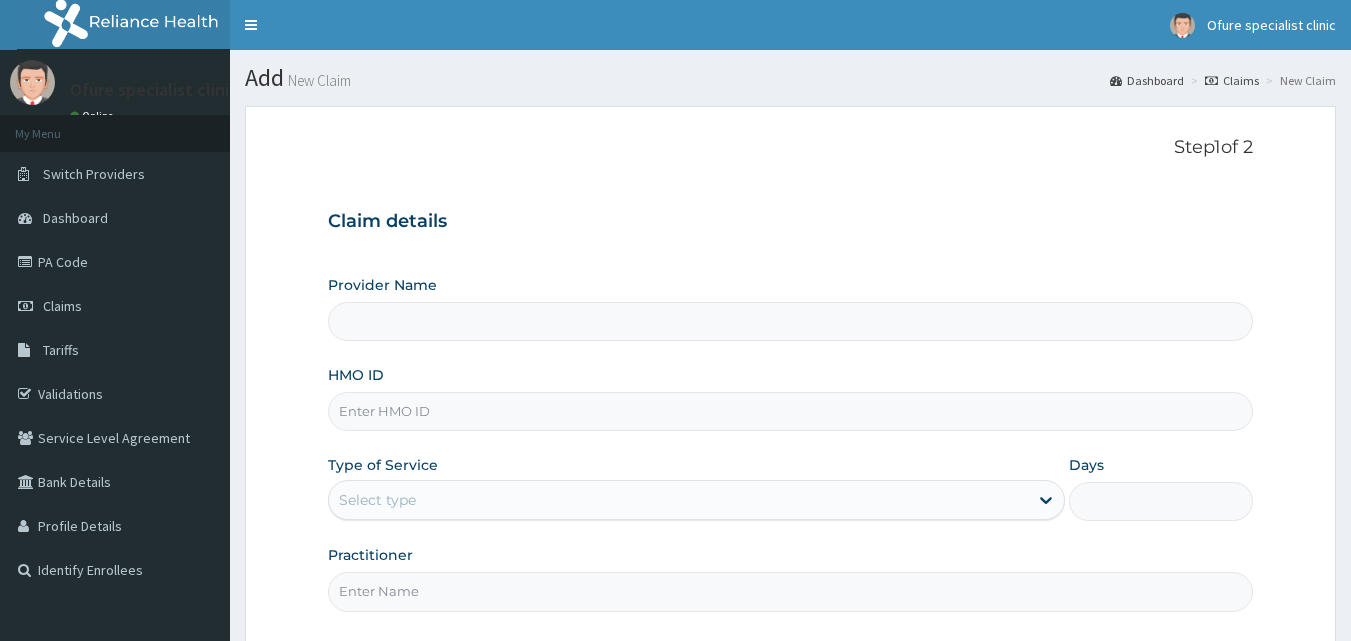 scroll, scrollTop: 0, scrollLeft: 0, axis: both 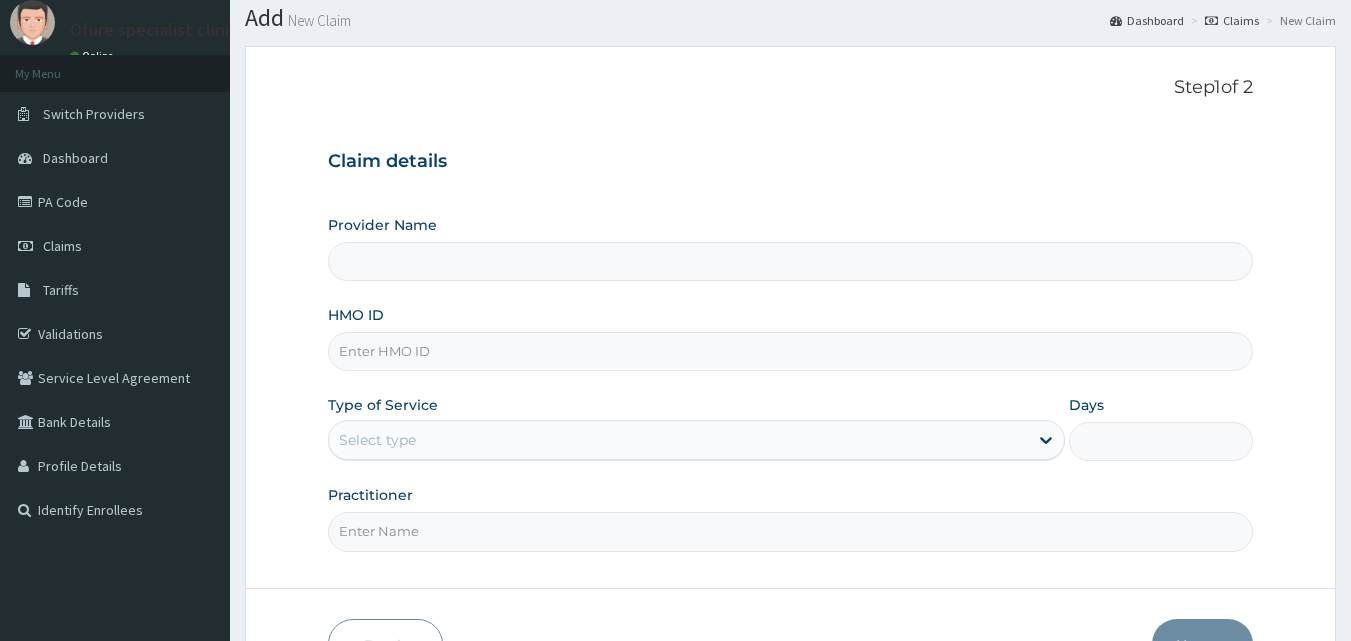 type on "Ofure Specialist" 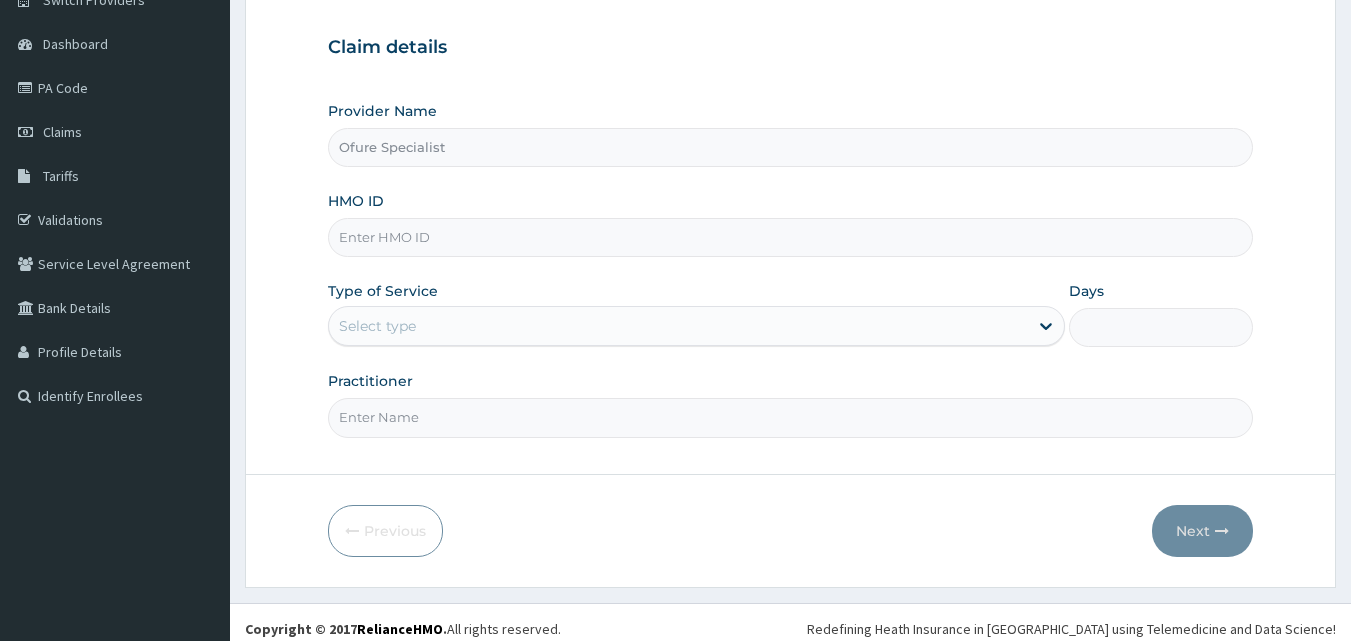 scroll, scrollTop: 187, scrollLeft: 0, axis: vertical 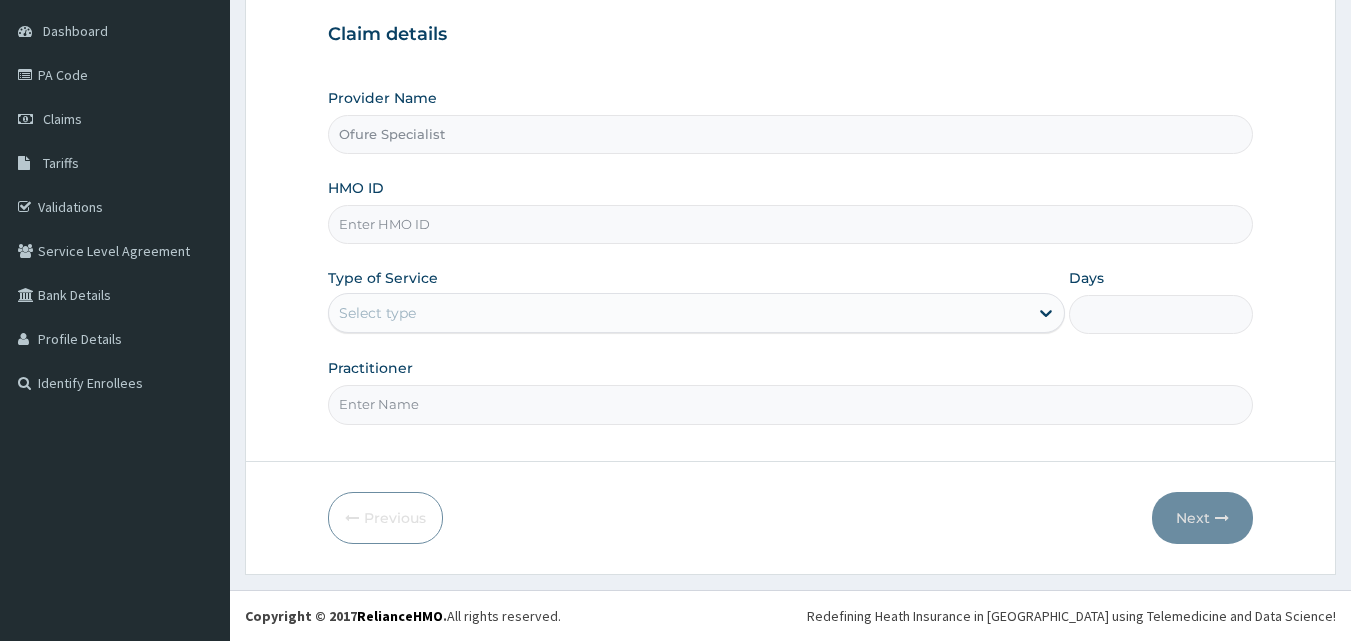 click on "HMO ID" at bounding box center [791, 224] 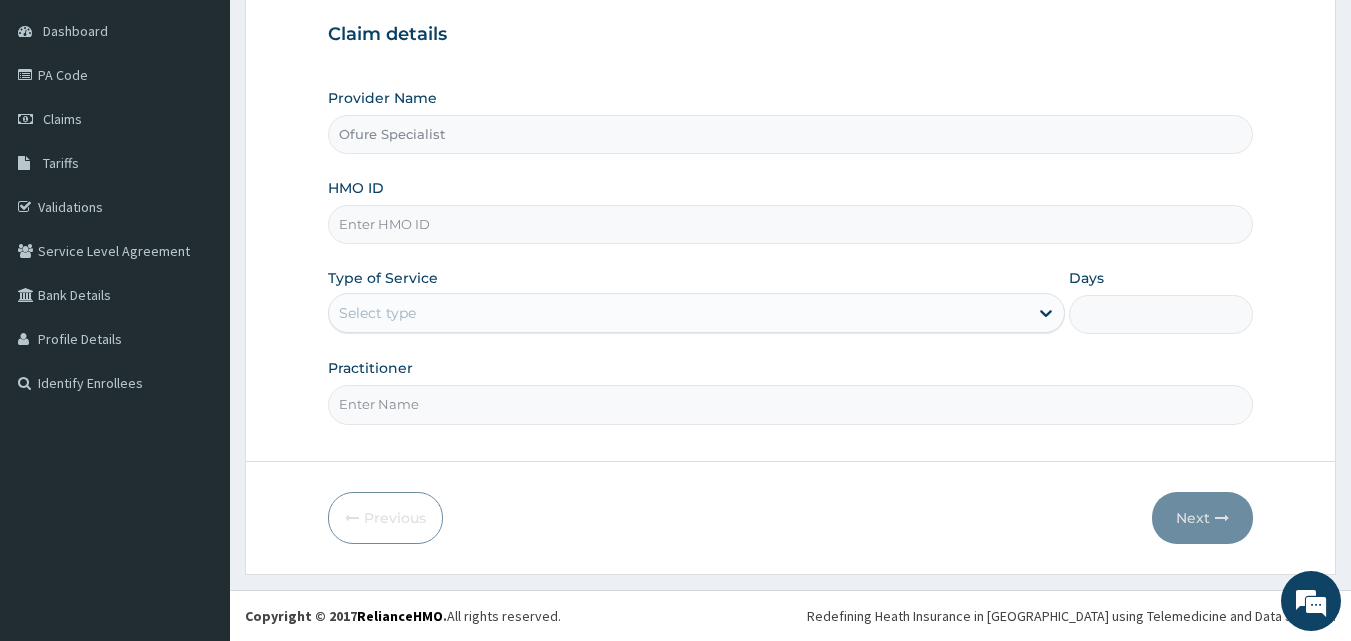 type on "ZTE/10017/C" 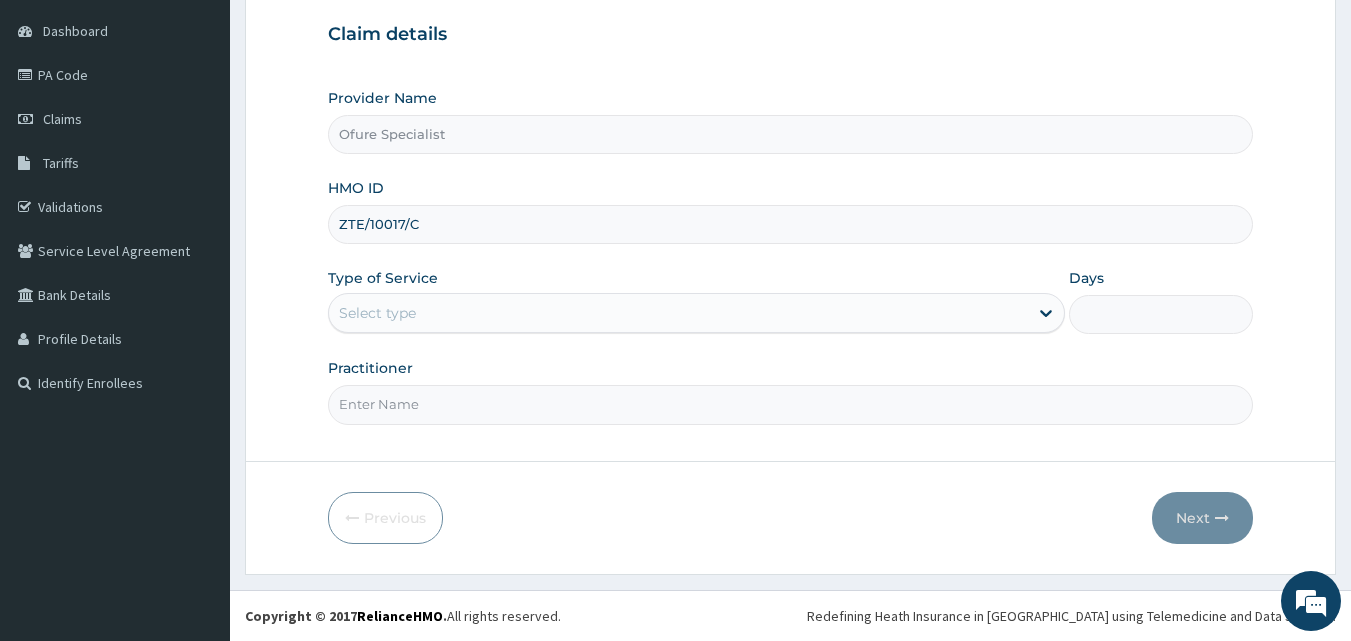 click on "Select type" at bounding box center [678, 313] 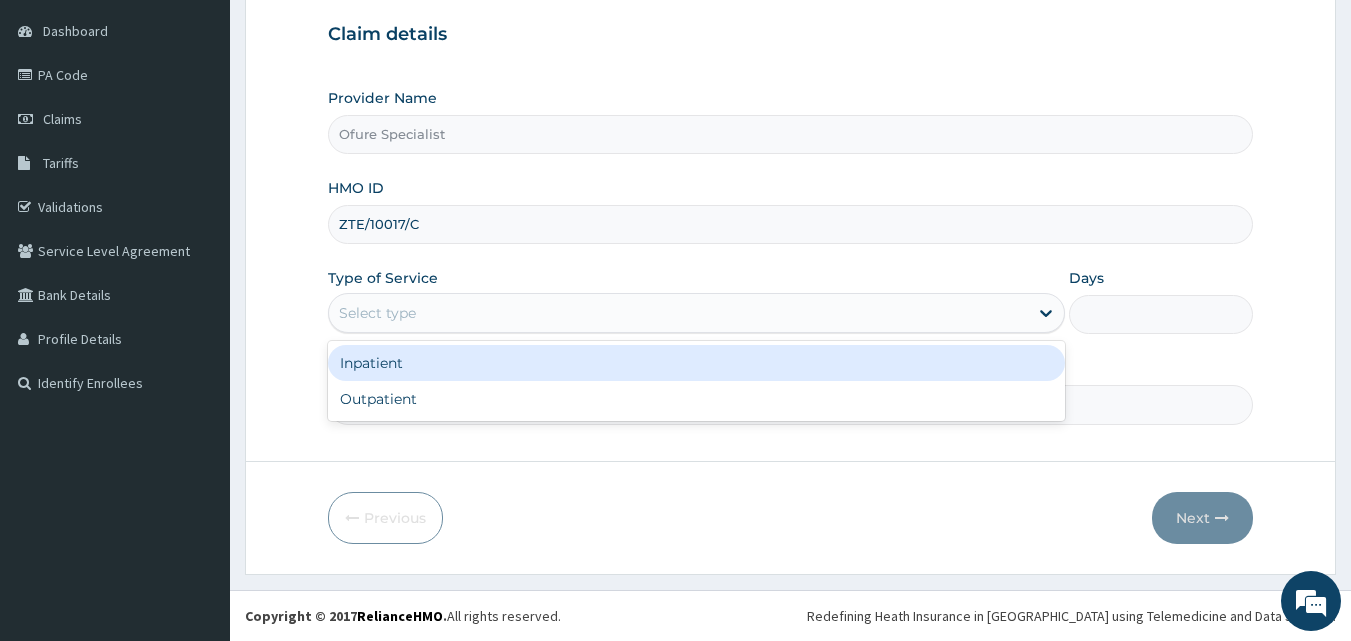 scroll, scrollTop: 0, scrollLeft: 0, axis: both 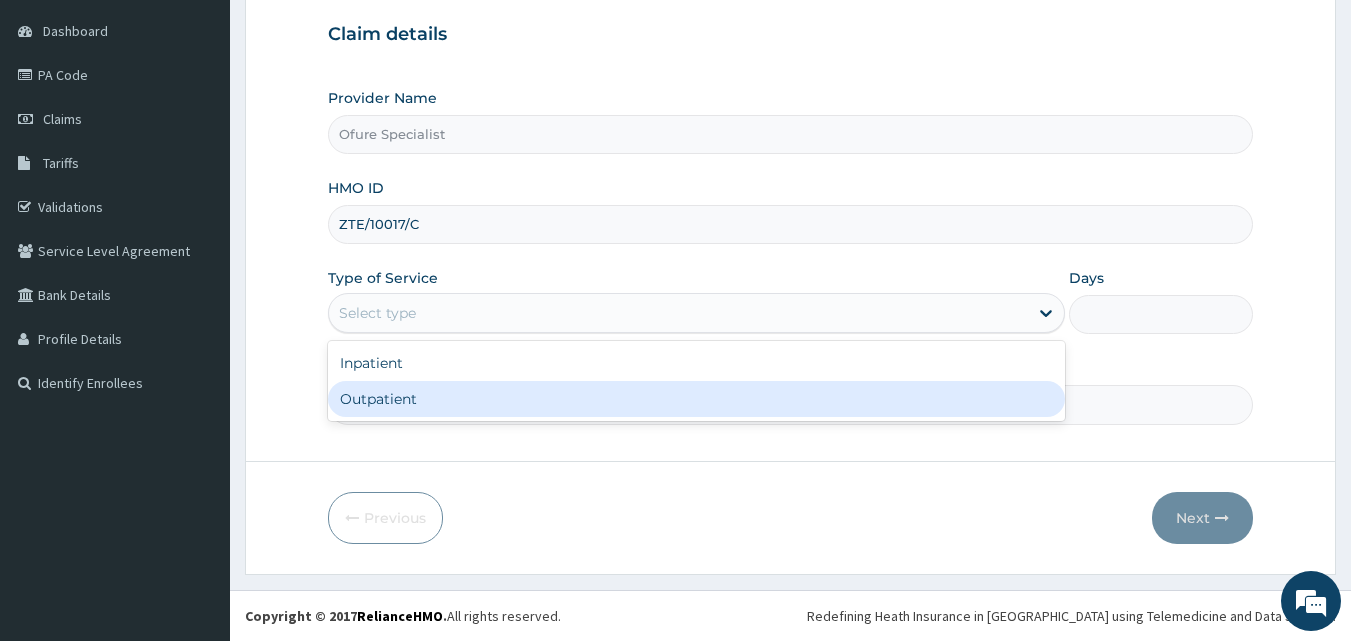 click on "Outpatient" at bounding box center (696, 399) 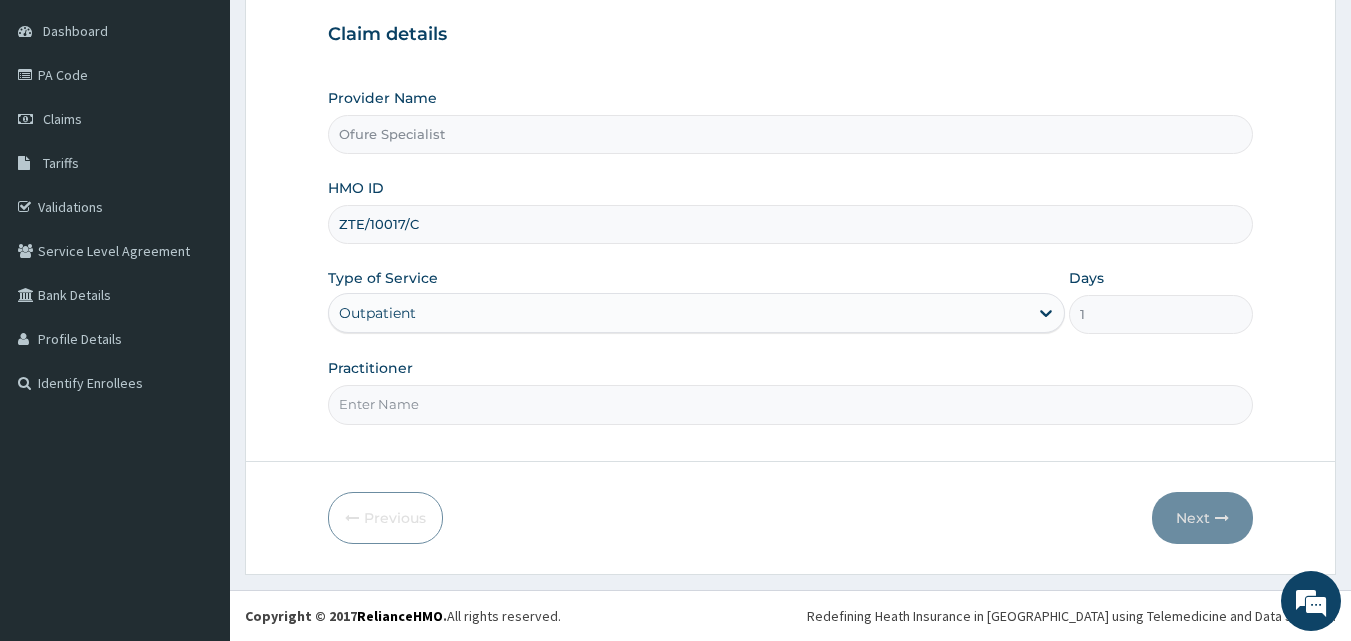 click on "Practitioner" at bounding box center [791, 404] 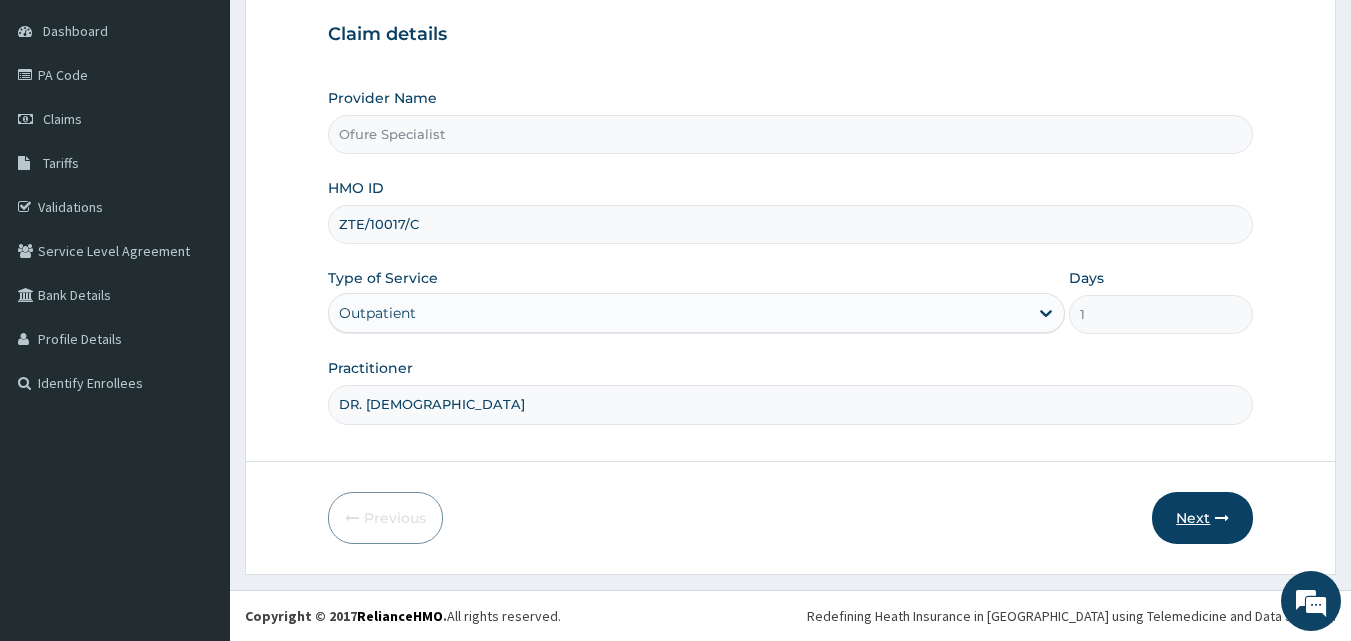 click on "Next" at bounding box center [1202, 518] 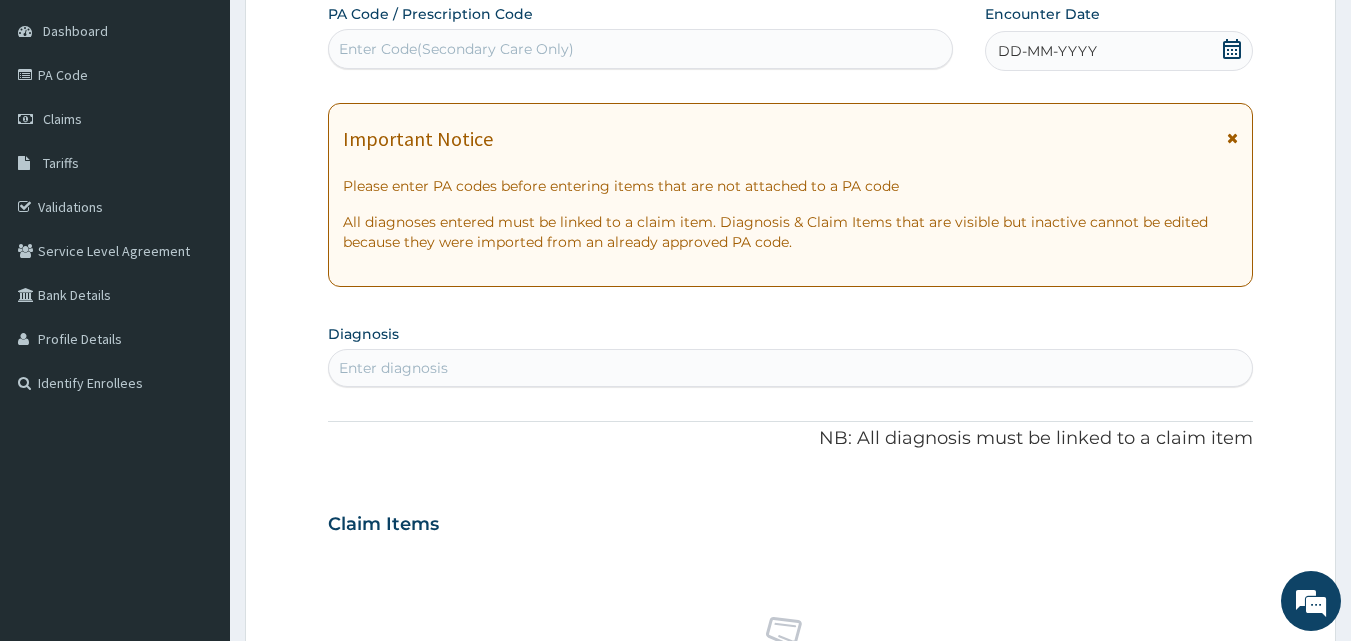 click 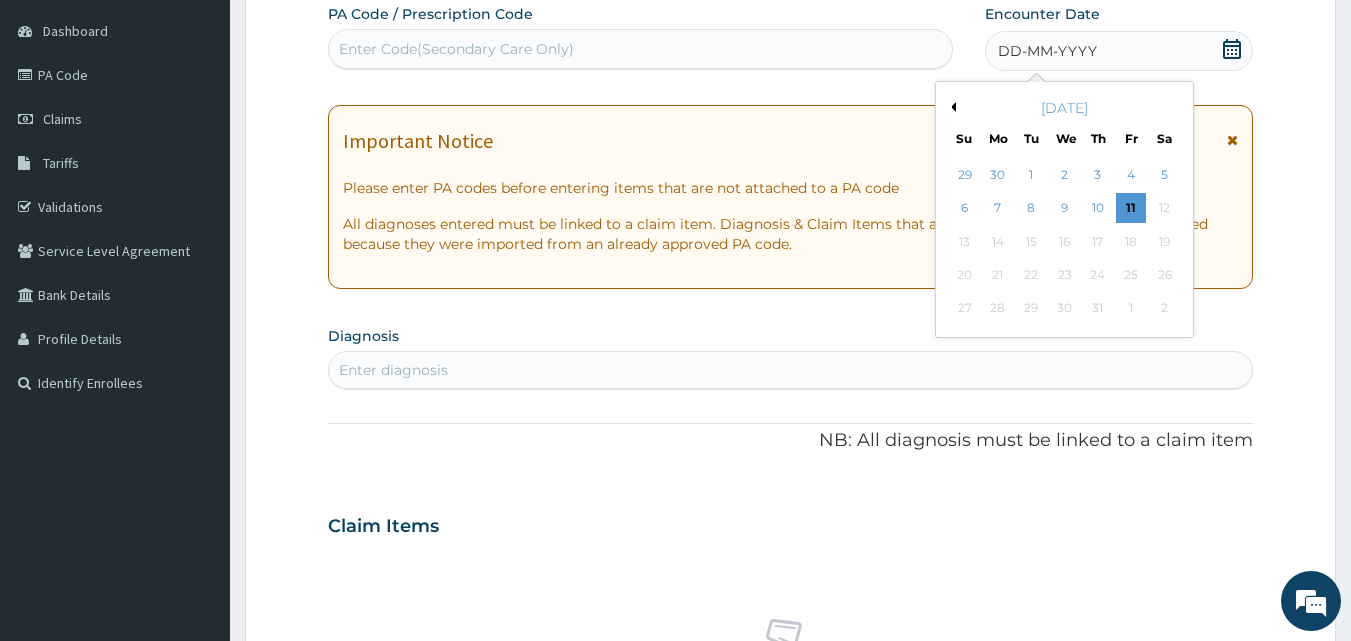 click on "Previous Month" at bounding box center [951, 107] 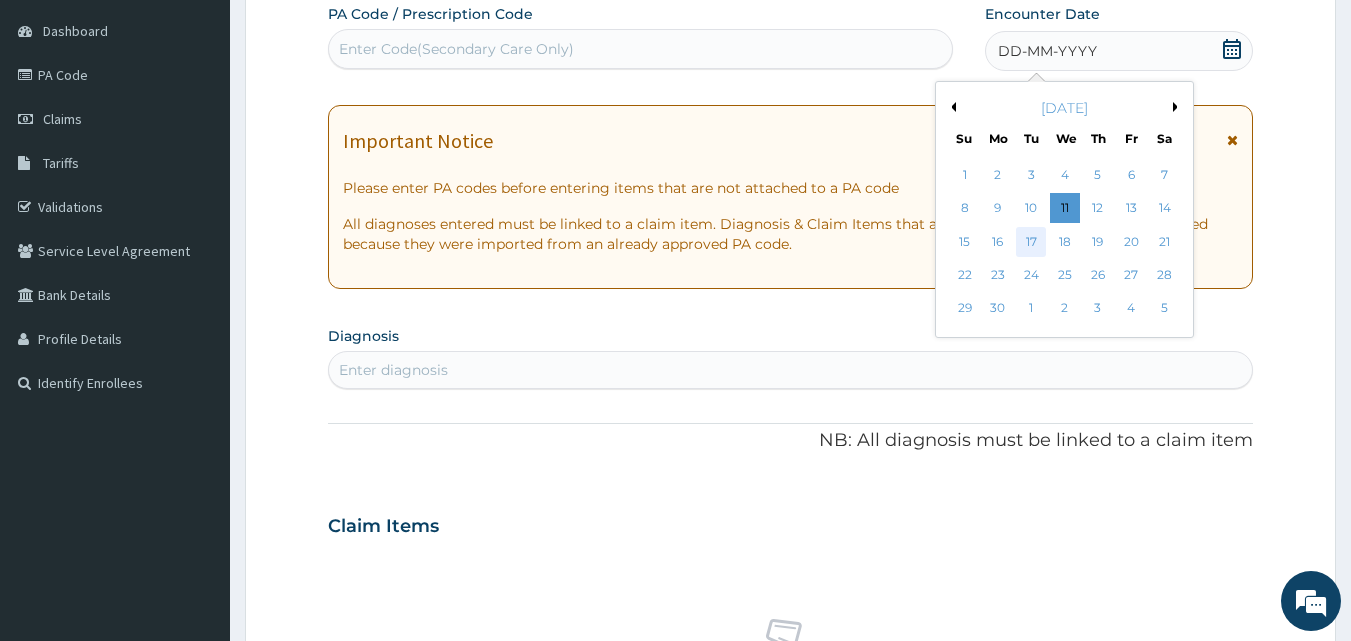 click on "17" at bounding box center (1032, 242) 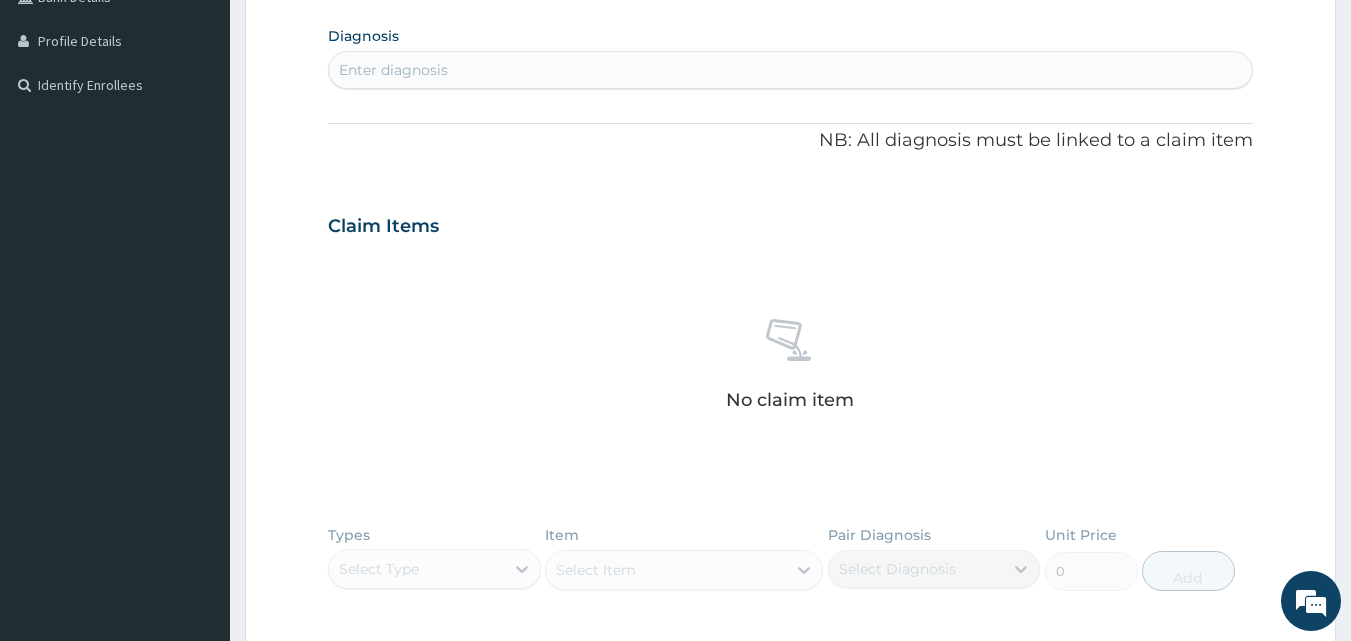 scroll, scrollTop: 487, scrollLeft: 0, axis: vertical 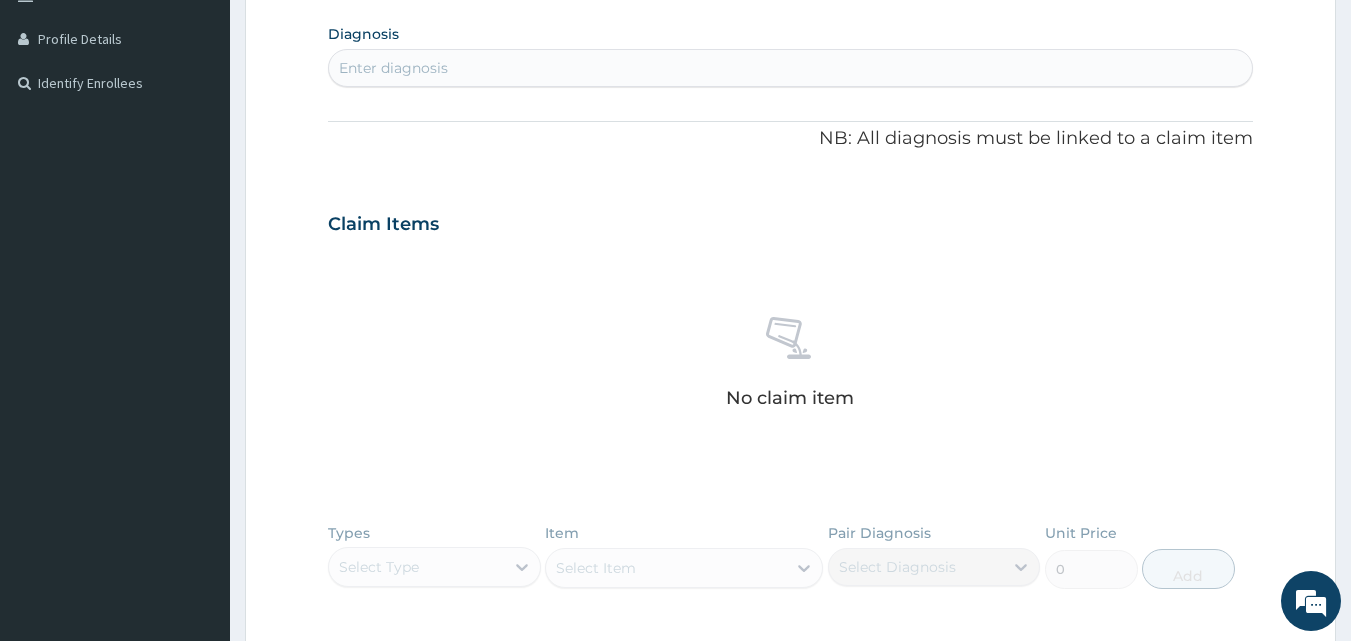 click on "Enter diagnosis" at bounding box center [791, 68] 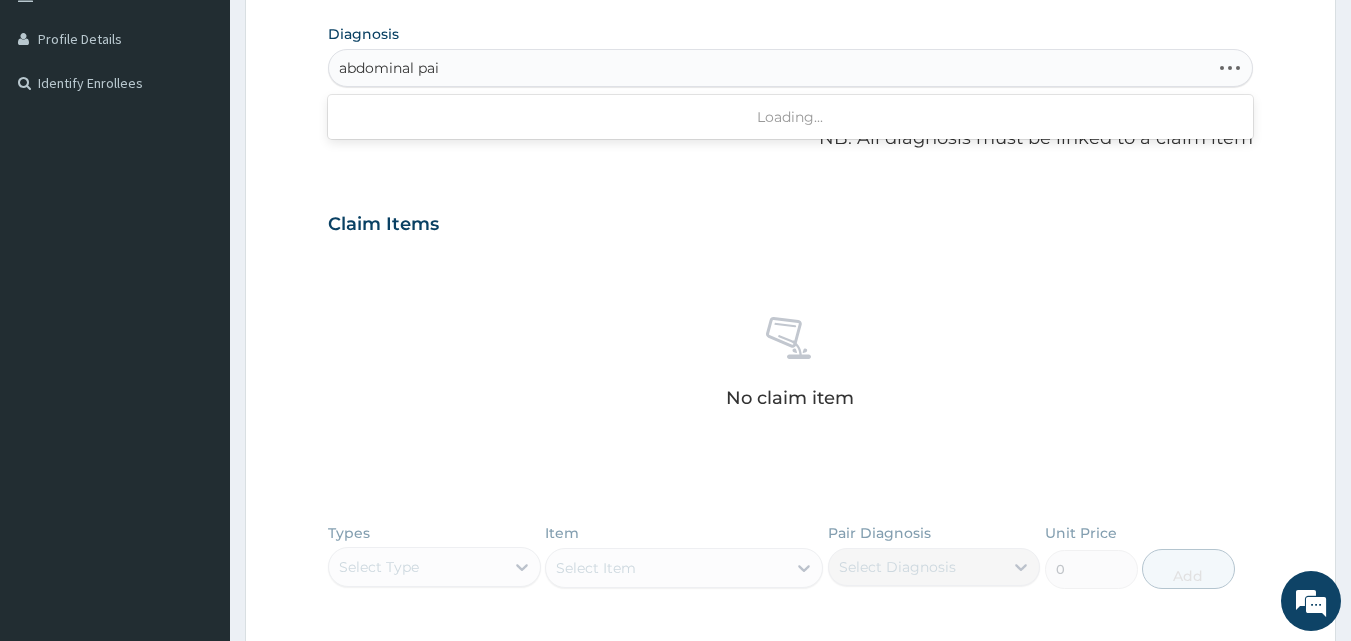 type on "abdominal pain" 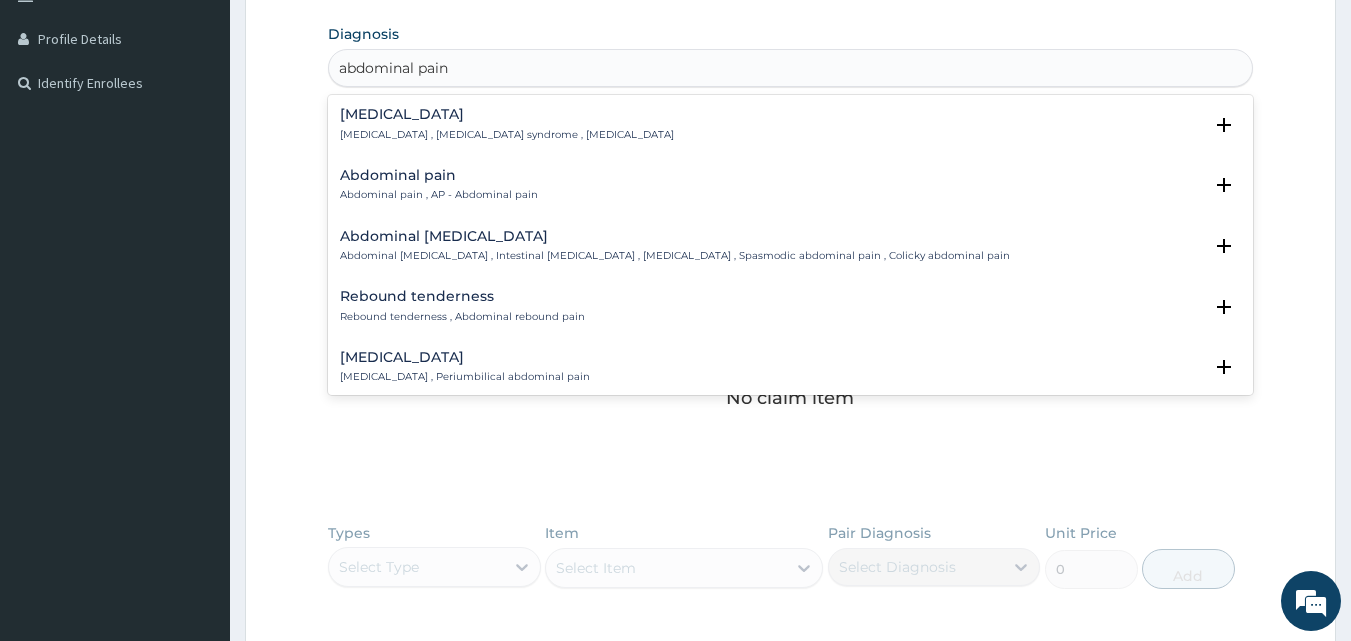 click on "Abdominal pain" at bounding box center (439, 175) 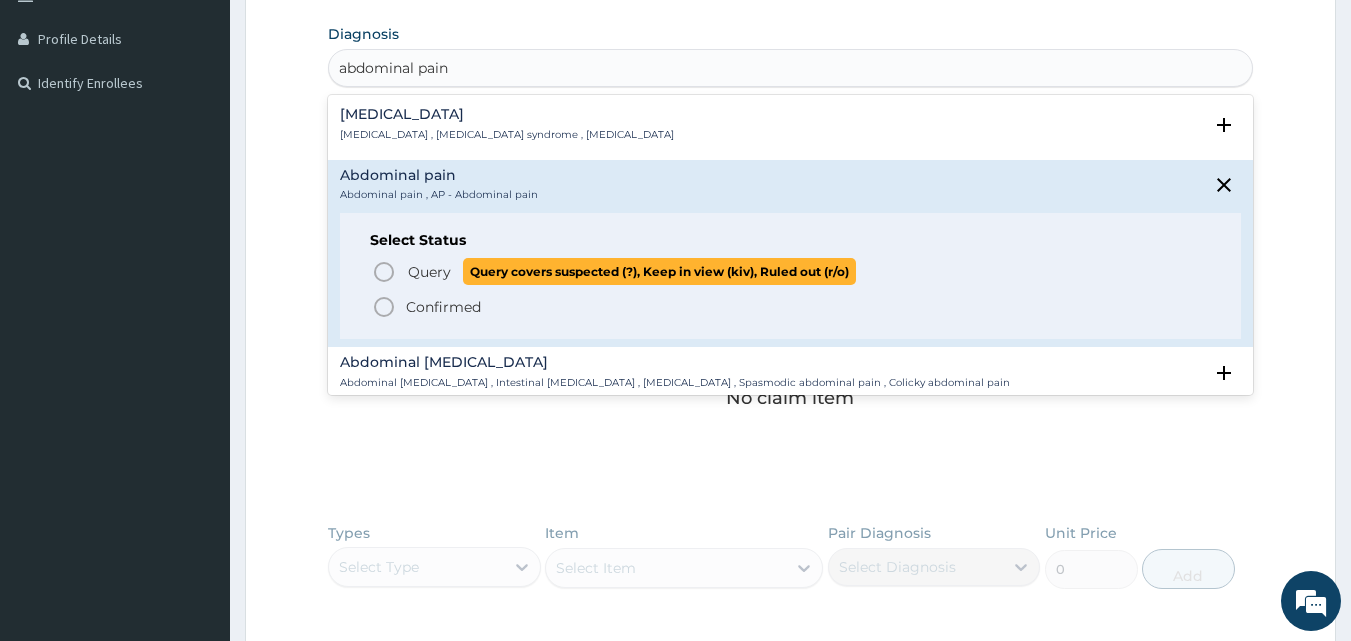 click on "Query" at bounding box center (429, 272) 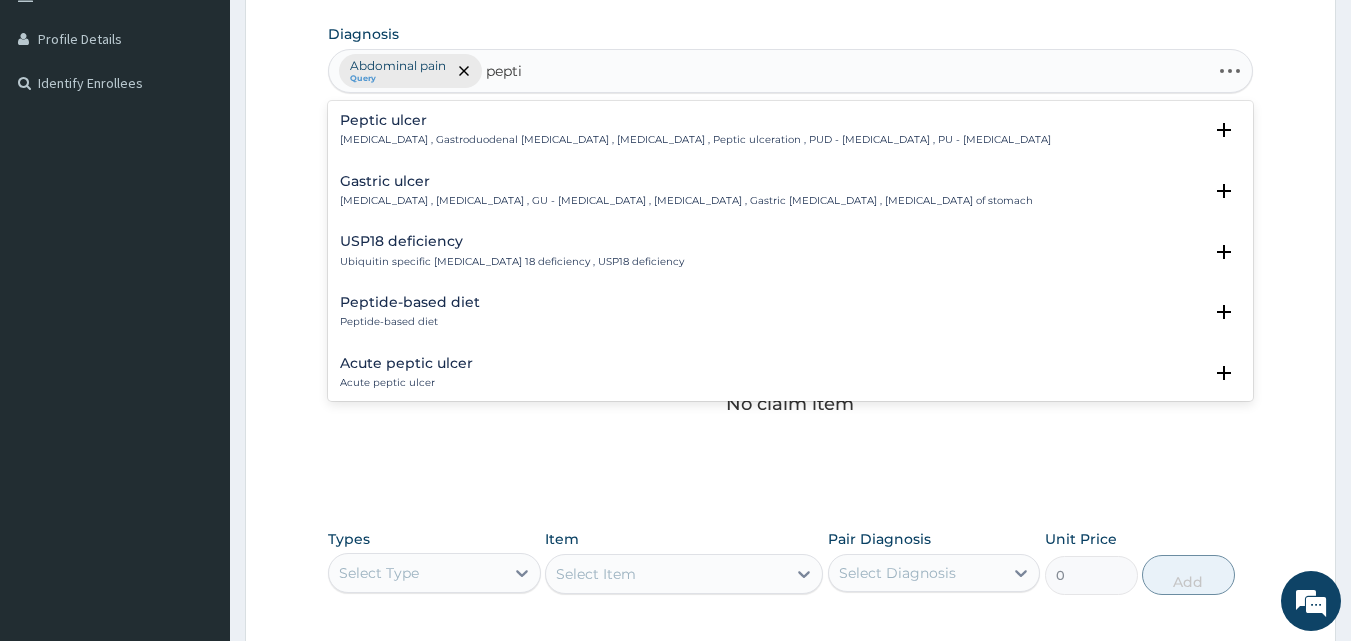 type on "peptic" 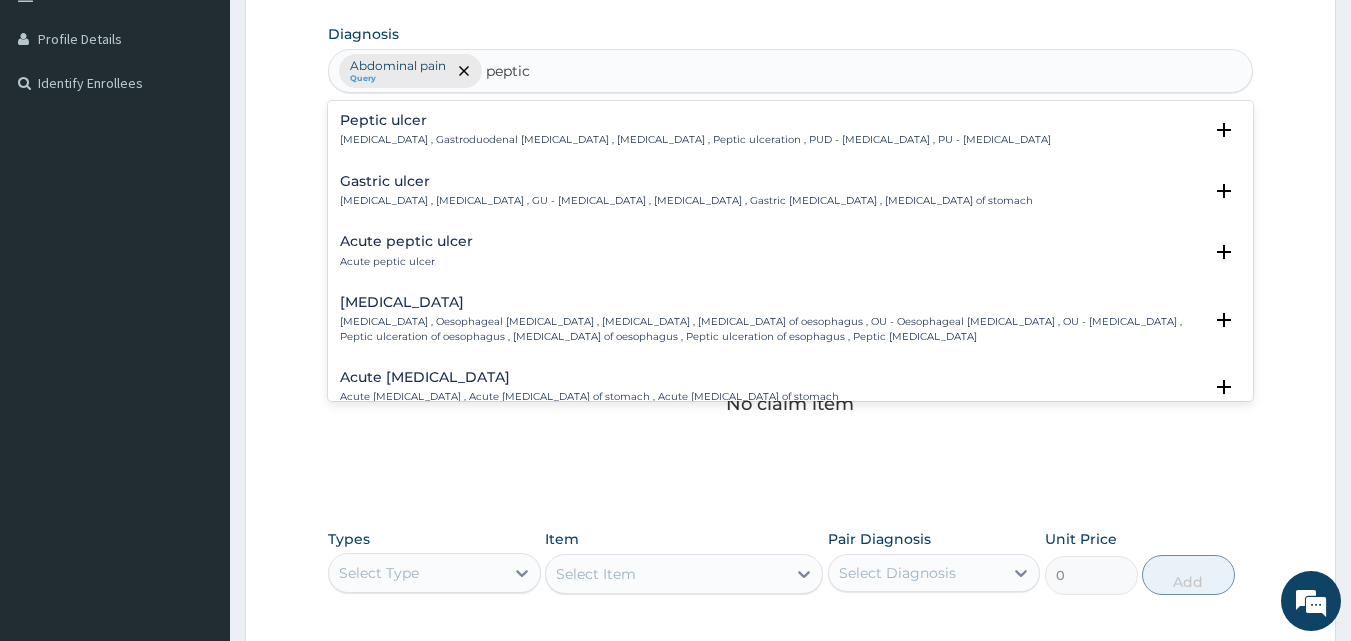 click on "Peptic ulcer" at bounding box center (695, 120) 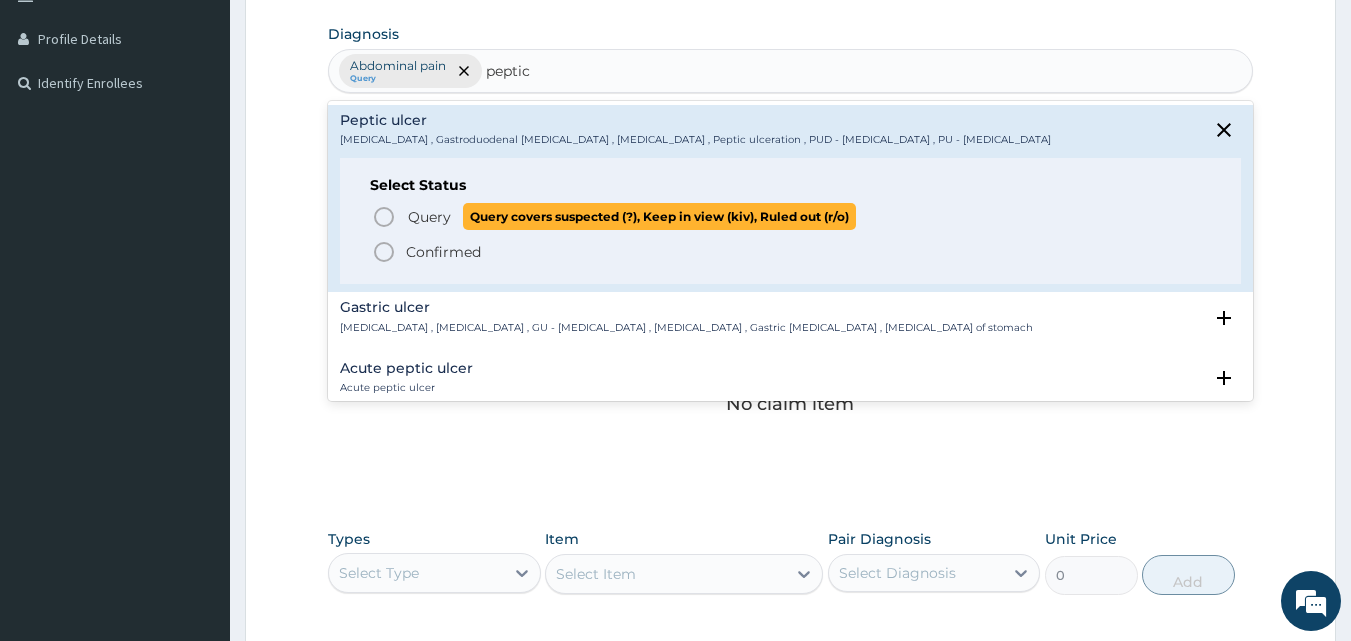 click on "Query" at bounding box center [429, 217] 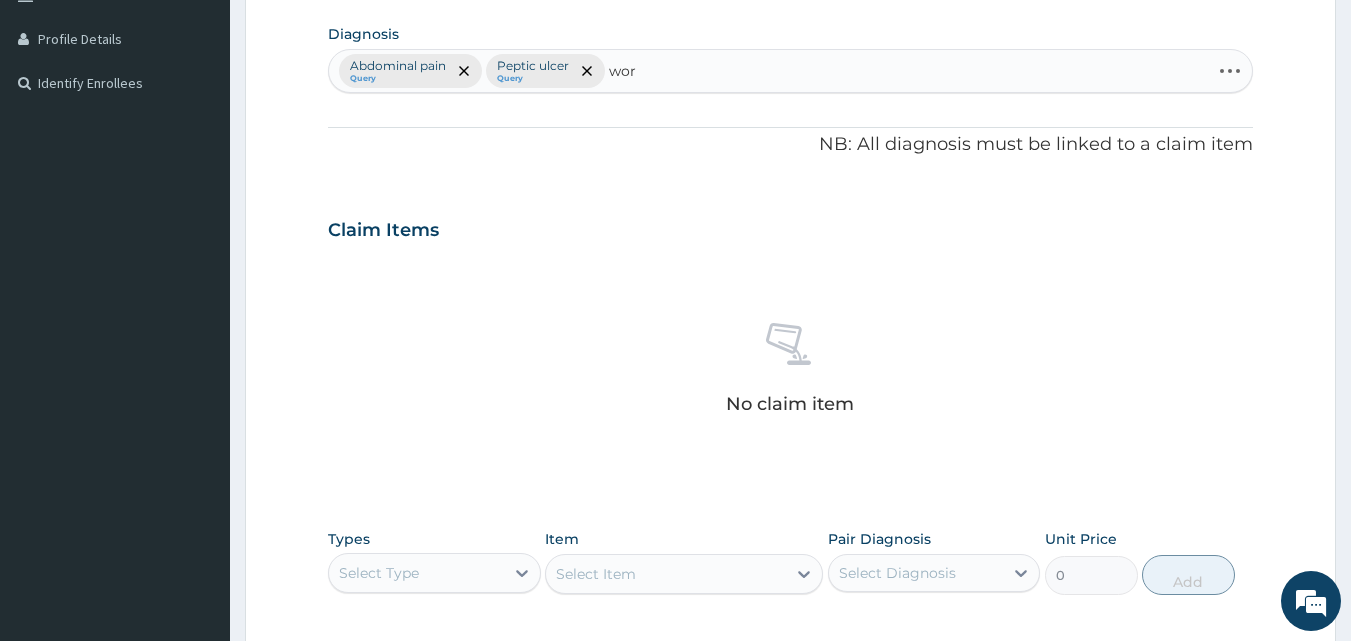 type on "worm" 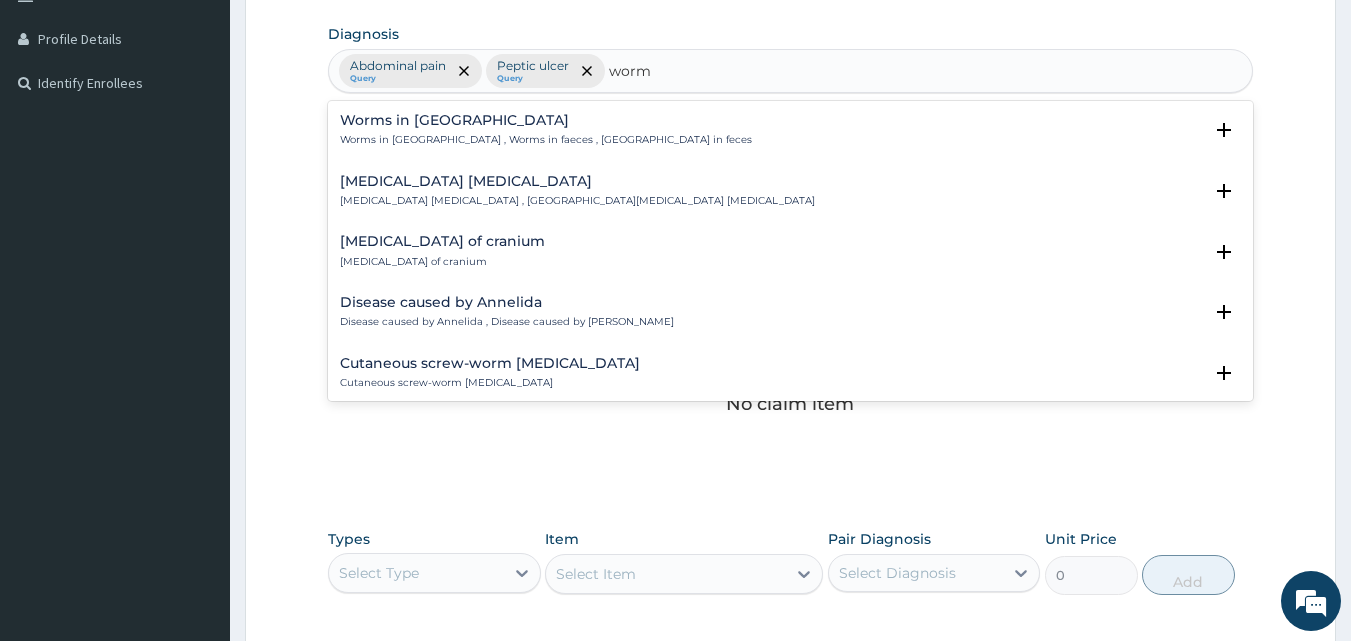 click on "Worms in stool" at bounding box center (546, 120) 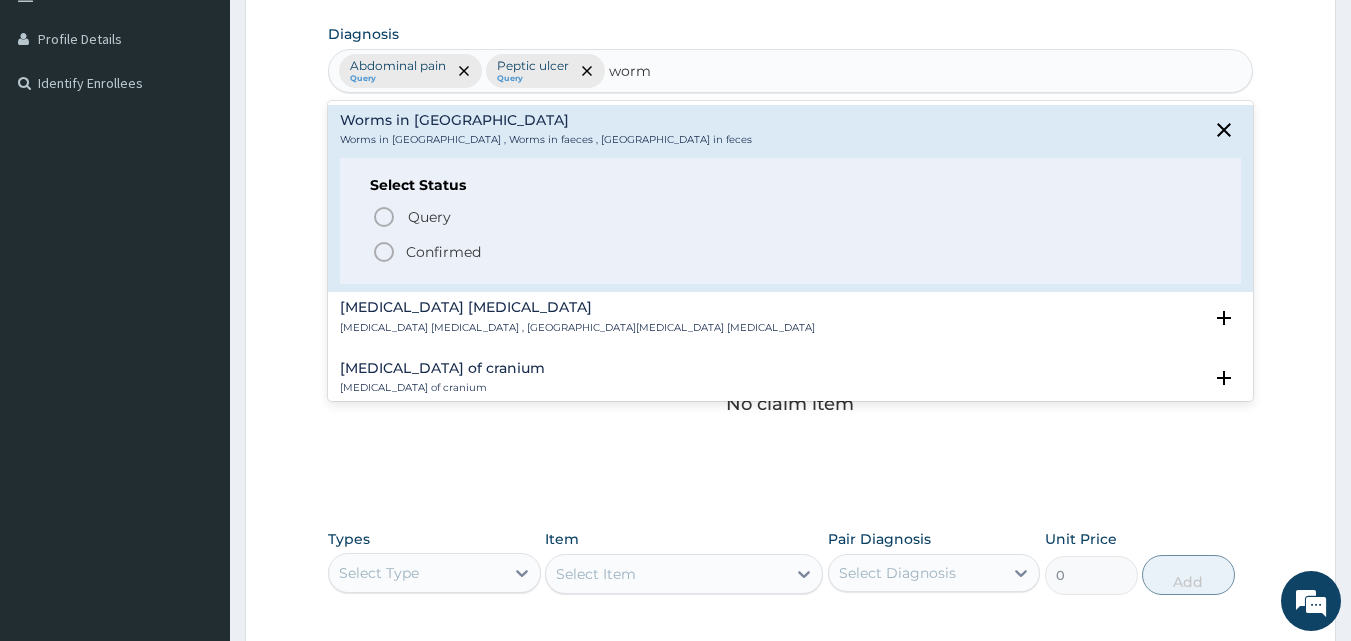click on "Confirmed" at bounding box center (443, 252) 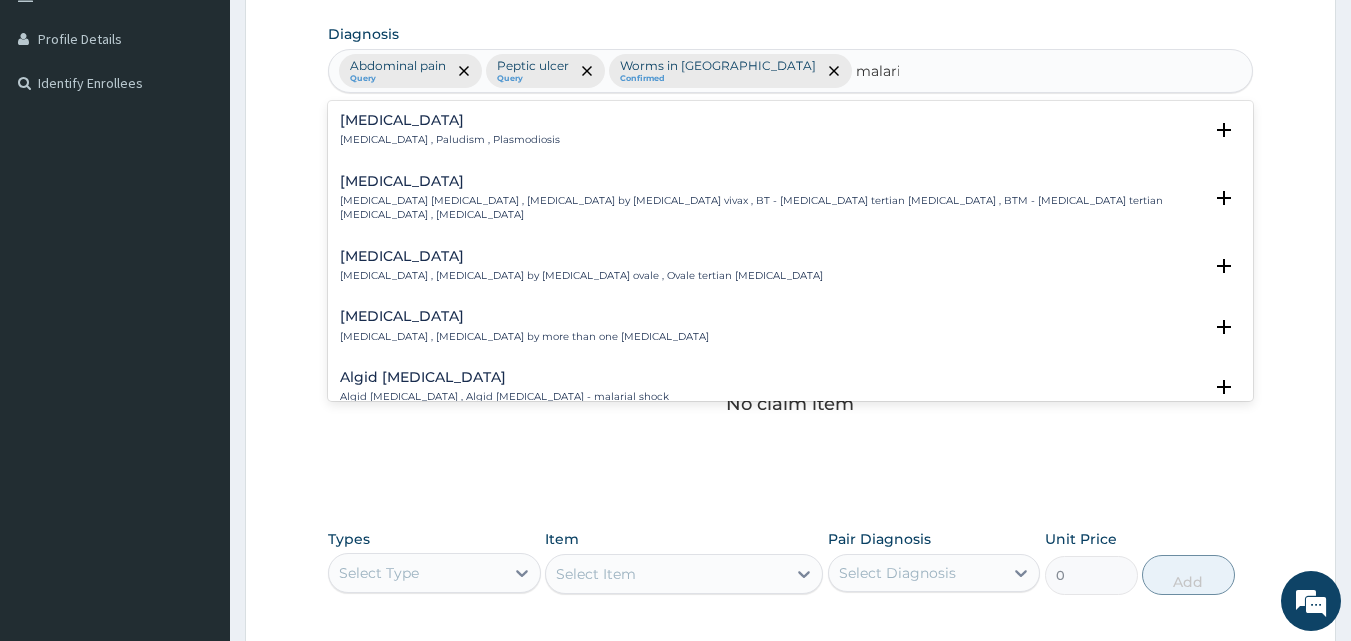 type on "malaria" 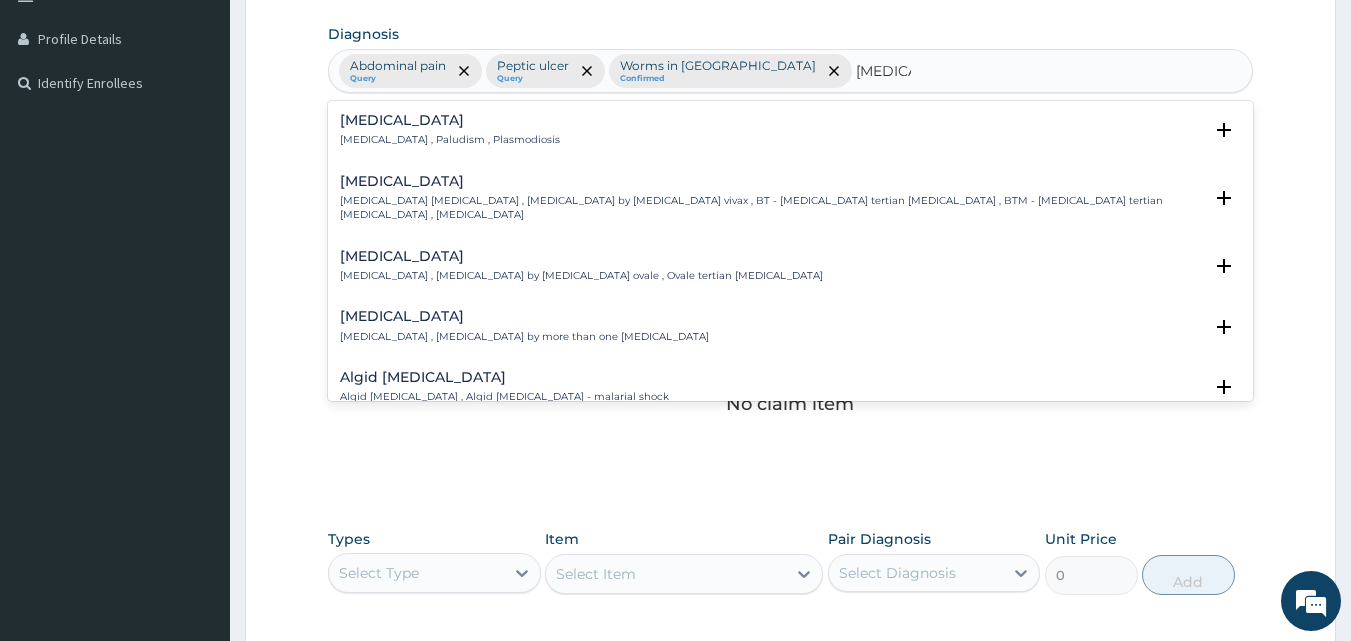 click on "Malaria Malaria , Paludism , Plasmodiosis" at bounding box center (450, 130) 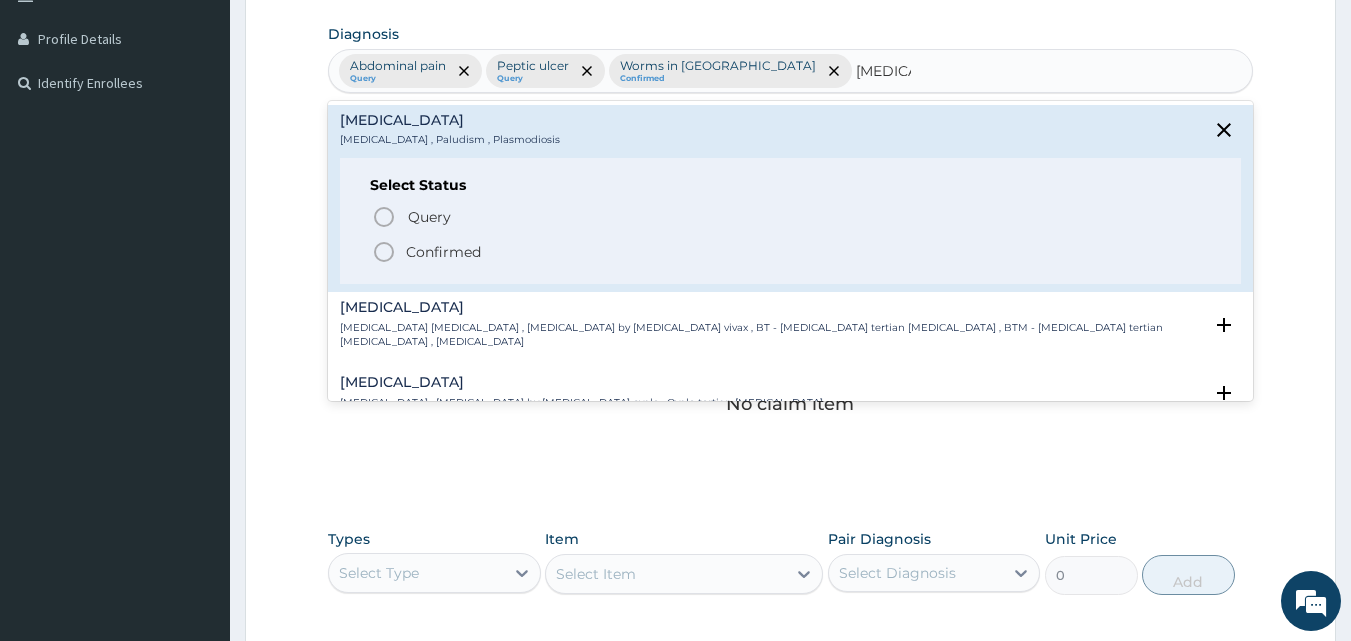 click on "Confirmed" at bounding box center [443, 252] 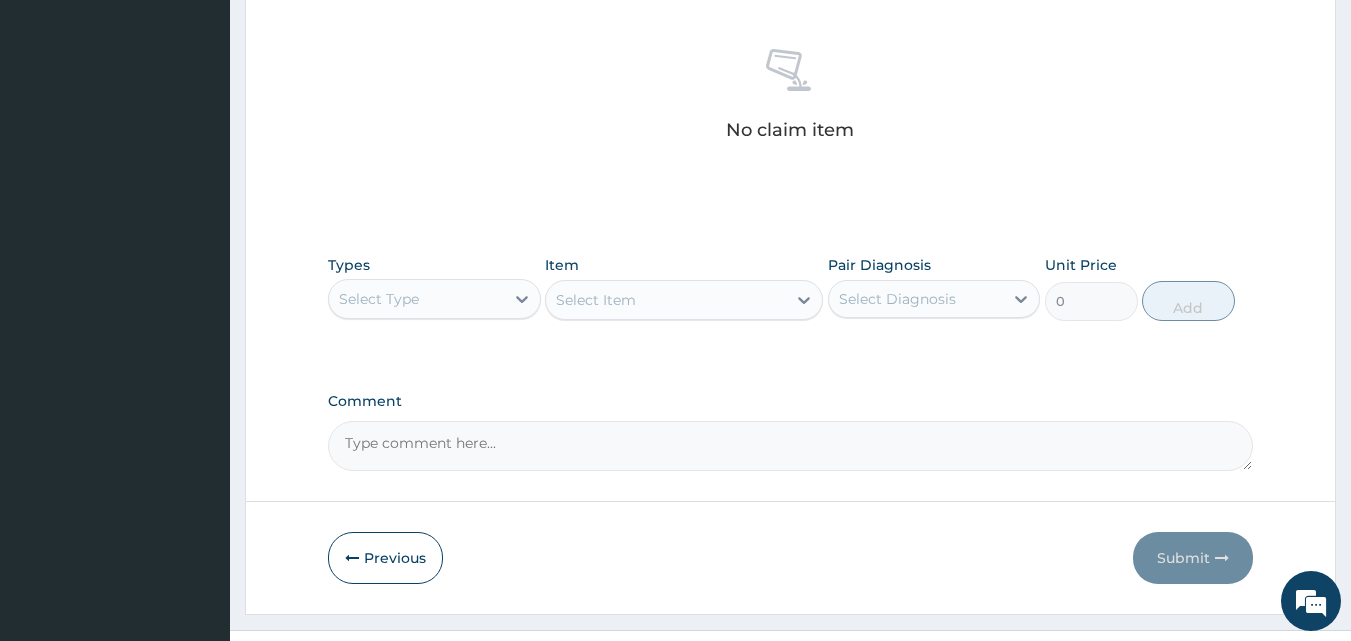 scroll, scrollTop: 766, scrollLeft: 0, axis: vertical 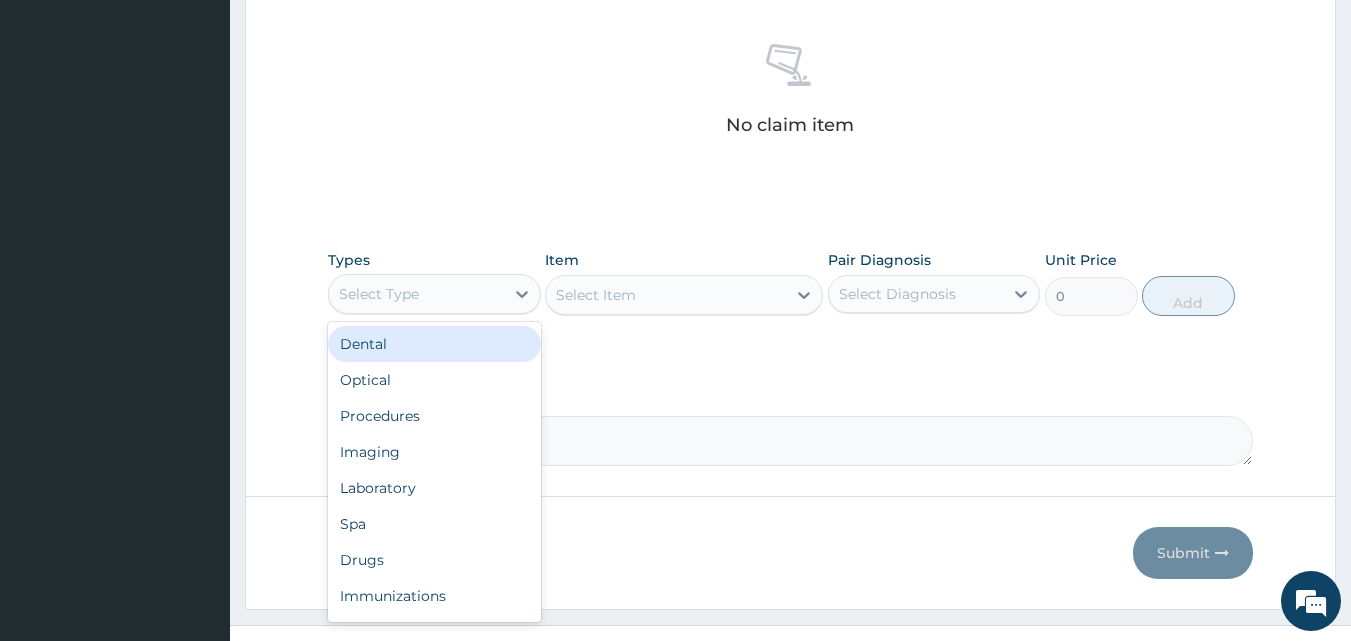 click on "Select Type" at bounding box center [379, 294] 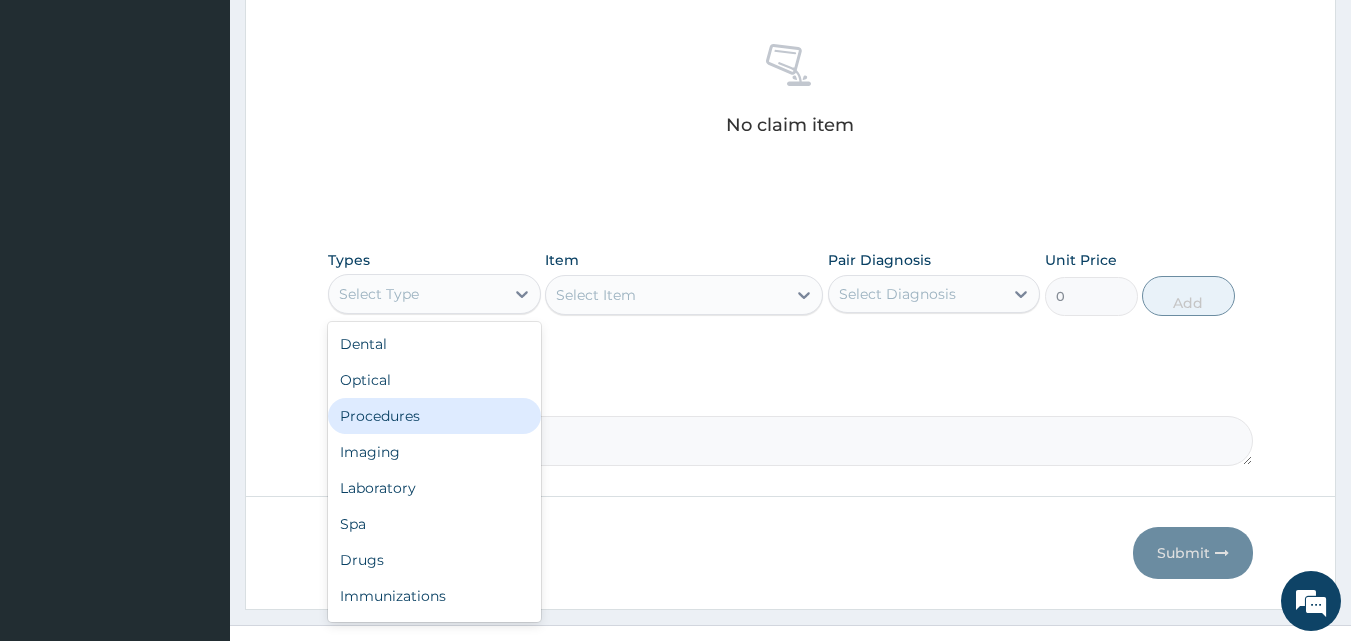 click on "Procedures" at bounding box center [434, 416] 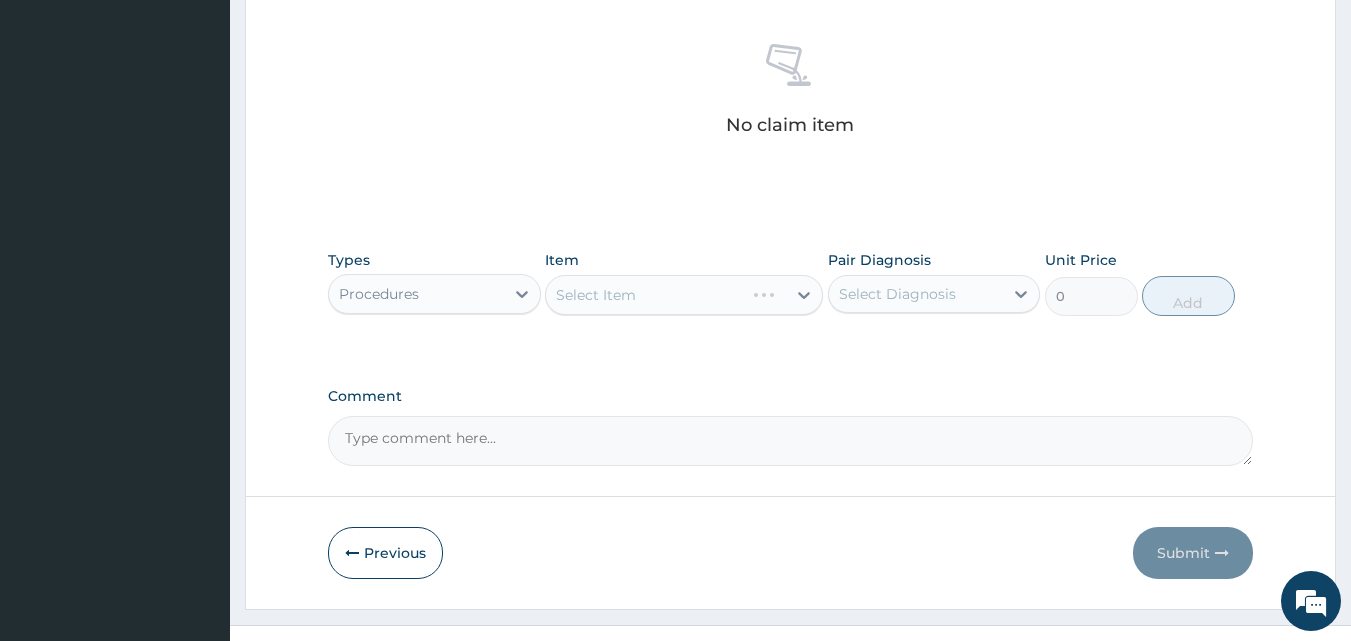 scroll, scrollTop: 801, scrollLeft: 0, axis: vertical 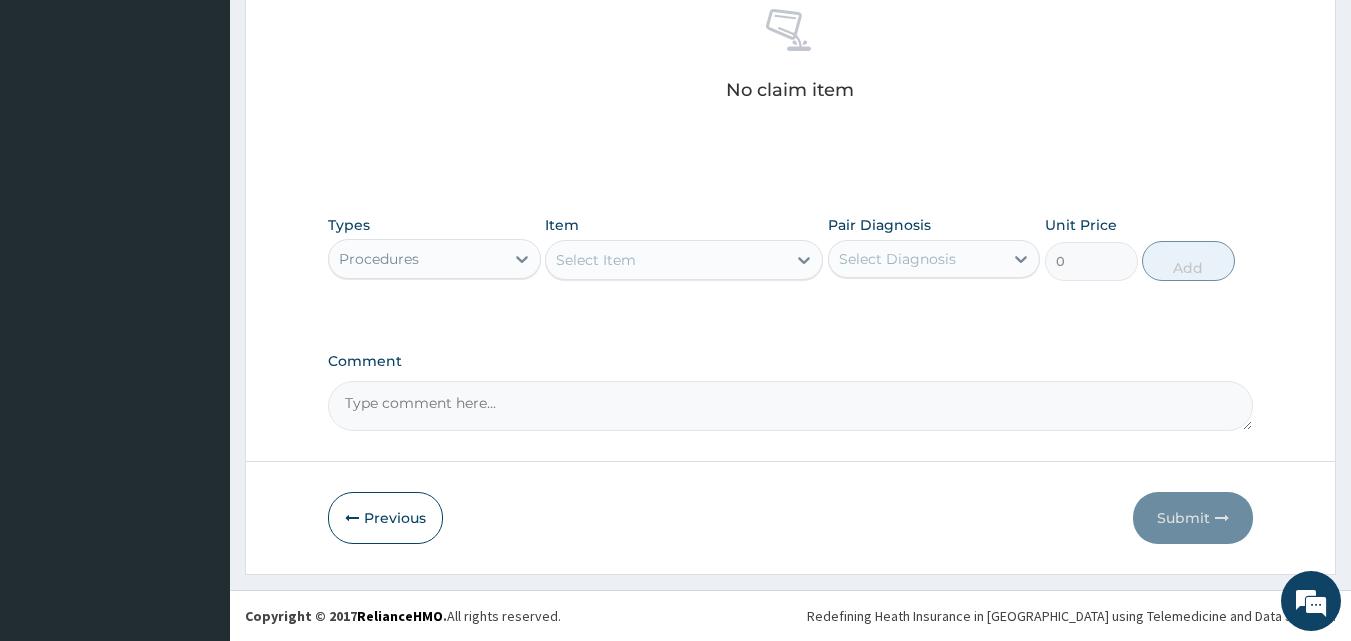 click on "Select Item" at bounding box center (666, 260) 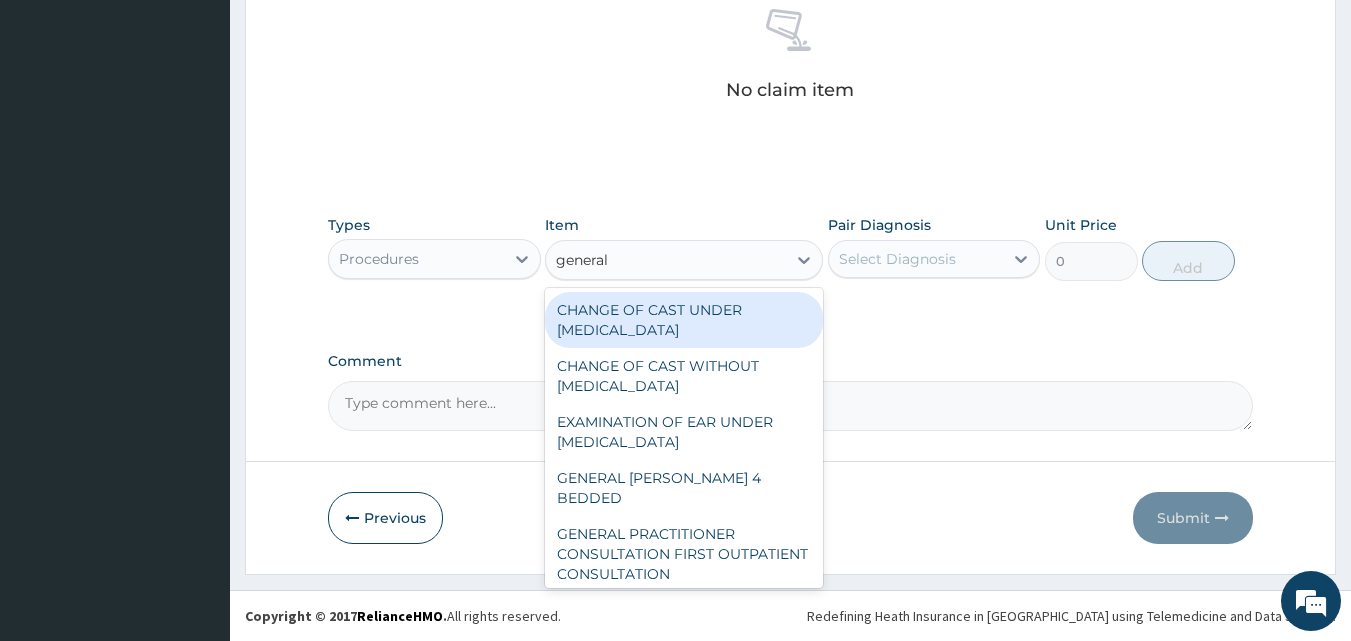 type on "general p" 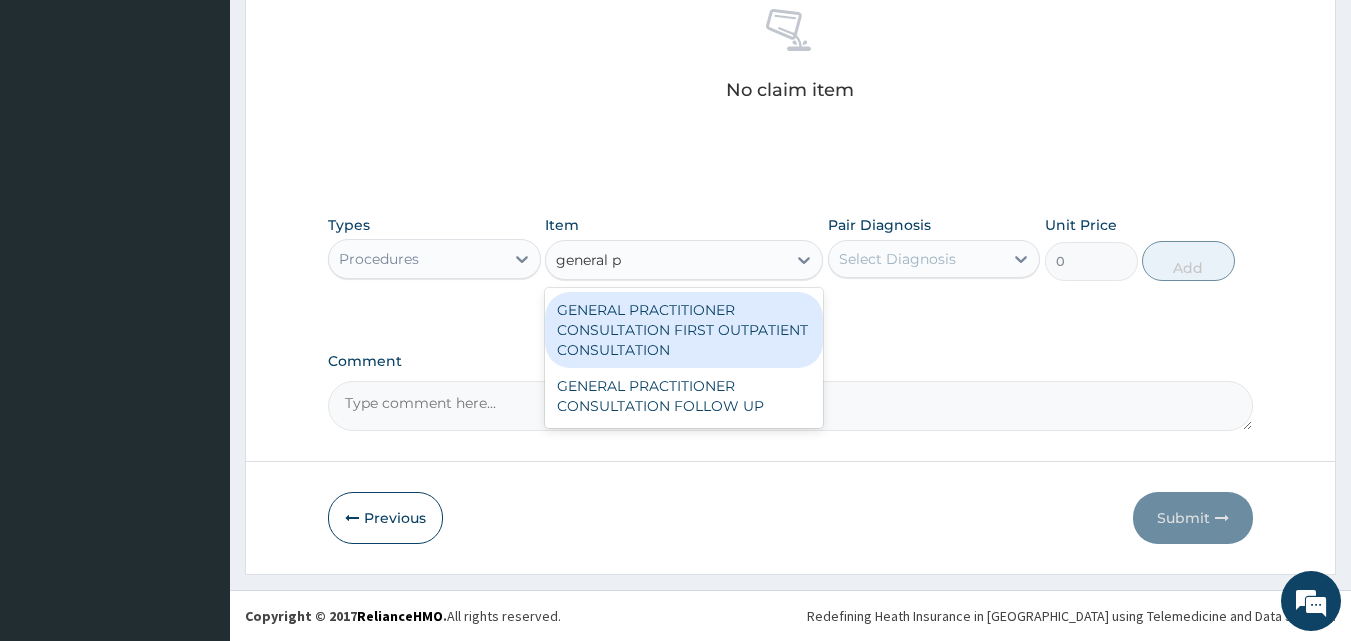 click on "GENERAL PRACTITIONER CONSULTATION FIRST OUTPATIENT CONSULTATION" at bounding box center [684, 330] 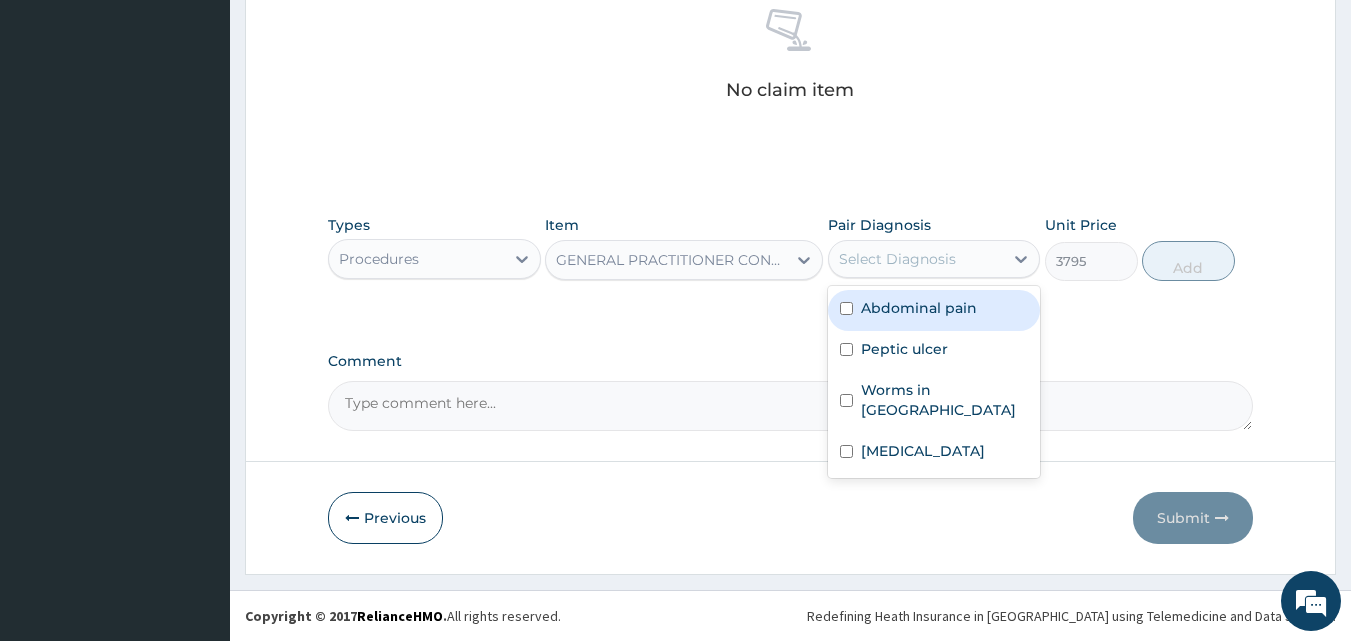click on "Select Diagnosis" at bounding box center [916, 259] 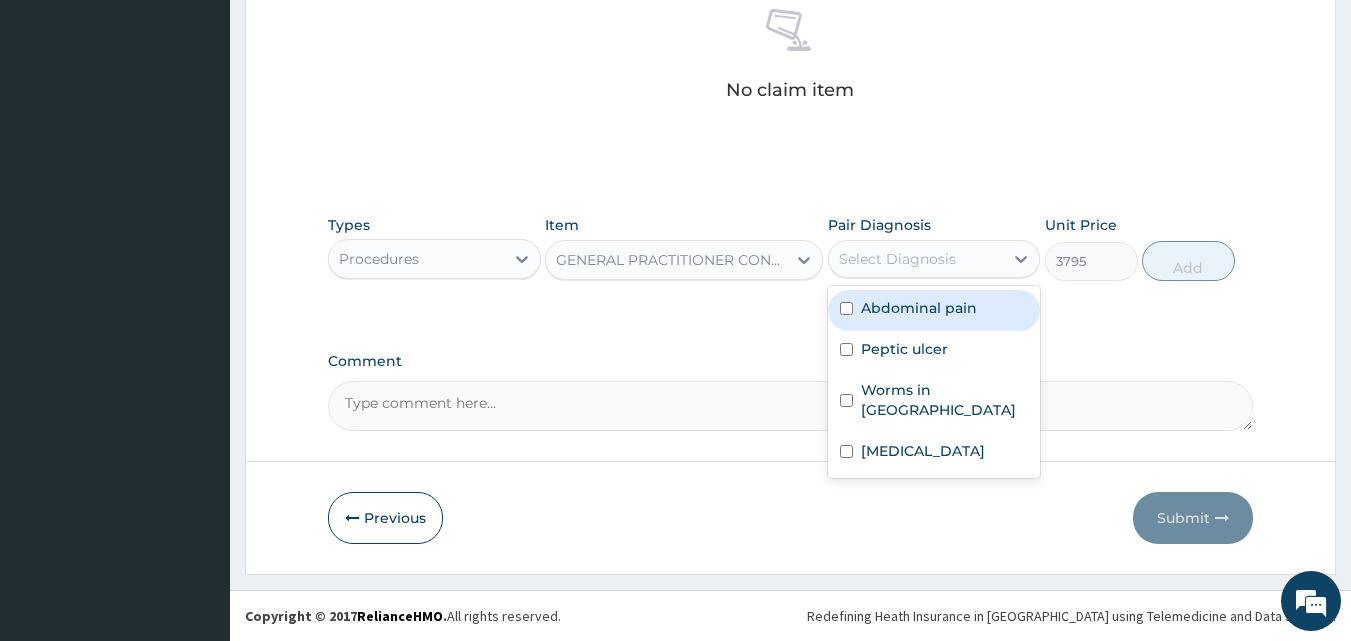 click on "Abdominal pain" at bounding box center (919, 308) 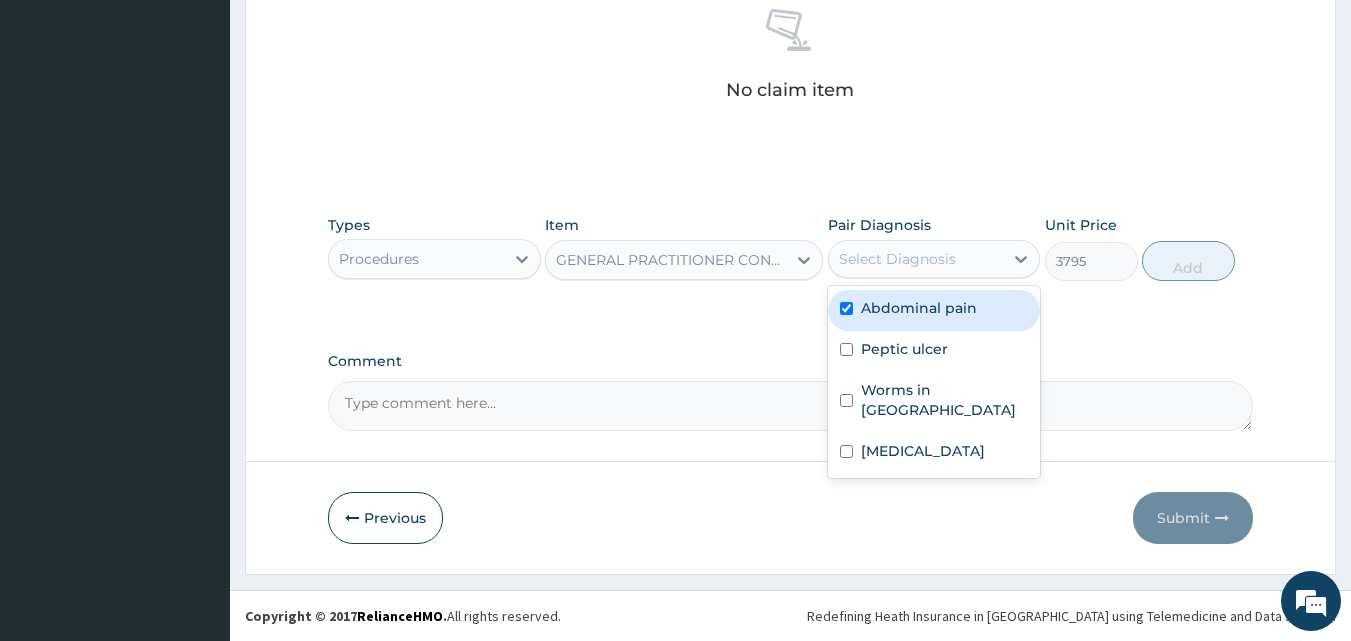 checkbox on "true" 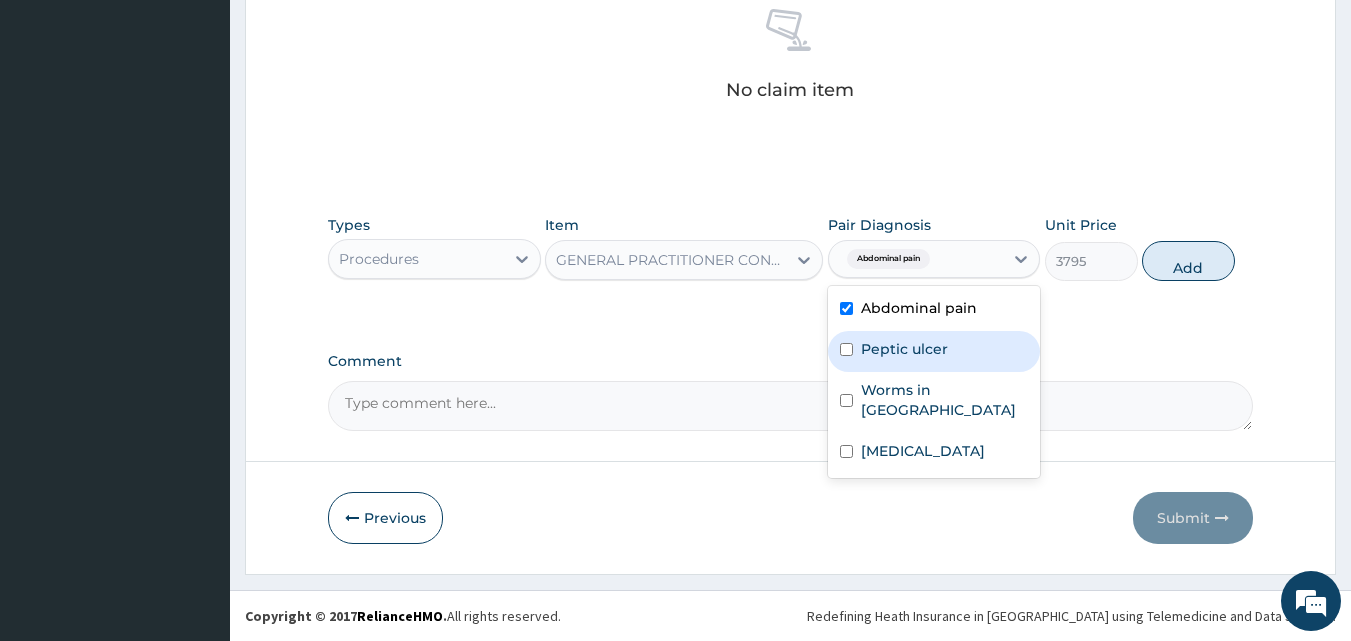 click on "Peptic ulcer" at bounding box center [934, 351] 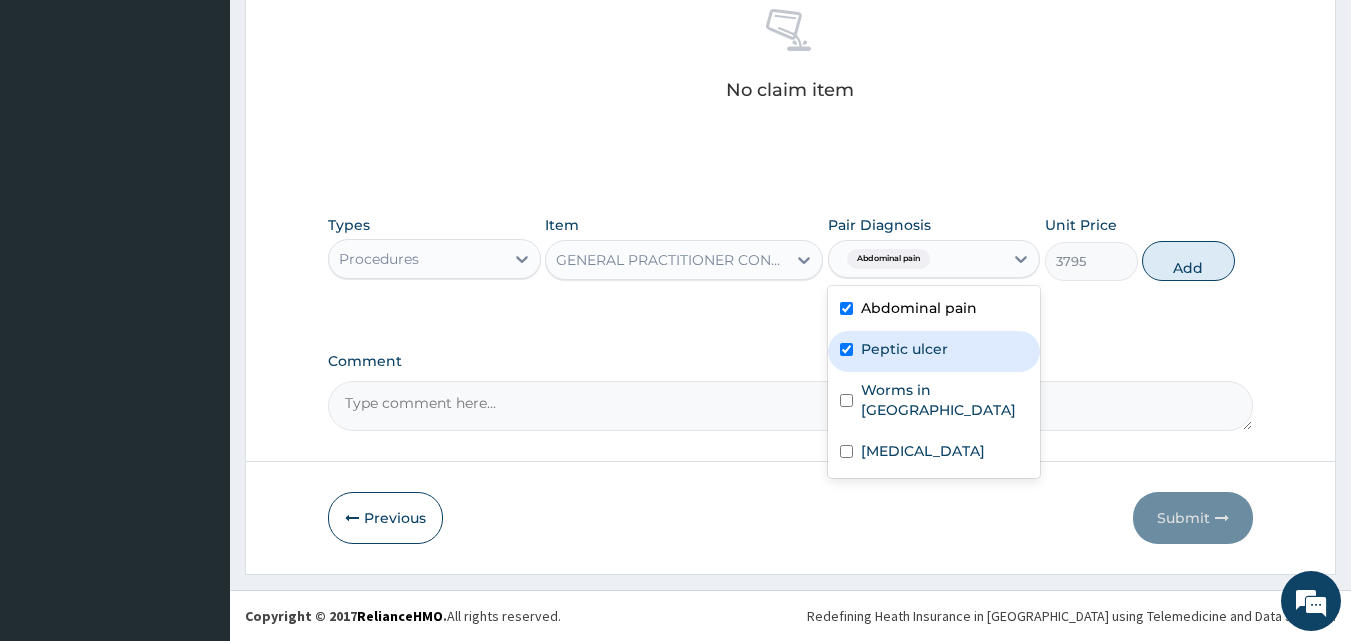 checkbox on "true" 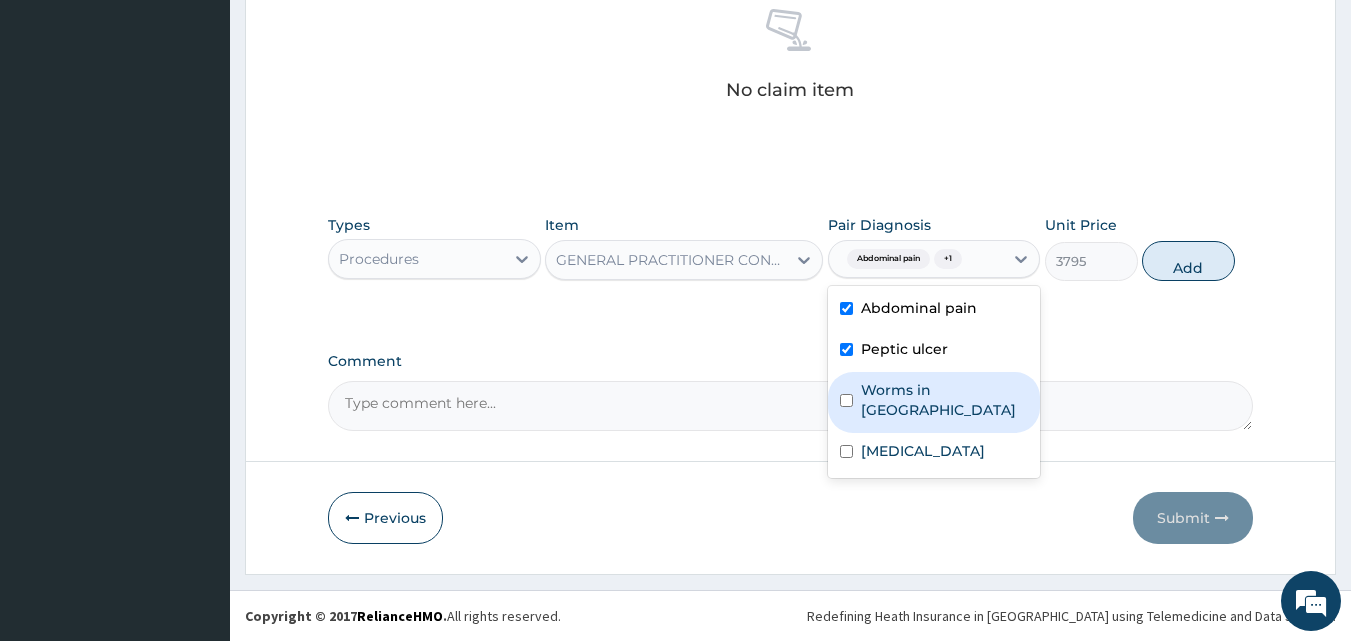 click on "Worms in stool" at bounding box center (945, 400) 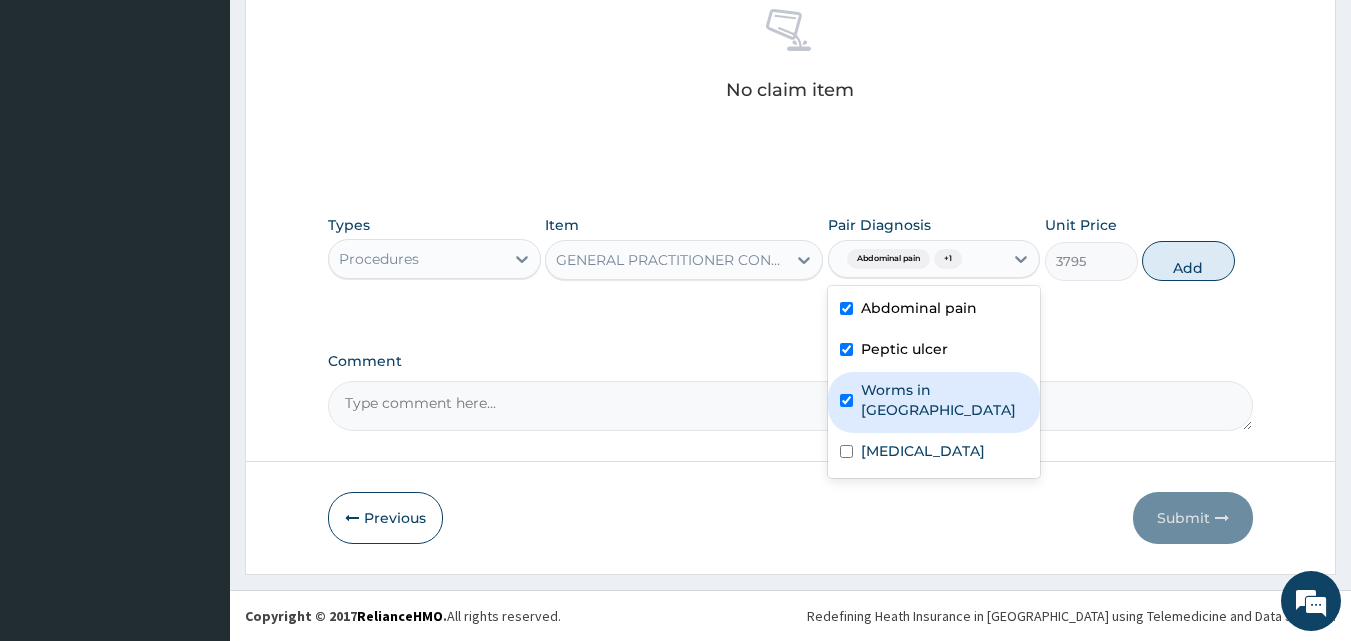 checkbox on "true" 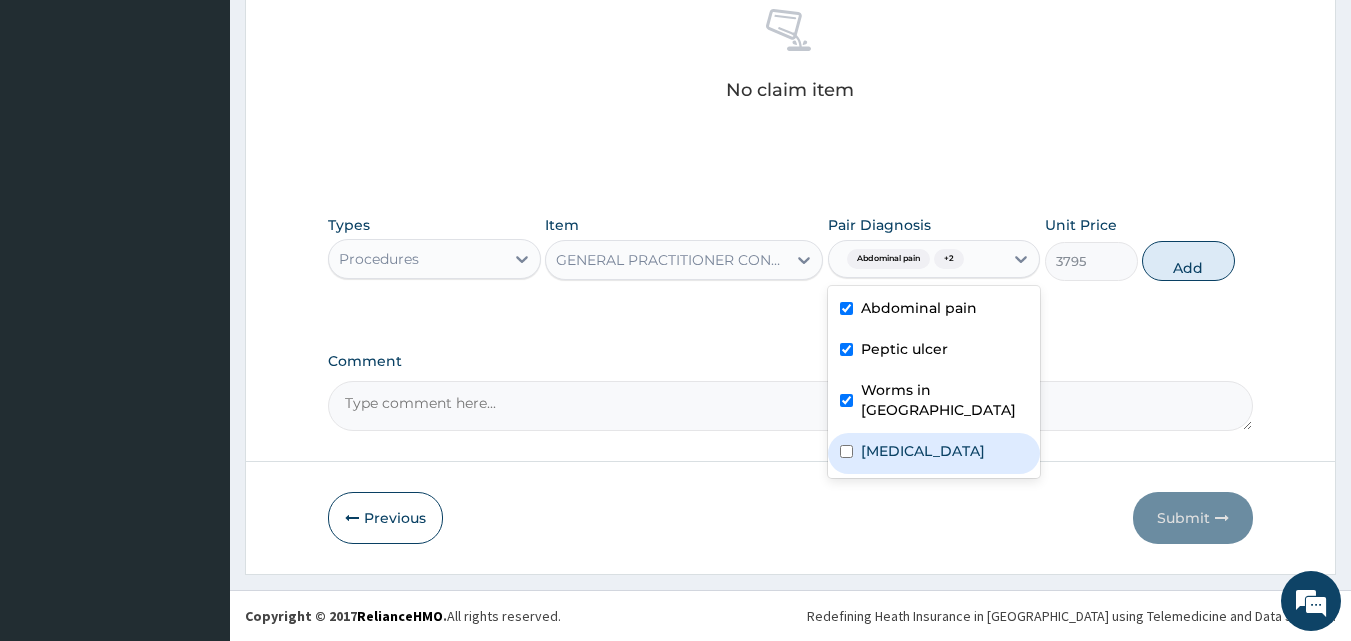 click on "Malaria" at bounding box center (923, 451) 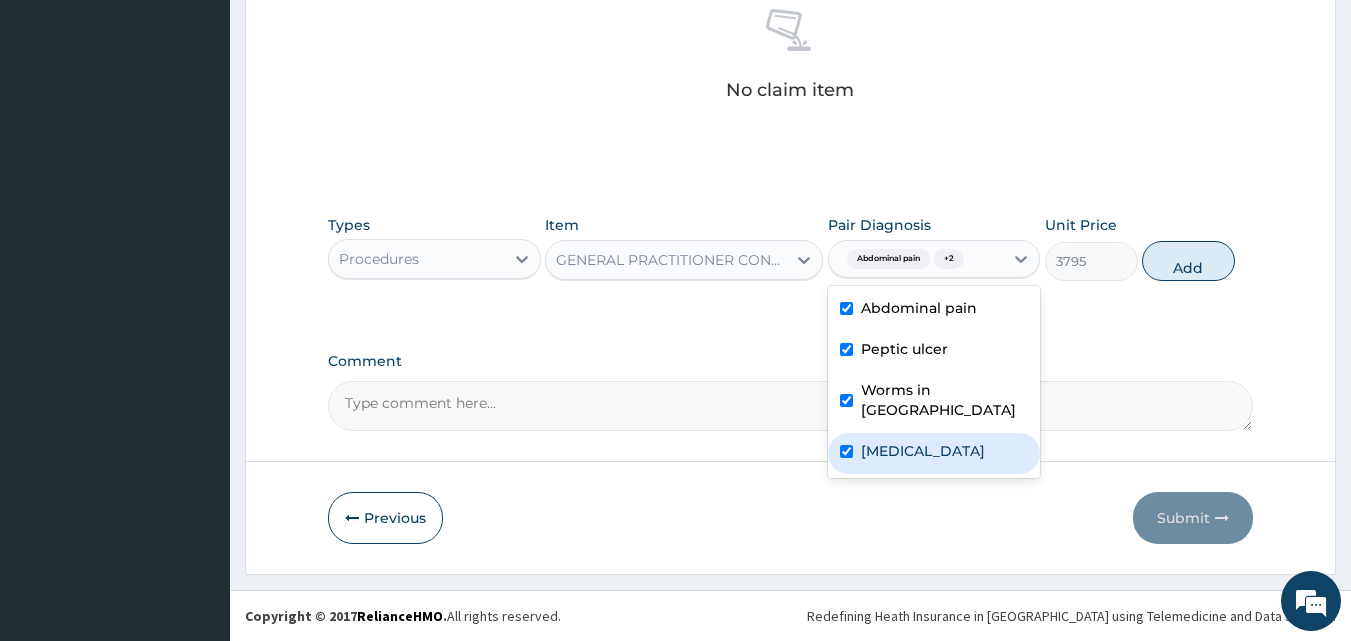 checkbox on "true" 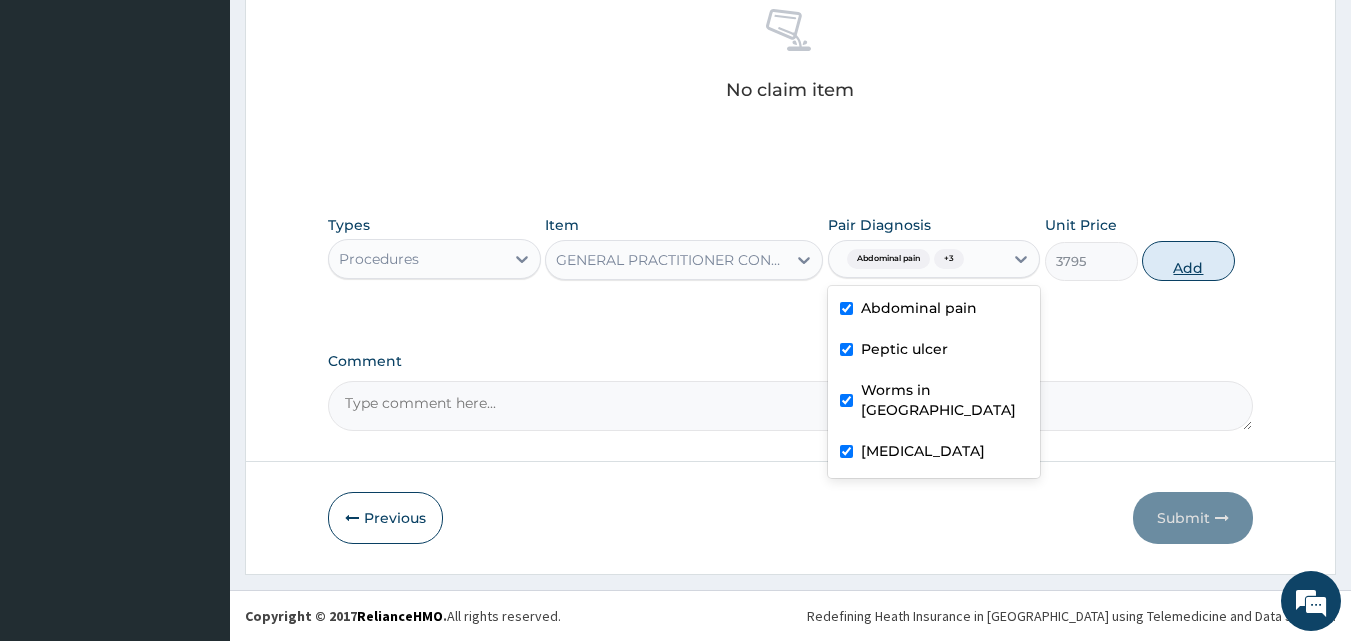 click on "Add" at bounding box center (1188, 261) 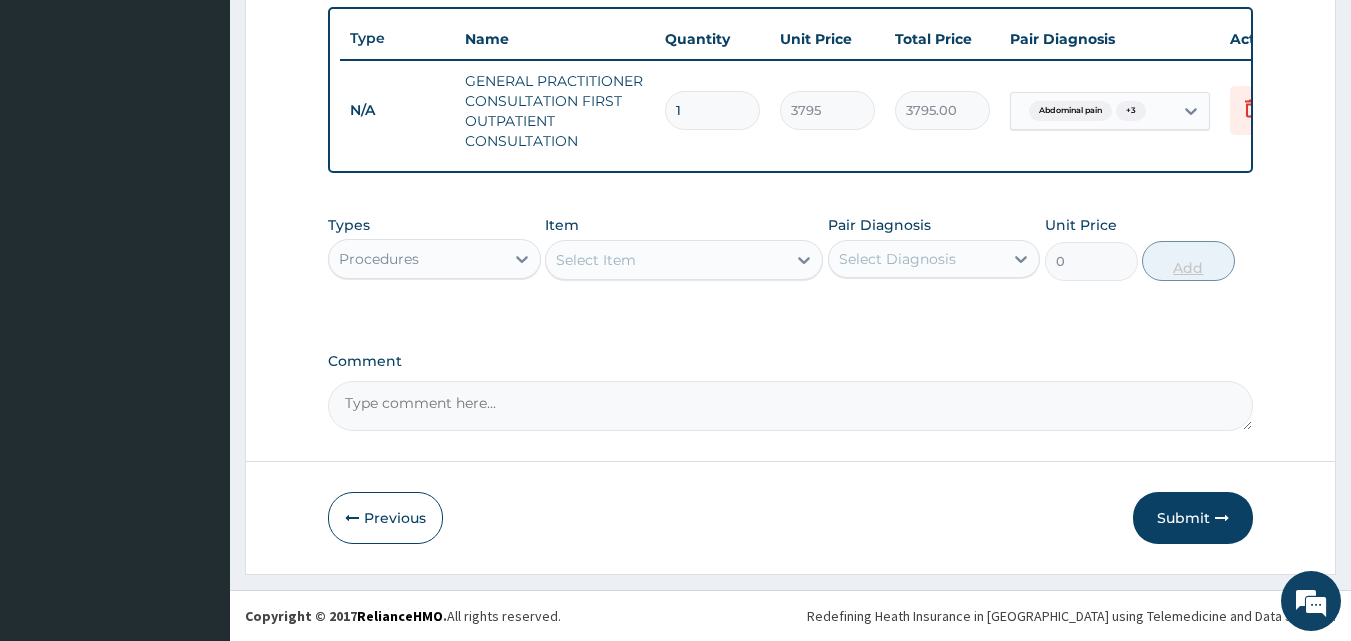 scroll, scrollTop: 752, scrollLeft: 0, axis: vertical 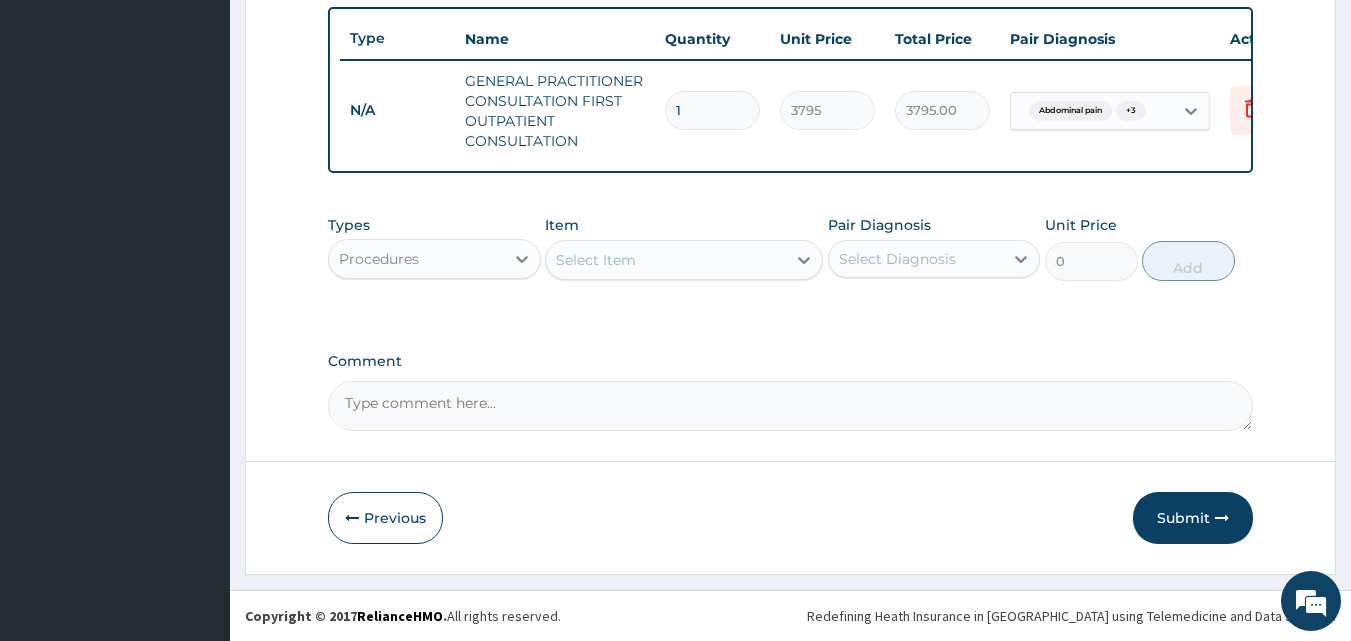 click on "Procedures" at bounding box center [416, 259] 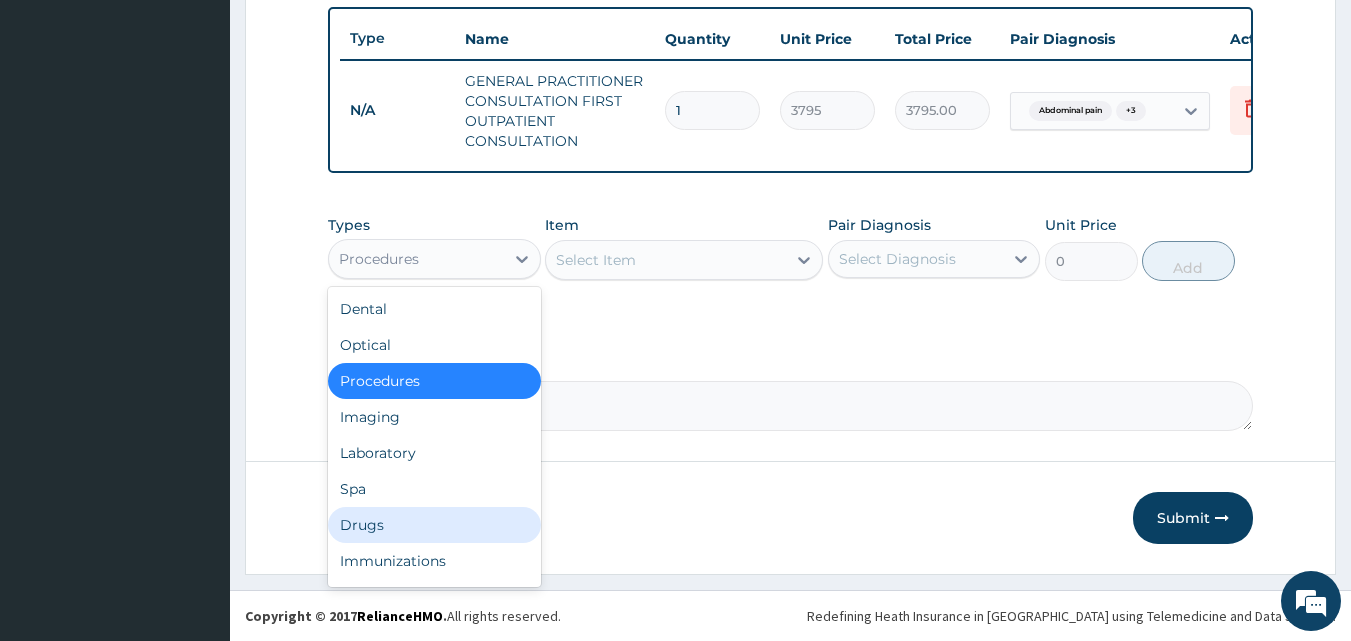 click on "Drugs" at bounding box center (434, 525) 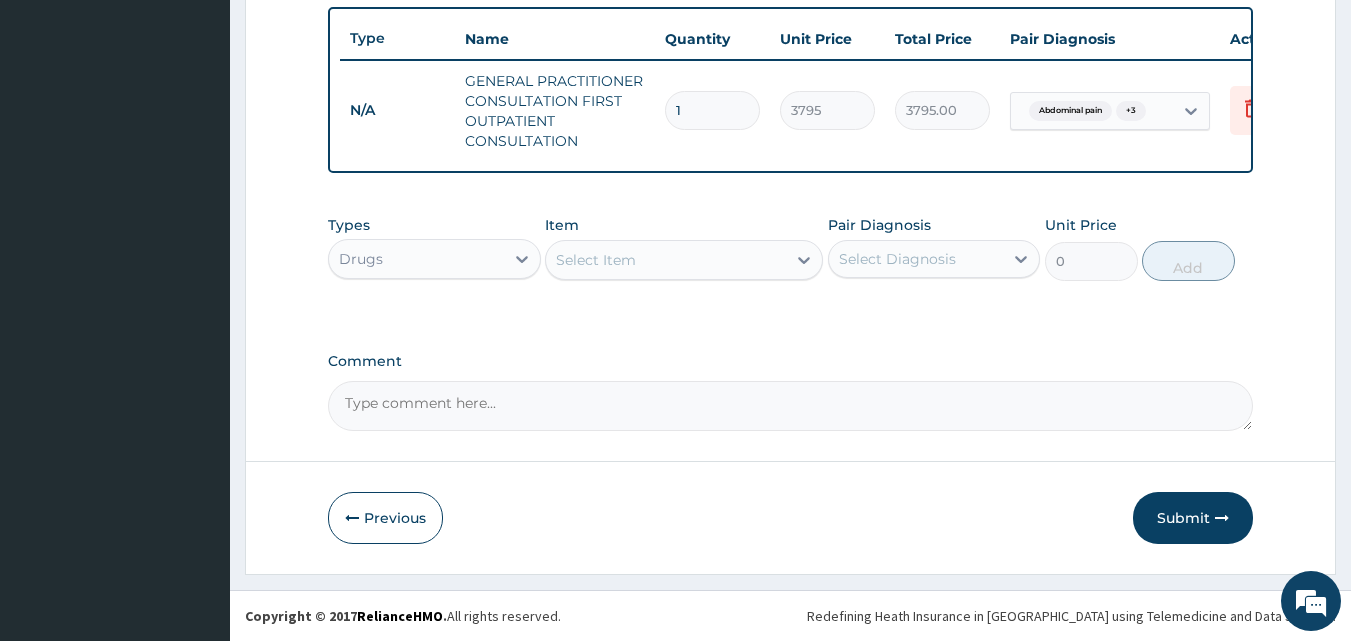 click on "Select Item" at bounding box center (596, 260) 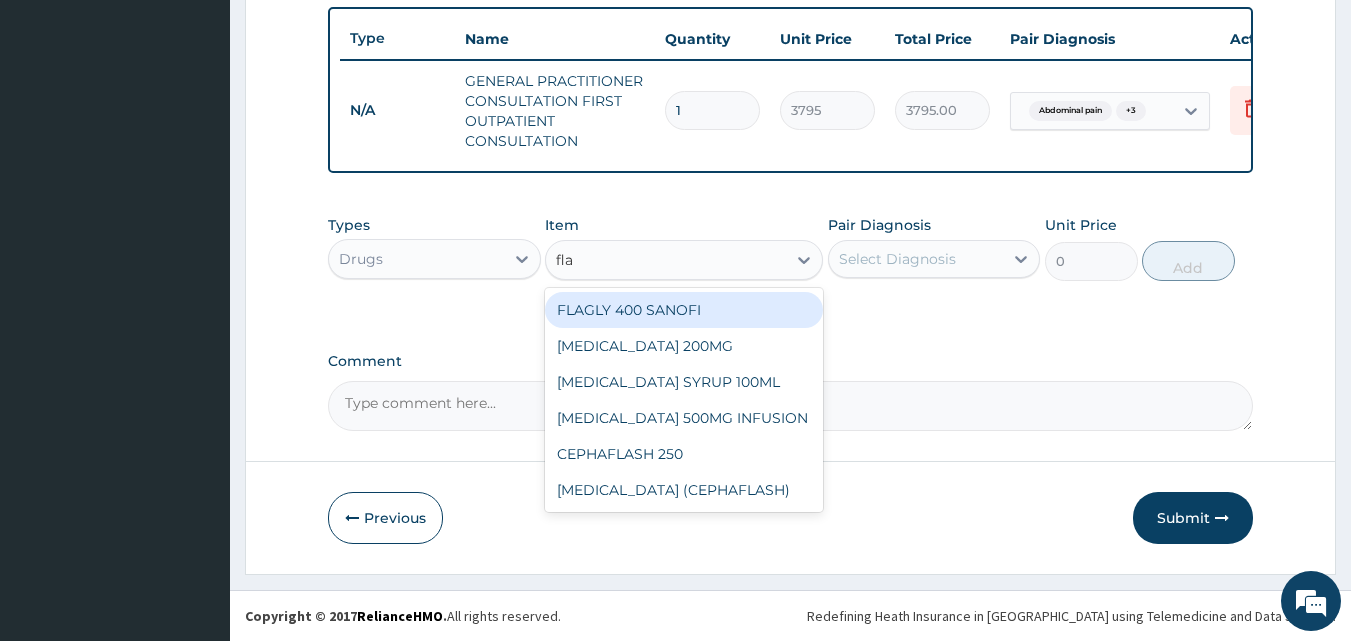 type on "flag" 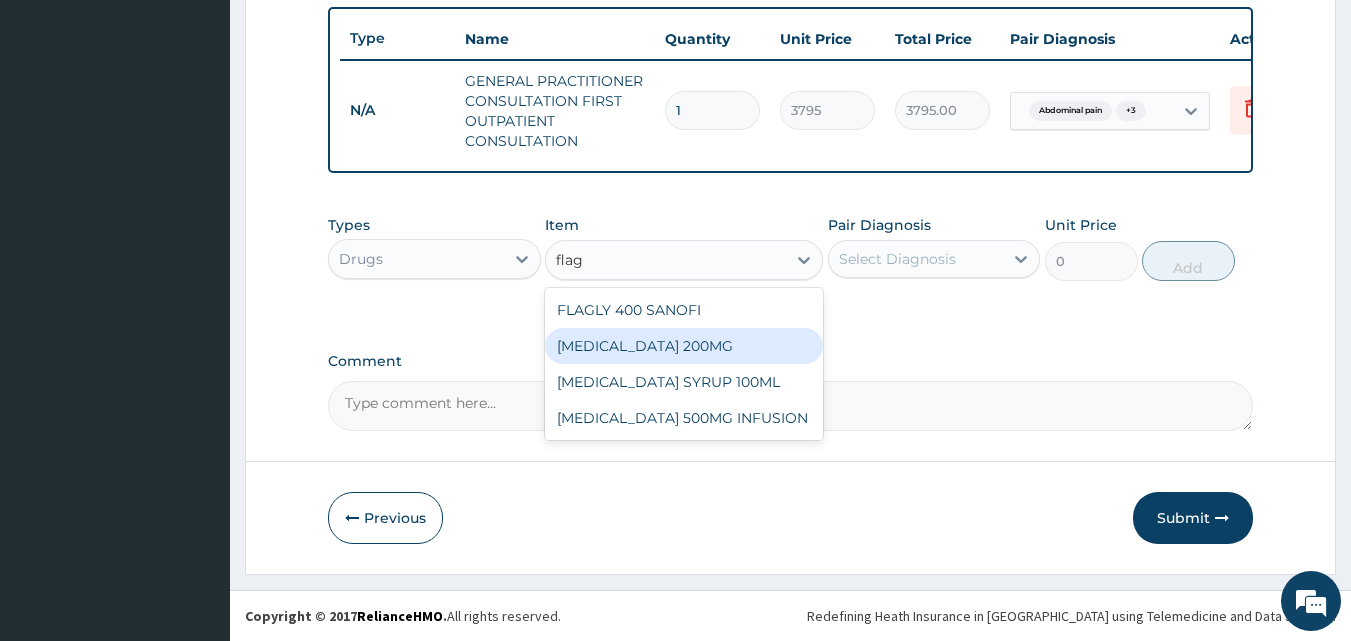 click on "FLAGYL 200MG" at bounding box center (684, 346) 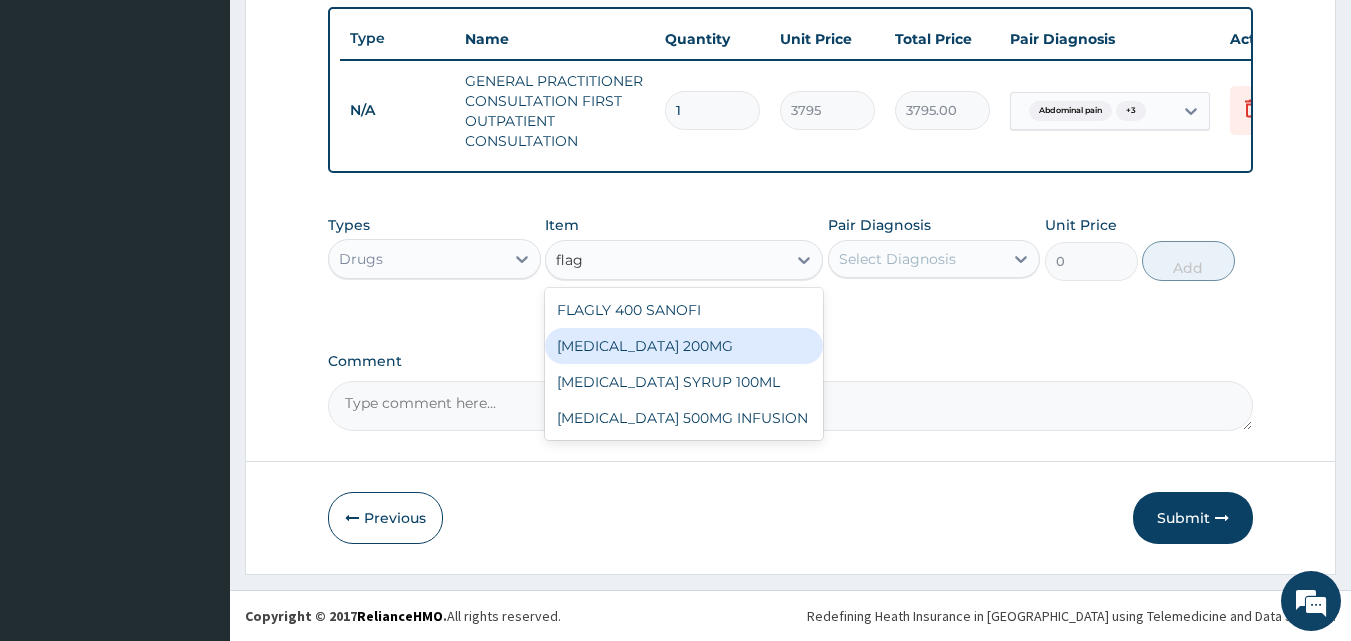 type 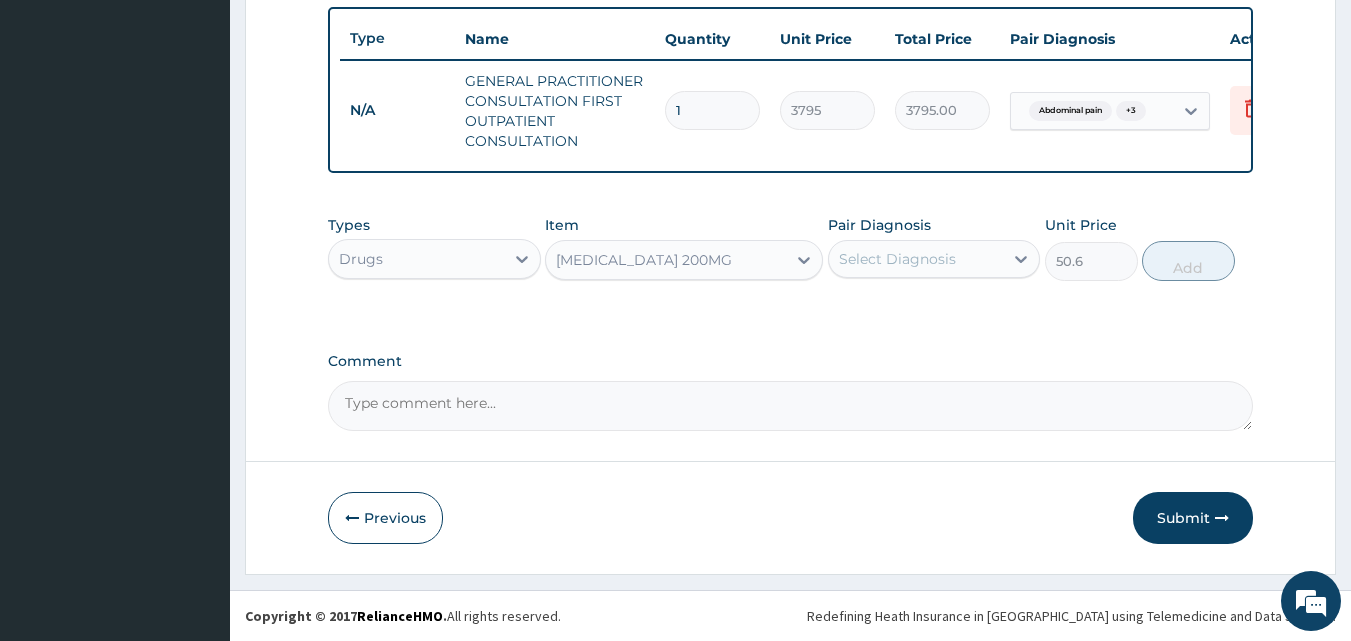click on "Select Diagnosis" at bounding box center (897, 259) 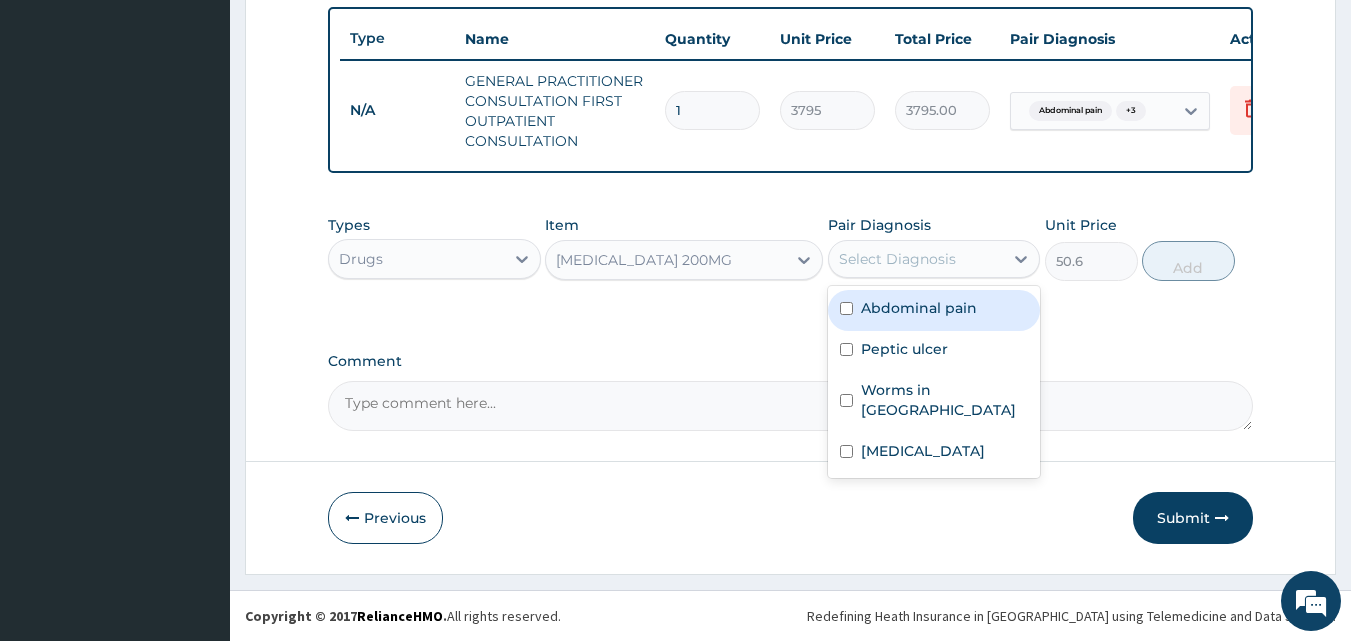 click on "Abdominal pain" at bounding box center (919, 308) 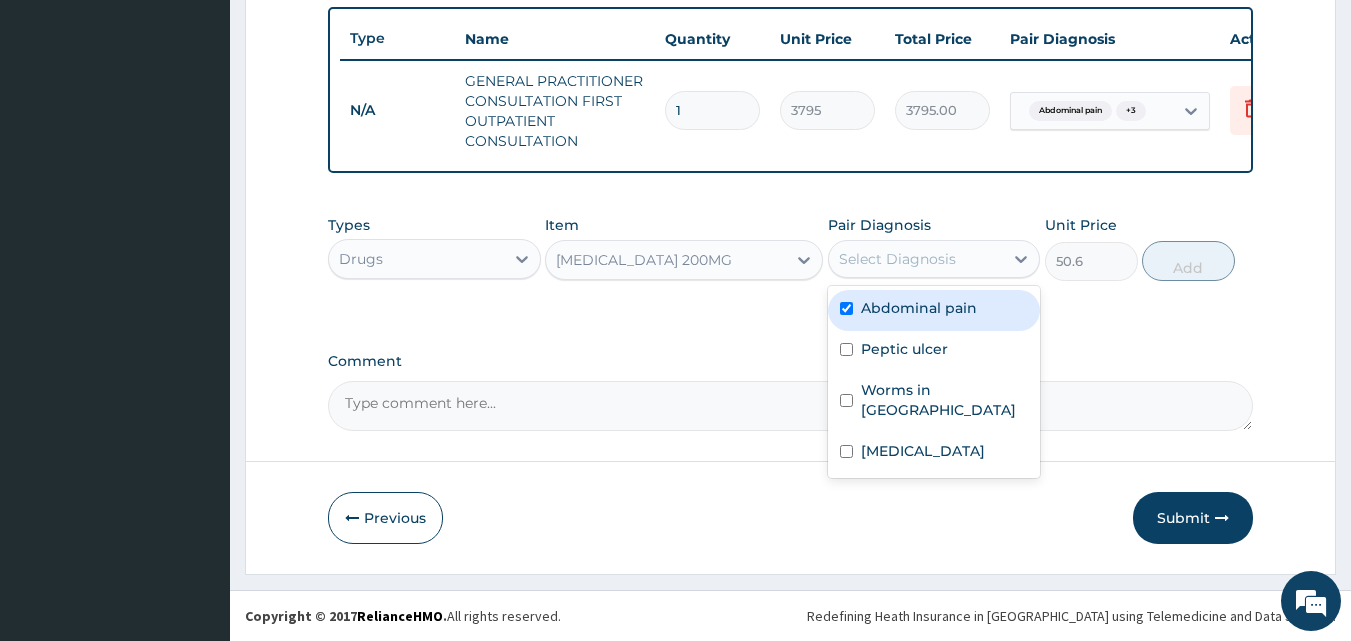 checkbox on "true" 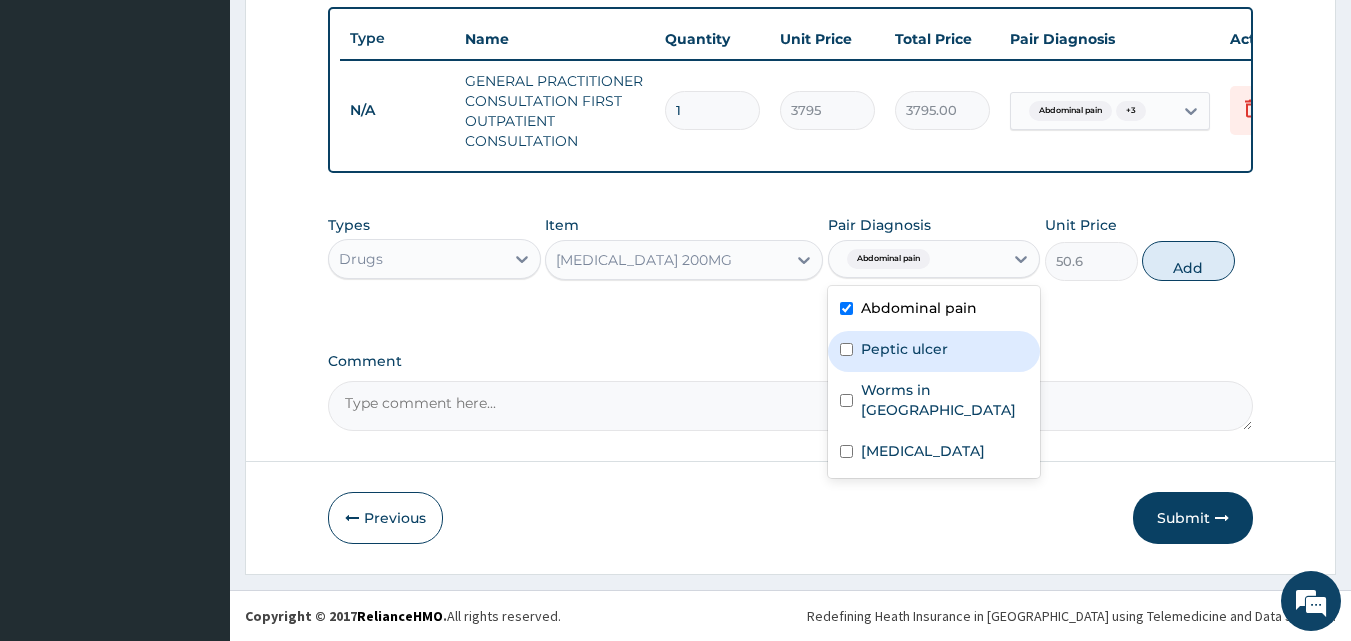 click on "Peptic ulcer" at bounding box center (904, 349) 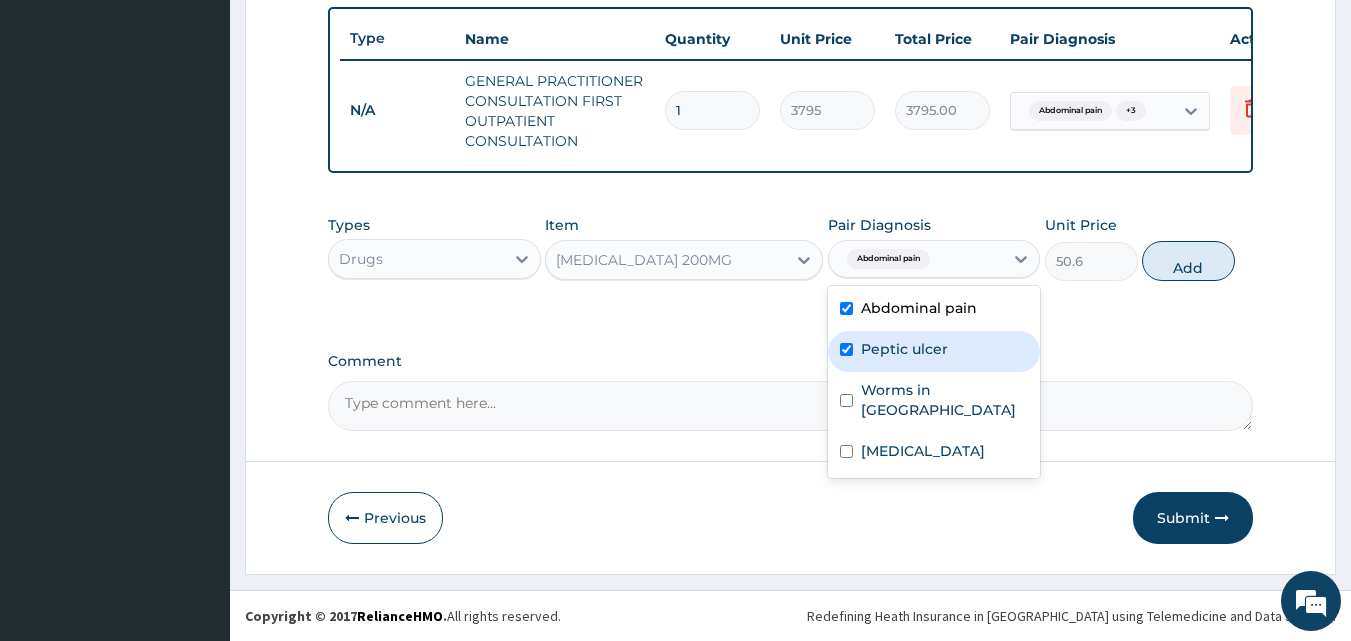 checkbox on "true" 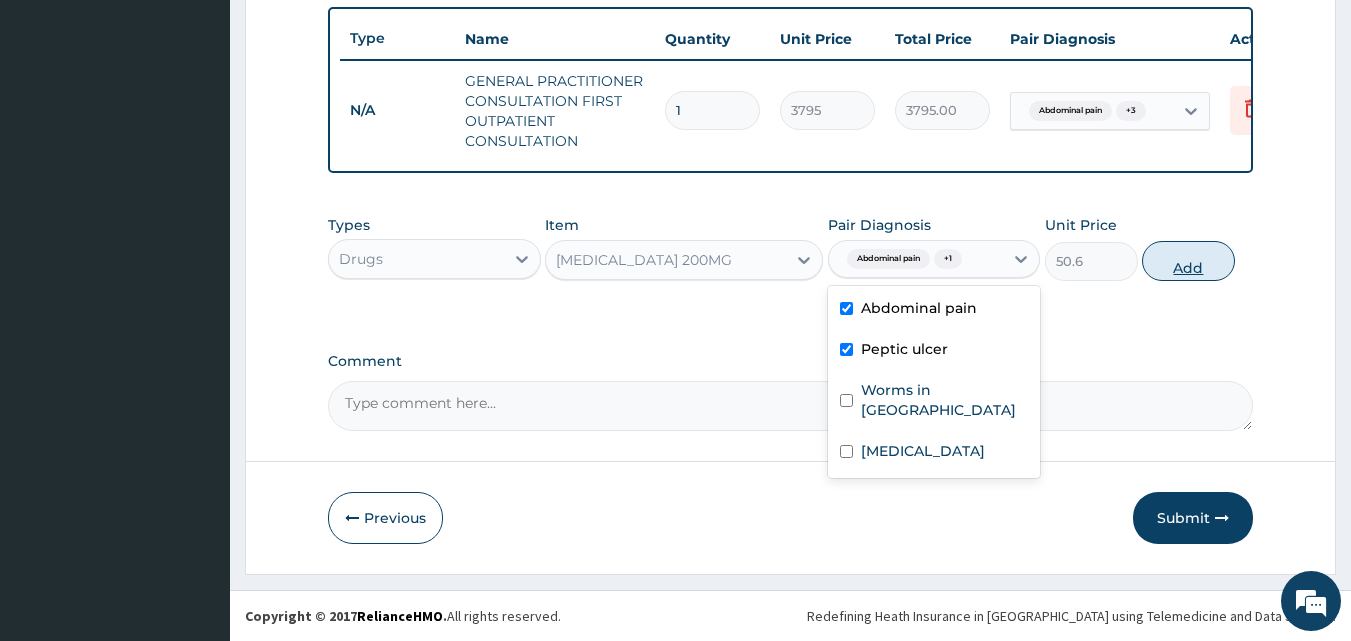 click on "Add" at bounding box center (1188, 261) 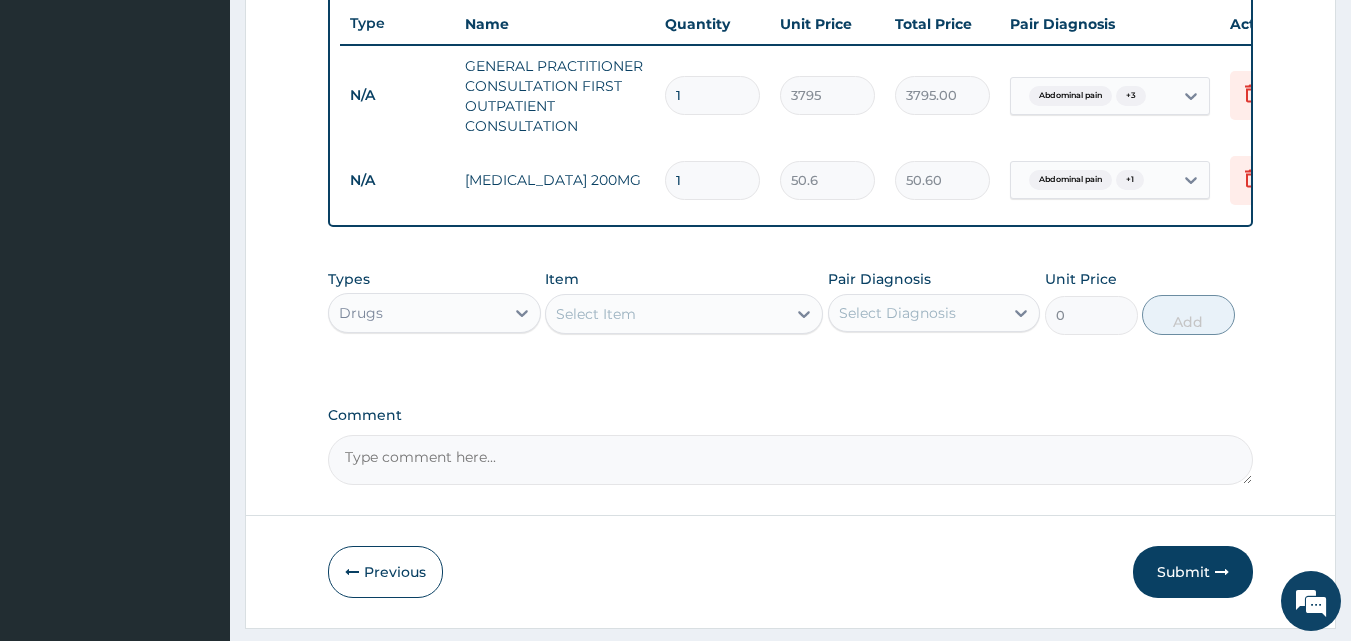 type 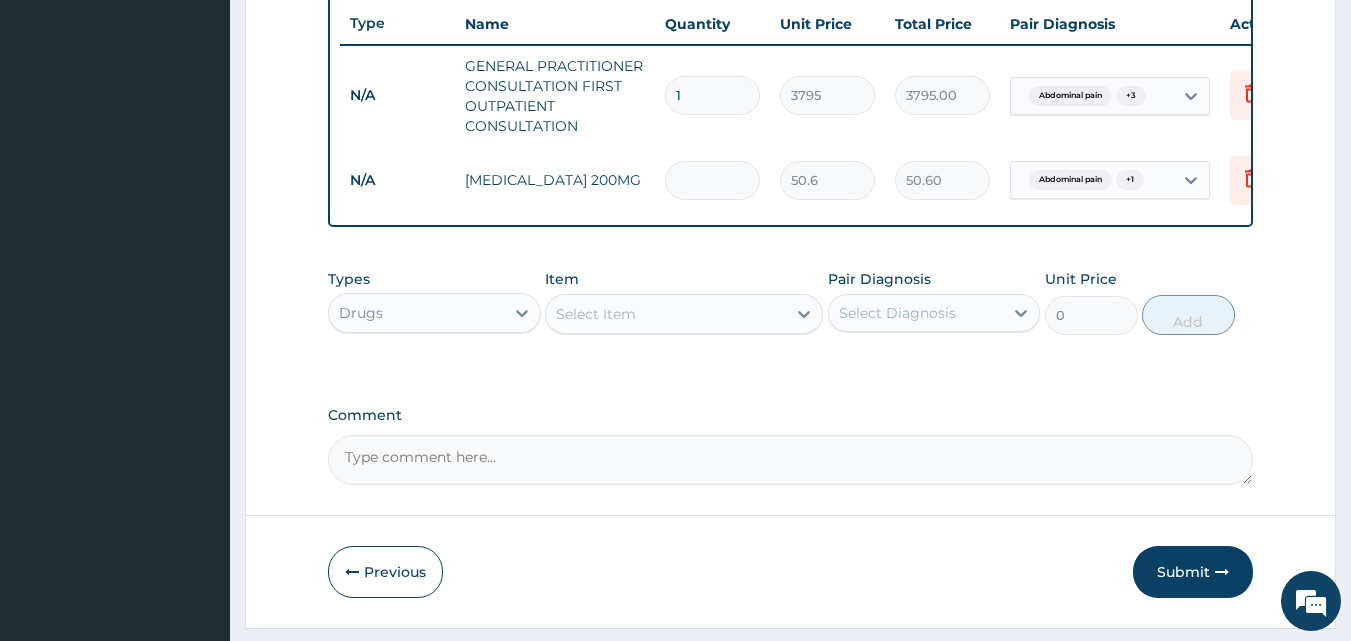 type on "0.00" 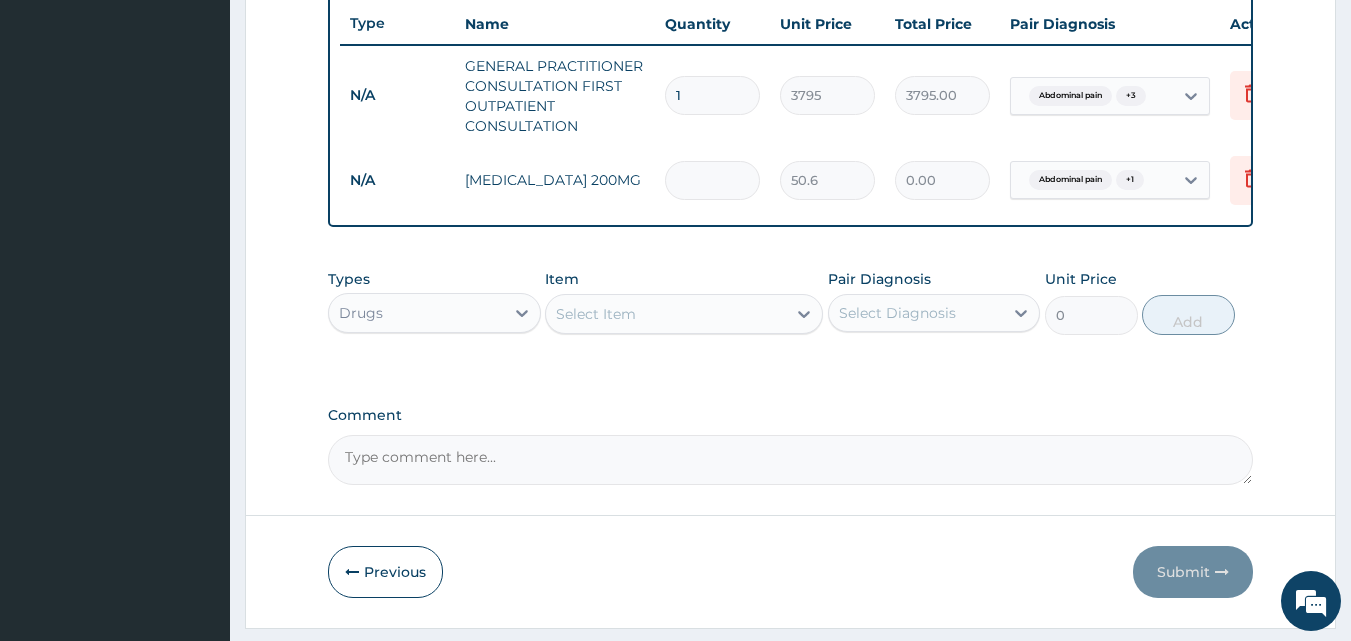 type on "4" 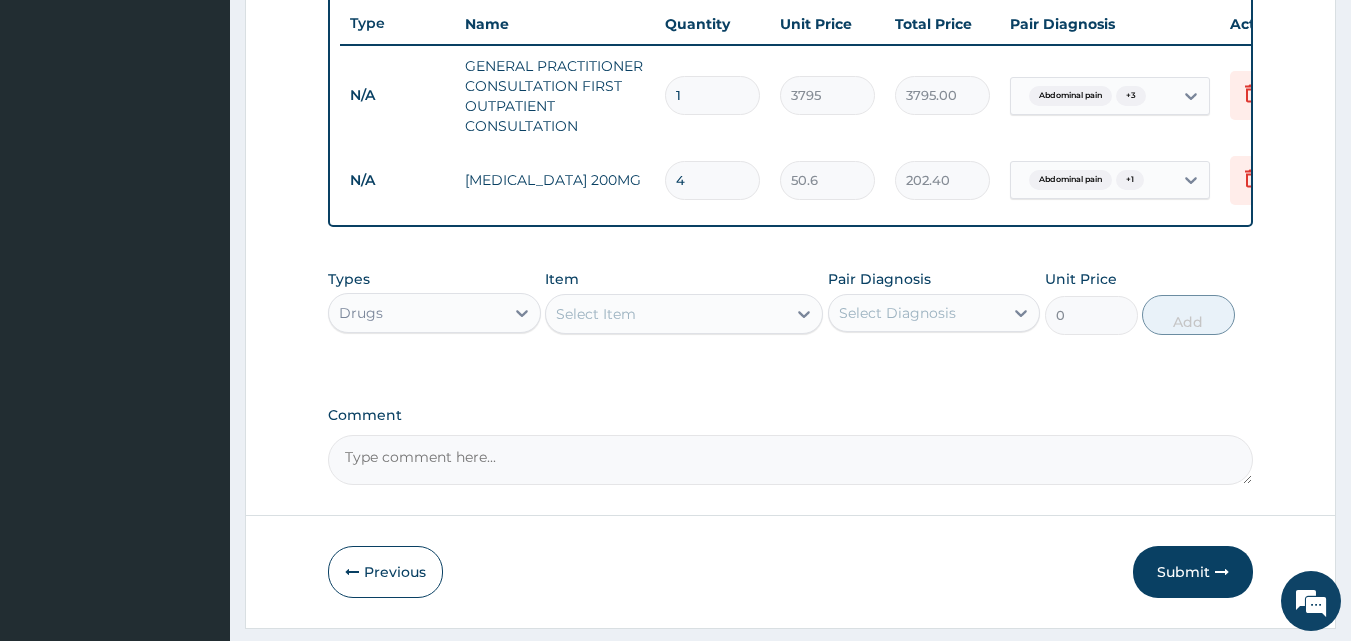 type on "42" 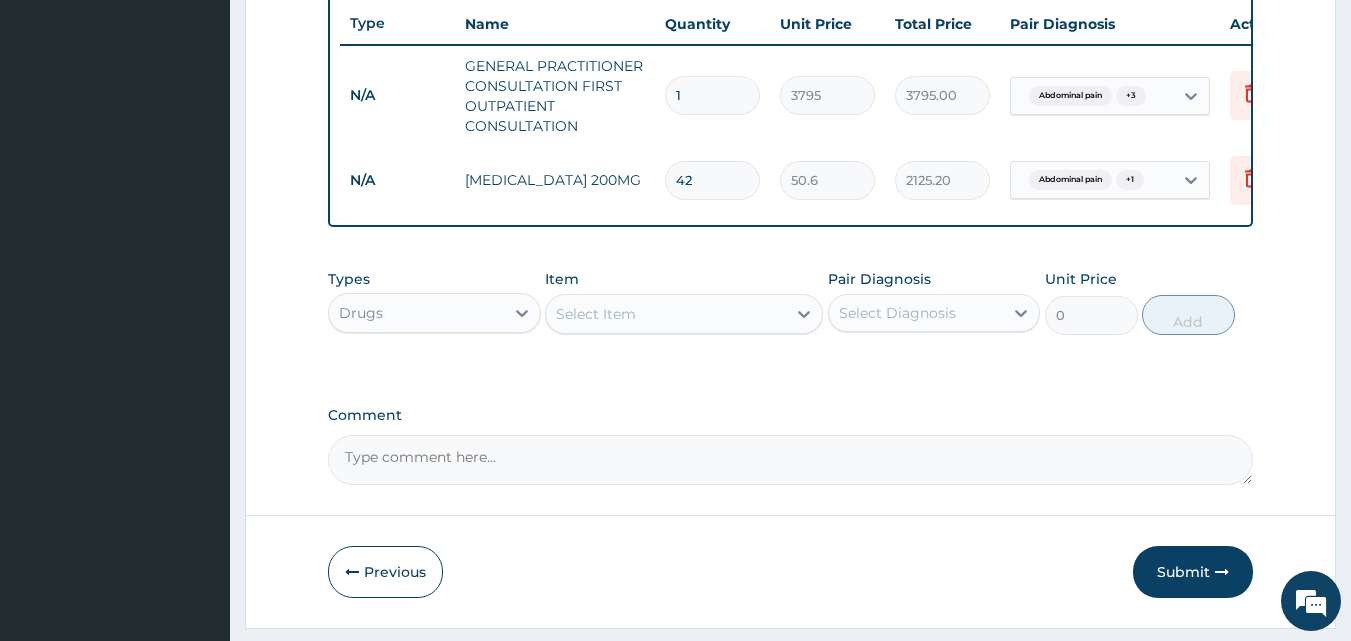 type on "42" 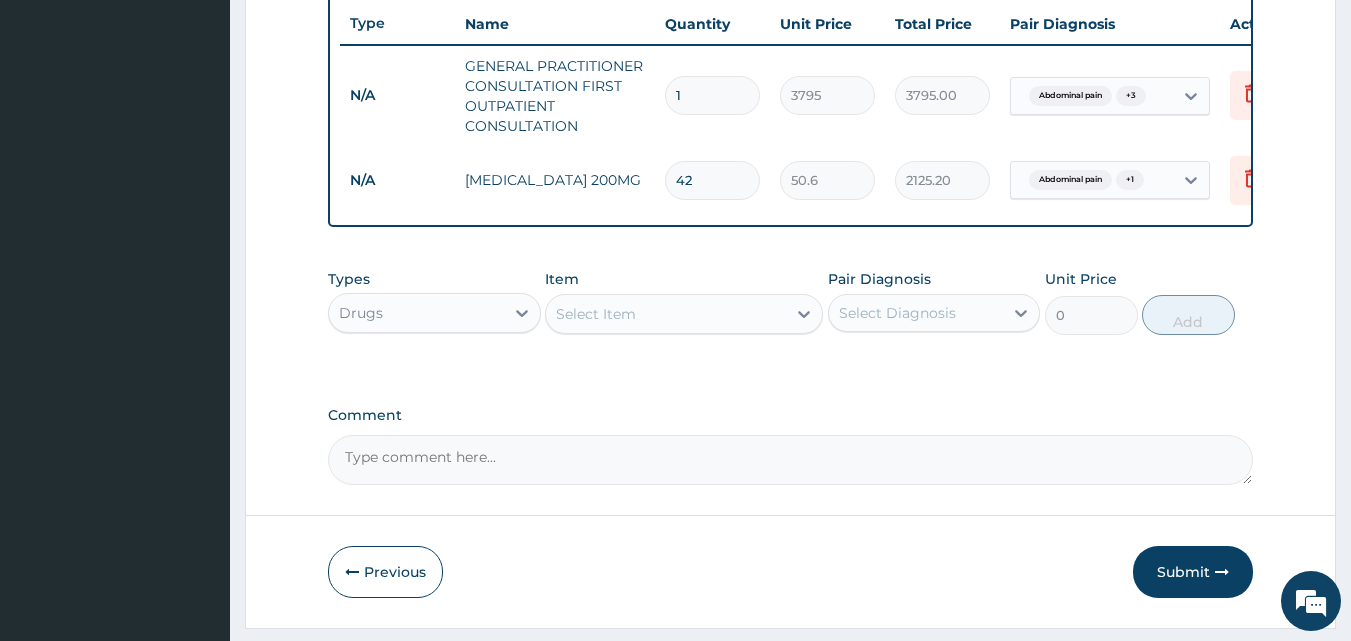 click on "Select Item" at bounding box center [666, 314] 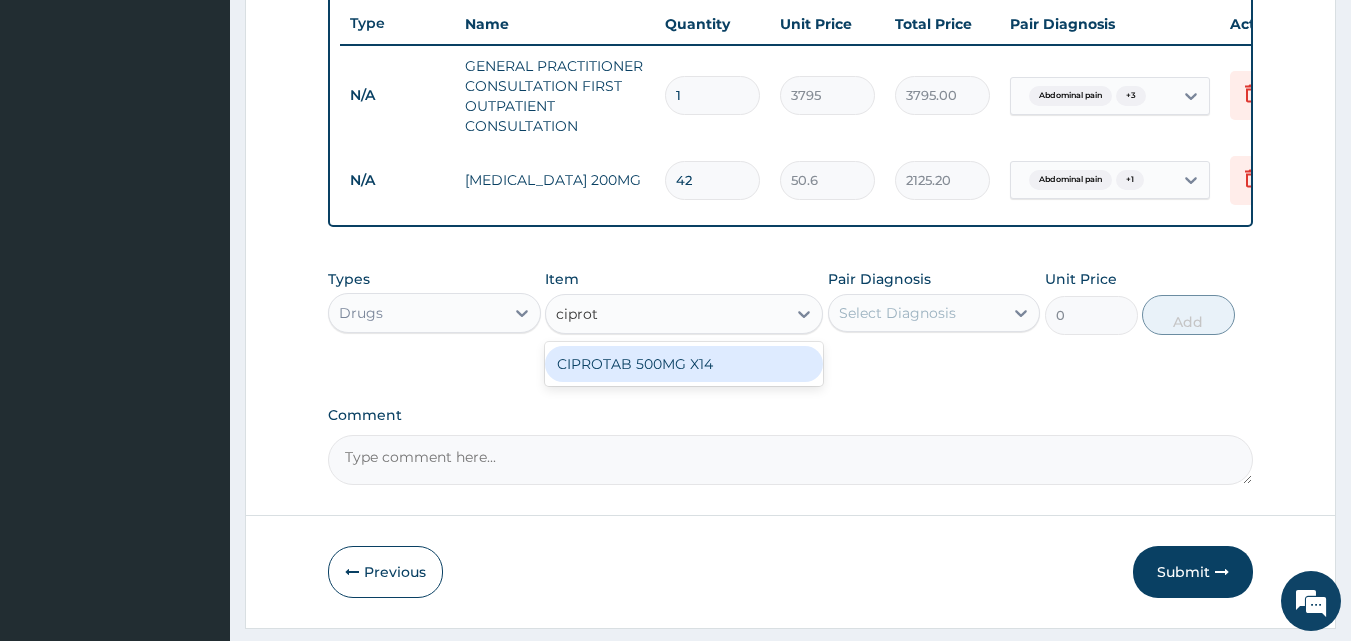 type on "ciprota" 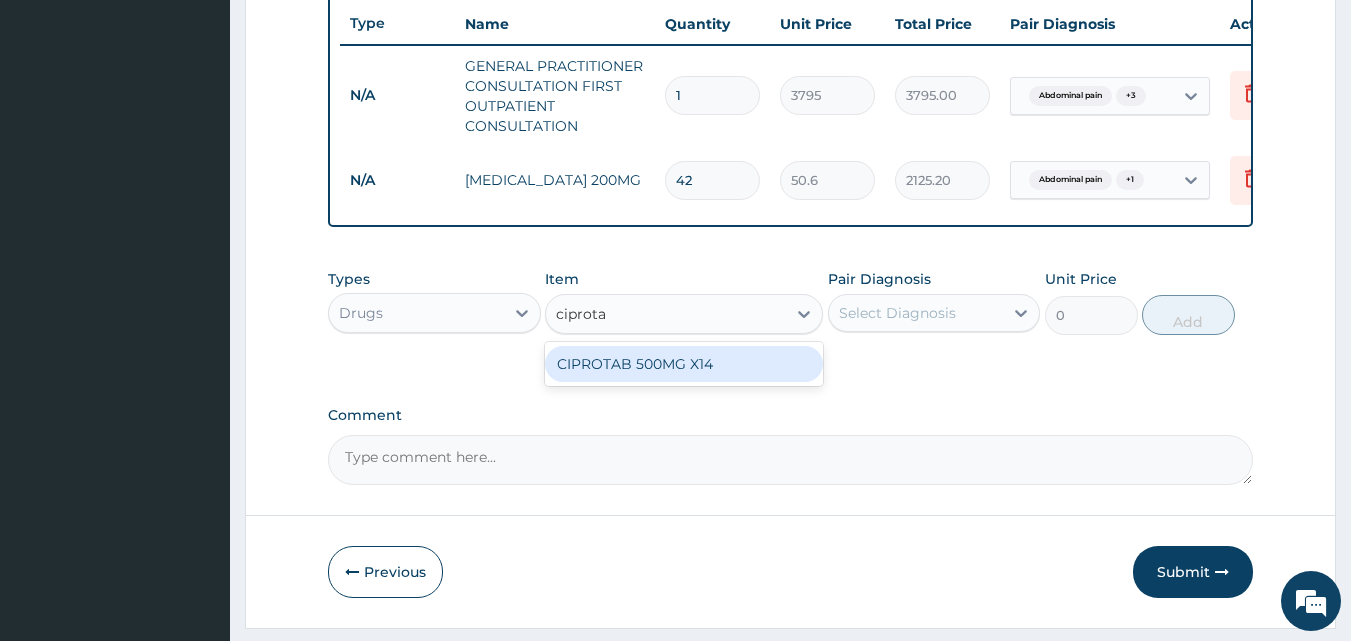 click on "CIPROTAB 500MG X14" at bounding box center (684, 364) 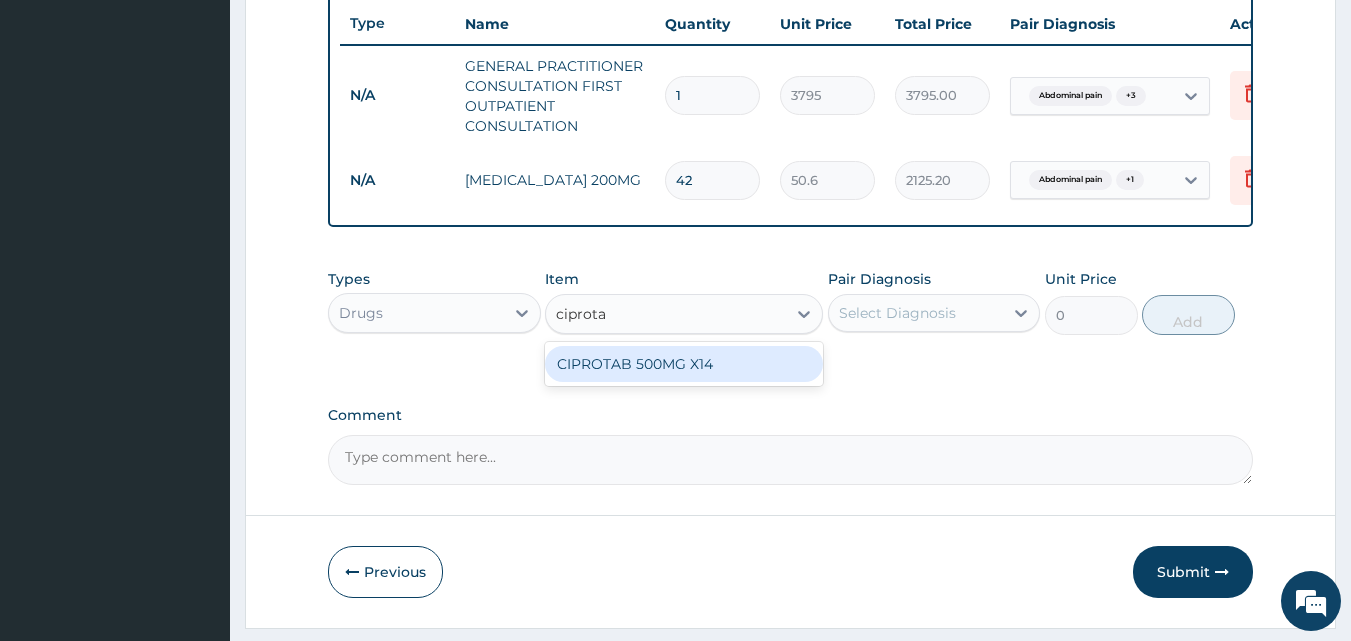 type 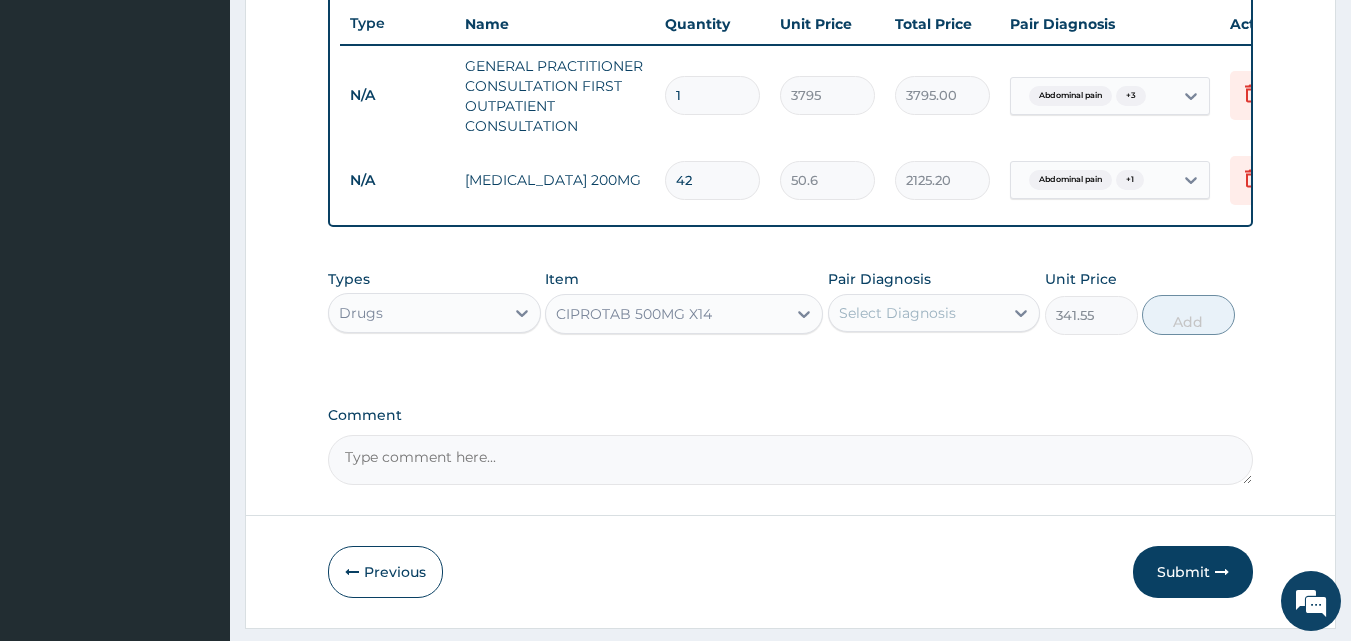 click on "Select Diagnosis" at bounding box center (897, 313) 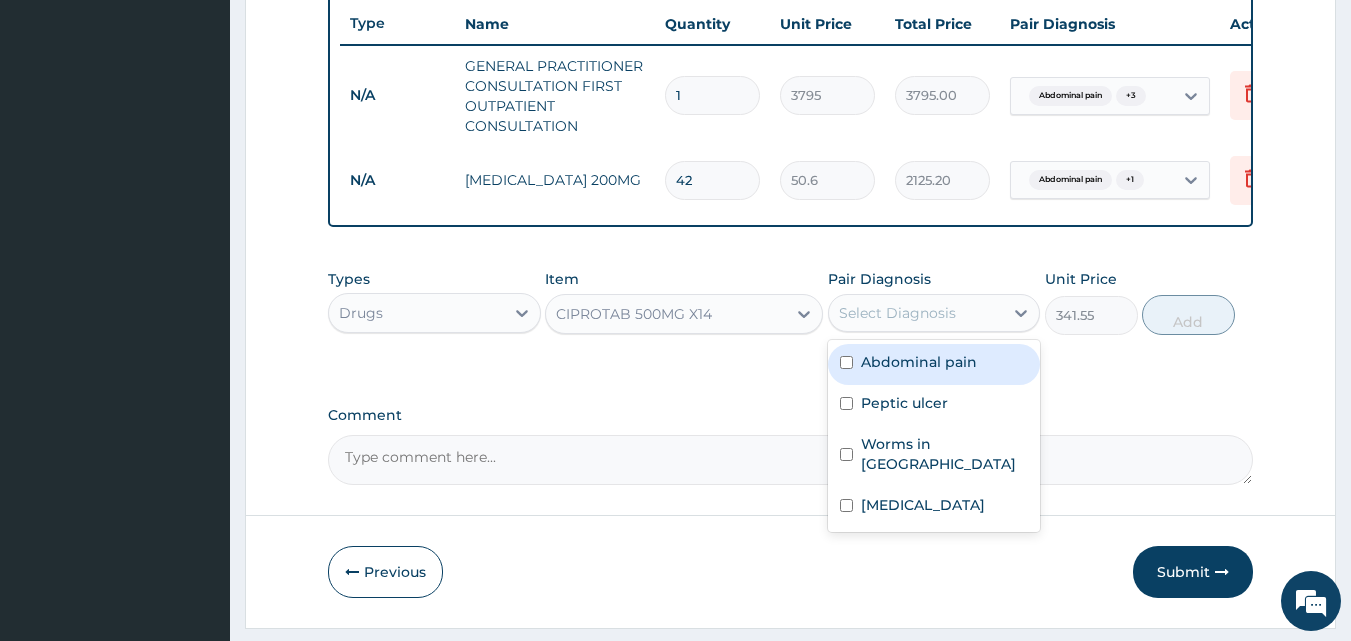 click on "Abdominal pain" at bounding box center [919, 362] 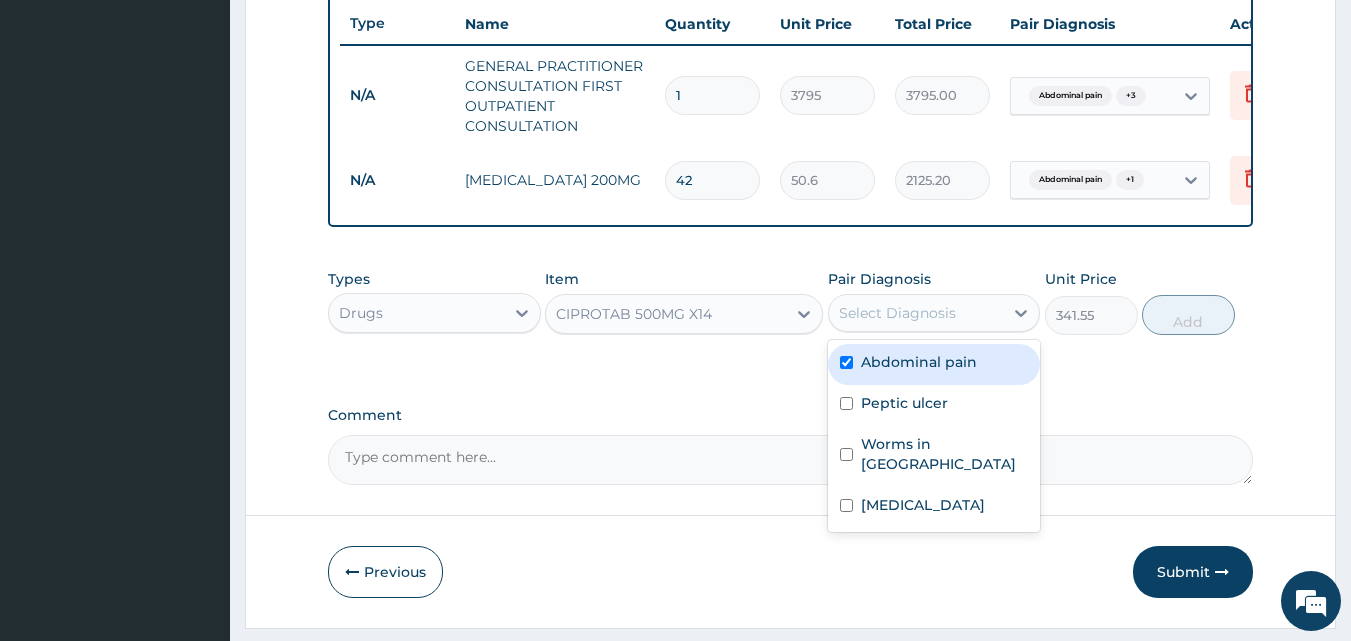 checkbox on "true" 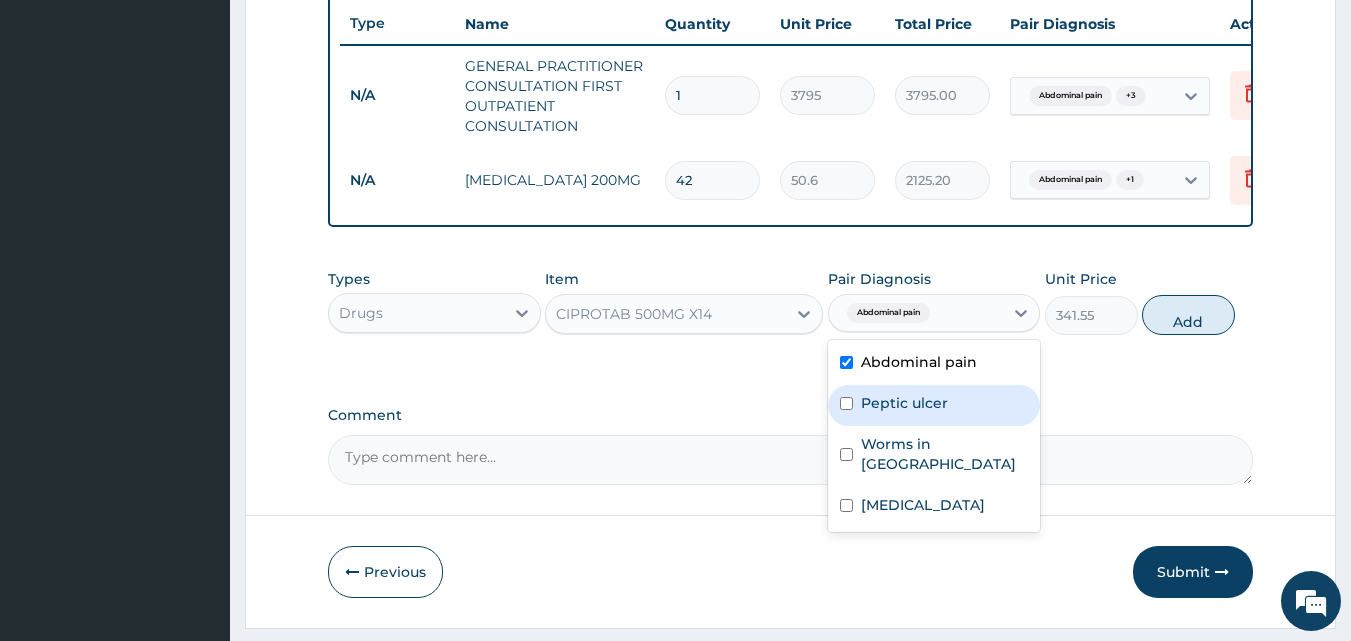 click on "Peptic ulcer" at bounding box center (904, 403) 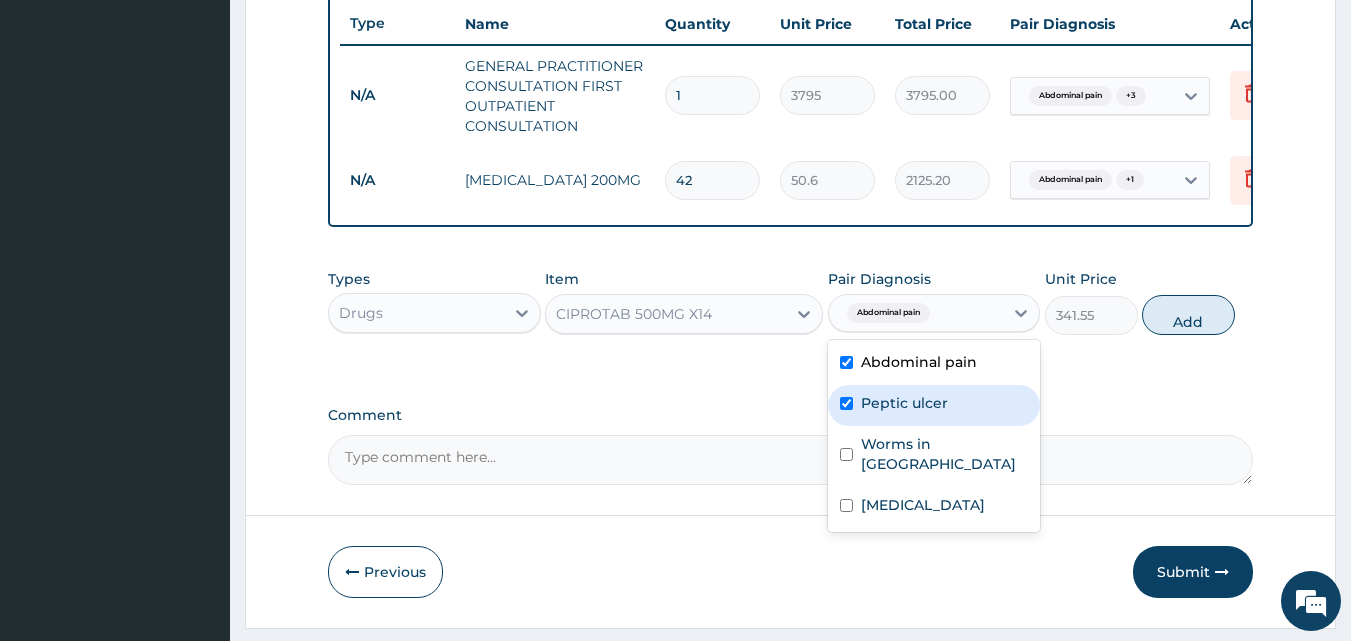 checkbox on "true" 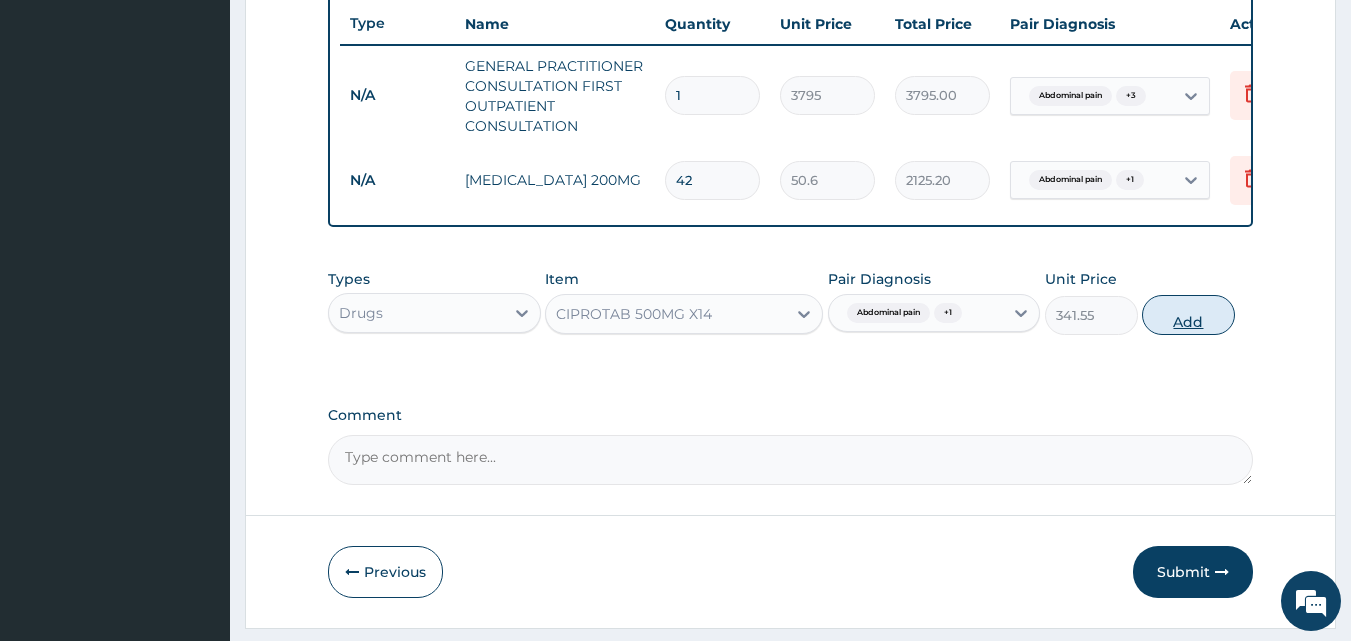 click on "Add" at bounding box center (1188, 315) 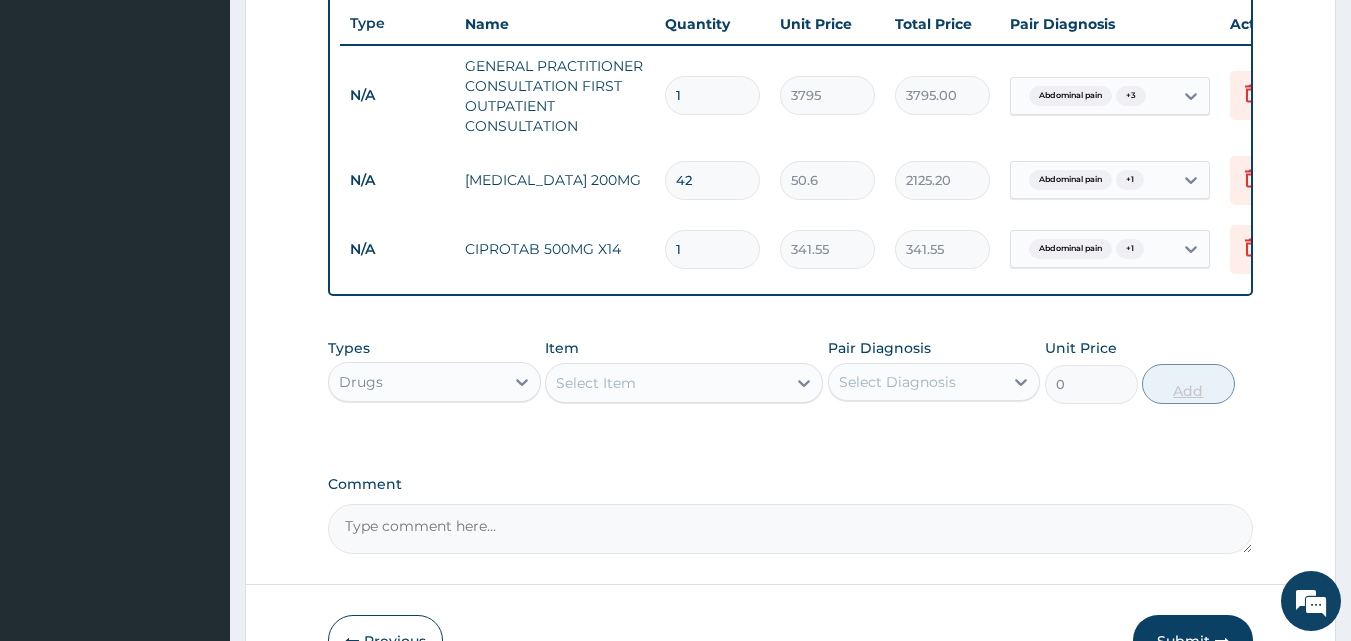 type on "10" 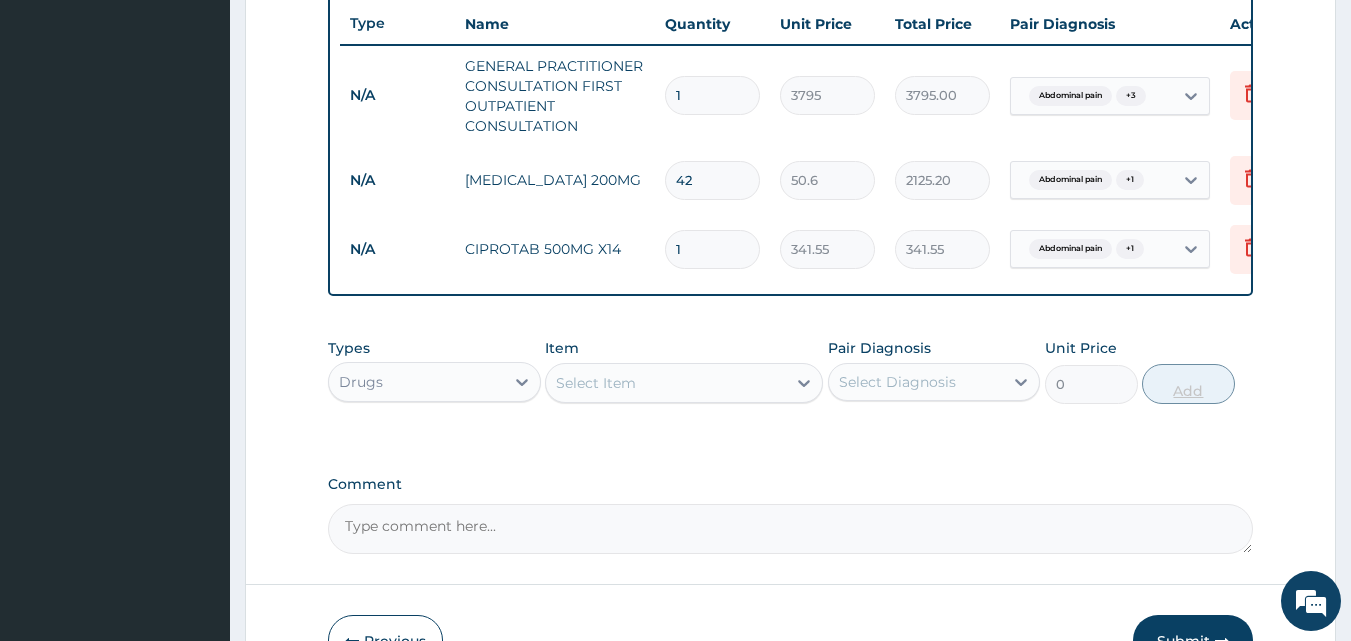 type on "3415.50" 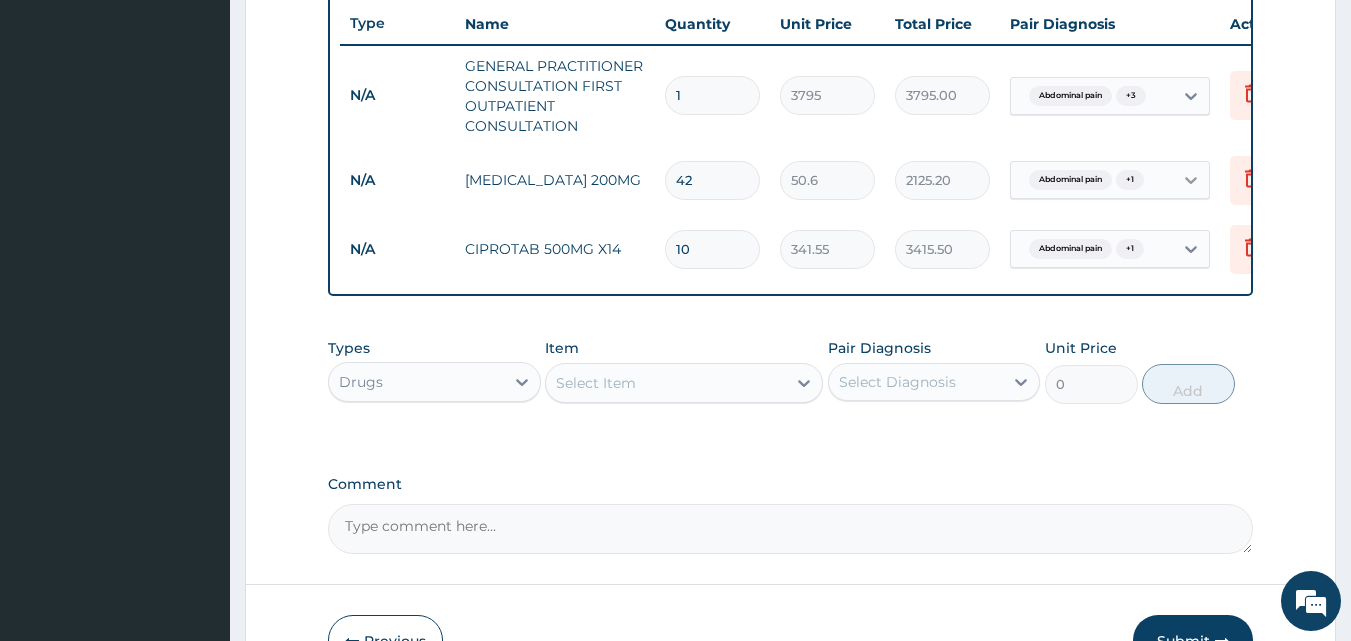 type on "10" 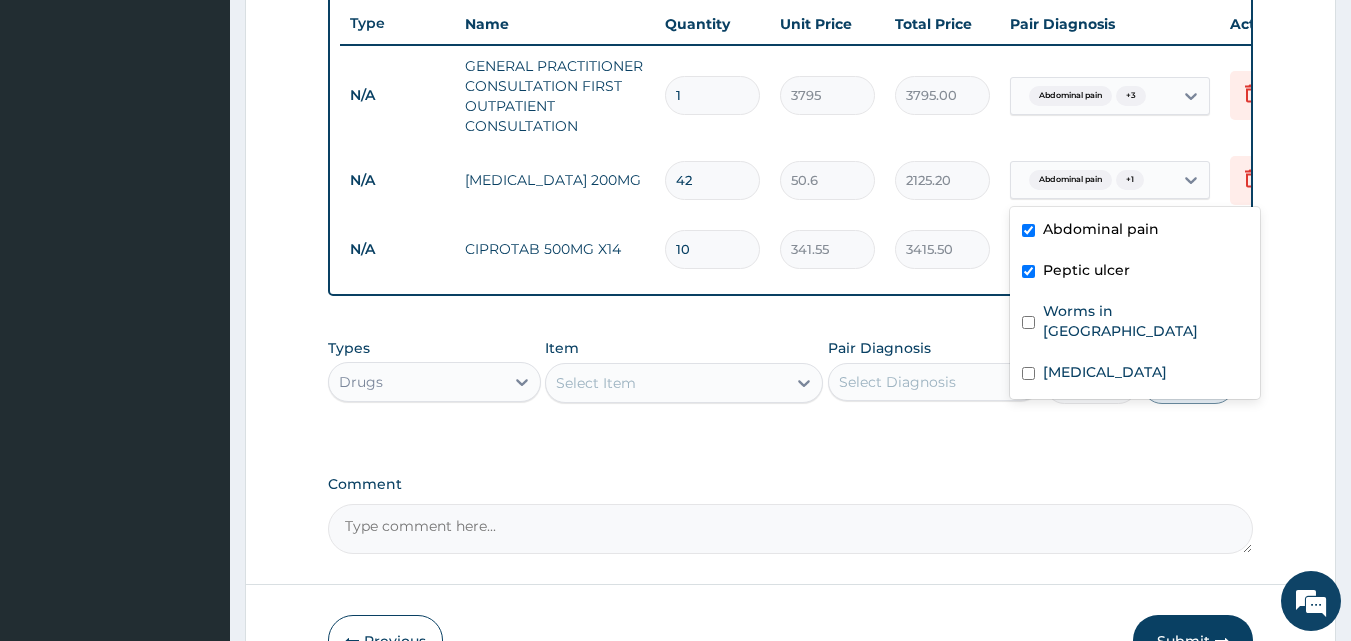 click on "Types Drugs Item Select Item Pair Diagnosis Select Diagnosis Unit Price 0 Add" at bounding box center [791, 386] 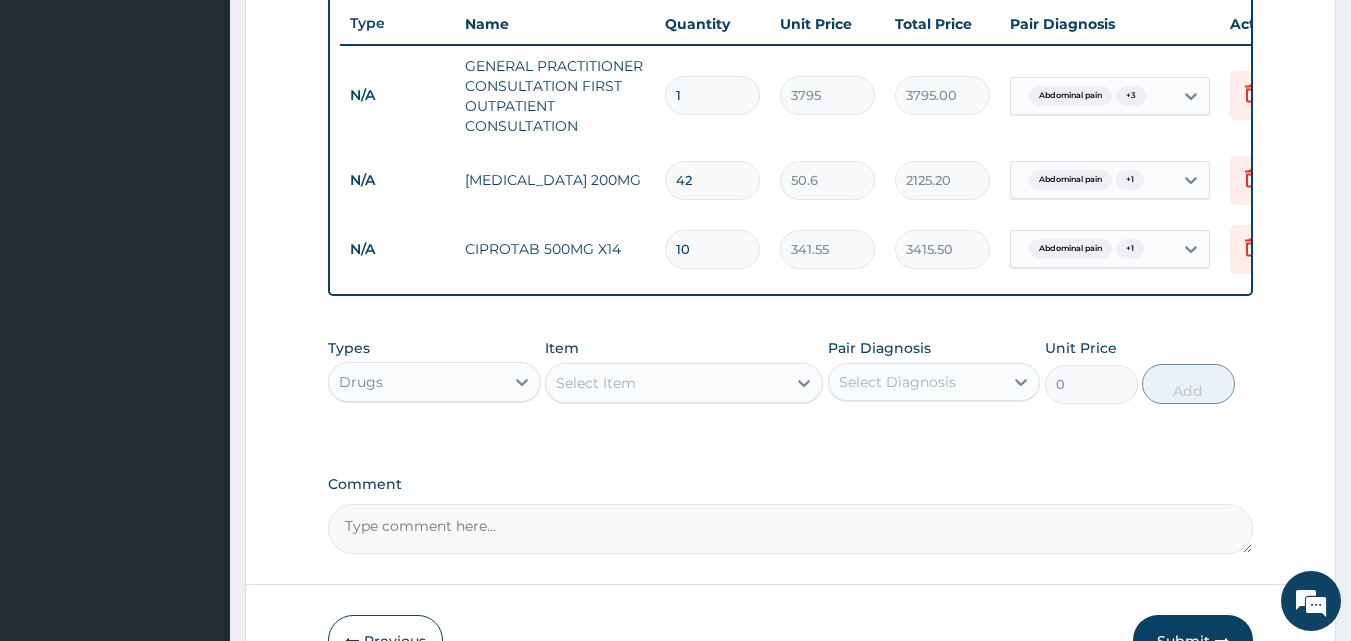click on "Select Item" at bounding box center [596, 383] 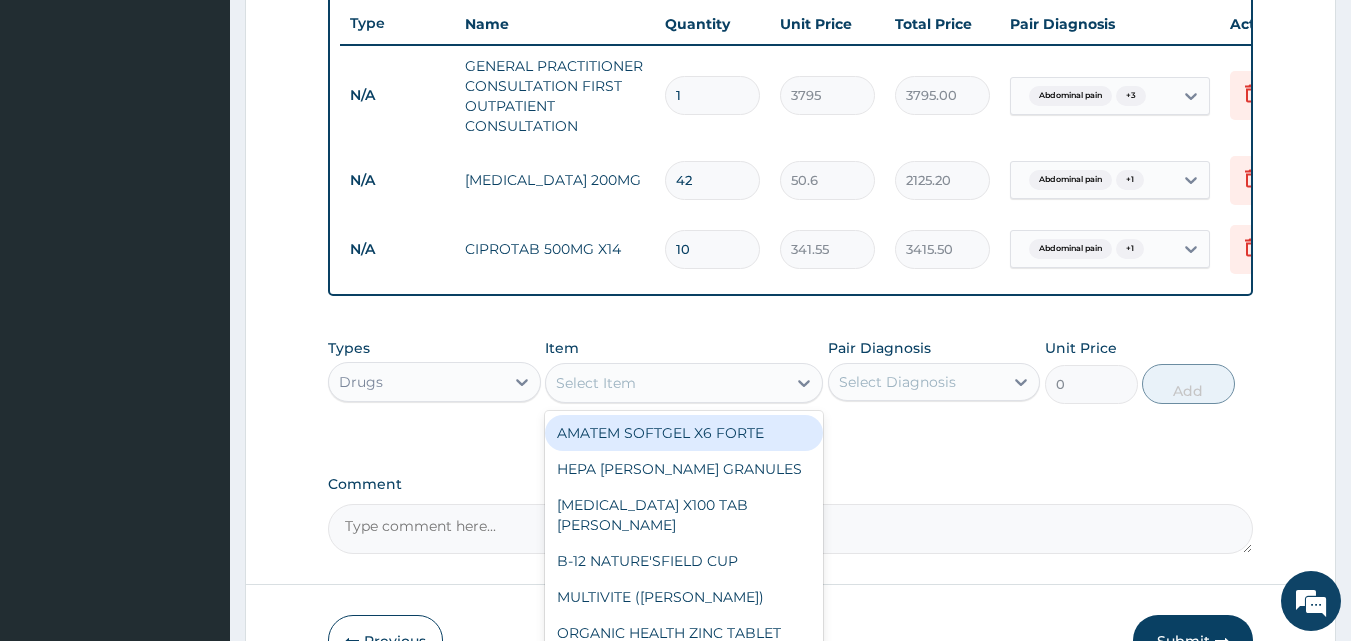 click on "Select Item" at bounding box center [596, 383] 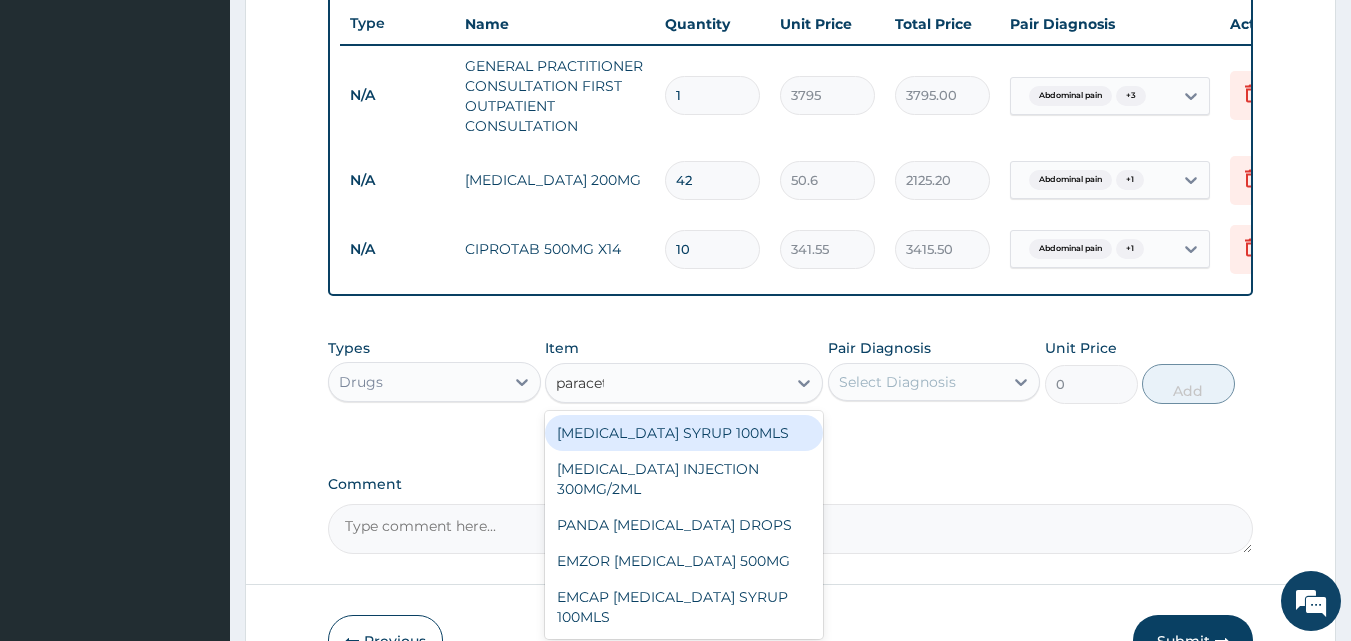 type on "paraceta" 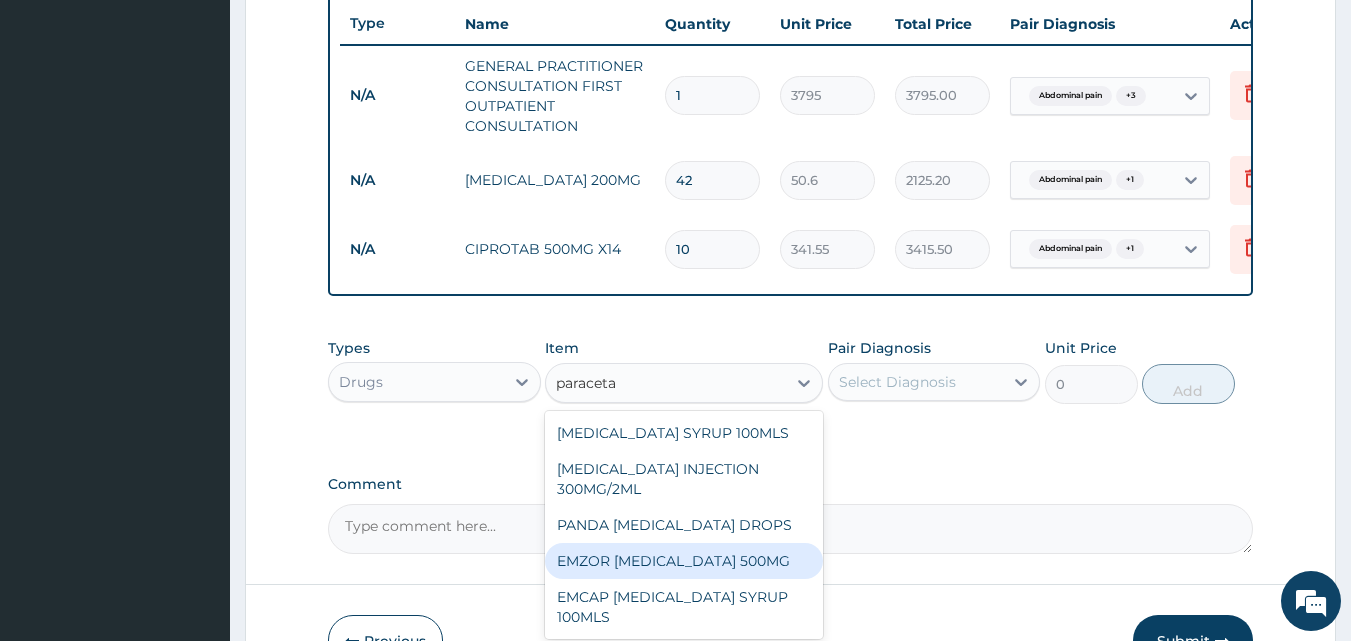 click on "EMZOR PARACETAMOL 500MG" at bounding box center (684, 561) 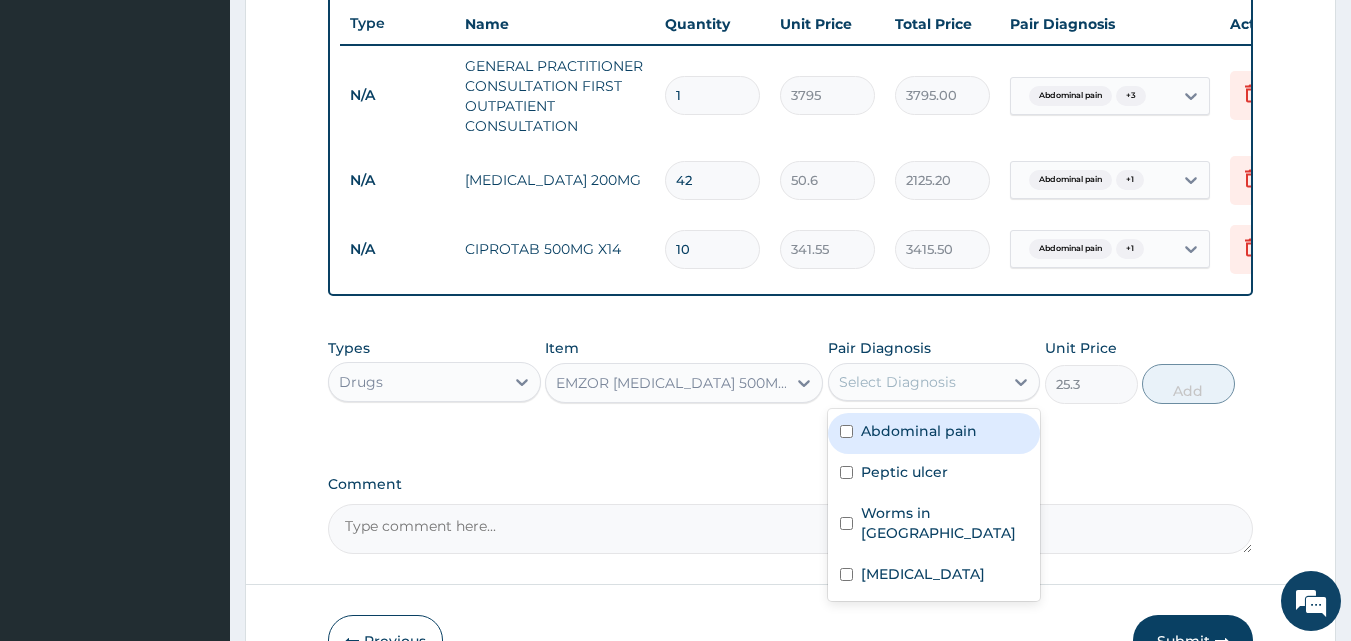 drag, startPoint x: 910, startPoint y: 397, endPoint x: 865, endPoint y: 397, distance: 45 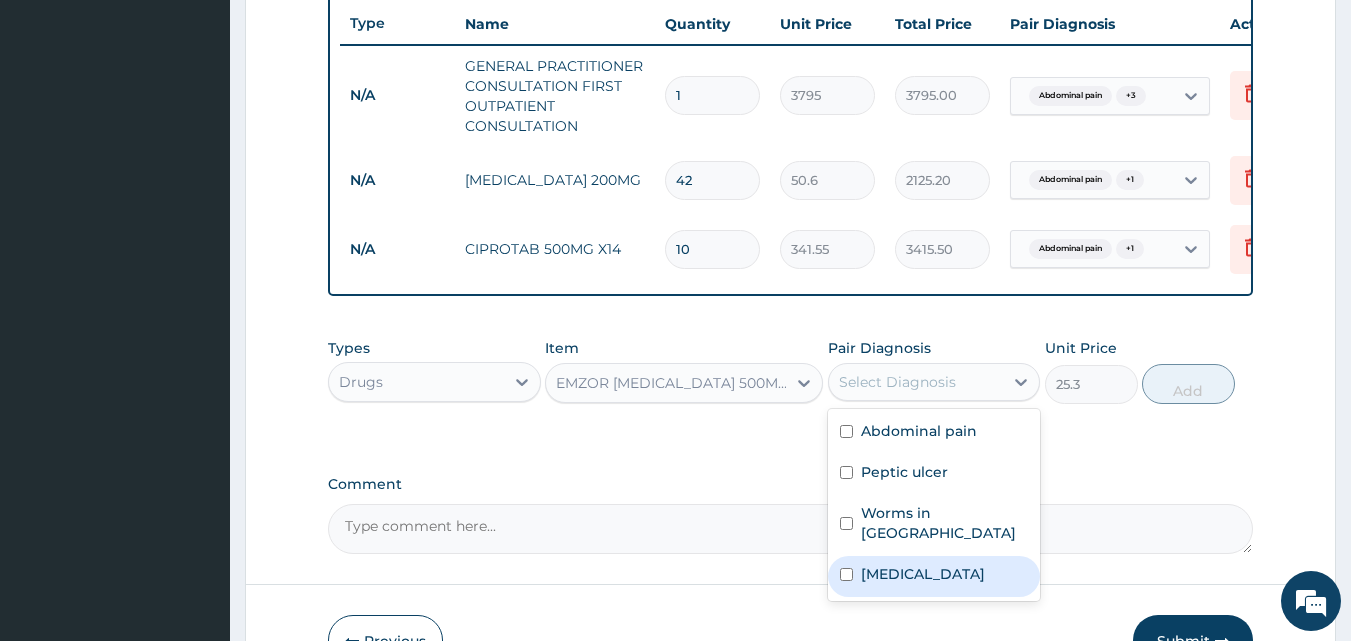 click on "Malaria" at bounding box center [923, 574] 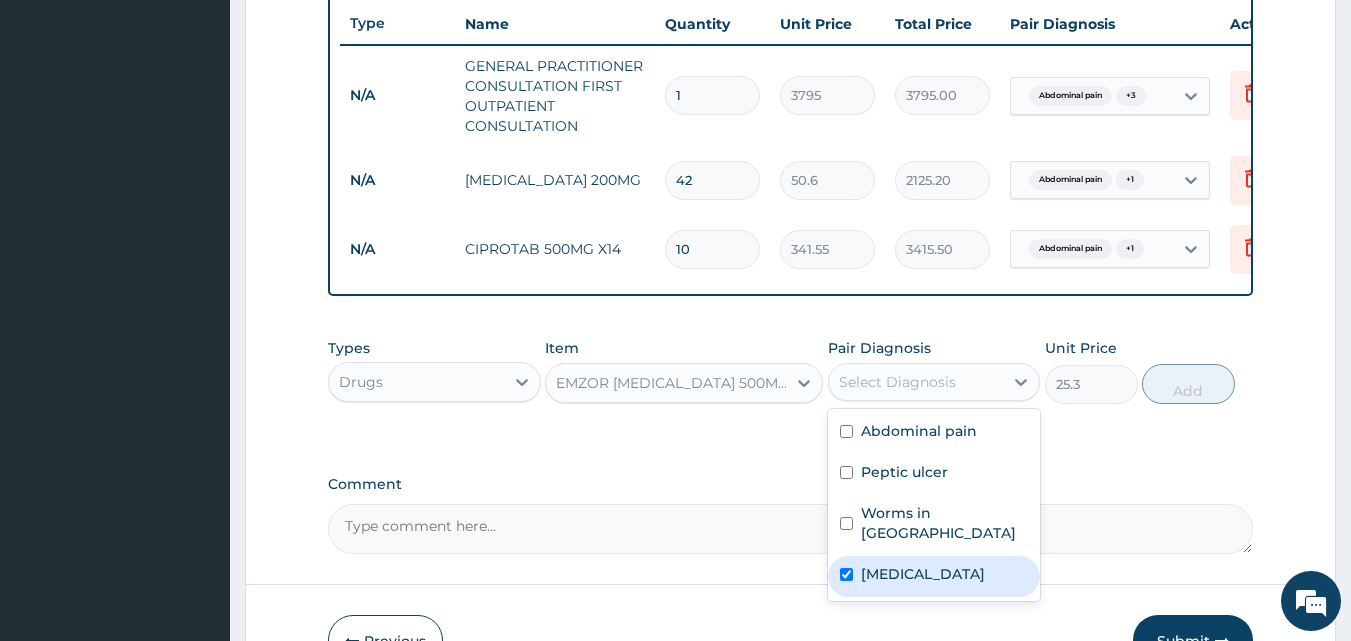 checkbox on "true" 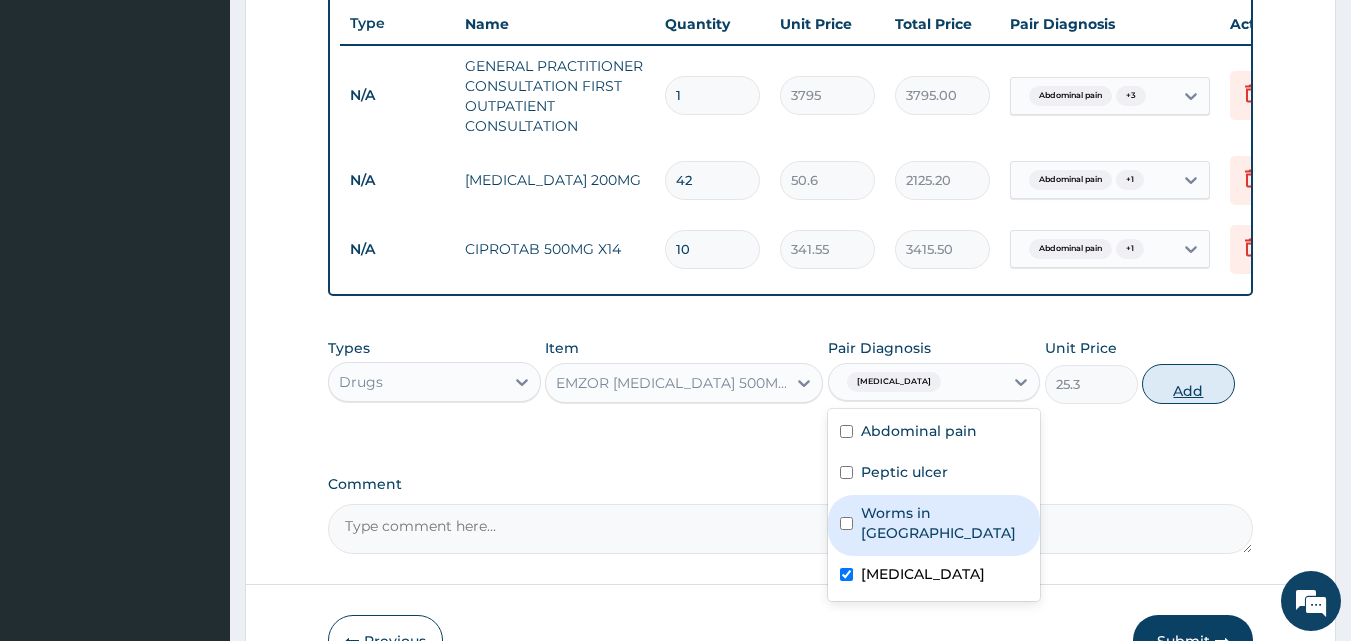 click on "Add" at bounding box center [1188, 384] 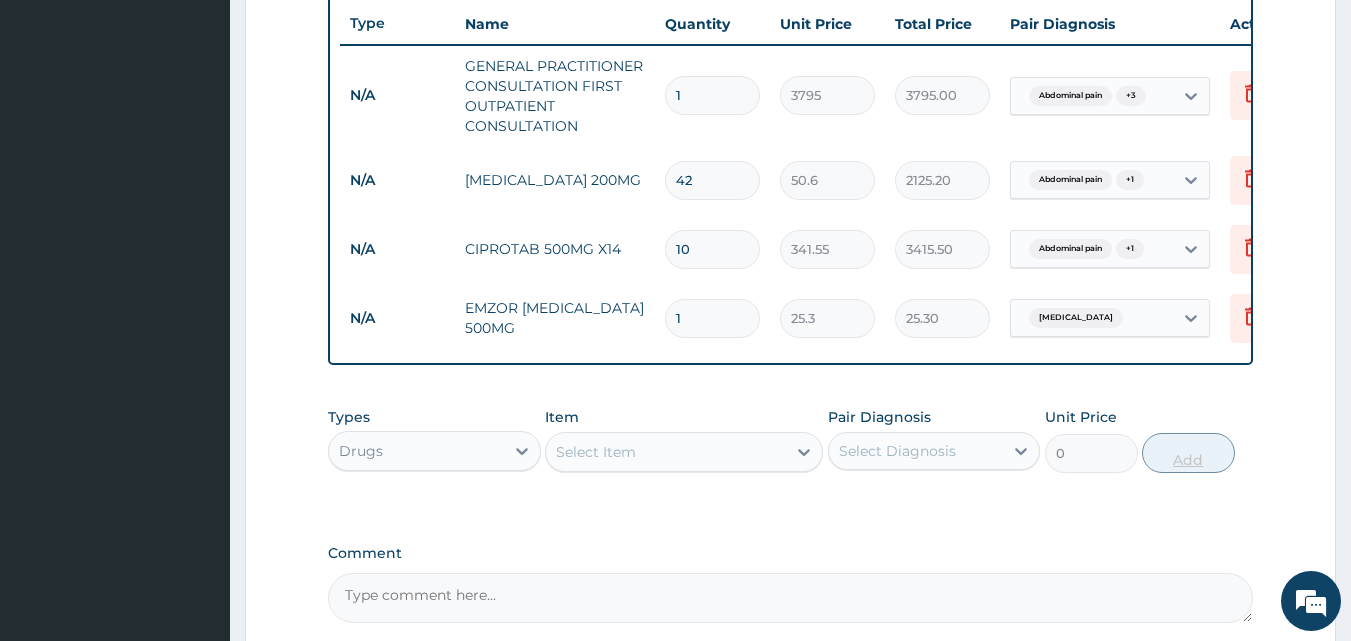 click on "PA Code / Prescription Code Enter Code(Secondary Care Only) Encounter Date 17-06-2025 Important Notice Please enter PA codes before entering items that are not attached to a PA code   All diagnoses entered must be linked to a claim item. Diagnosis & Claim Items that are visible but inactive cannot be edited because they were imported from an already approved PA code. Diagnosis Abdominal pain Query Peptic ulcer Query Worms in stool Confirmed Malaria Confirmed NB: All diagnosis must be linked to a claim item Claim Items Type Name Quantity Unit Price Total Price Pair Diagnosis Actions N/A GENERAL PRACTITIONER CONSULTATION FIRST OUTPATIENT CONSULTATION 1 3795 3795.00 Abdominal pain  + 3 Delete N/A FLAGYL 200MG 42 50.6 2125.20 Abdominal pain  + 1 Delete N/A CIPROTAB 500MG X14 10 341.55 3415.50 Abdominal pain  + 1 Delete N/A EMZOR PARACETAMOL 500MG 1 25.3 25.30 Malaria Delete Types Drugs Item Select Item Pair Diagnosis Select Diagnosis Unit Price 0 Add Comment" at bounding box center (791, 31) 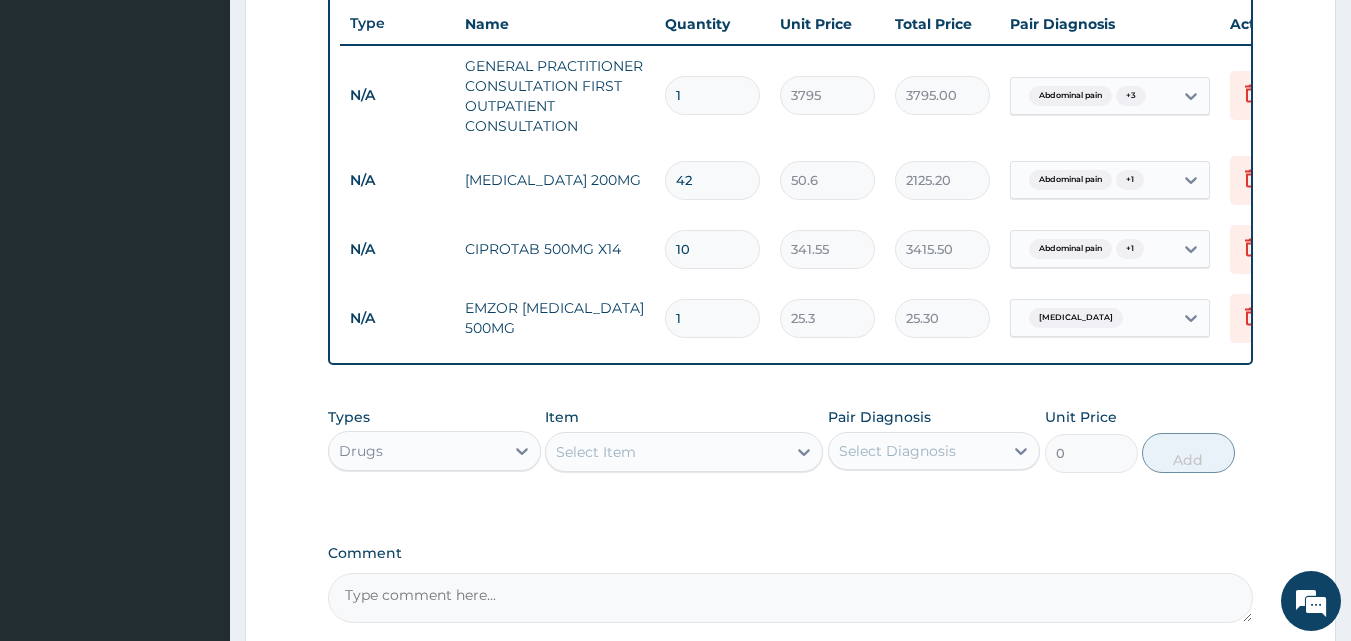 click on "1" at bounding box center [712, 318] 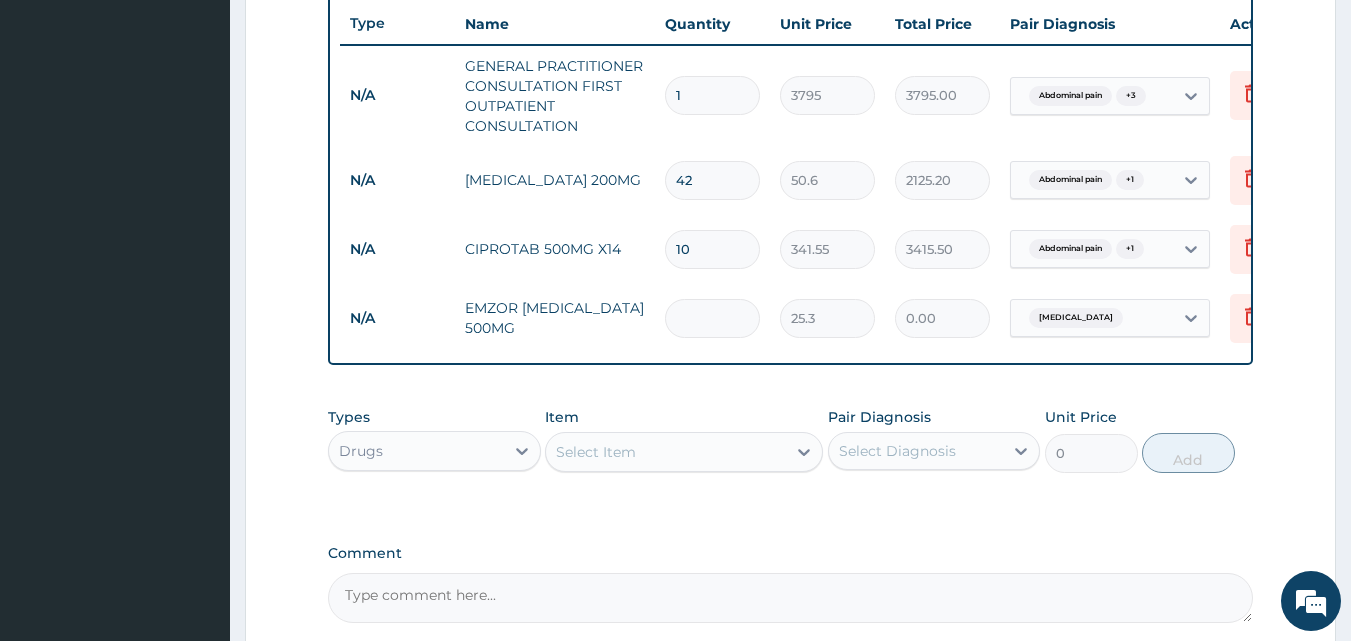 type on "2" 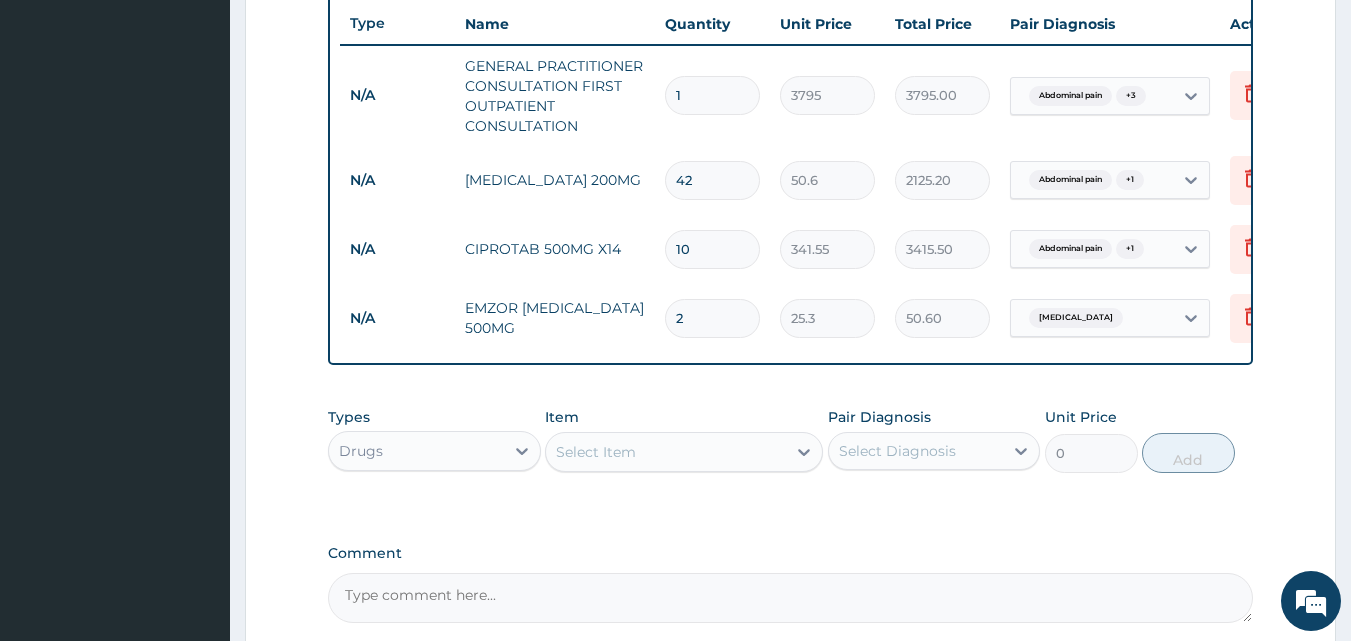 type on "24" 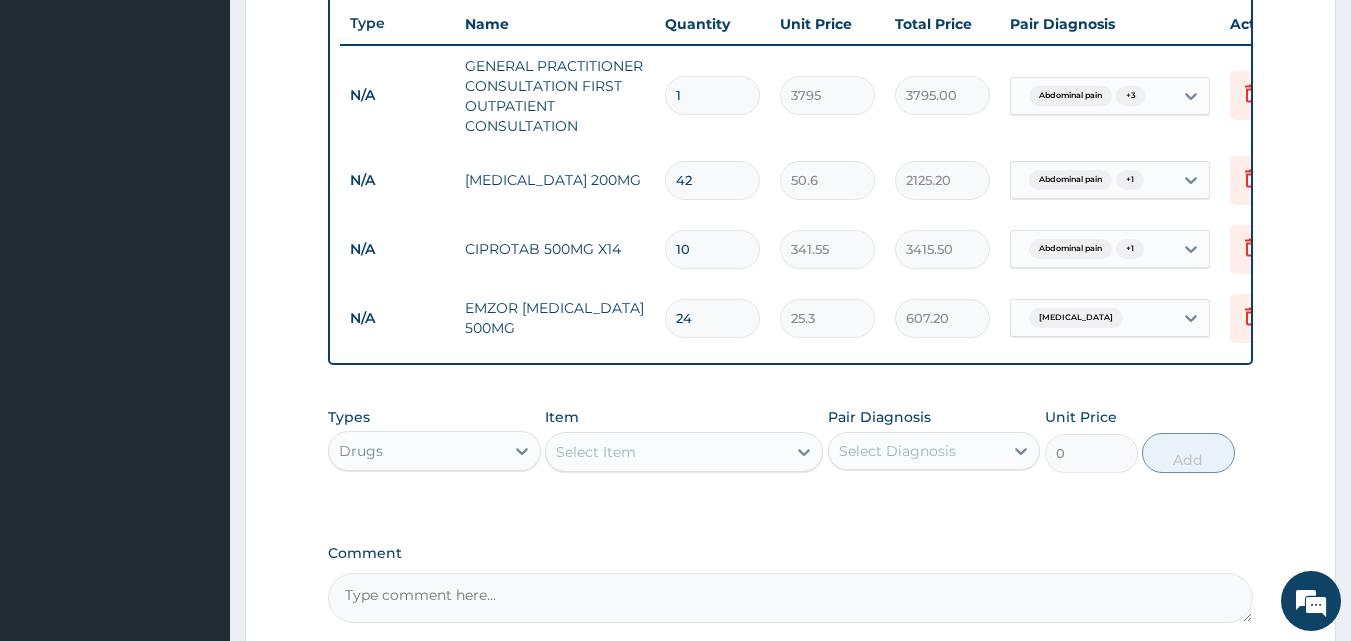 type on "24" 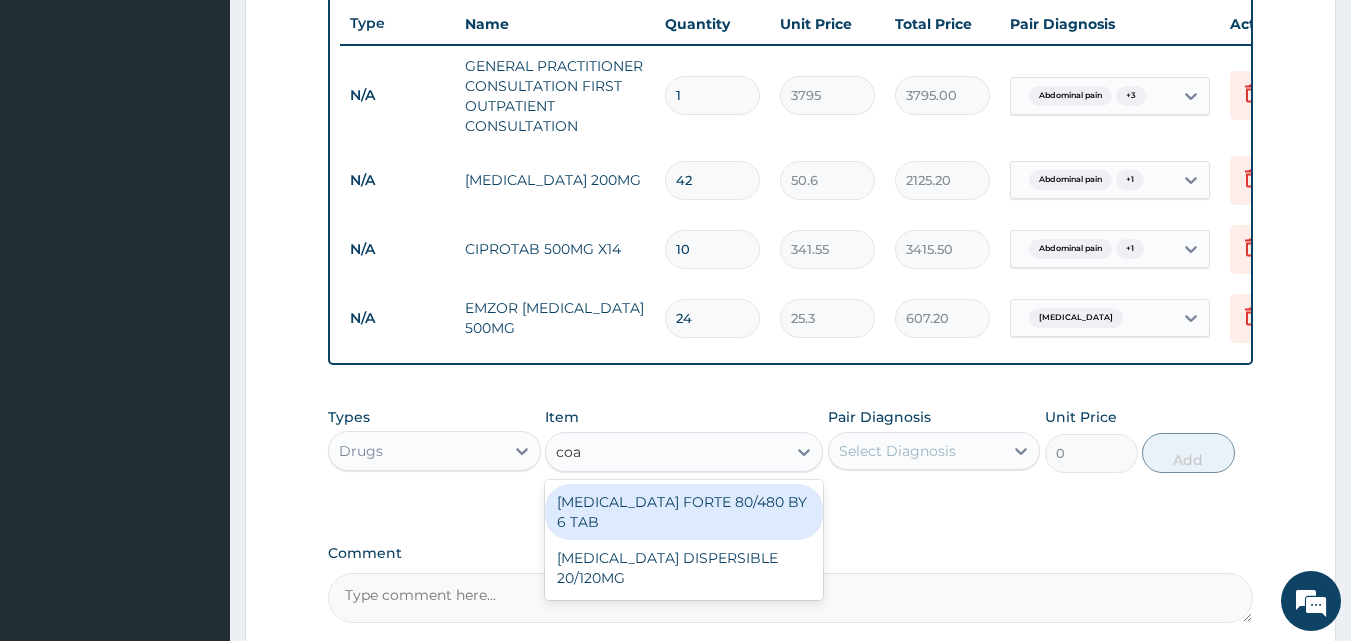 type on "coar" 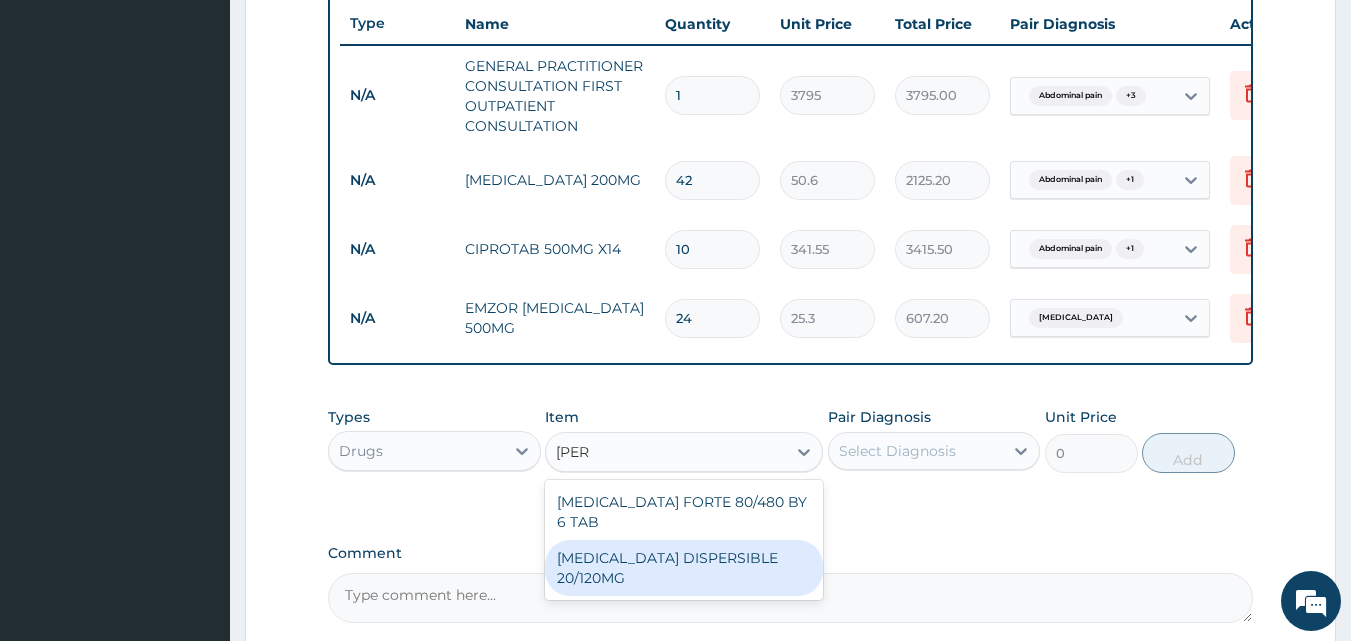 click on "COARTEM DISPERSIBLE 20/120MG" at bounding box center [684, 568] 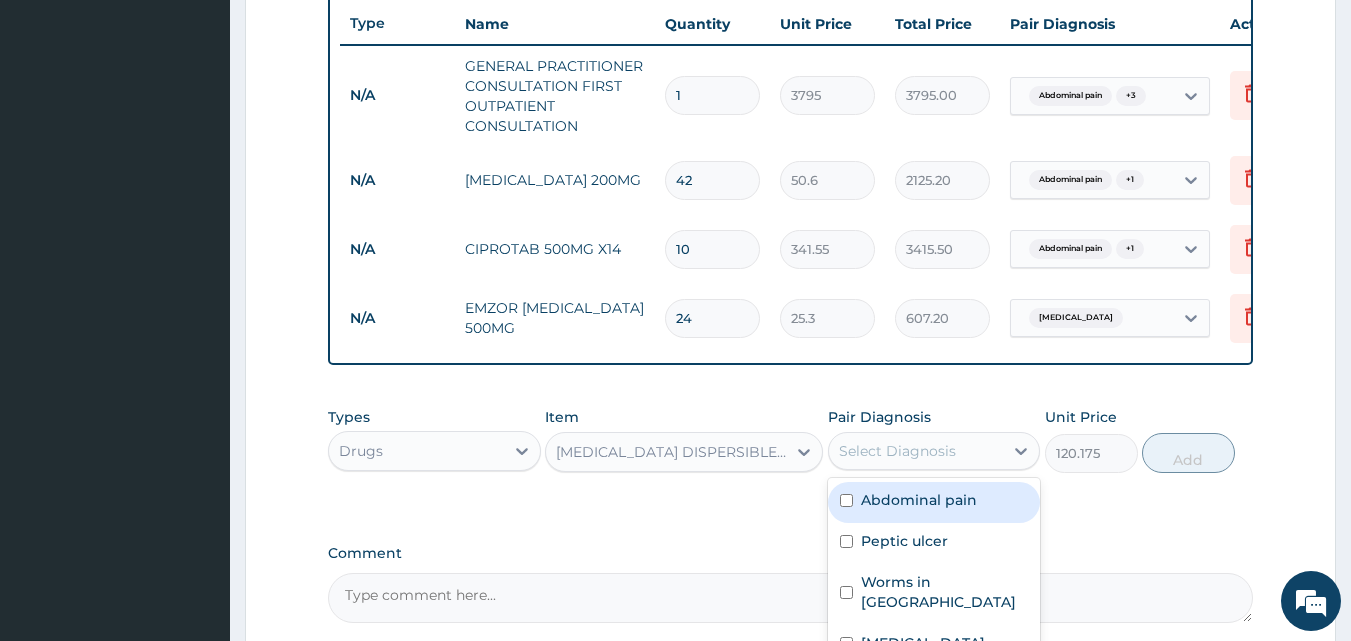 click on "Select Diagnosis" at bounding box center [897, 451] 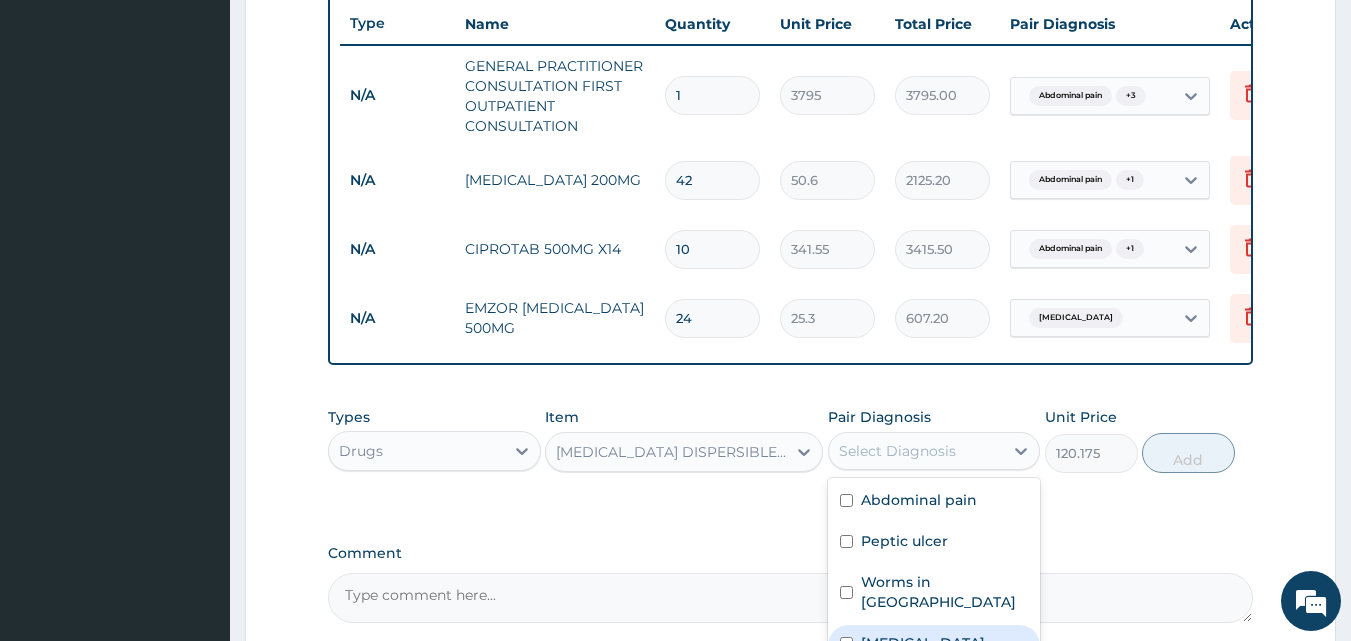 click on "Malaria" at bounding box center (934, 645) 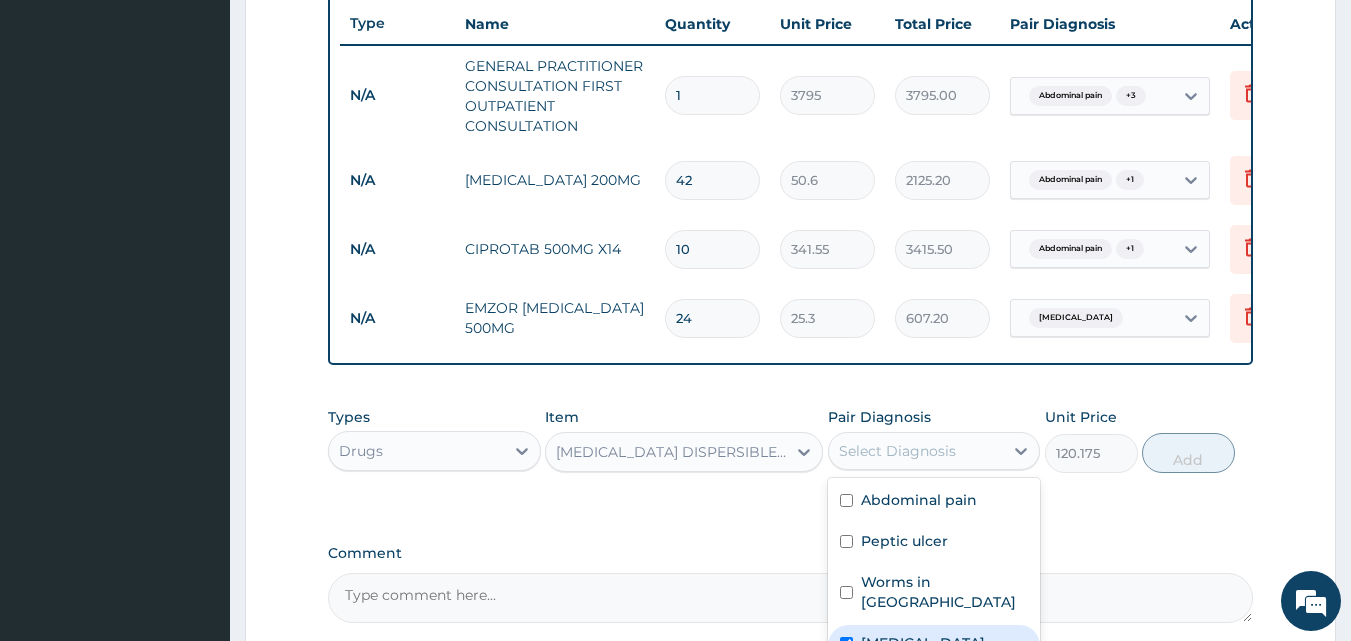 checkbox on "true" 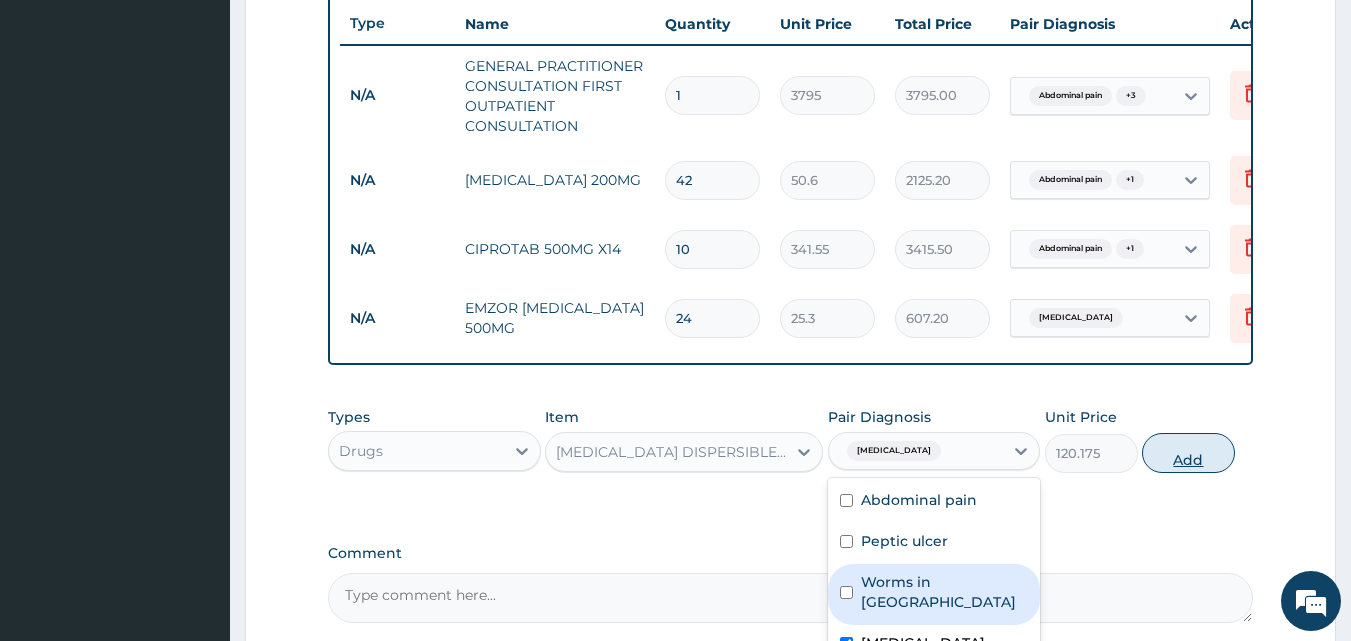 click on "Add" at bounding box center [1188, 453] 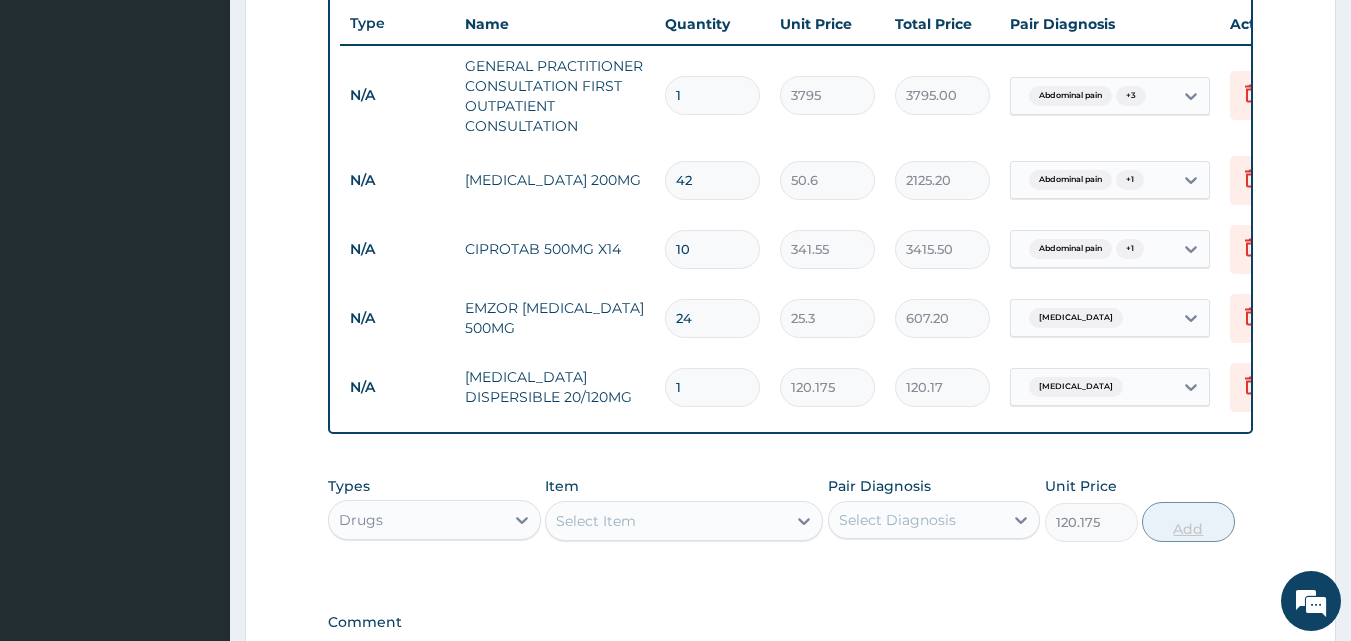 type on "0" 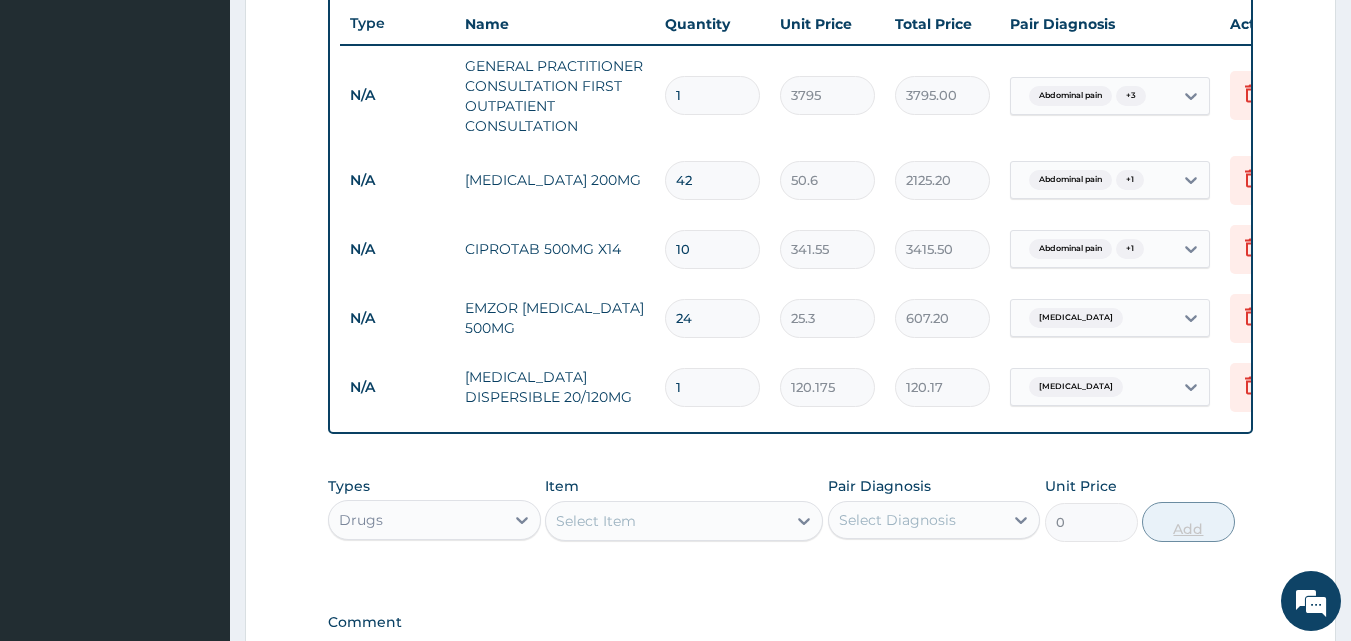 type 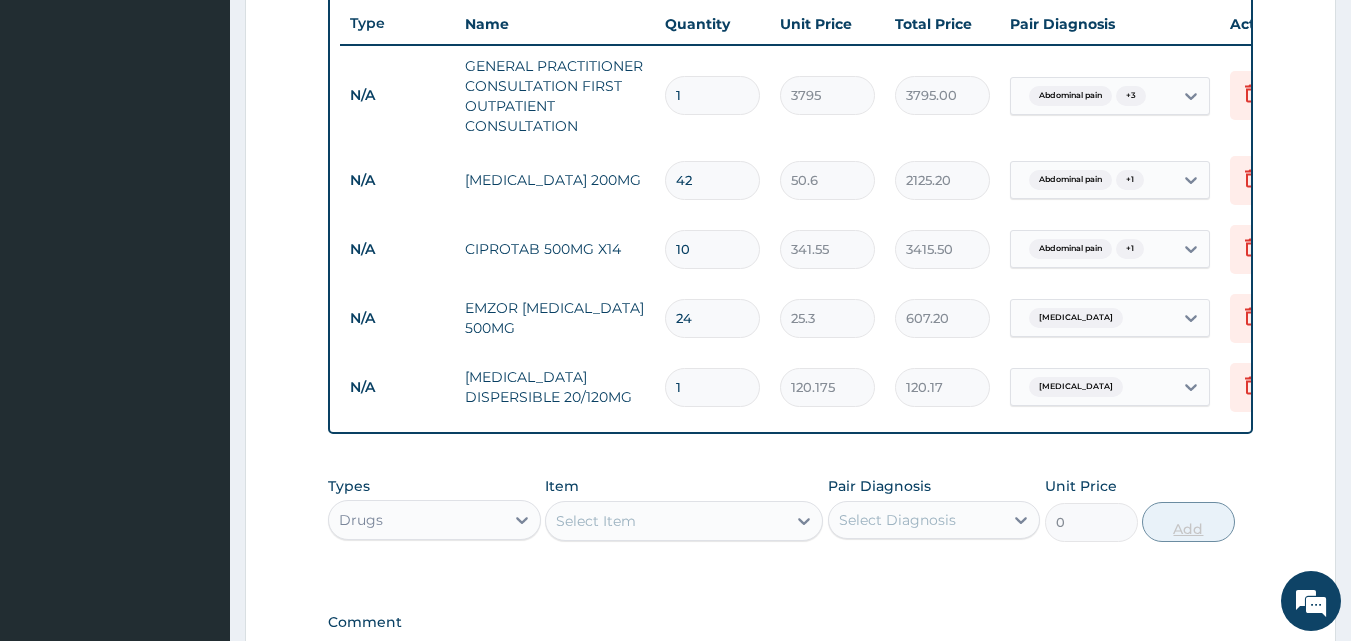 type on "0.00" 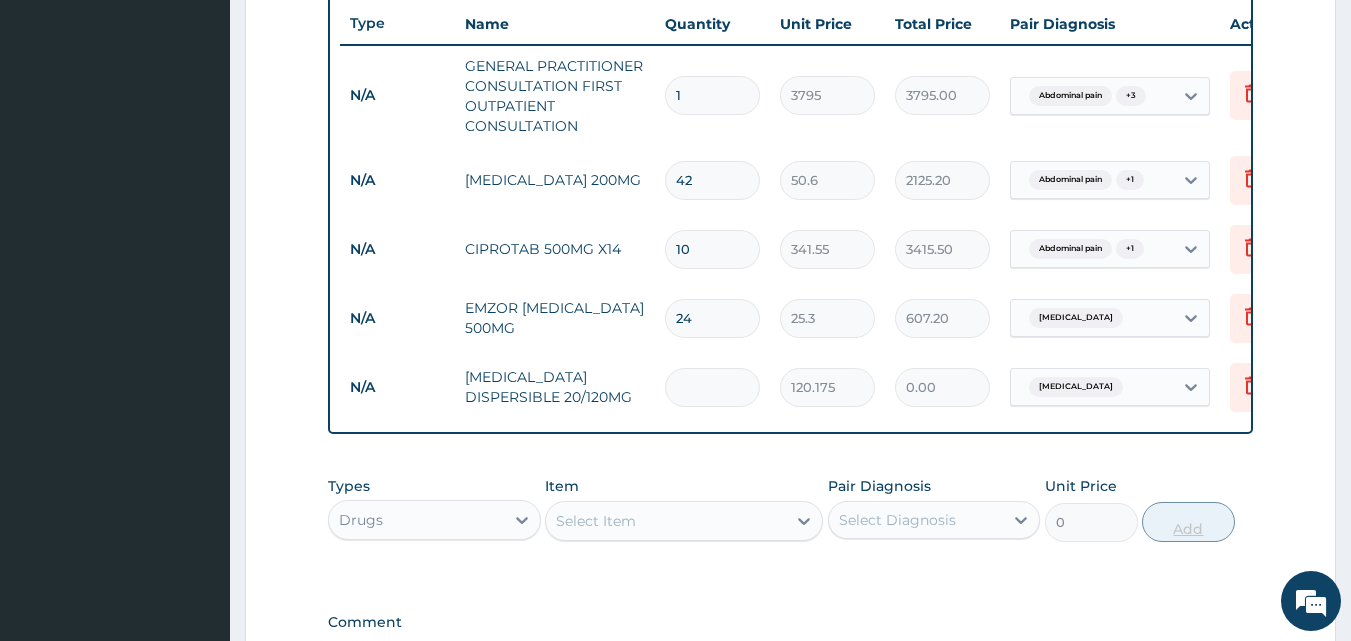 type on "2" 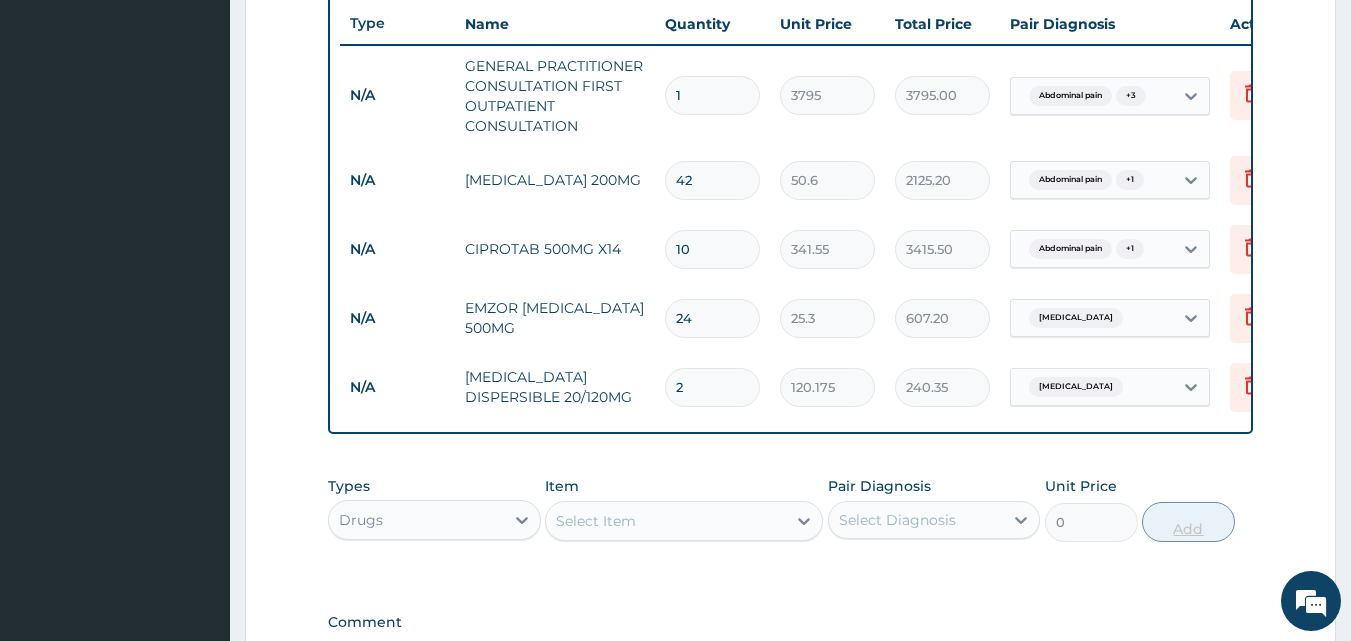 type on "24" 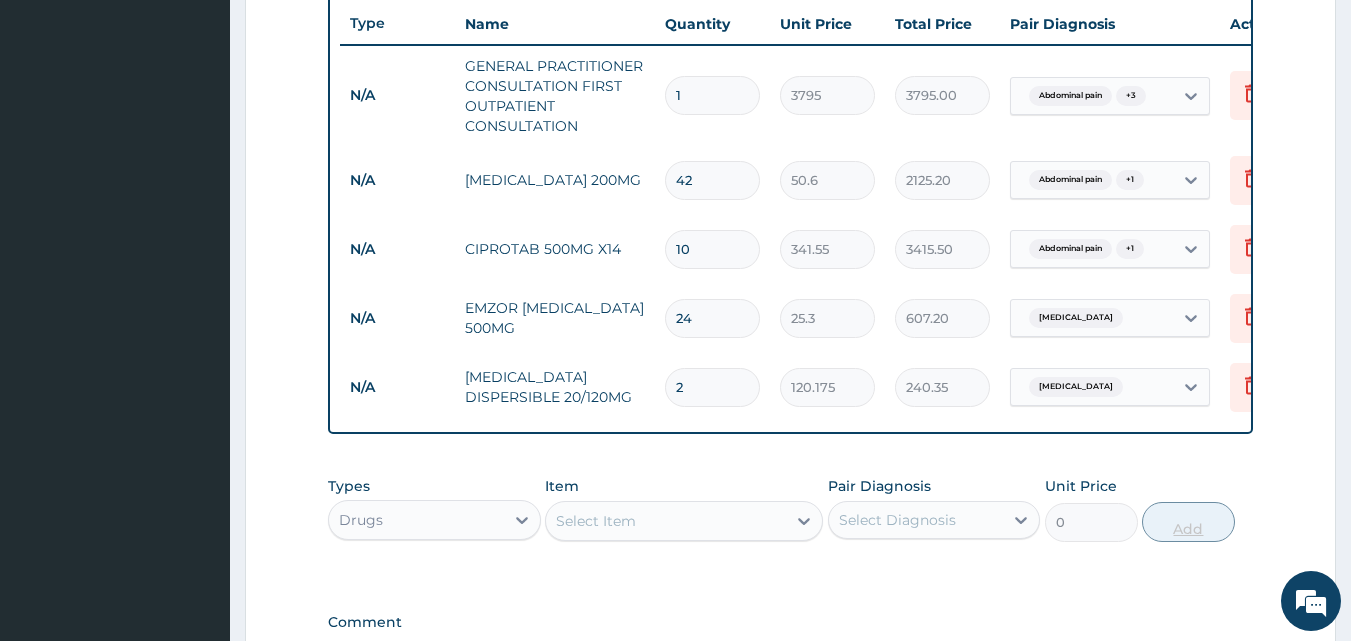type on "2884.20" 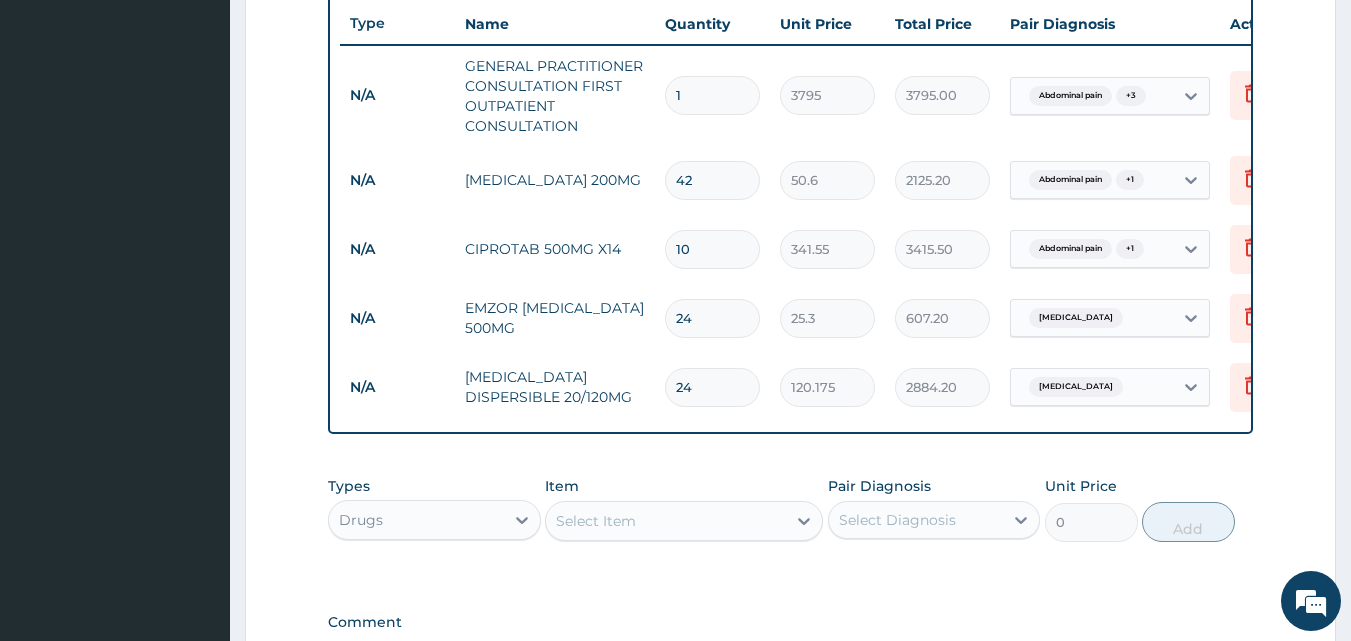 type on "24" 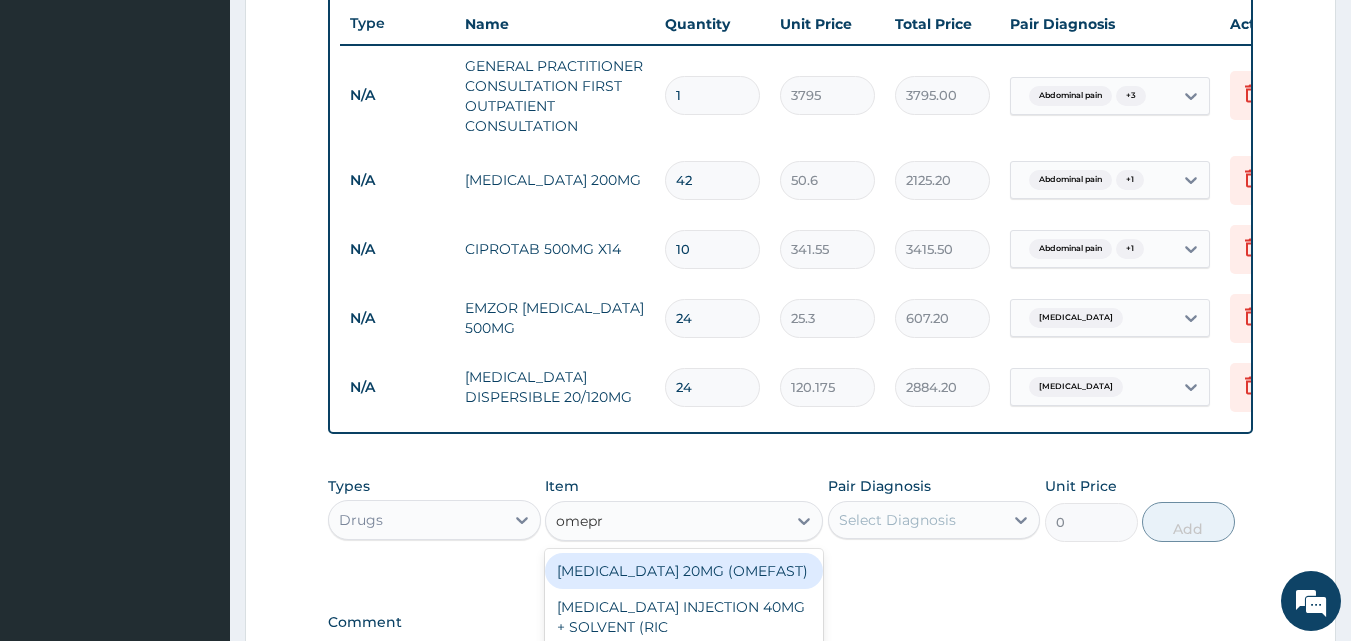type on "omepra" 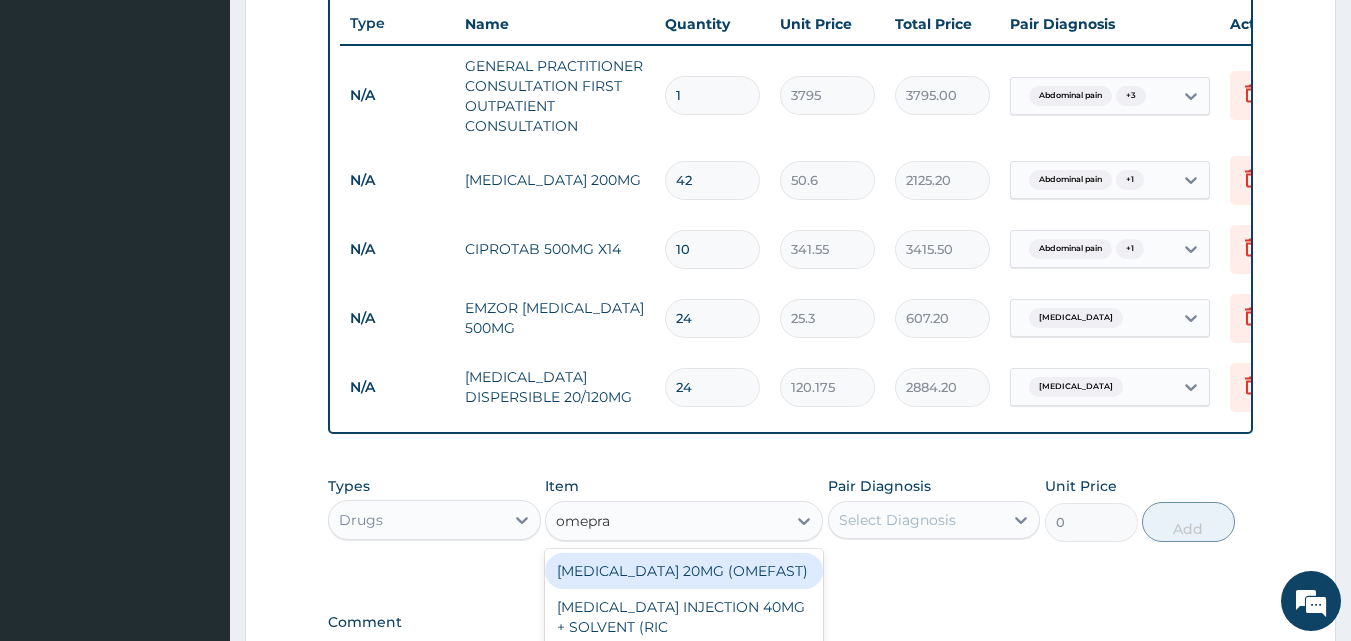 click on "OMEPRAZOLE 20MG (OMEFAST)" at bounding box center (684, 571) 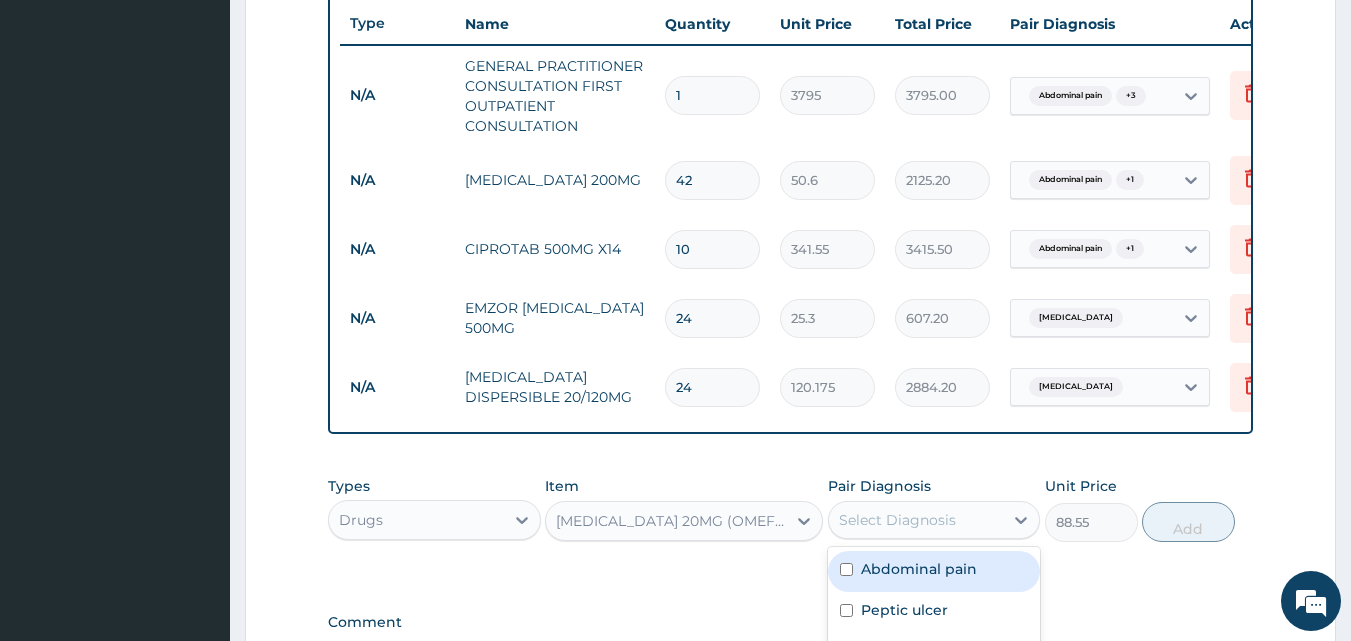 click on "Select Diagnosis" at bounding box center [897, 520] 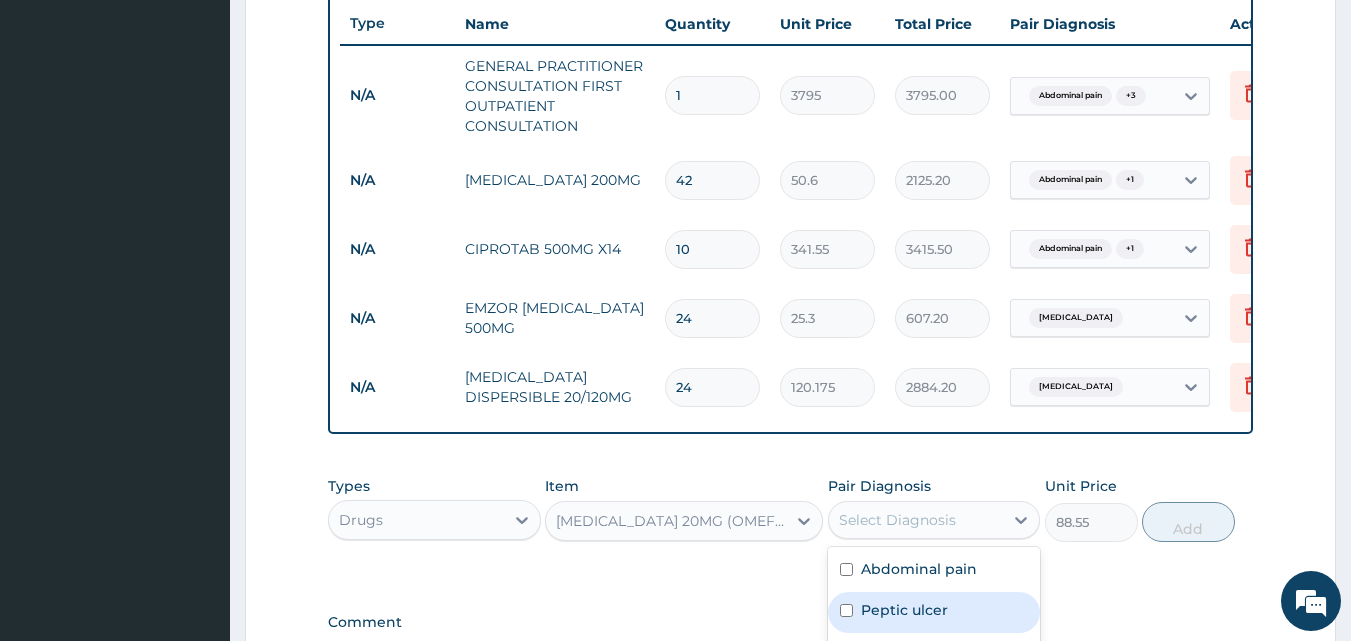 click at bounding box center [846, 610] 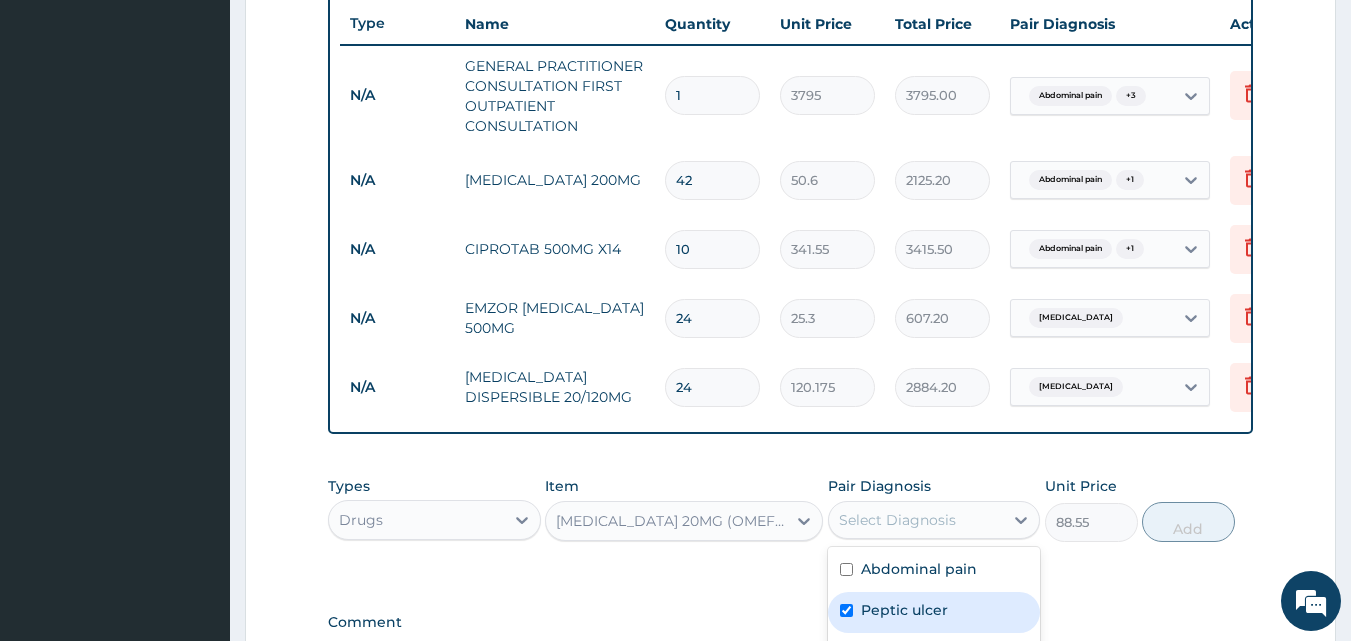 checkbox on "true" 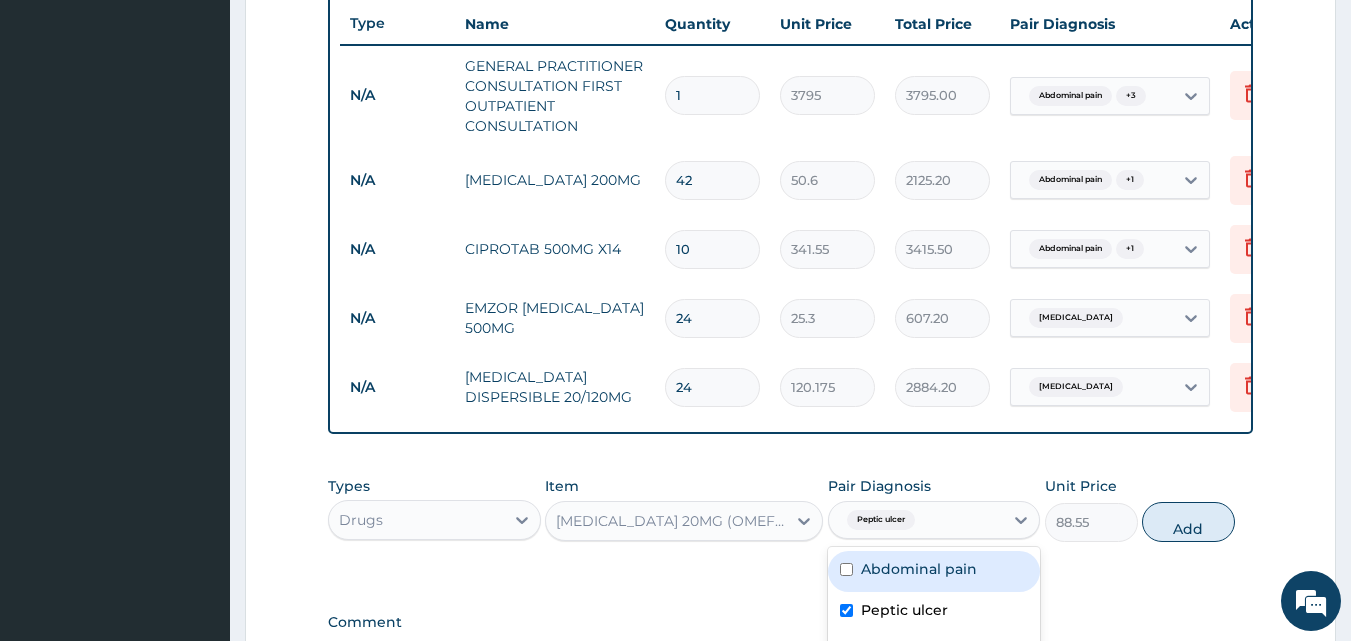 click at bounding box center (846, 569) 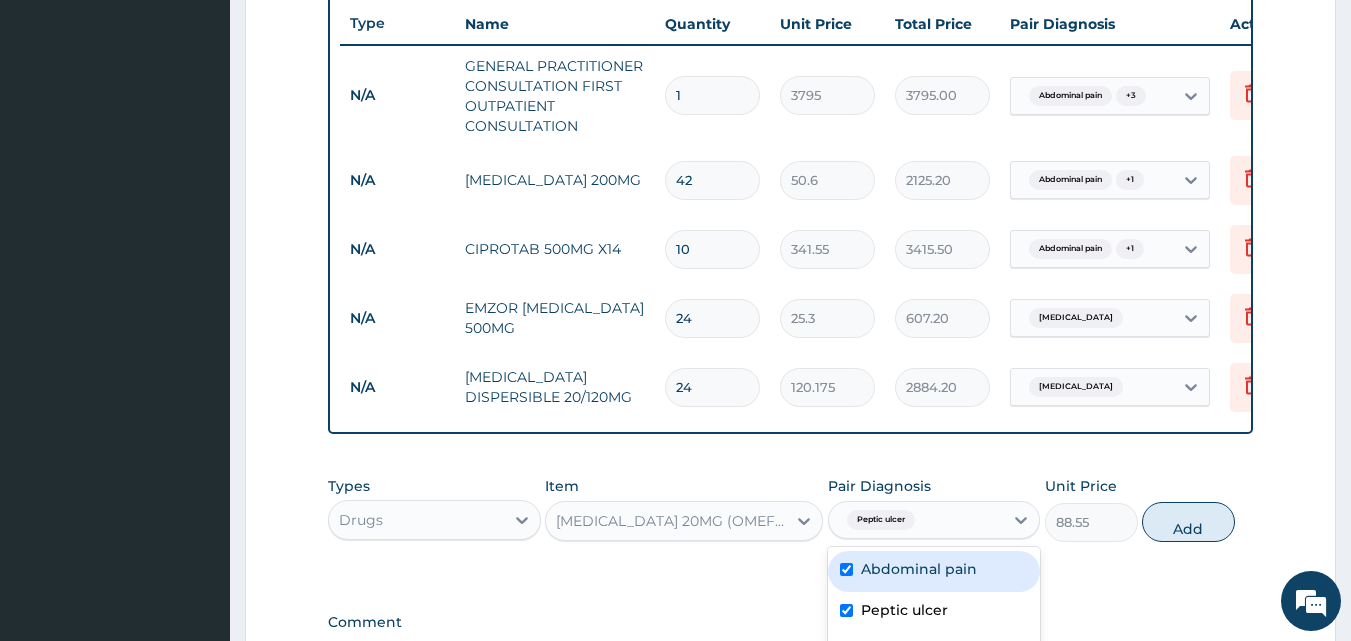 checkbox on "true" 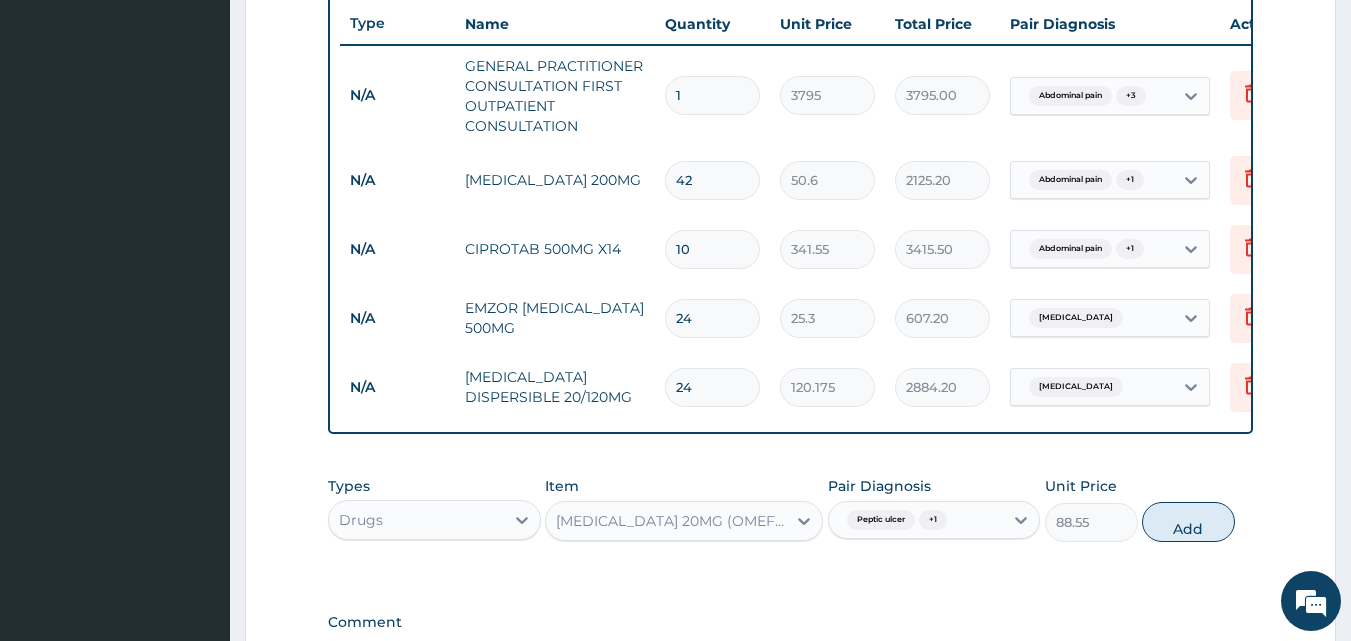 click on "PA Code / Prescription Code Enter Code(Secondary Care Only) Encounter Date 17-06-2025 Important Notice Please enter PA codes before entering items that are not attached to a PA code   All diagnoses entered must be linked to a claim item. Diagnosis & Claim Items that are visible but inactive cannot be edited because they were imported from an already approved PA code. Diagnosis Abdominal pain Query Peptic ulcer Query Worms in stool Confirmed Malaria Confirmed NB: All diagnosis must be linked to a claim item Claim Items Type Name Quantity Unit Price Total Price Pair Diagnosis Actions N/A GENERAL PRACTITIONER CONSULTATION FIRST OUTPATIENT CONSULTATION 1 3795 3795.00 Abdominal pain  + 3 Delete N/A FLAGYL 200MG 42 50.6 2125.20 Abdominal pain  + 1 Delete N/A CIPROTAB 500MG X14 10 341.55 3415.50 Abdominal pain  + 1 Delete N/A EMZOR PARACETAMOL 500MG 24 25.3 607.20 Malaria Delete N/A COARTEM DISPERSIBLE 20/120MG 24 120.175 2884.20 Malaria Delete Types Drugs Item OMEPRAZOLE 20MG (OMEFAST) Pair Diagnosis Peptic ulcer 1" at bounding box center (791, 65) 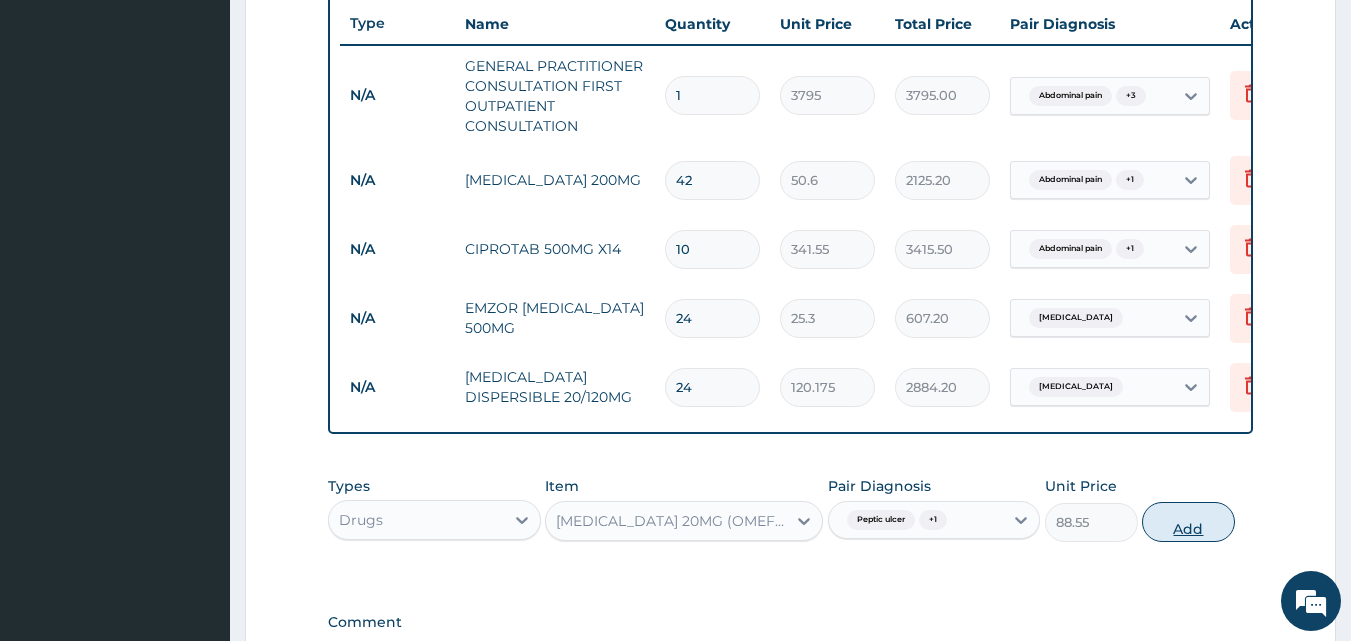 click on "Add" at bounding box center (1188, 522) 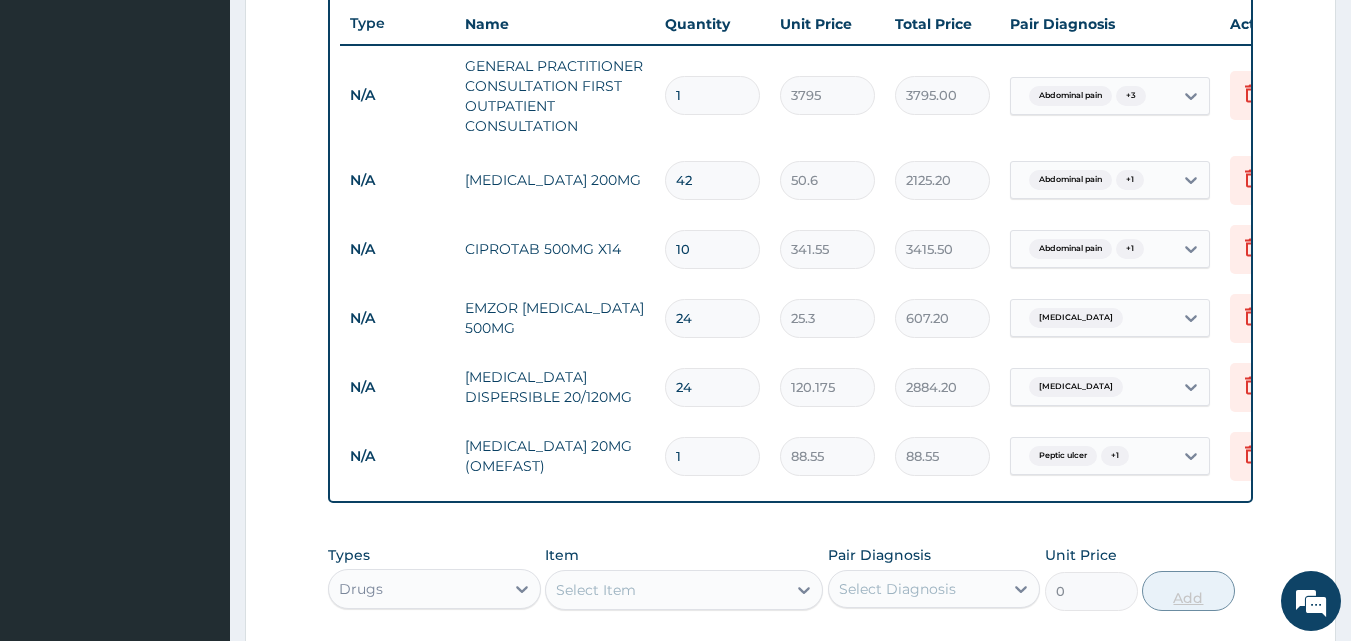 type on "15" 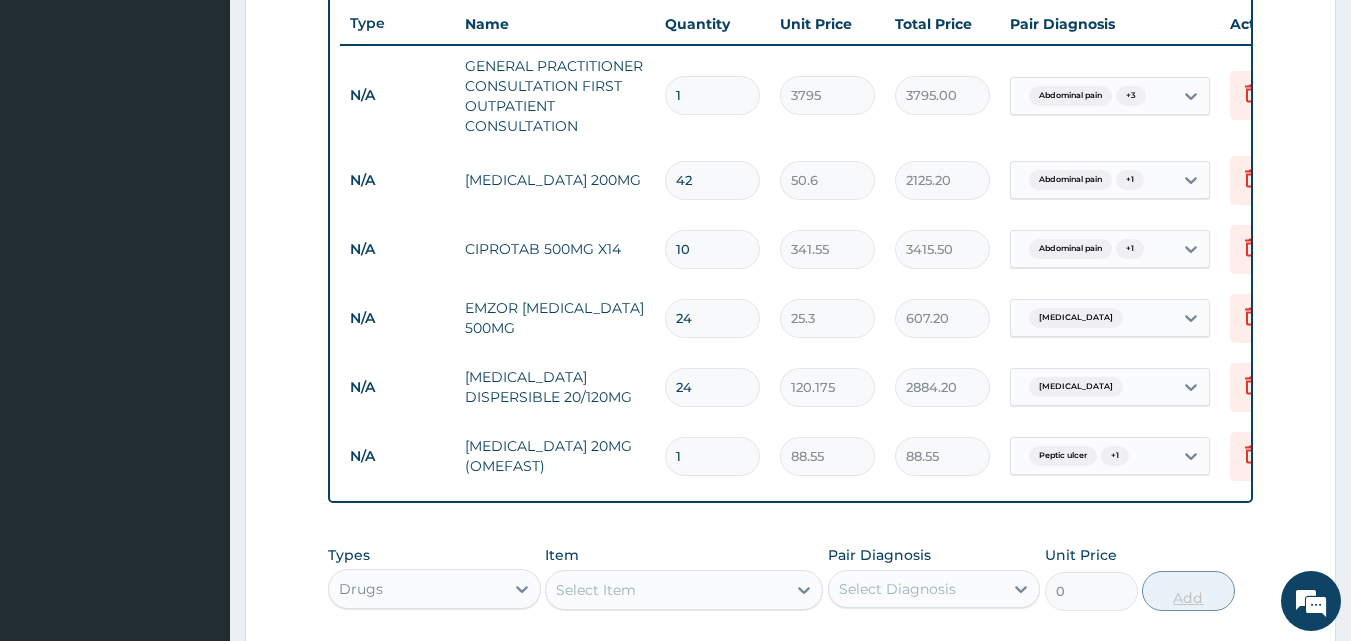 type on "1328.25" 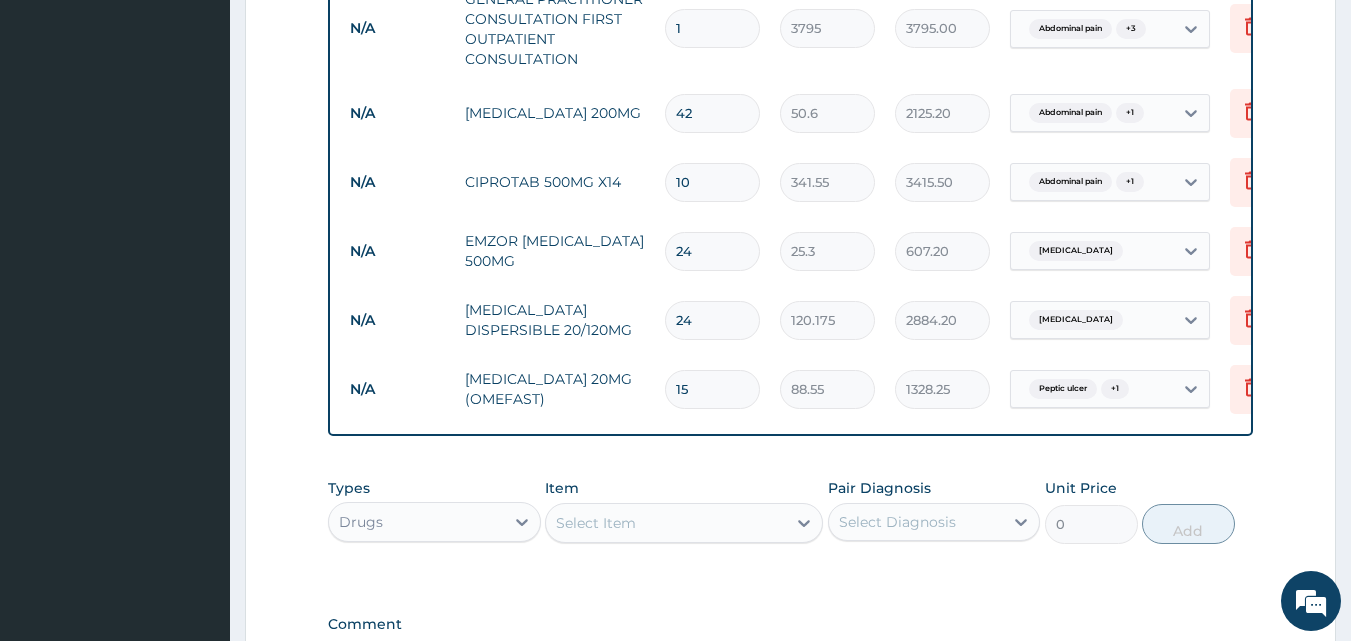 scroll, scrollTop: 832, scrollLeft: 0, axis: vertical 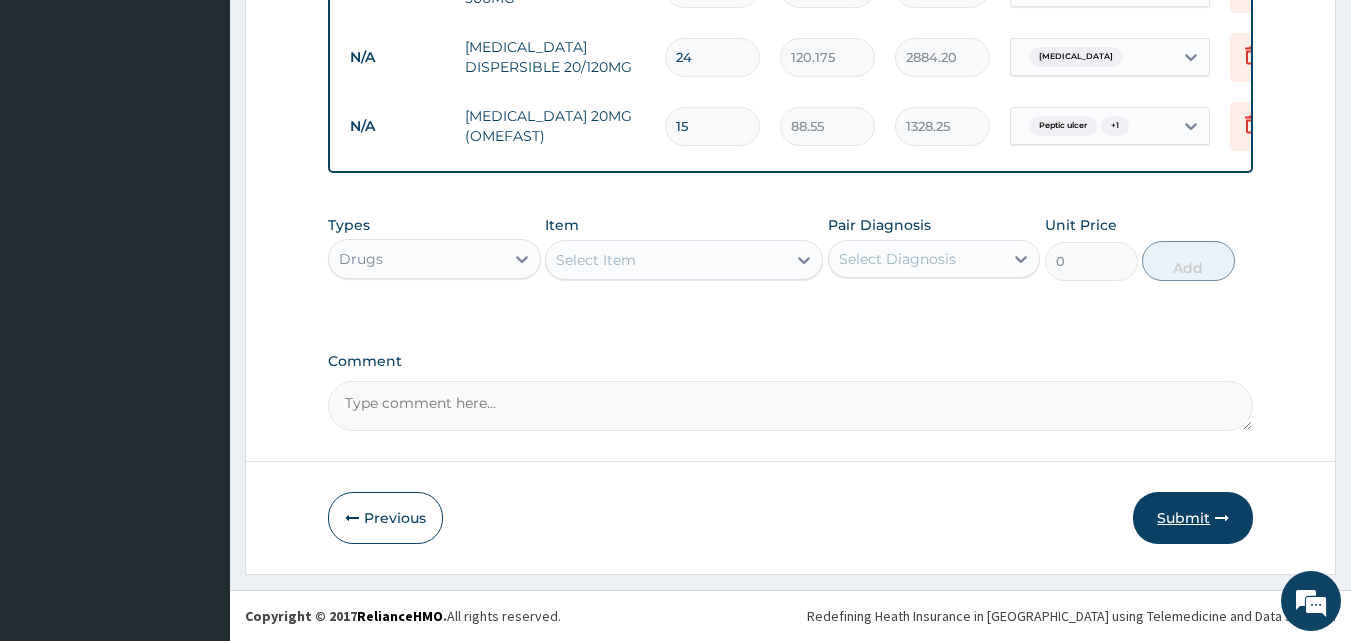 type on "15" 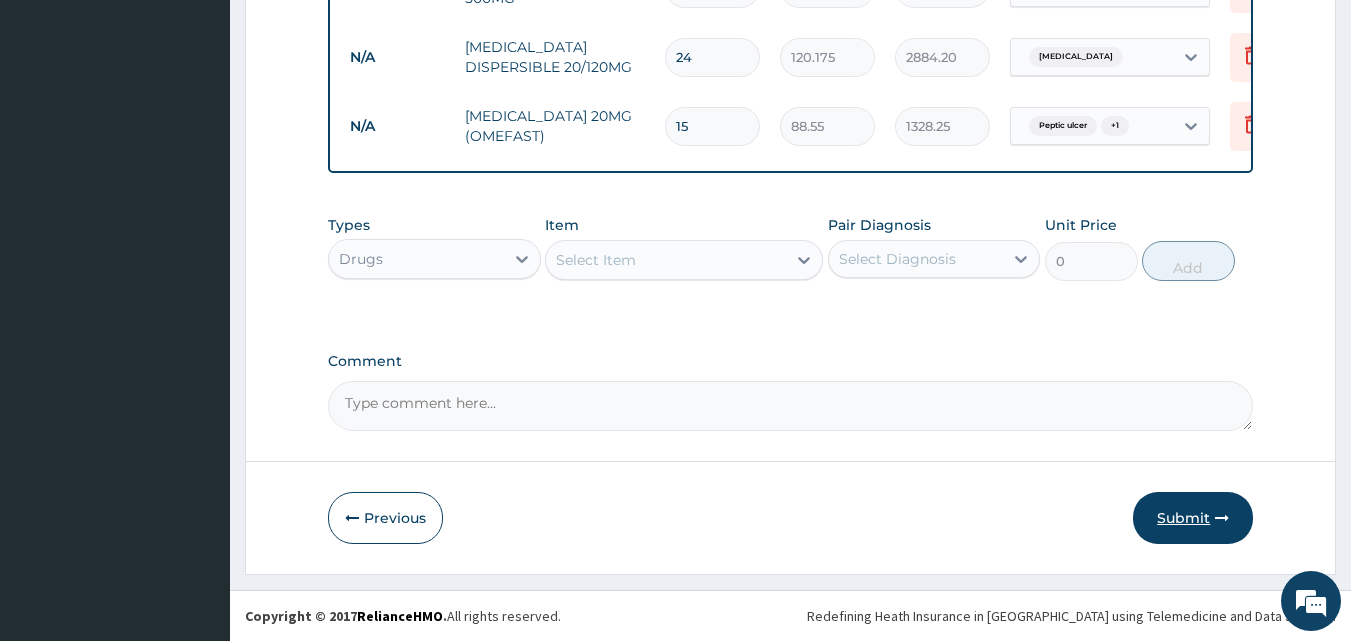 click on "Submit" at bounding box center [1193, 518] 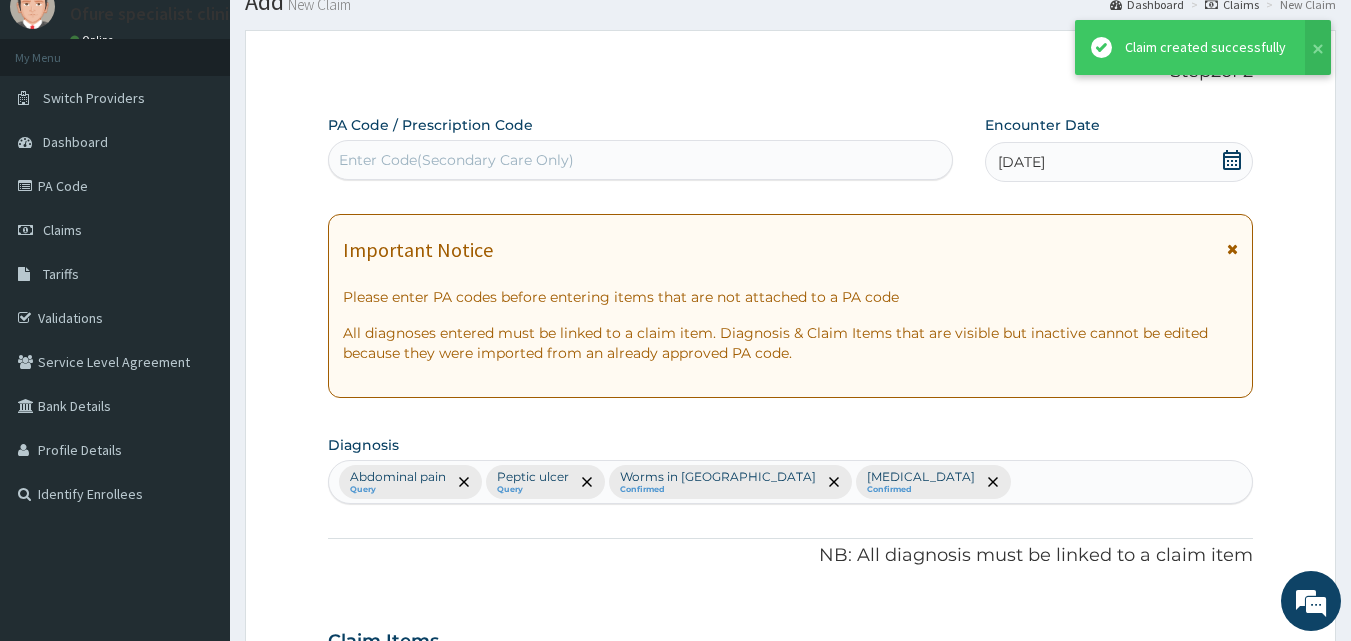 scroll, scrollTop: 1095, scrollLeft: 0, axis: vertical 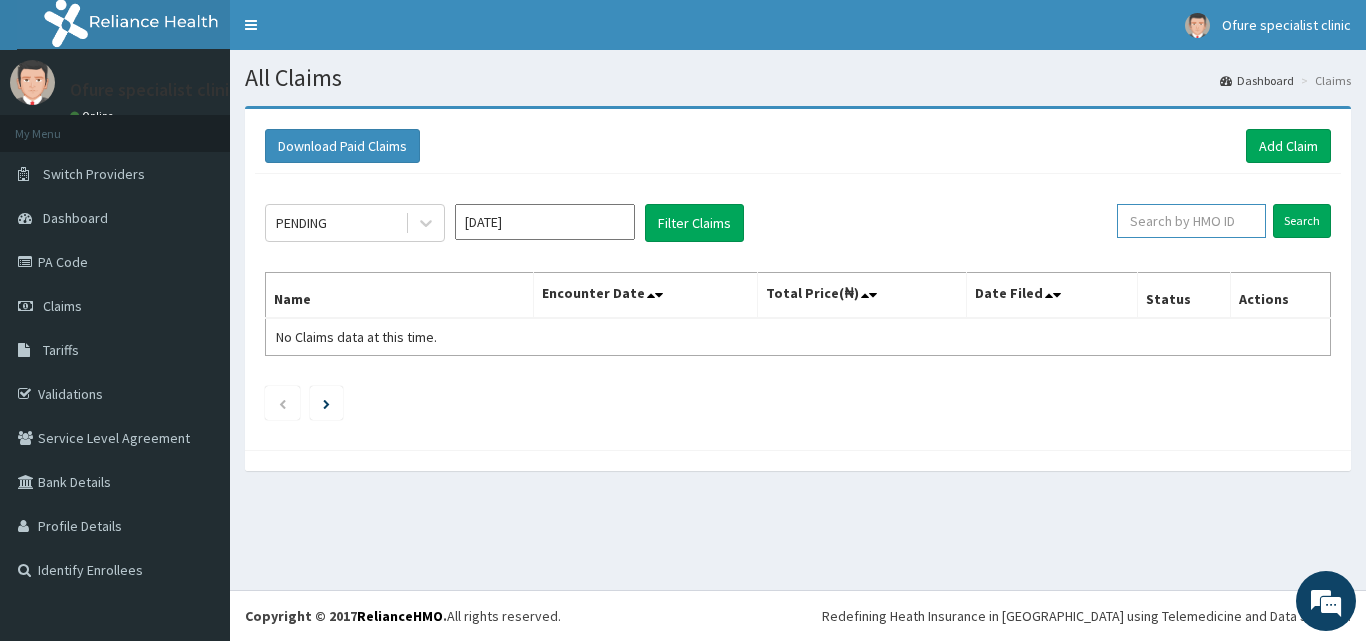 click at bounding box center (1191, 221) 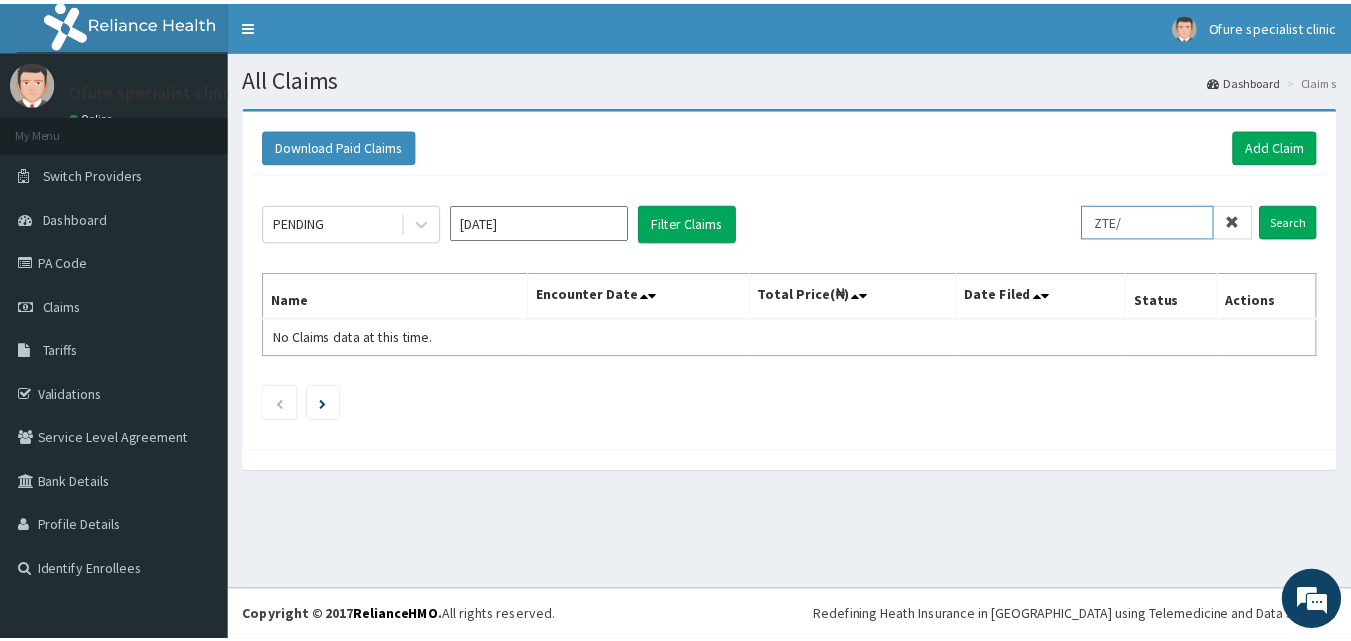 scroll, scrollTop: 0, scrollLeft: 0, axis: both 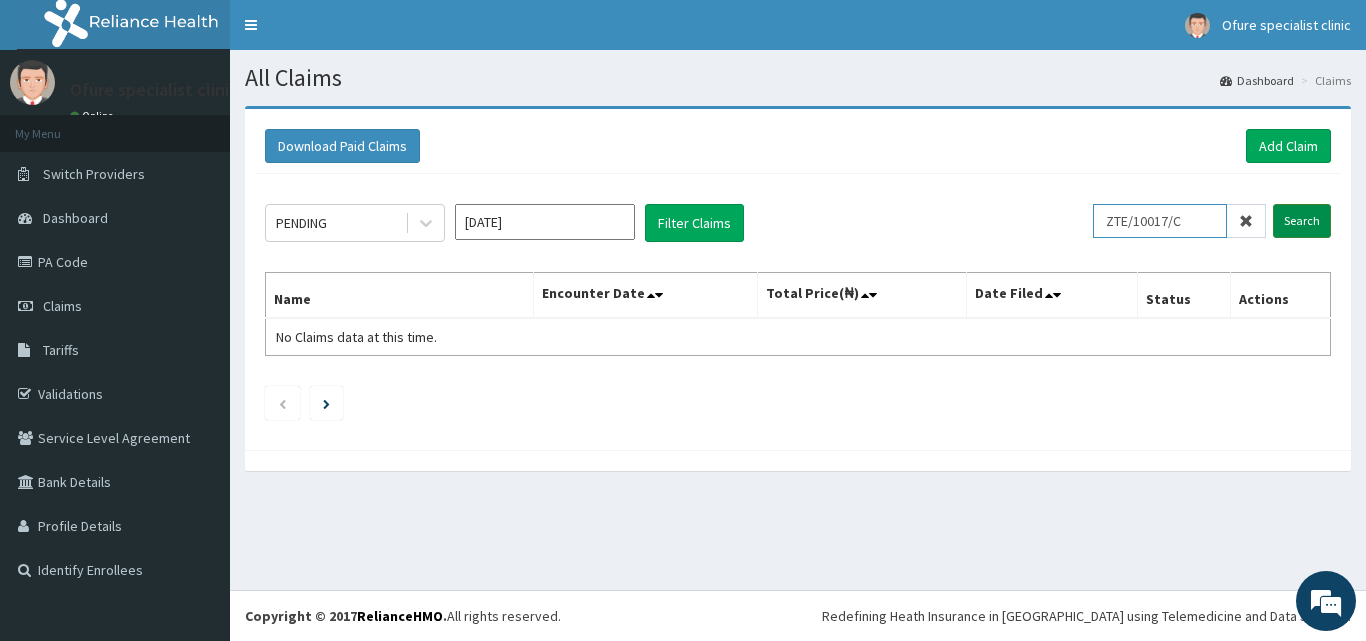 type on "ZTE/10017/C" 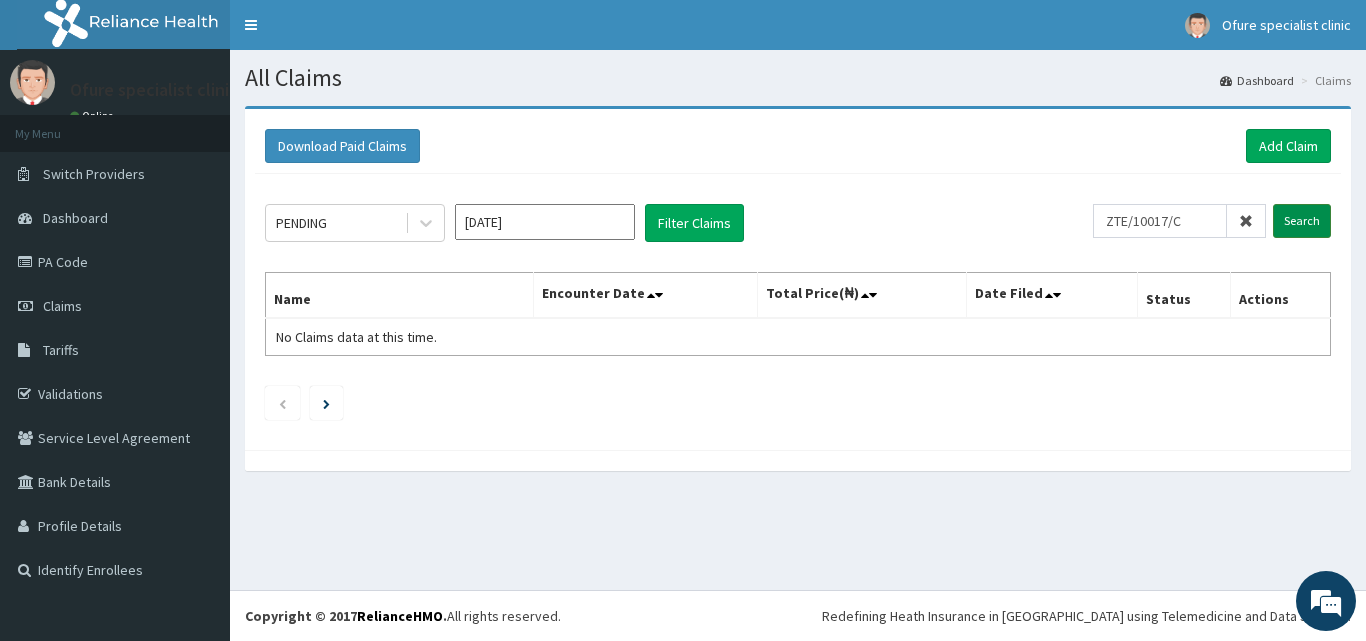 click on "Search" at bounding box center (1302, 221) 